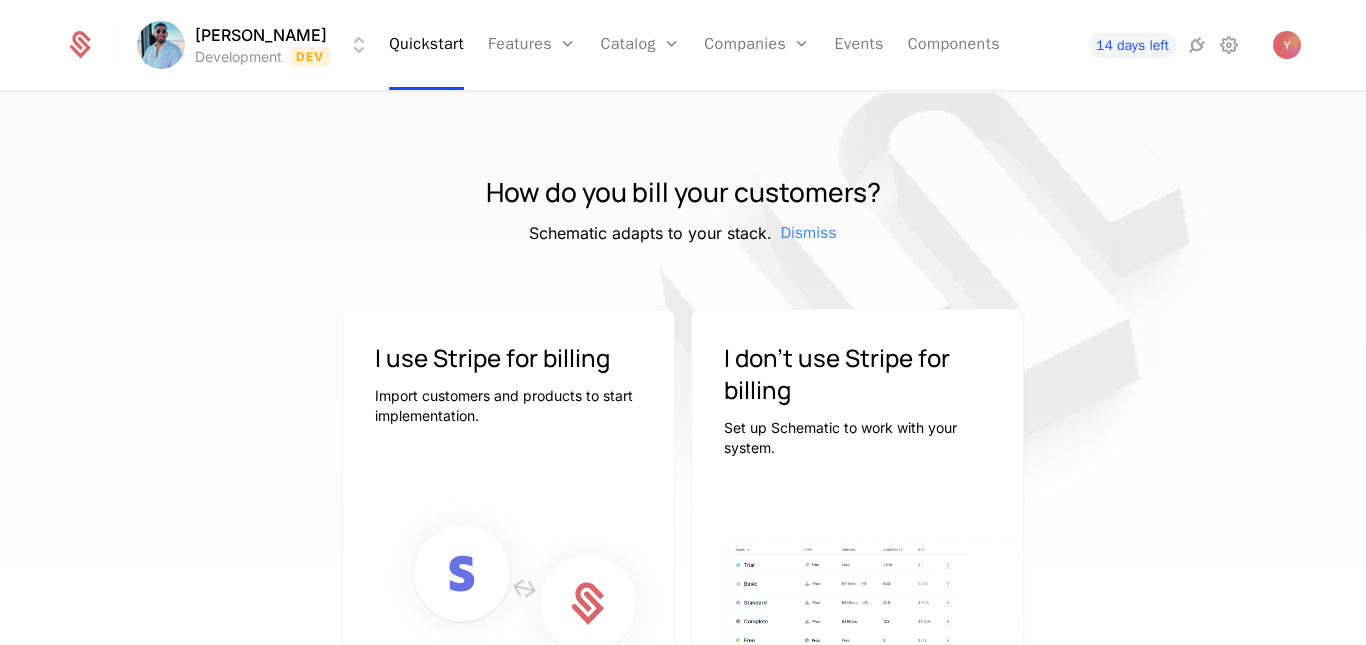 scroll, scrollTop: 0, scrollLeft: 0, axis: both 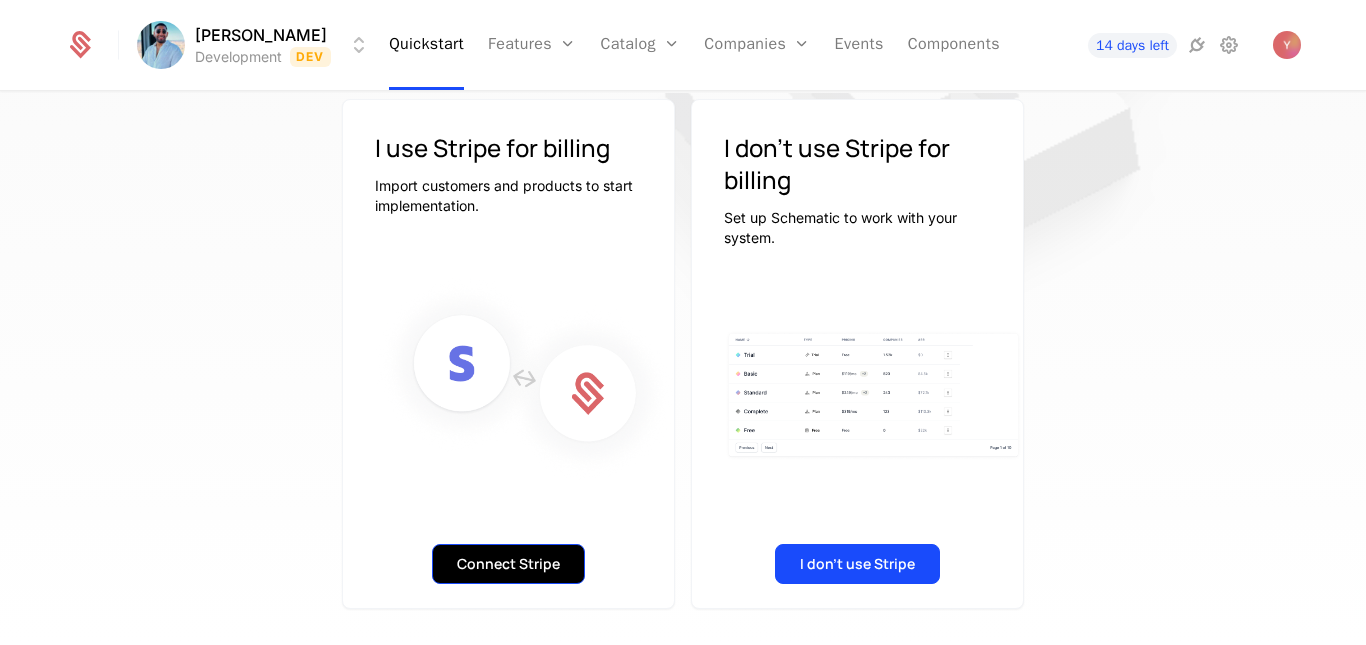 click on "Connect Stripe" at bounding box center (508, 564) 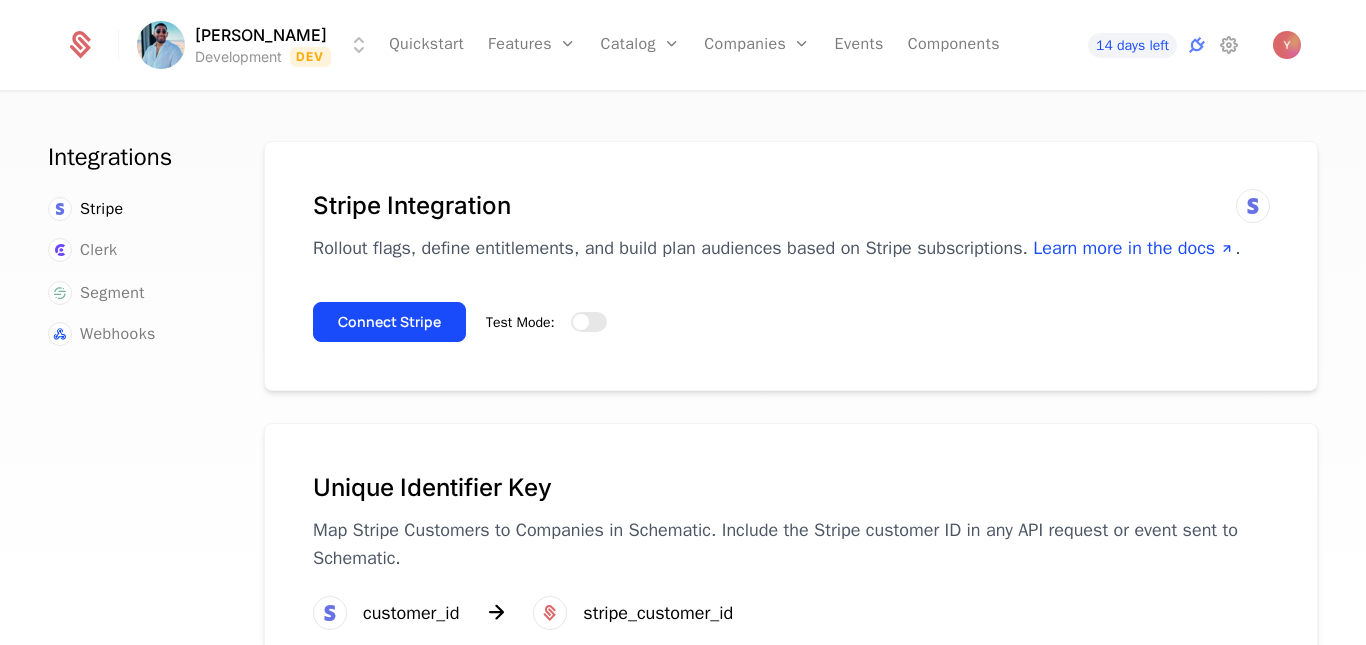 scroll, scrollTop: 70, scrollLeft: 0, axis: vertical 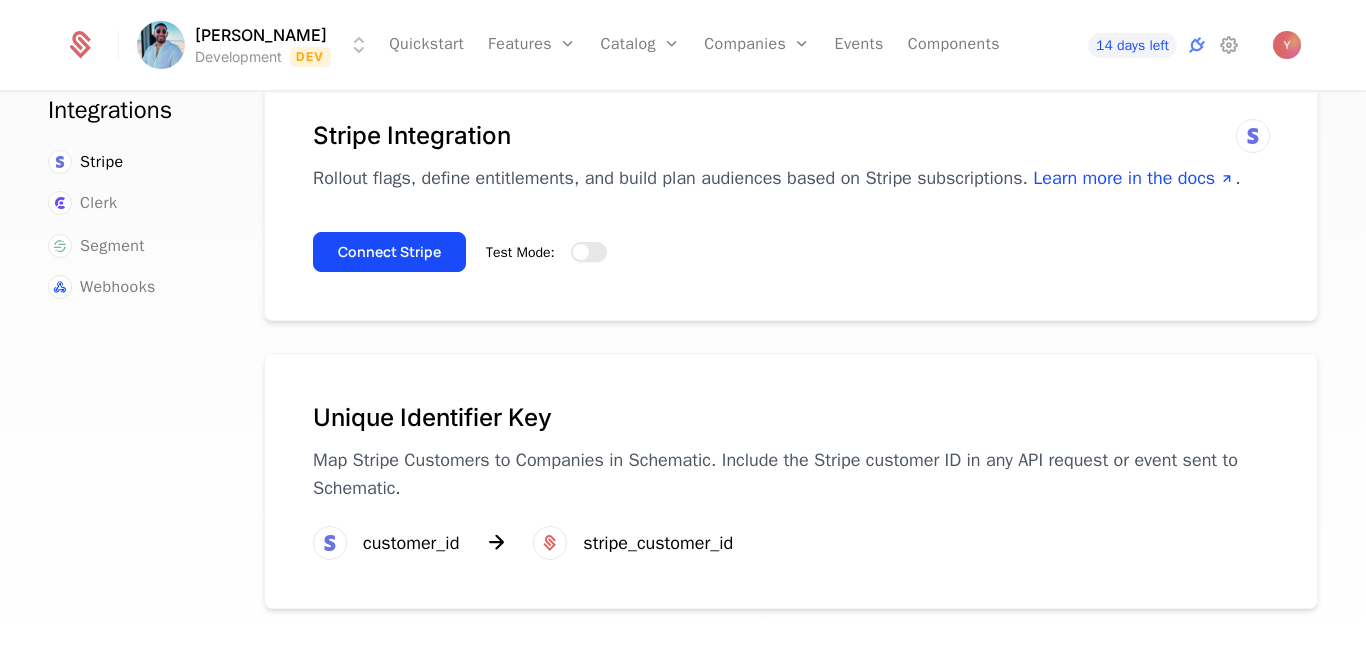 click at bounding box center (581, 252) 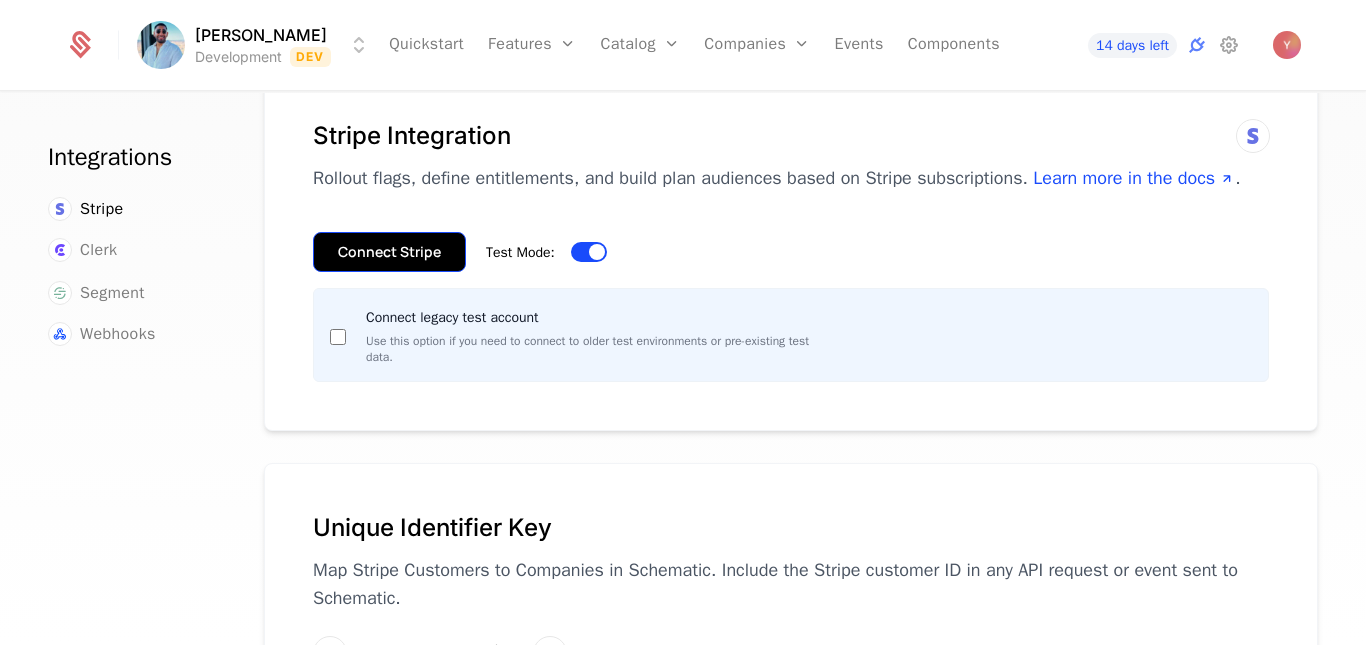 click on "Connect Stripe" at bounding box center (389, 252) 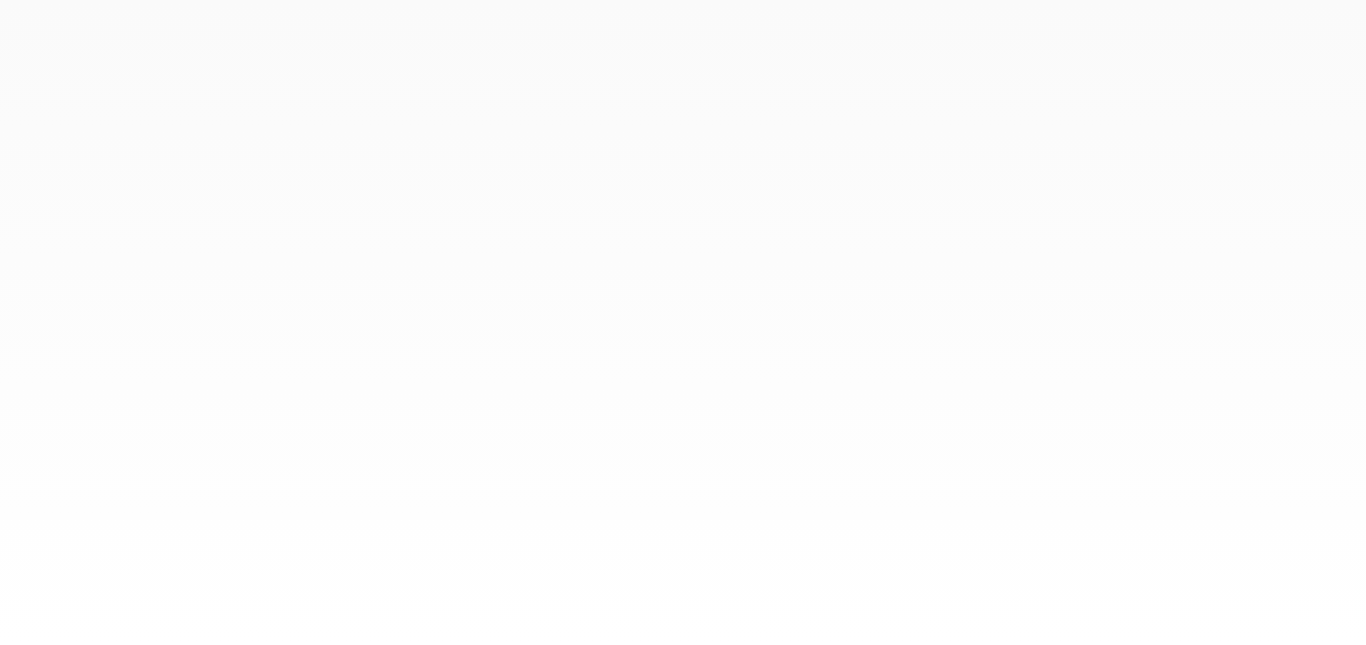 scroll, scrollTop: 0, scrollLeft: 0, axis: both 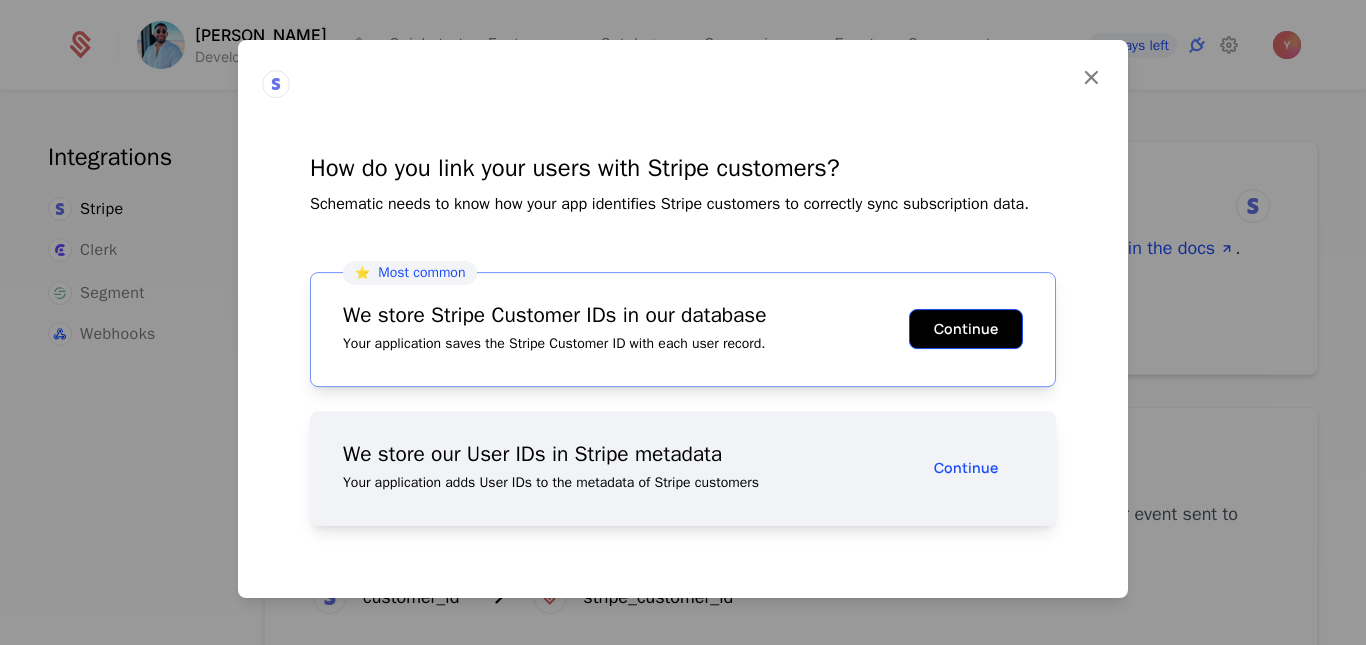 click on "Continue" at bounding box center [966, 329] 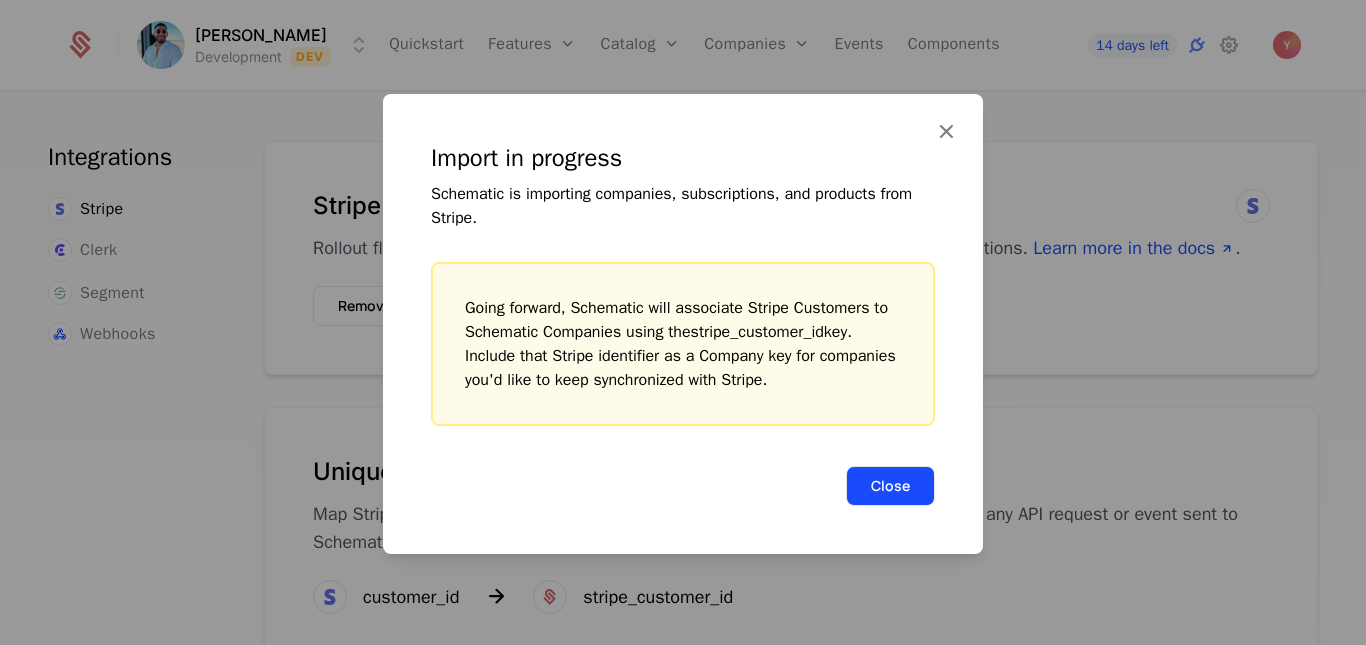 click on "Close" at bounding box center (890, 486) 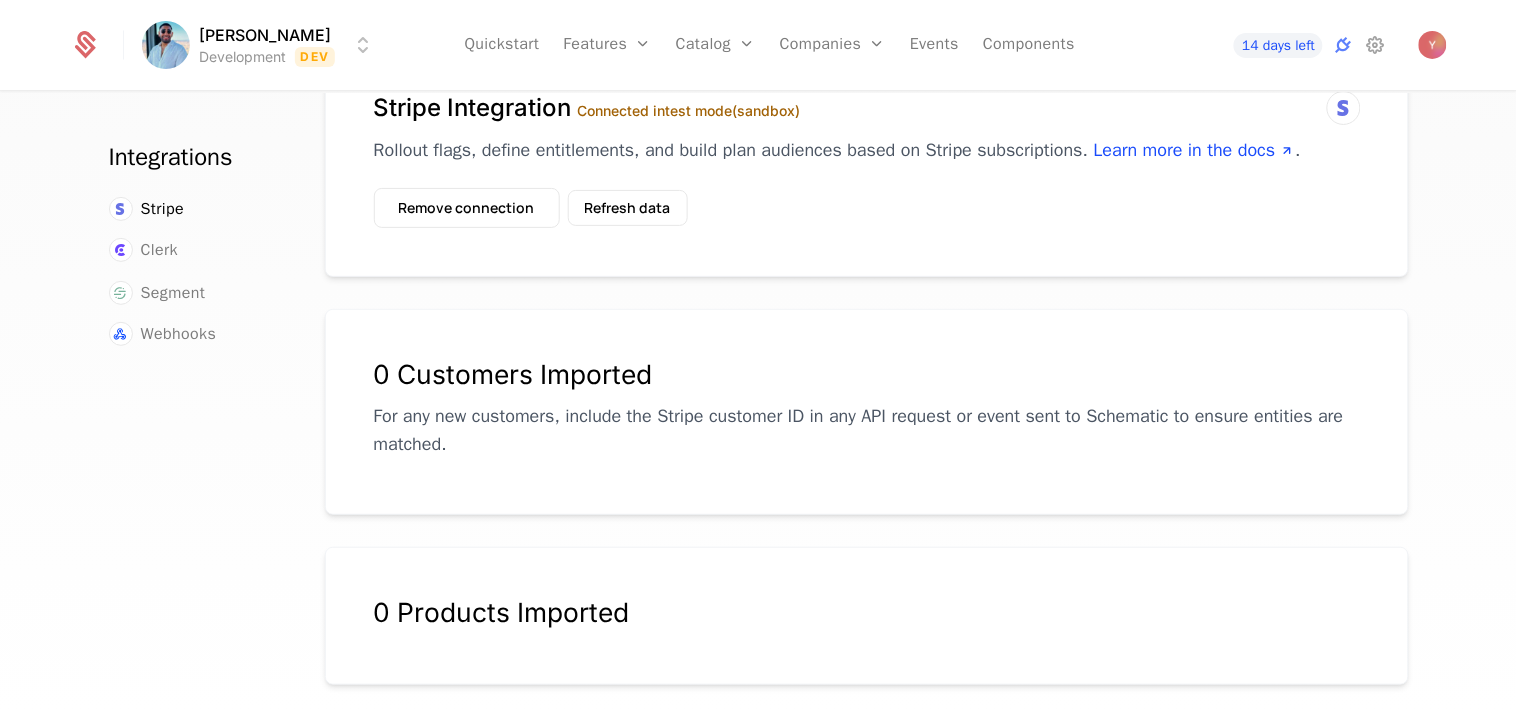 scroll, scrollTop: 0, scrollLeft: 0, axis: both 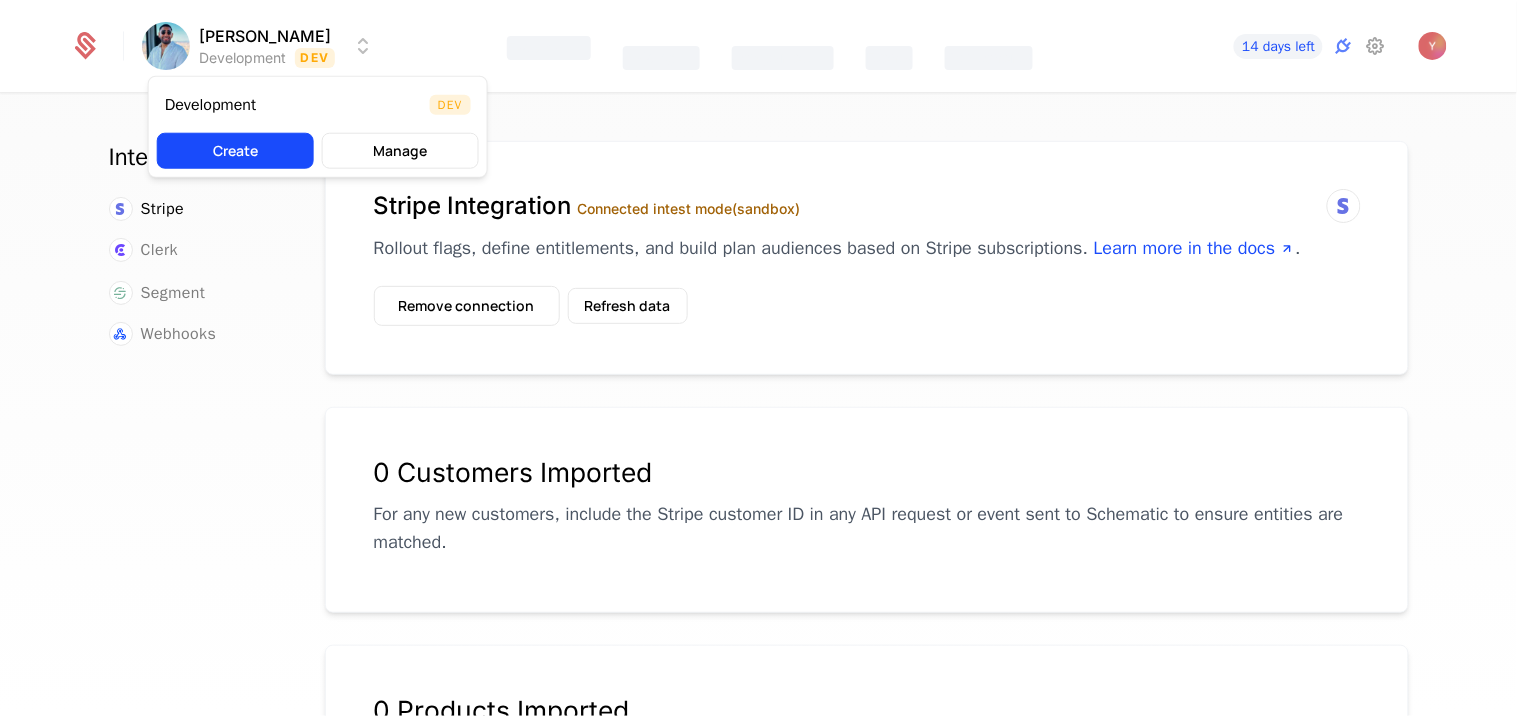 click on "yash dev Development Dev Features Catalog Companies Events Components 14 days left Integrations Stripe Clerk Segment Webhooks Stripe Integration   Connected in   test mode  (sandbox)   Rollout flags, define entitlements, and build plan audiences based on Stripe subscriptions.   Learn more in the docs . Remove connection Refresh data 0 Customers Imported     For any new customers, include the Stripe customer ID in any API request or event sent to Schematic to ensure entities are matched.  0 Products Imported     Unique Identifier Key     Map Stripe Customers to Companies in Schematic. Include the Stripe customer ID in any API request or event sent to Schematic. customer_id stripe_customer_id
Best Viewed on Desktop You're currently viewing this on a  mobile device . For the best experience,   we recommend using a desktop or larger screens , as the application isn't fully optimized for smaller resolutions just yet. Got it  Development Dev Create Manage" at bounding box center [758, 358] 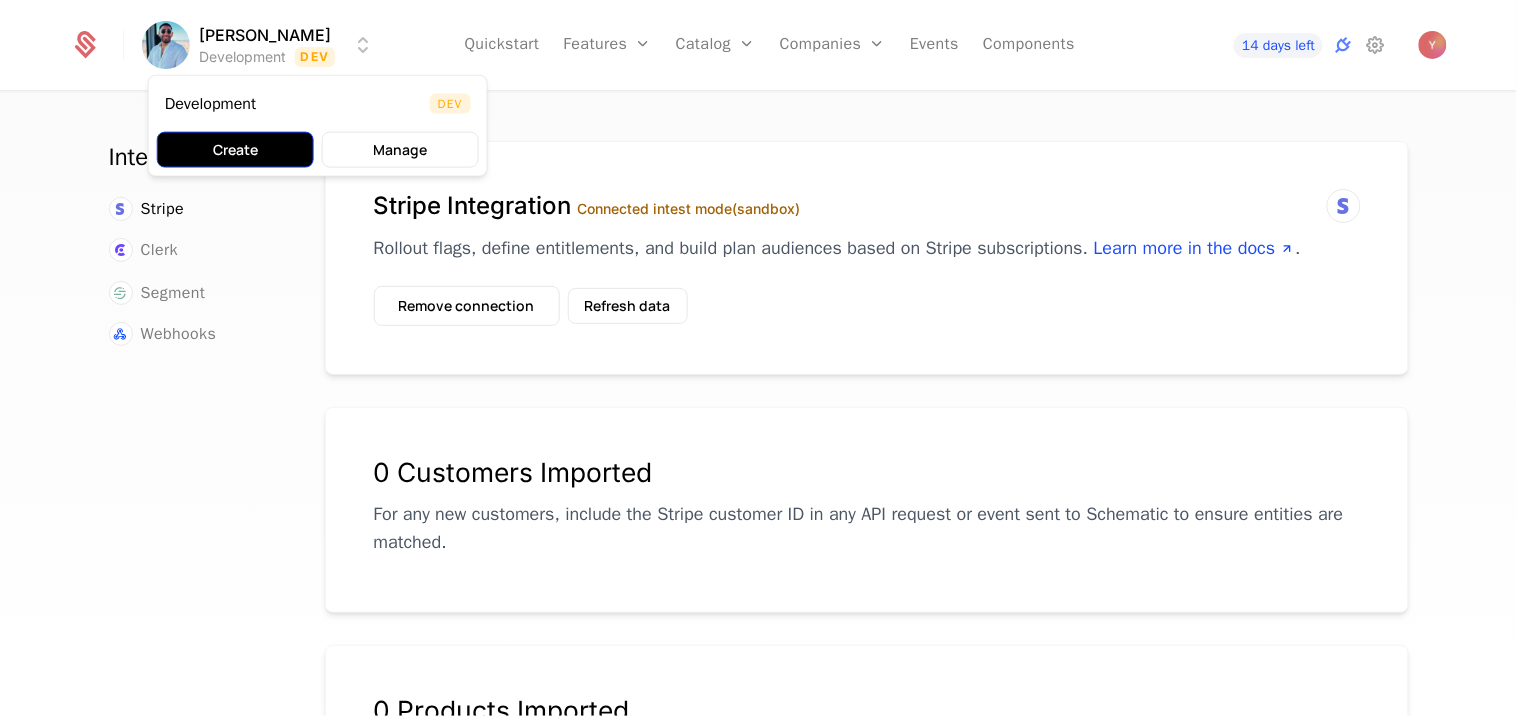 click on "Create" at bounding box center (235, 150) 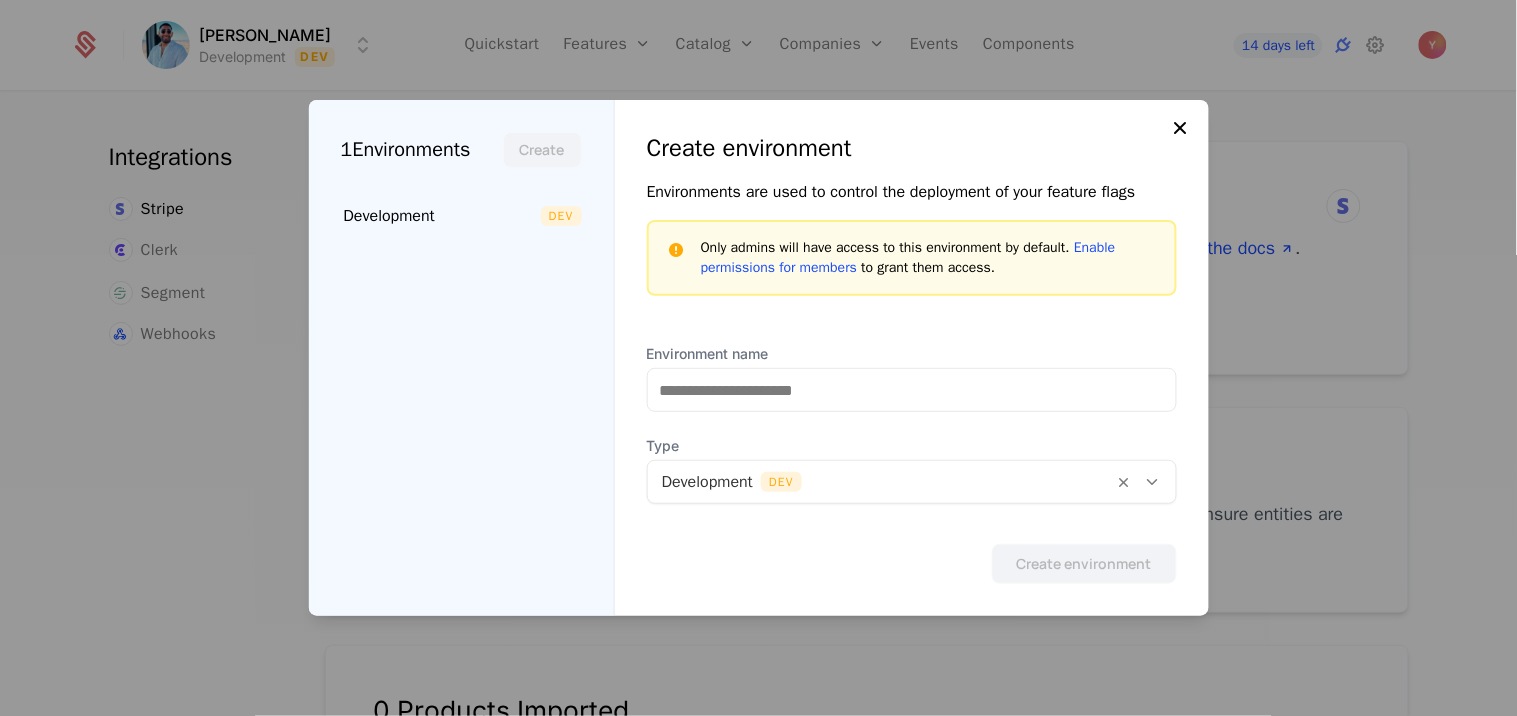 click at bounding box center [1181, 128] 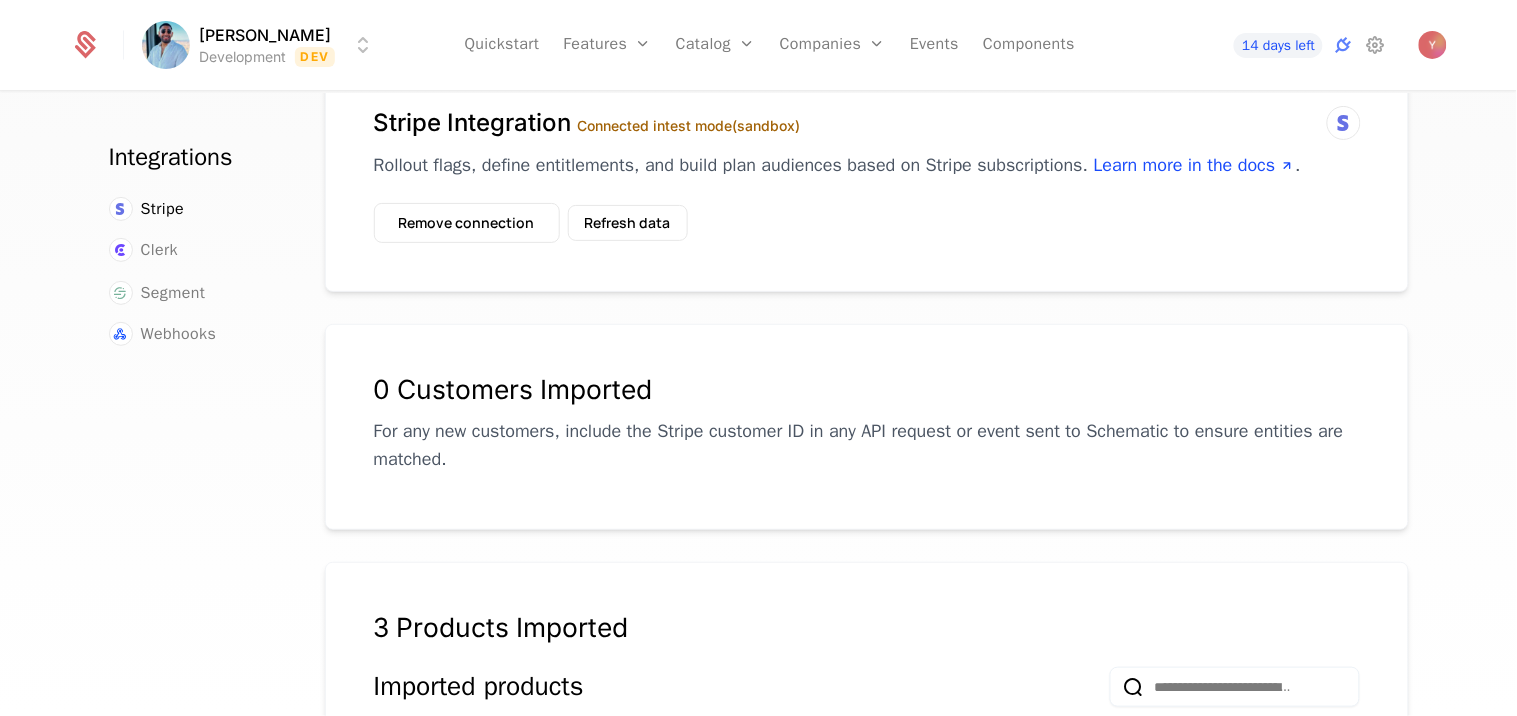 scroll, scrollTop: 0, scrollLeft: 0, axis: both 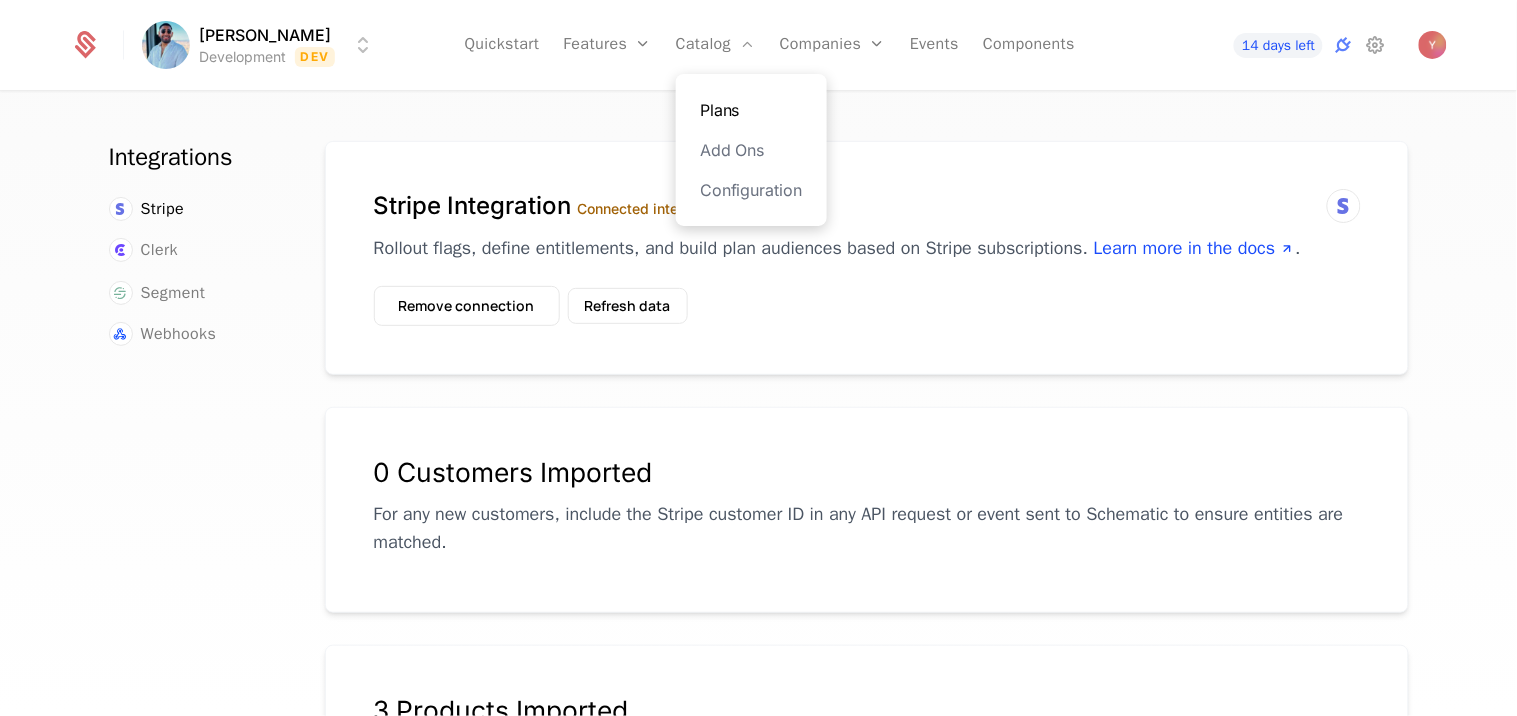 click on "Plans" at bounding box center (751, 110) 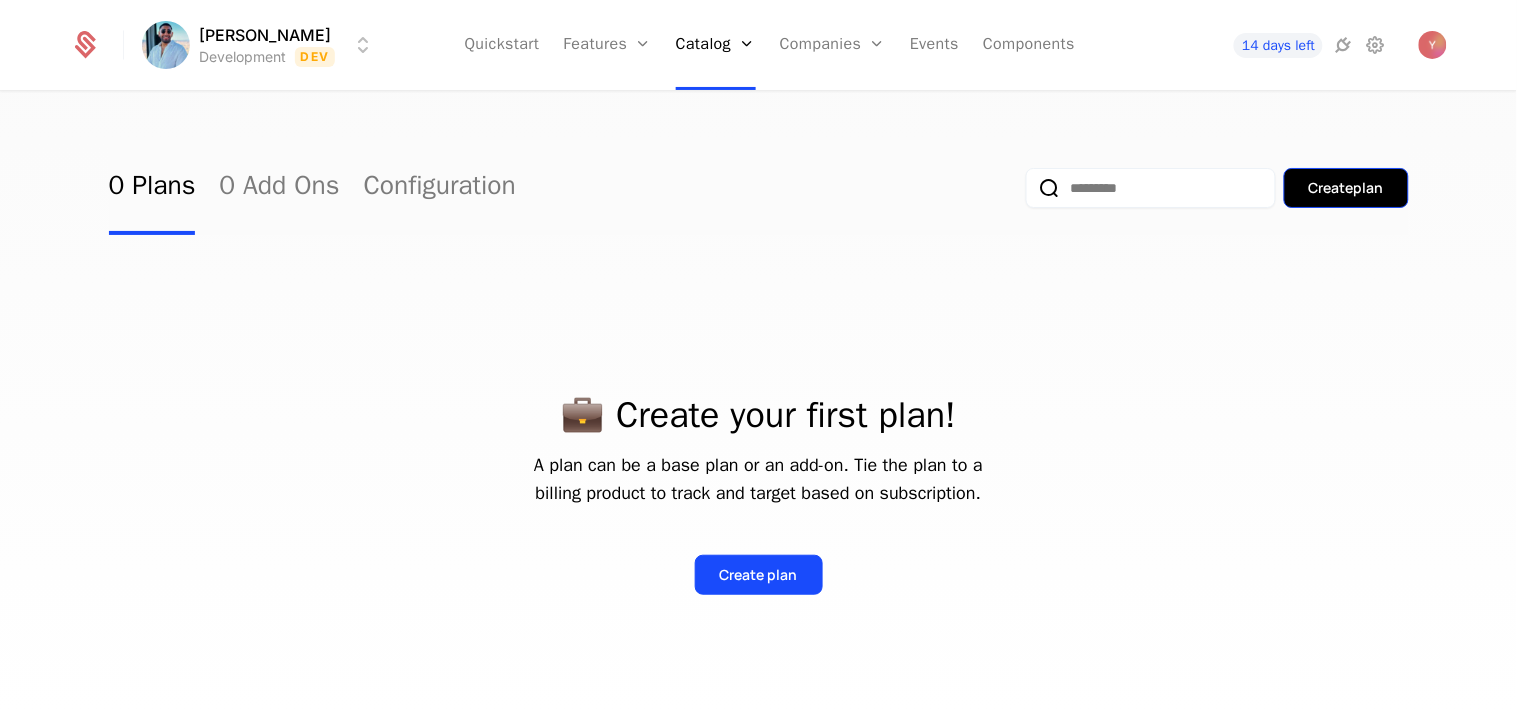 click on "Create  plan" at bounding box center [1346, 188] 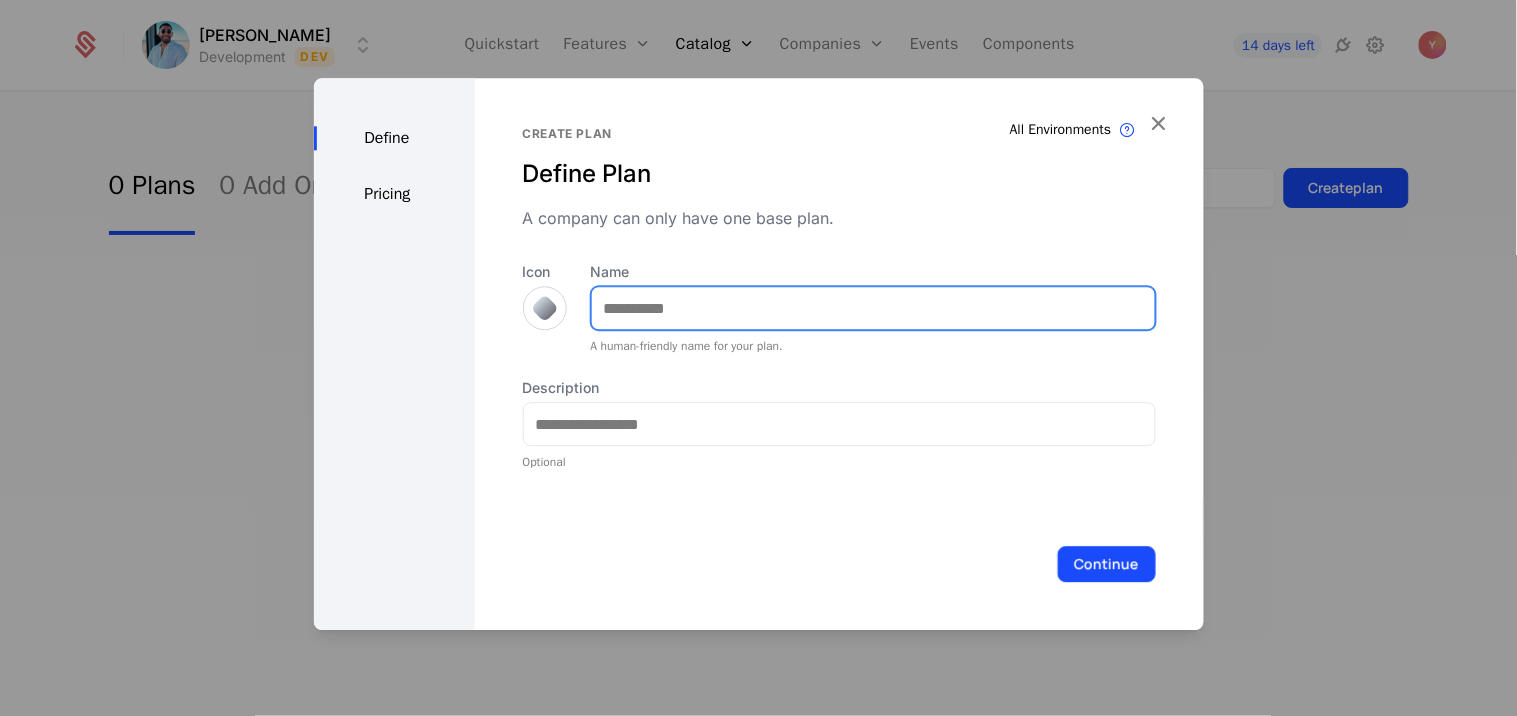 click on "Name" at bounding box center (873, 308) 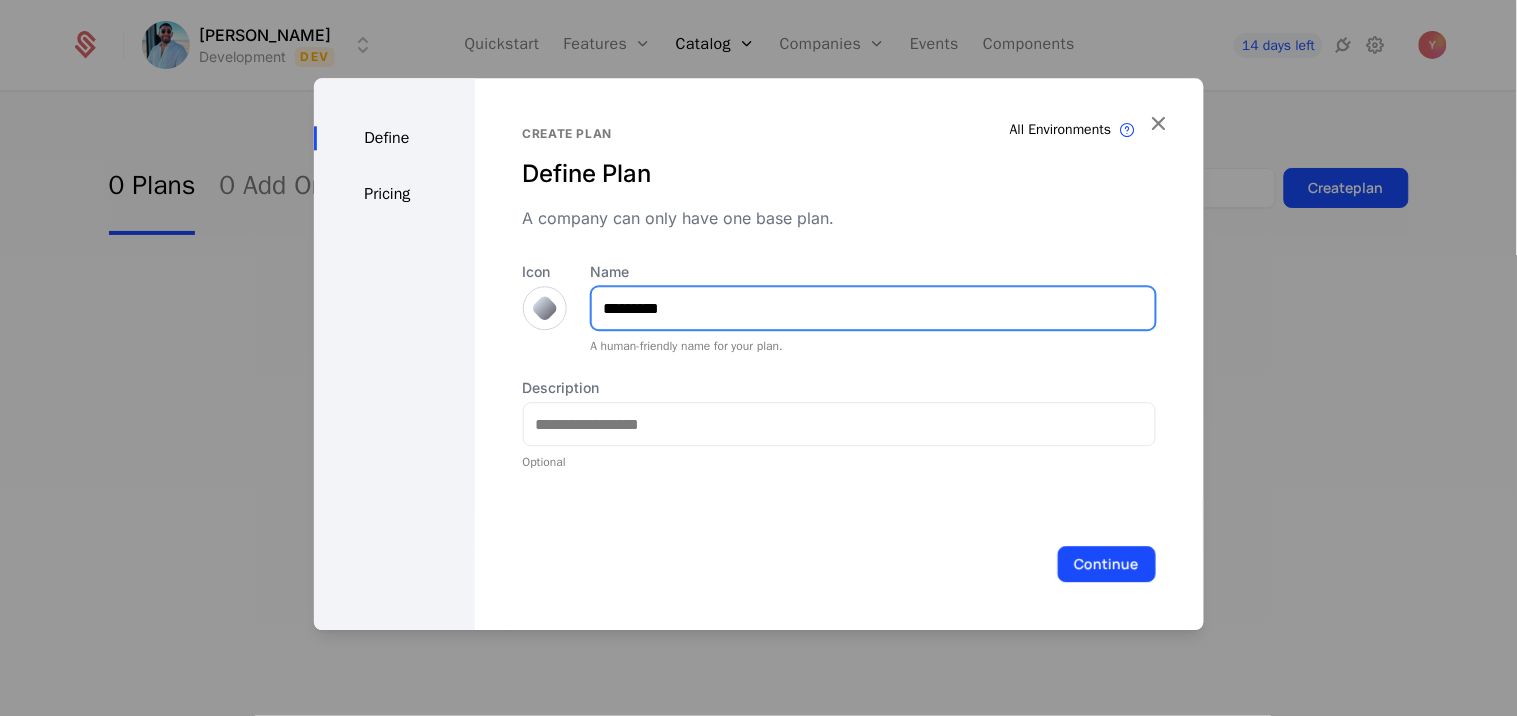 type on "*********" 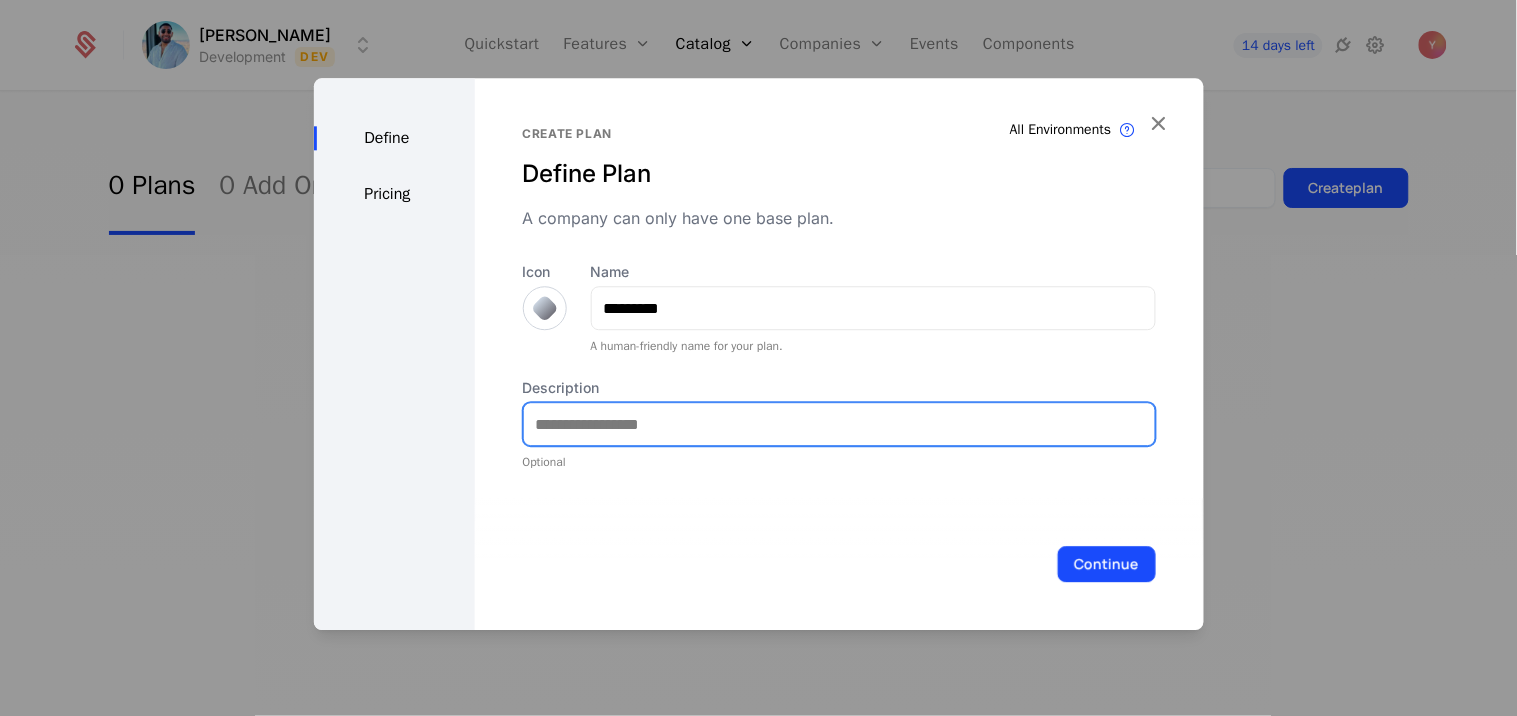 click on "Description" at bounding box center [839, 424] 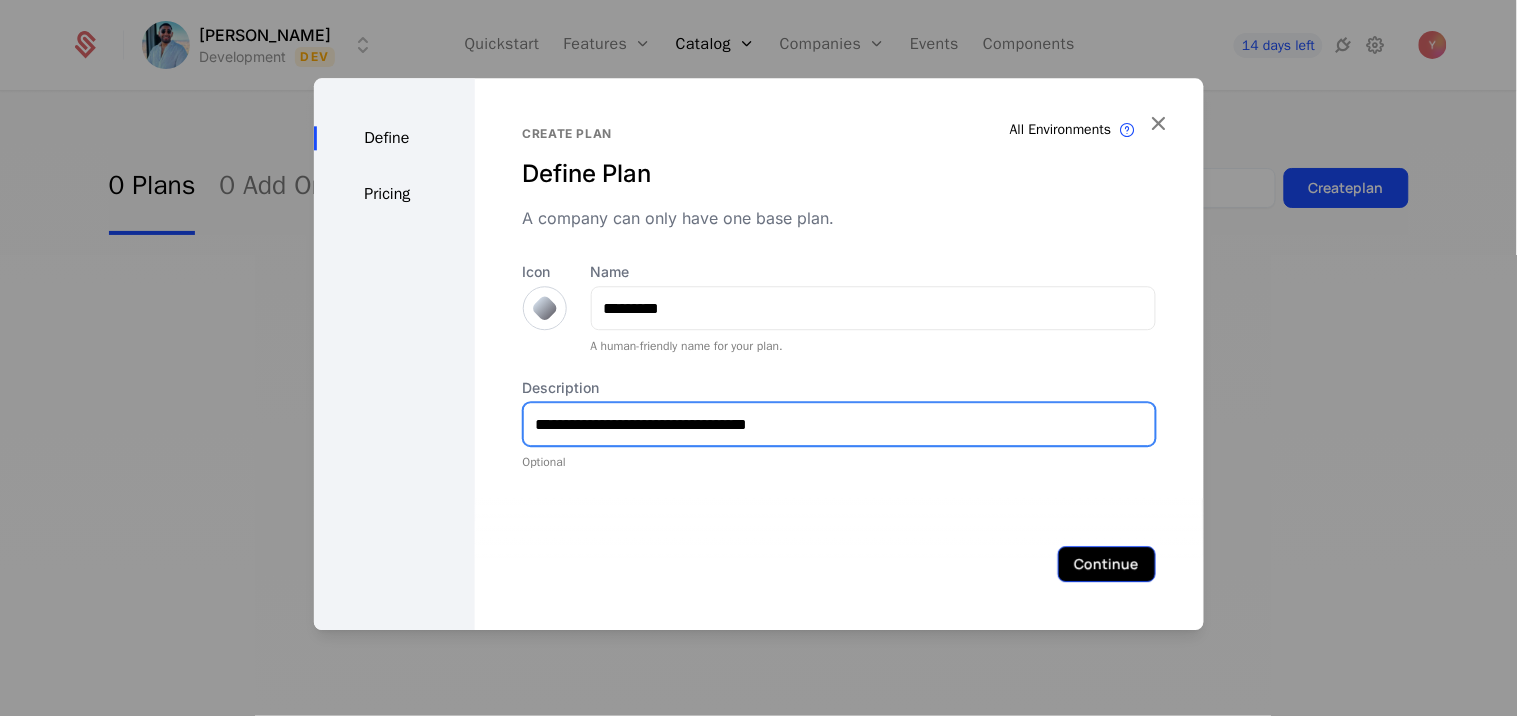 type on "**********" 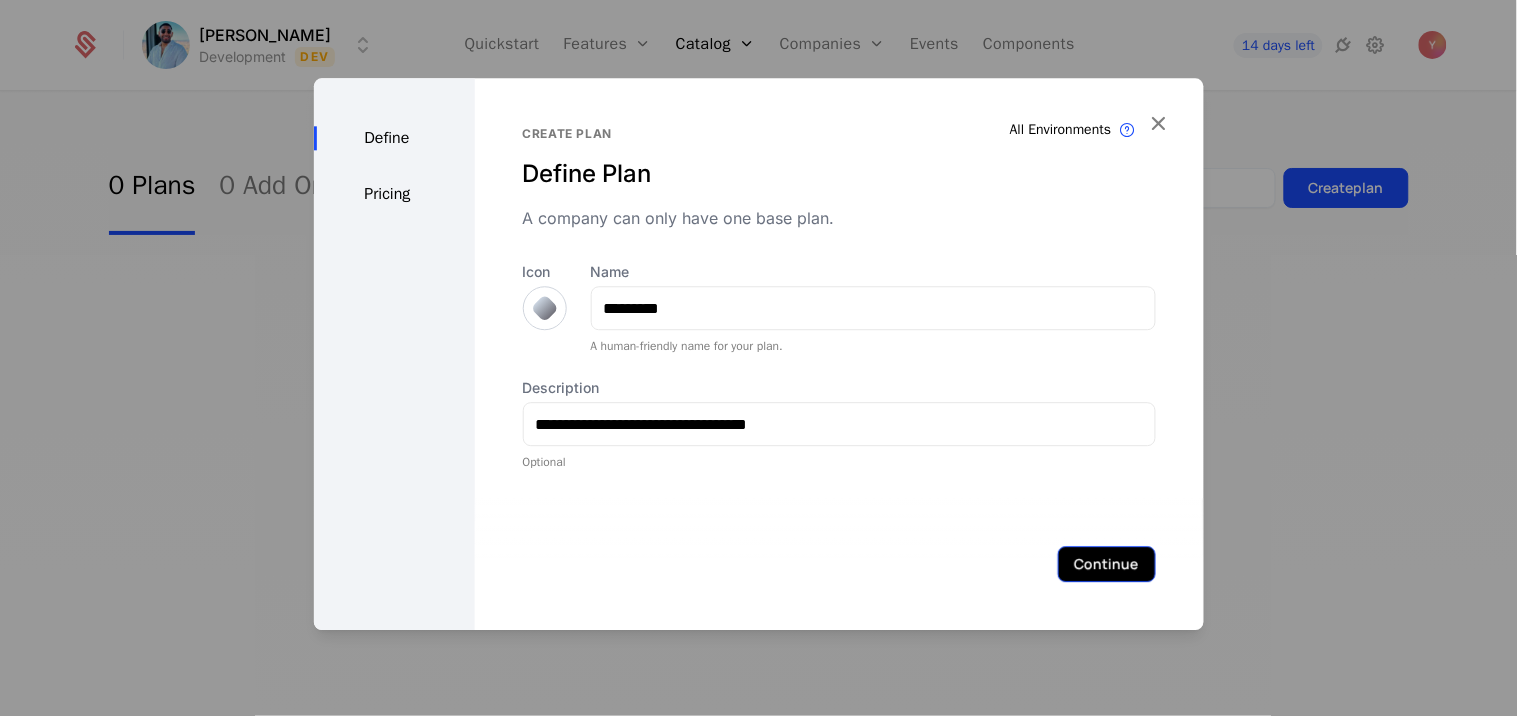 click on "Continue" at bounding box center [1107, 564] 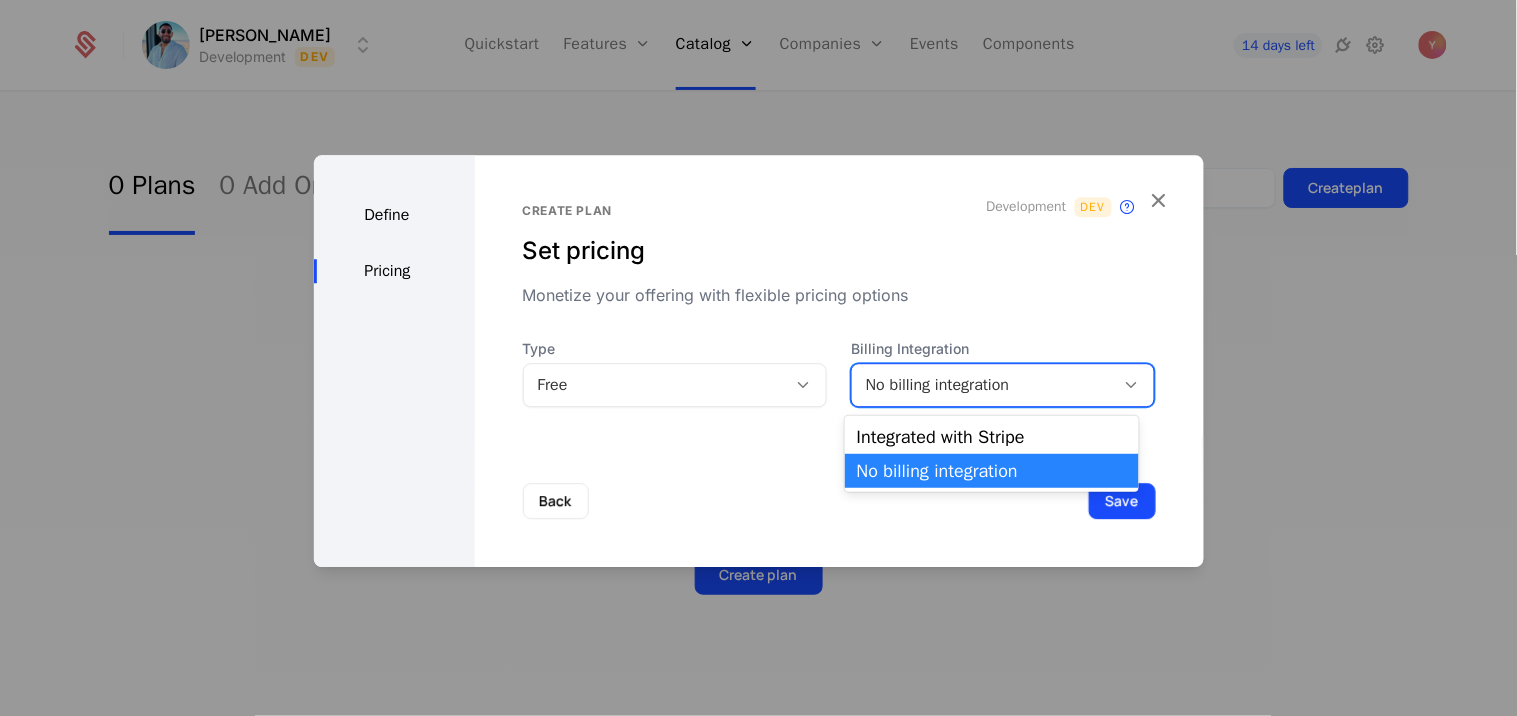 click at bounding box center [1131, 385] 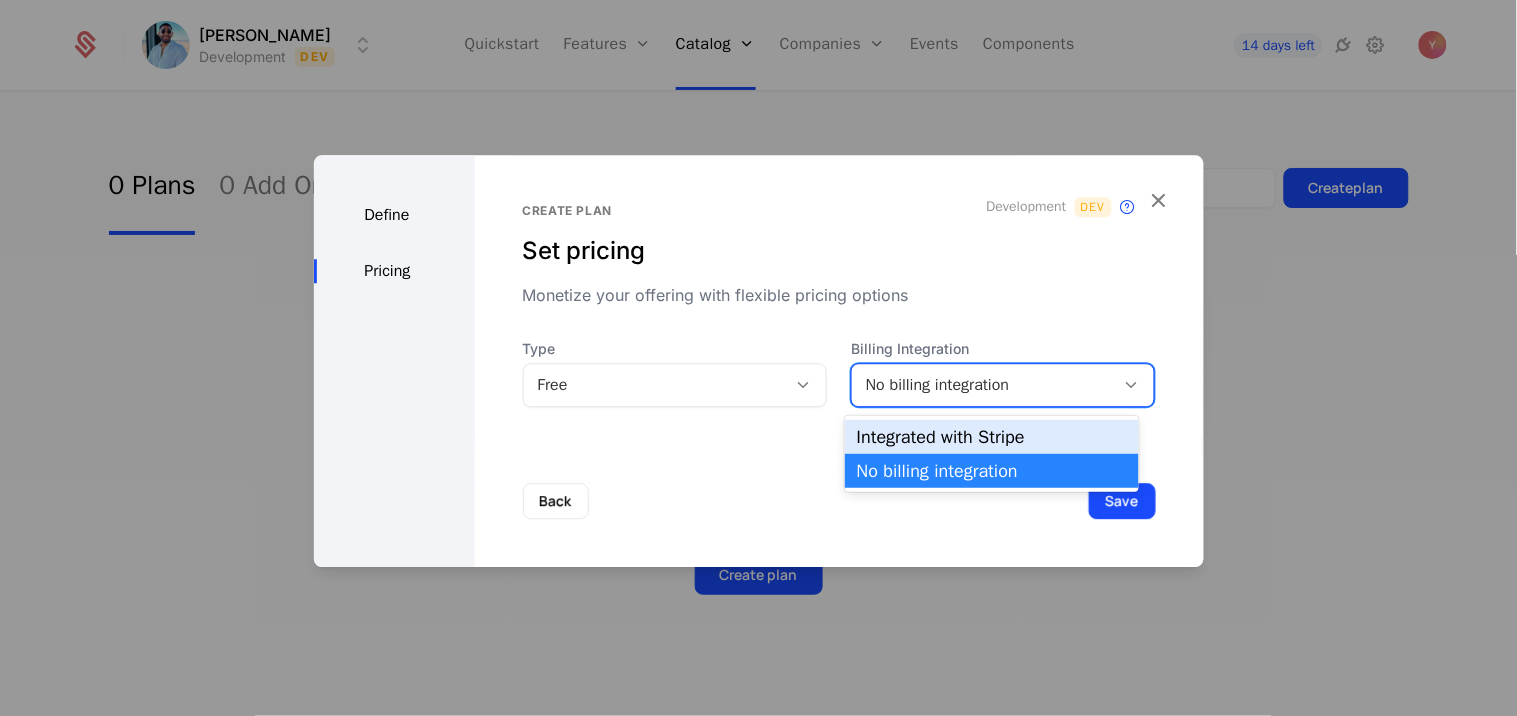 click on "Integrated with Stripe" at bounding box center [992, 437] 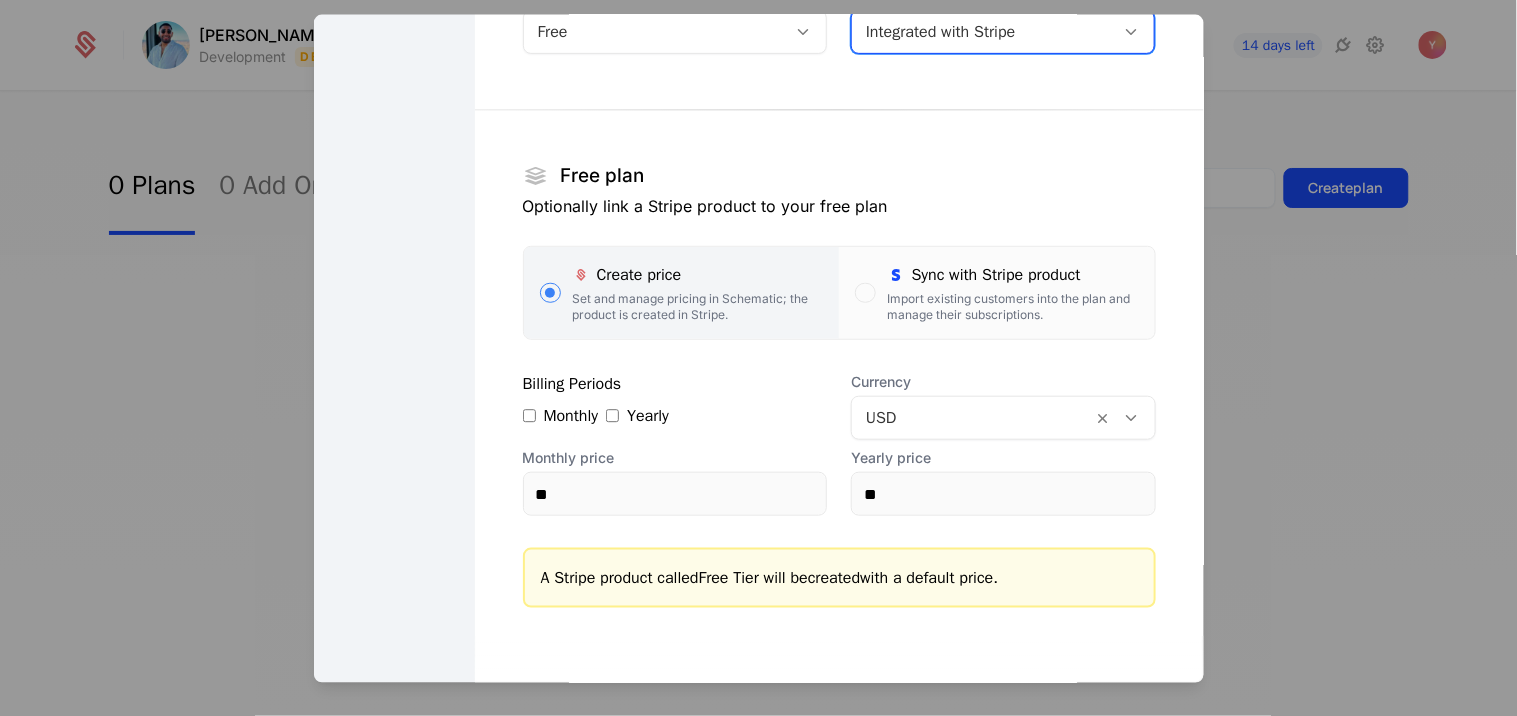 scroll, scrollTop: 214, scrollLeft: 0, axis: vertical 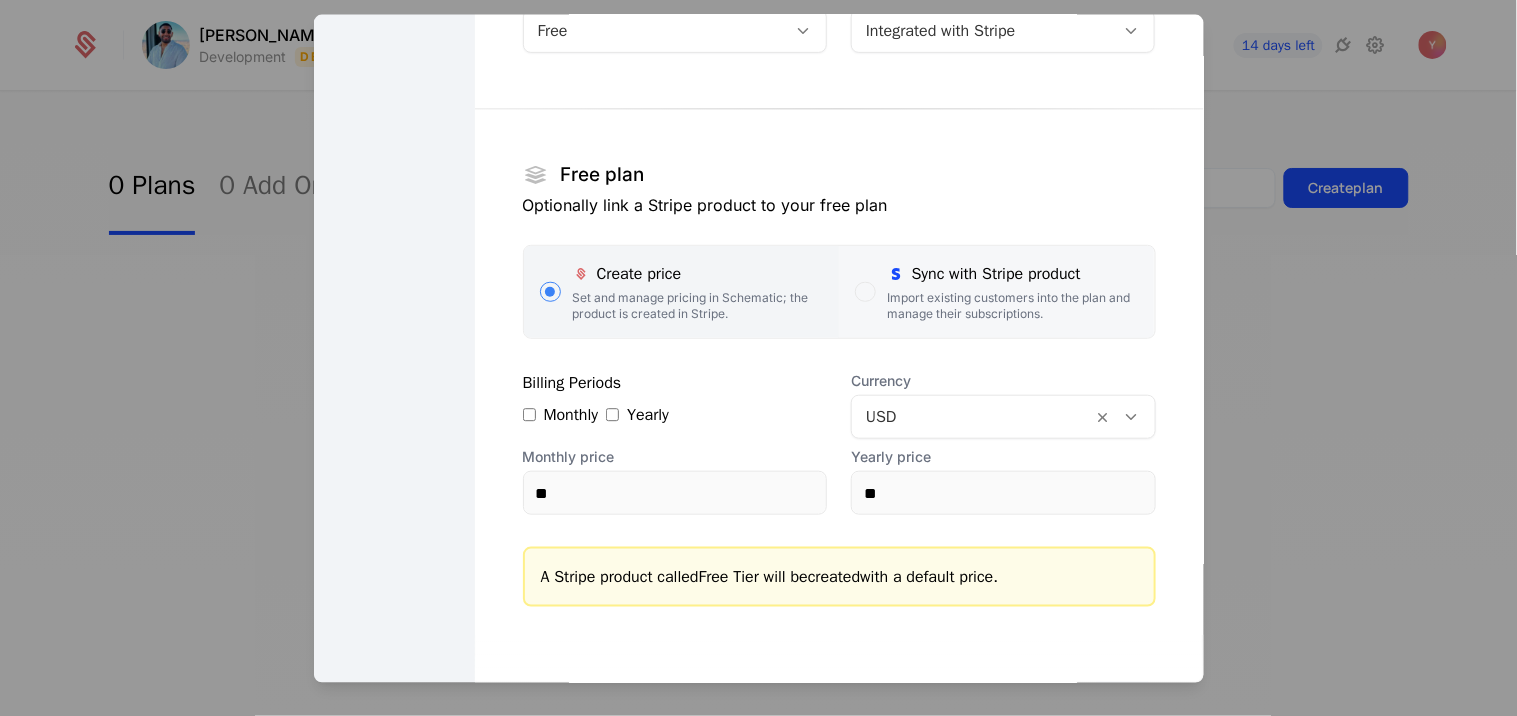 click on "Import existing customers into the plan and manage their subscriptions." at bounding box center [1013, 306] 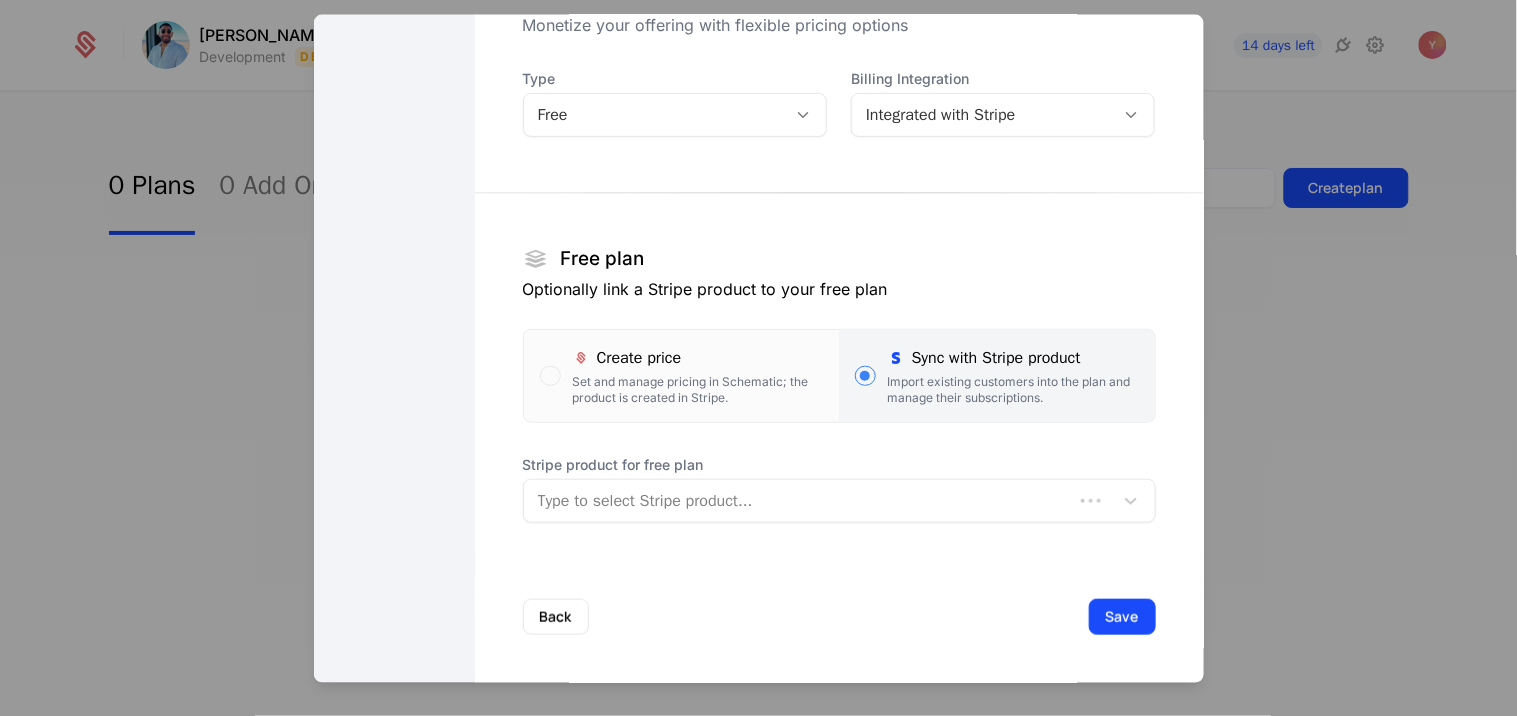 scroll, scrollTop: 128, scrollLeft: 0, axis: vertical 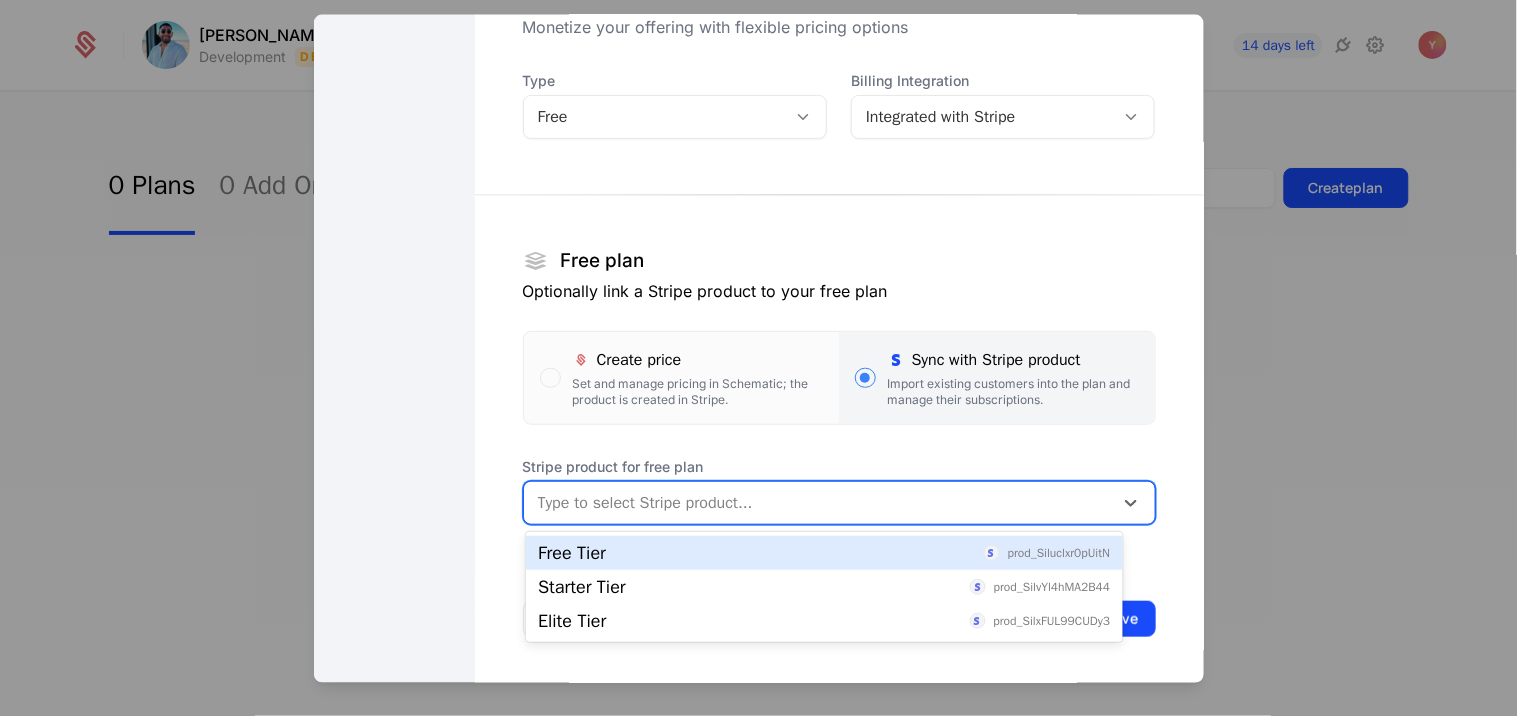 click at bounding box center (818, 503) 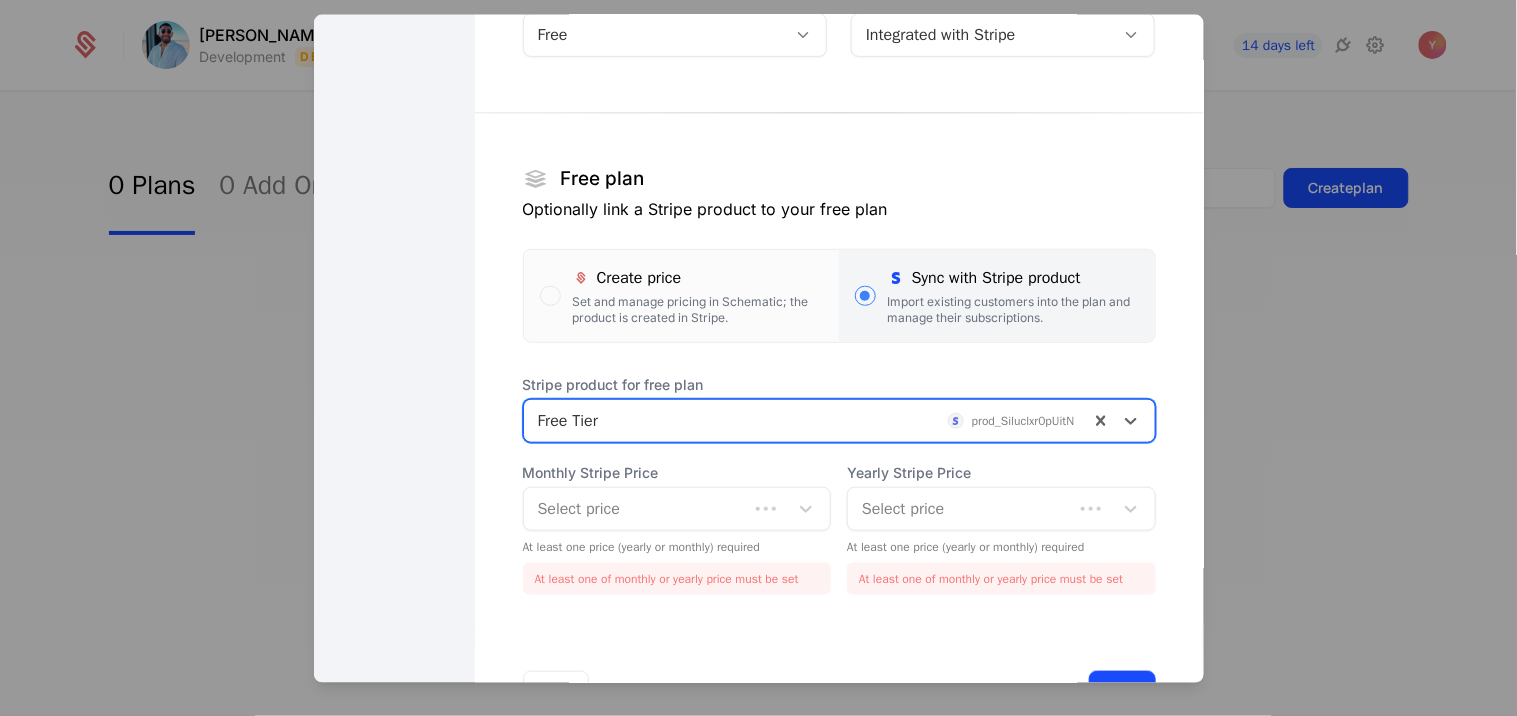 scroll, scrollTop: 211, scrollLeft: 0, axis: vertical 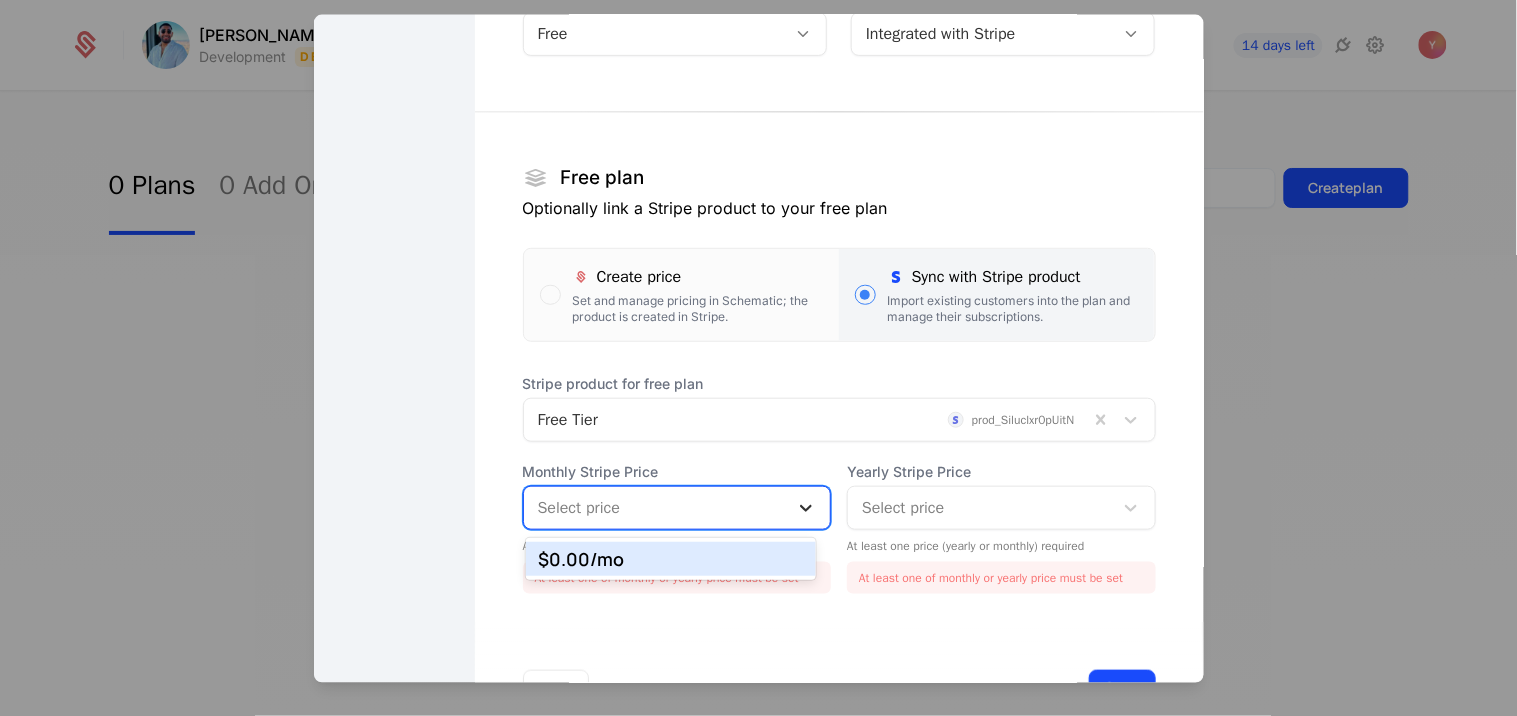 click 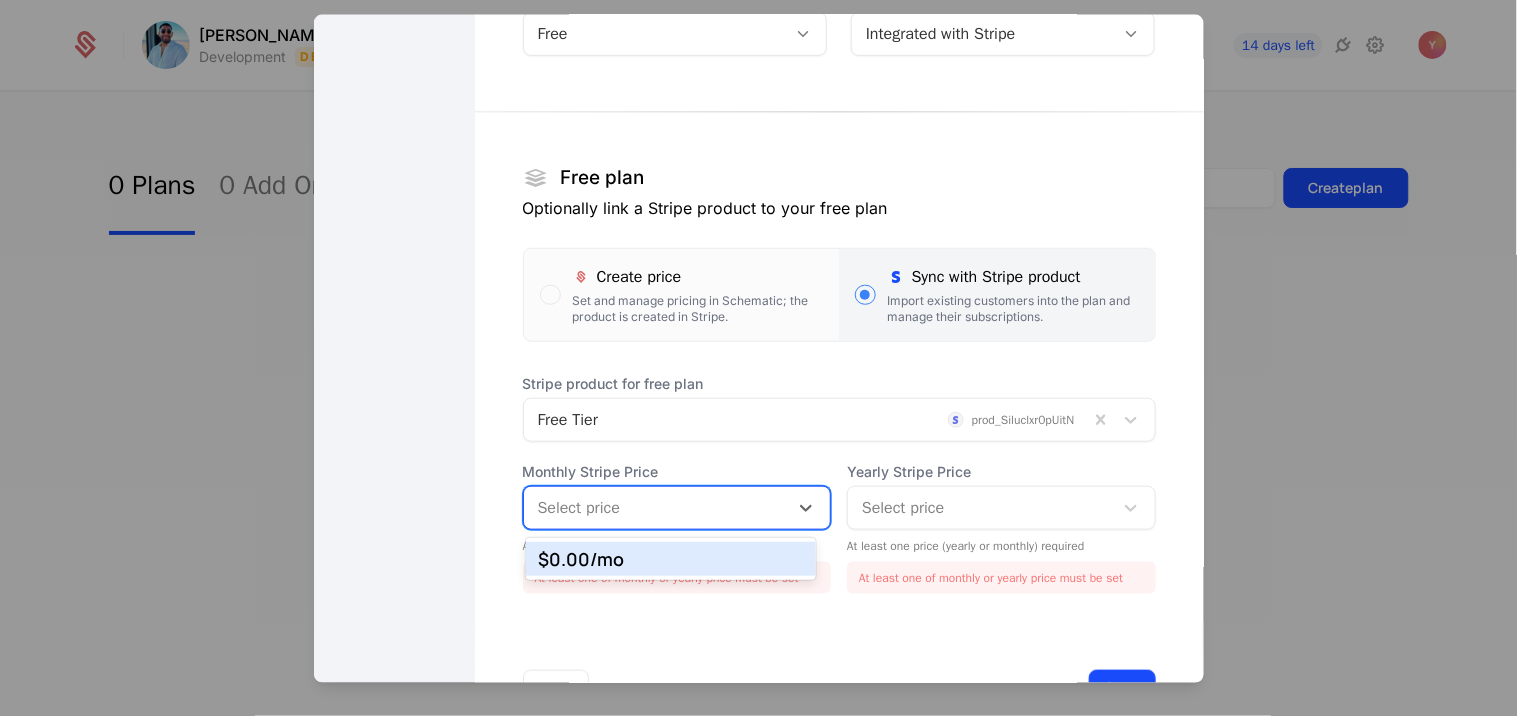 click on "$0.00 /mo" at bounding box center (671, 559) 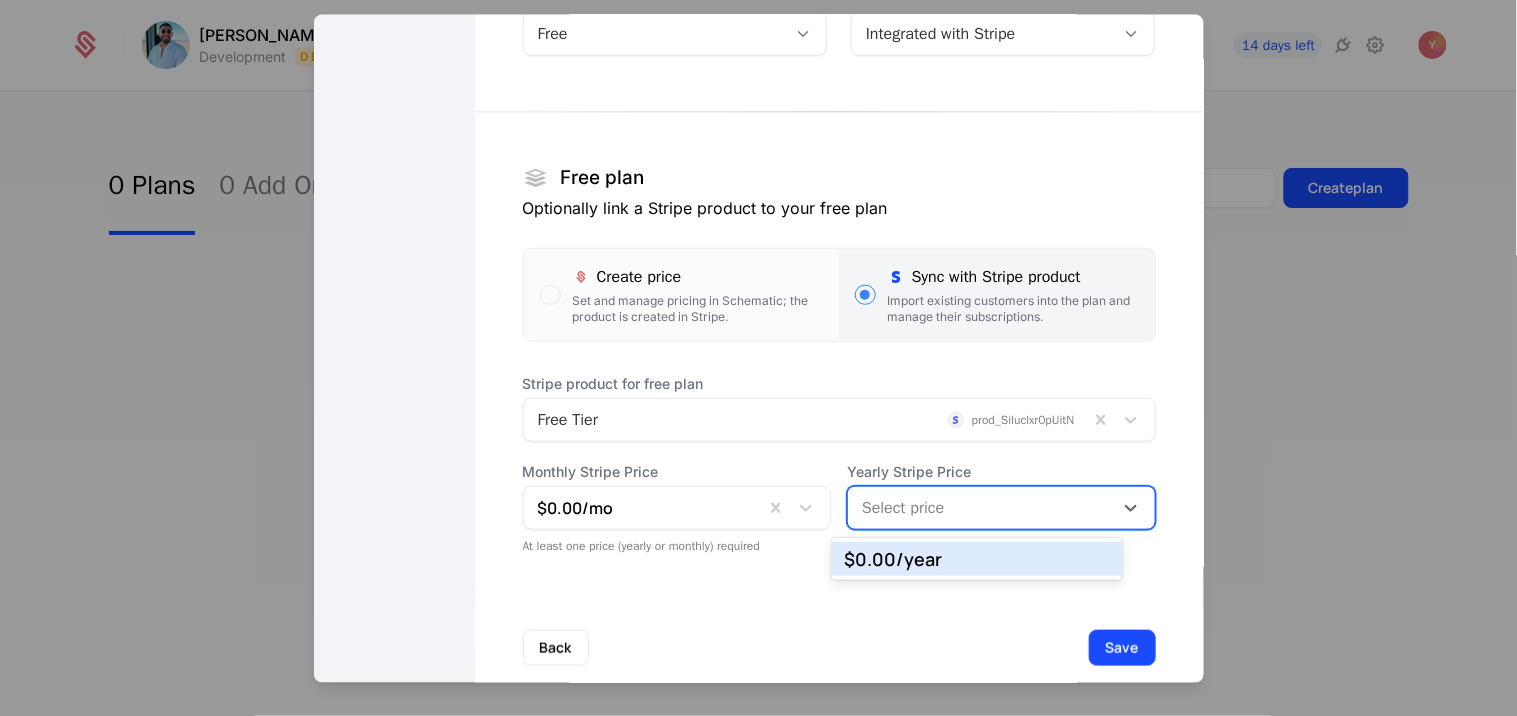 click at bounding box center (980, 508) 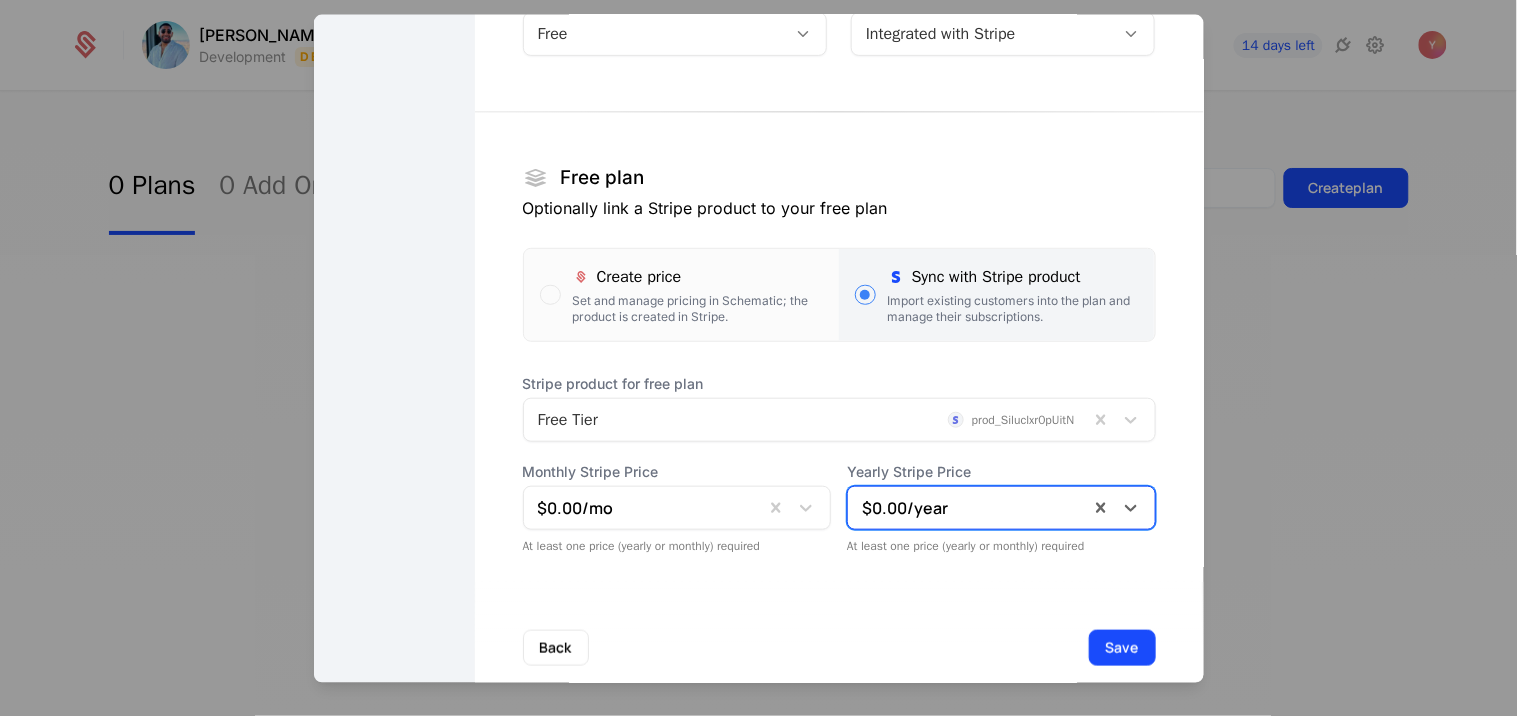 scroll, scrollTop: 241, scrollLeft: 0, axis: vertical 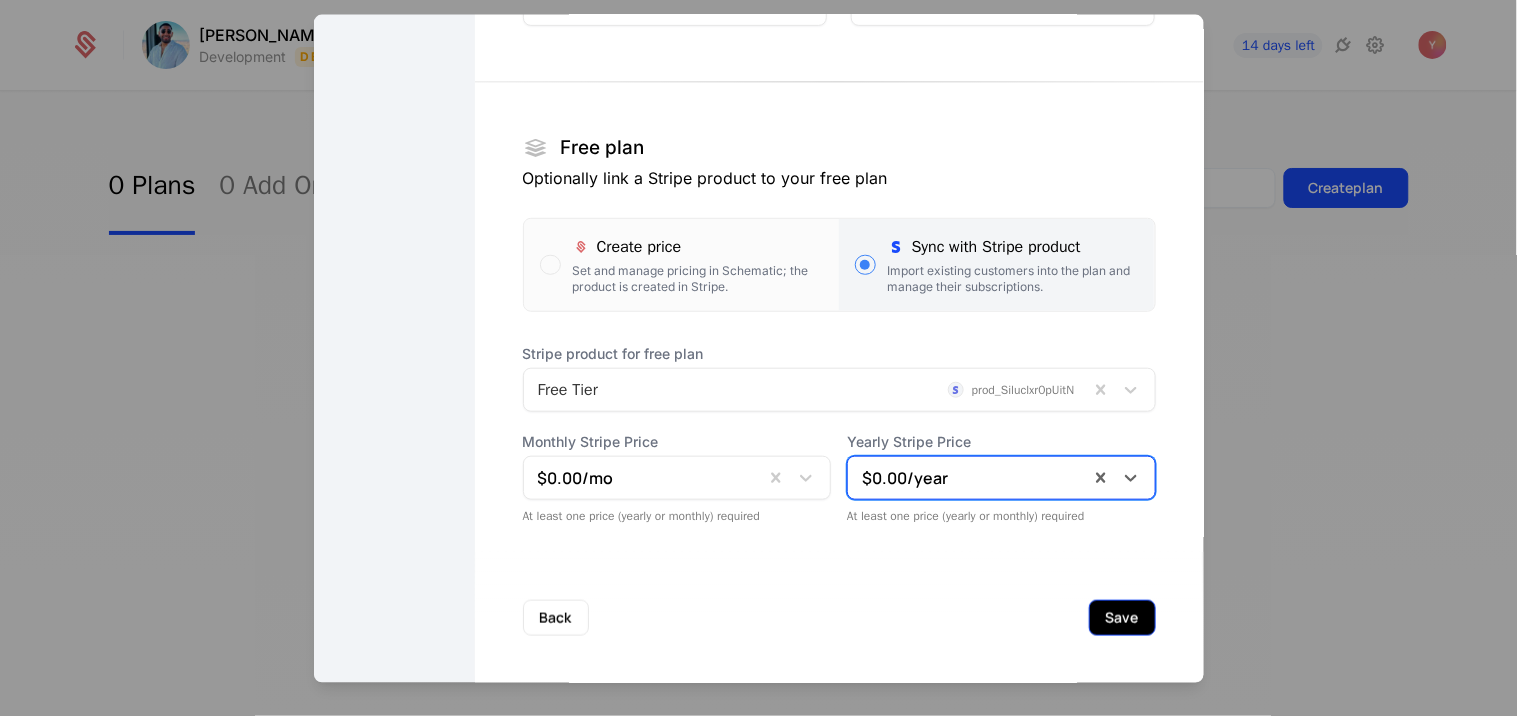click on "Save" at bounding box center (1122, 618) 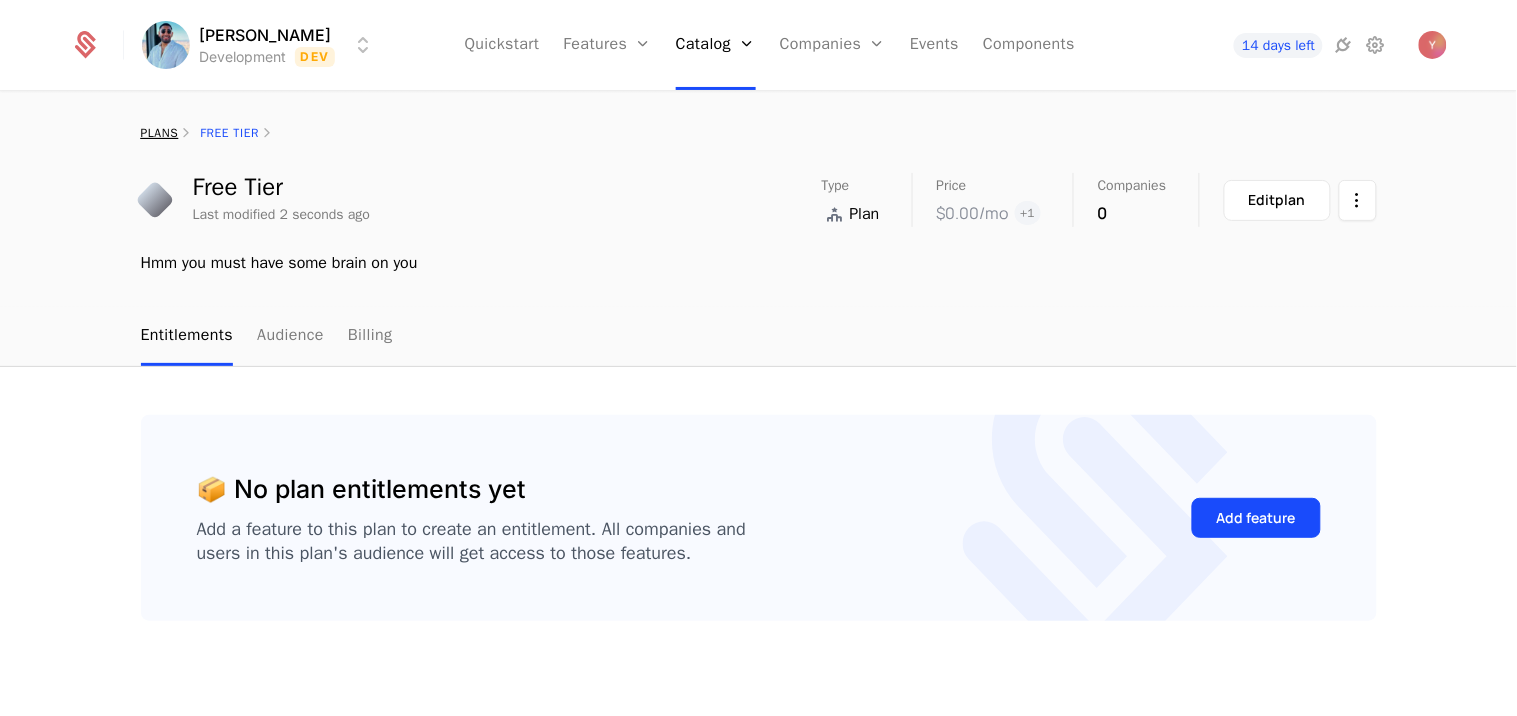click on "plans" at bounding box center (160, 133) 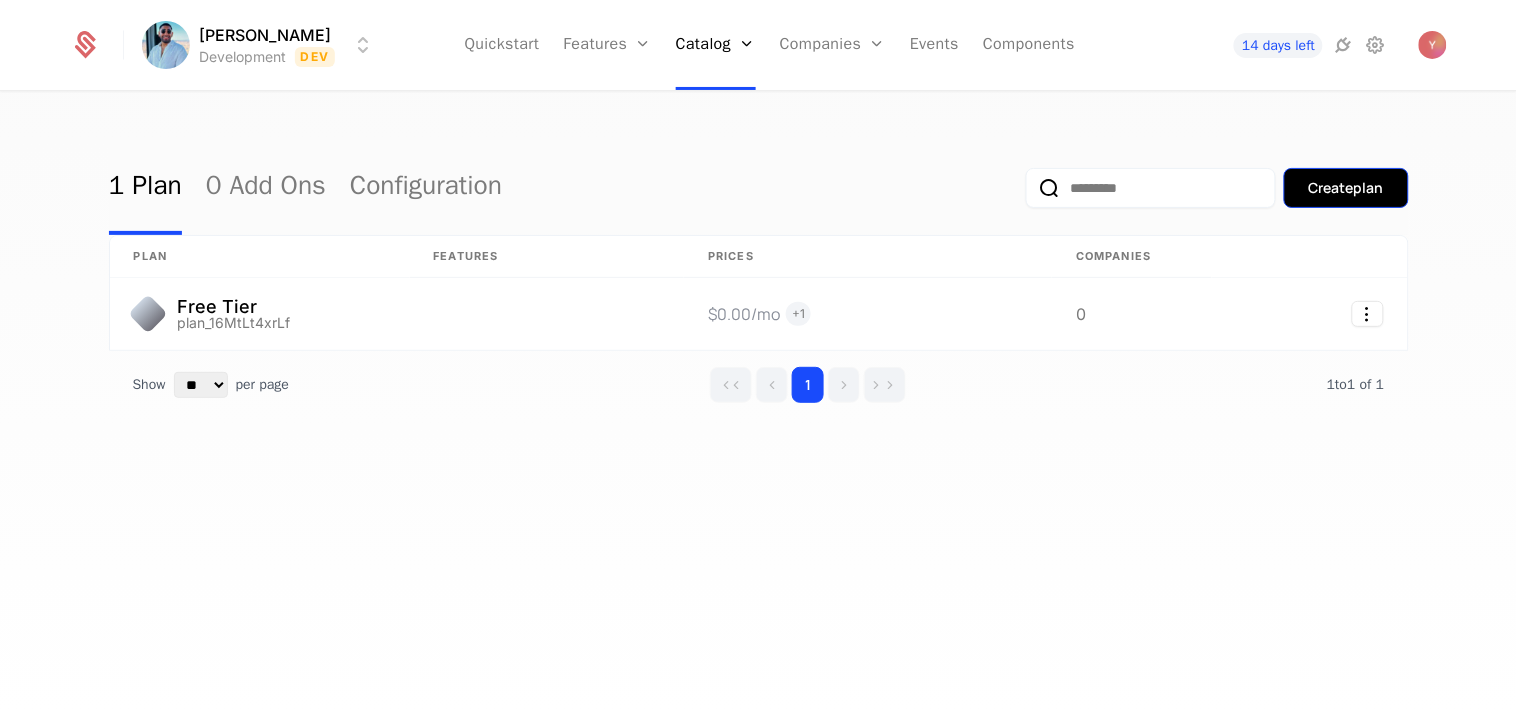 click on "Create  plan" at bounding box center (1346, 188) 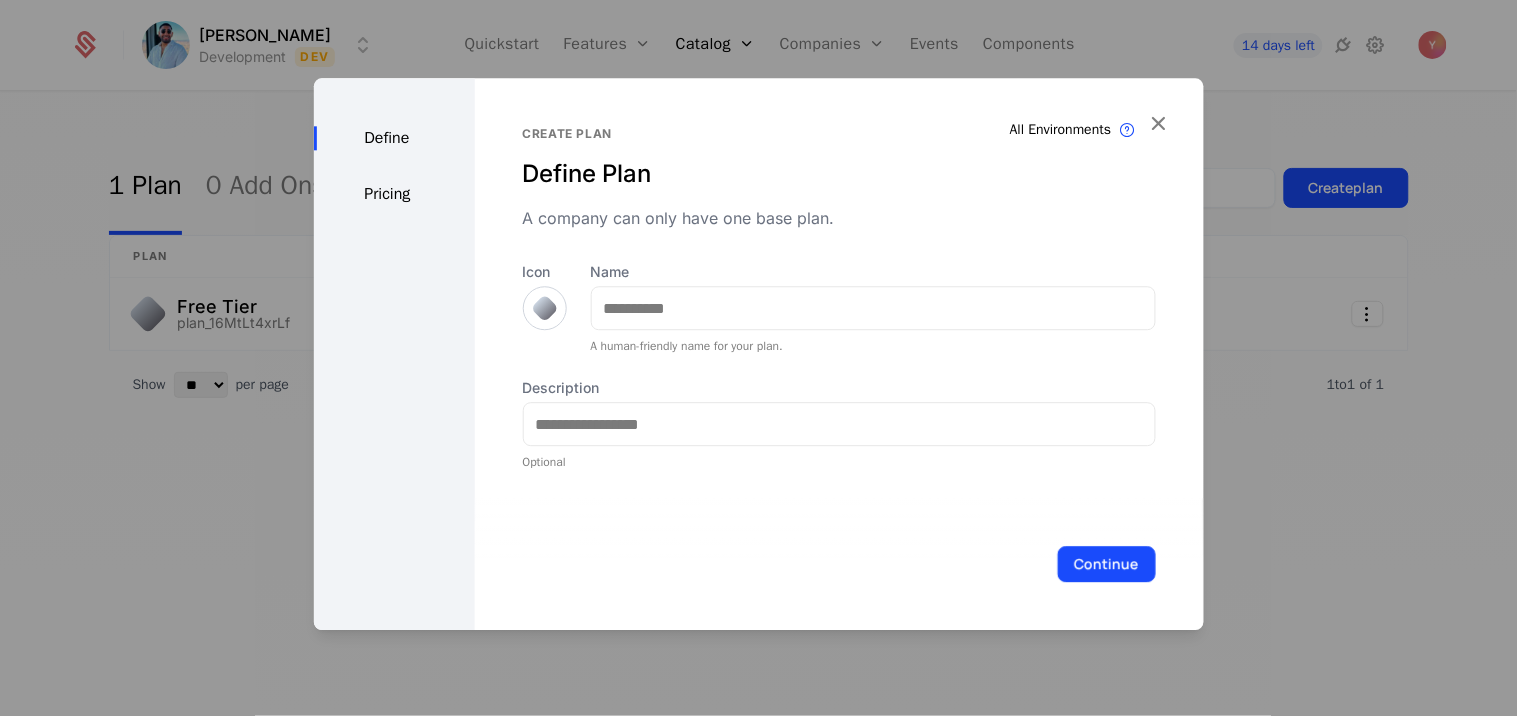 click at bounding box center [544, 308] 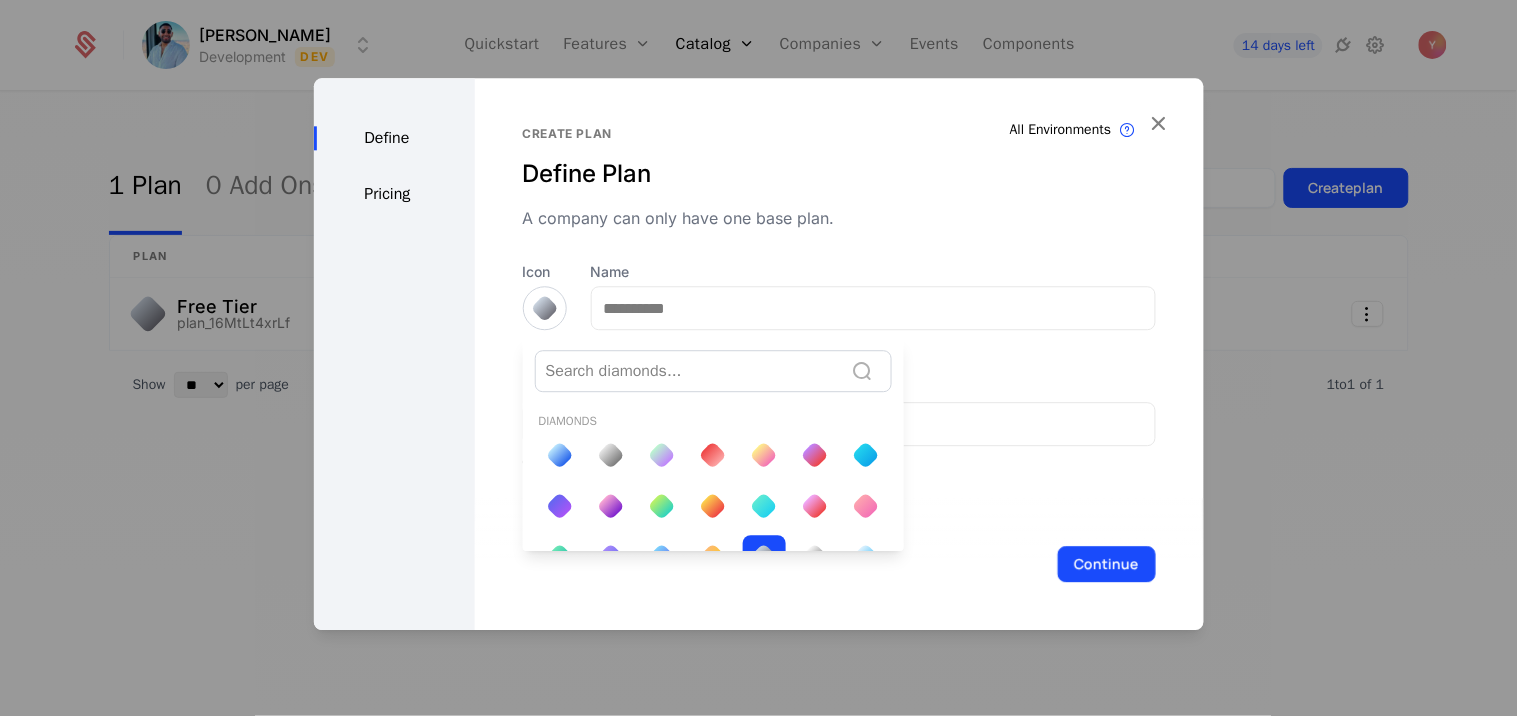 scroll, scrollTop: 0, scrollLeft: 0, axis: both 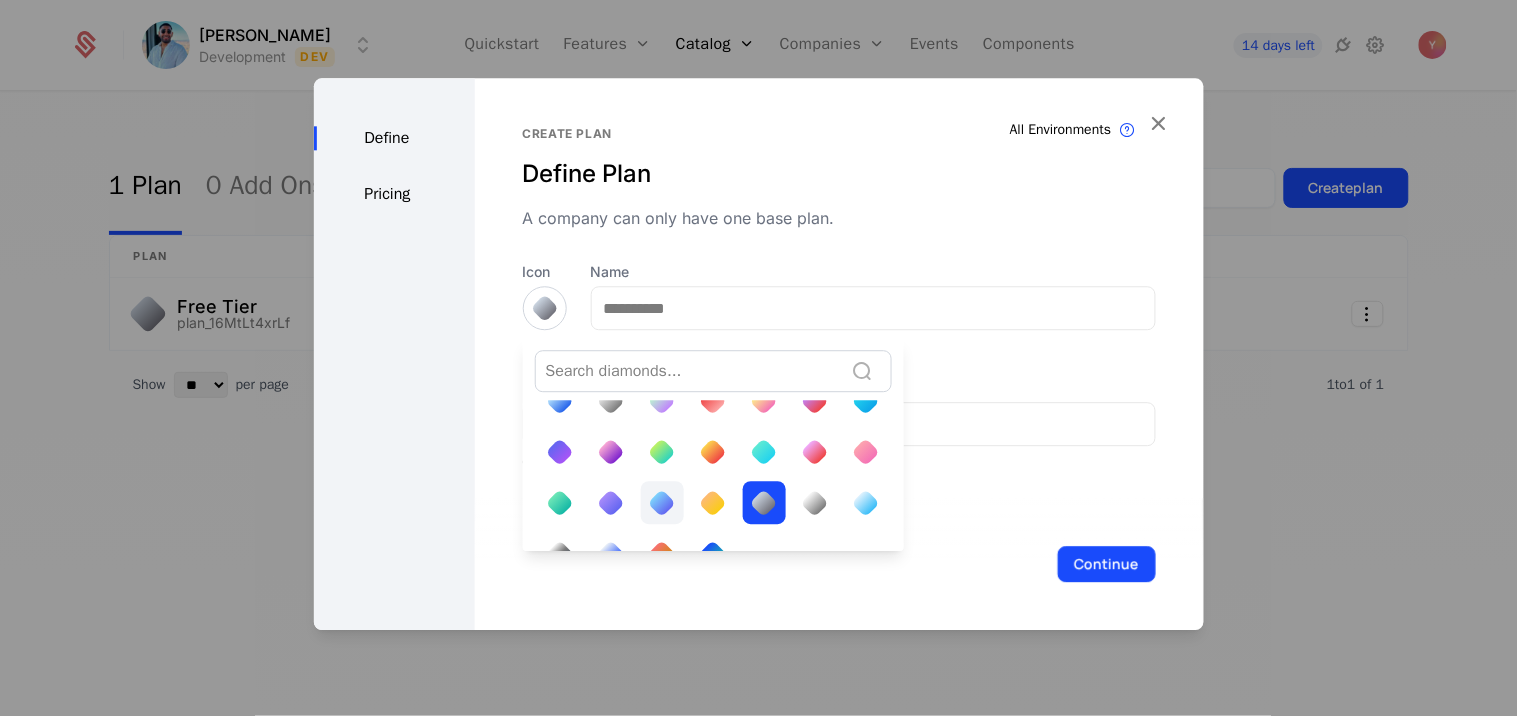 click at bounding box center [662, 503] 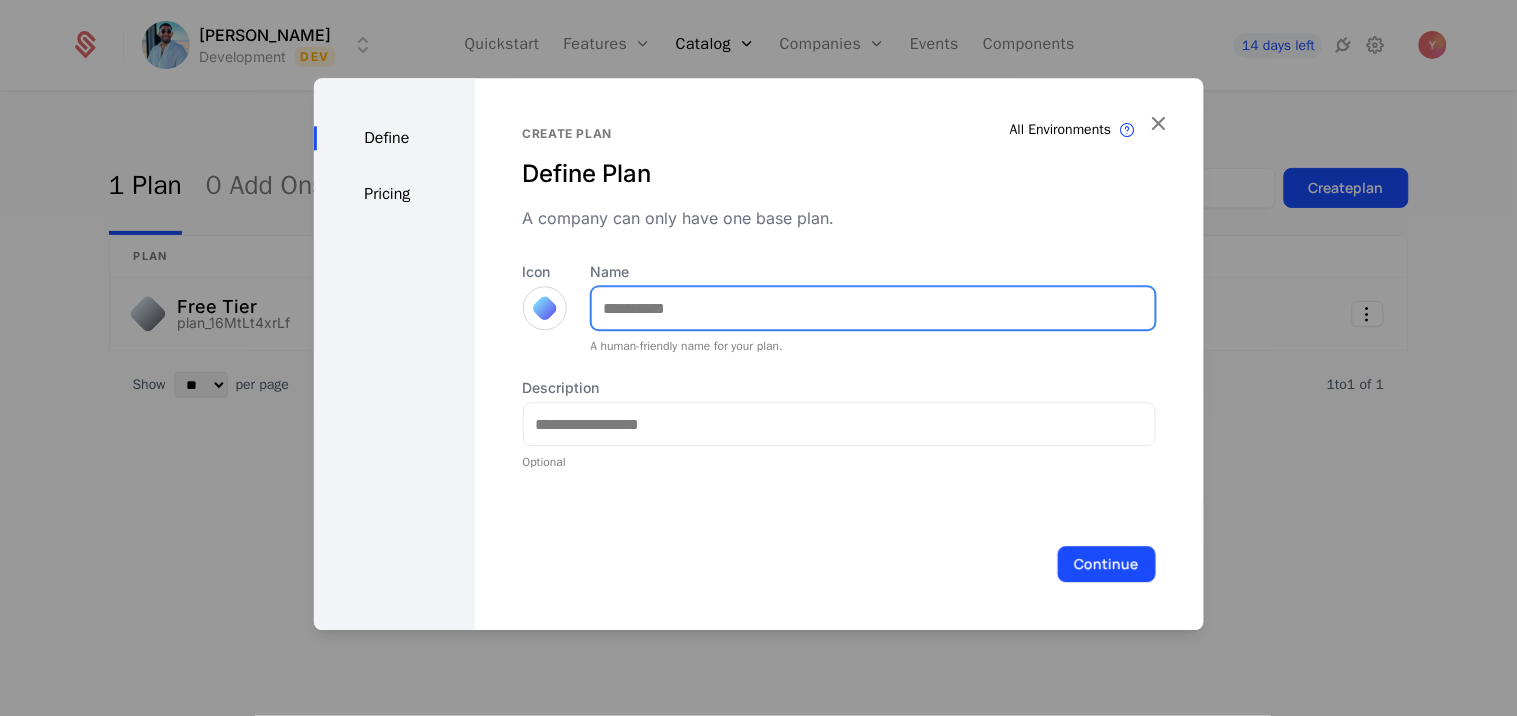 click on "Name" at bounding box center (873, 308) 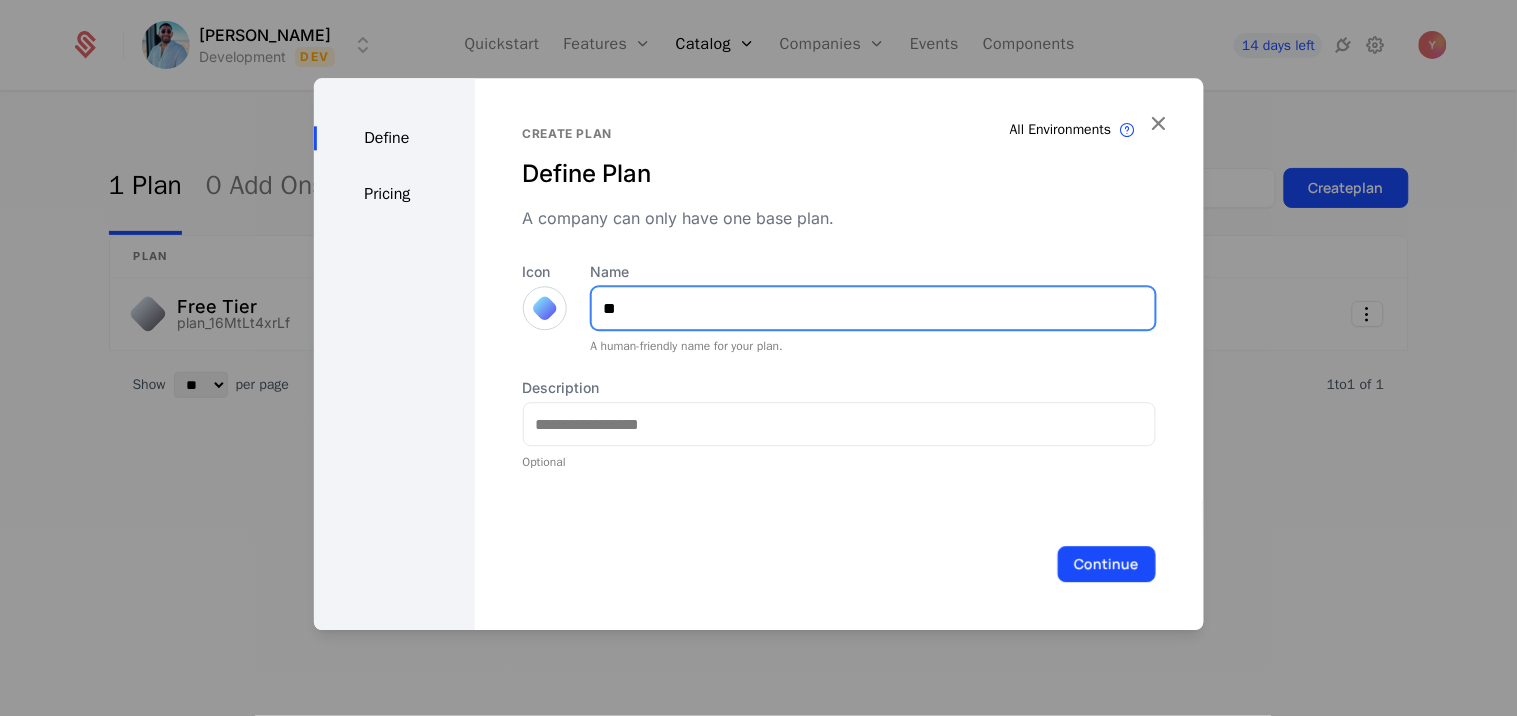 type on "*" 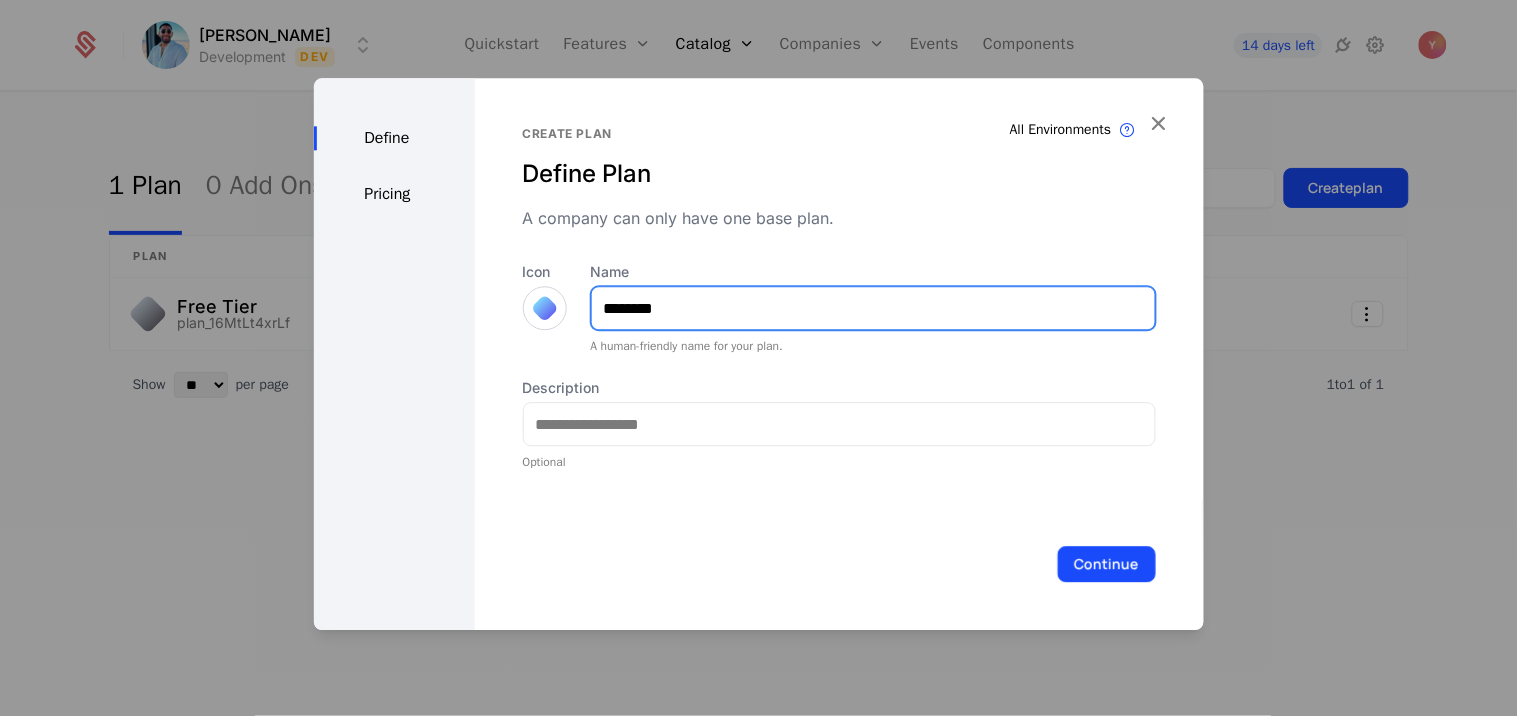 type on "********" 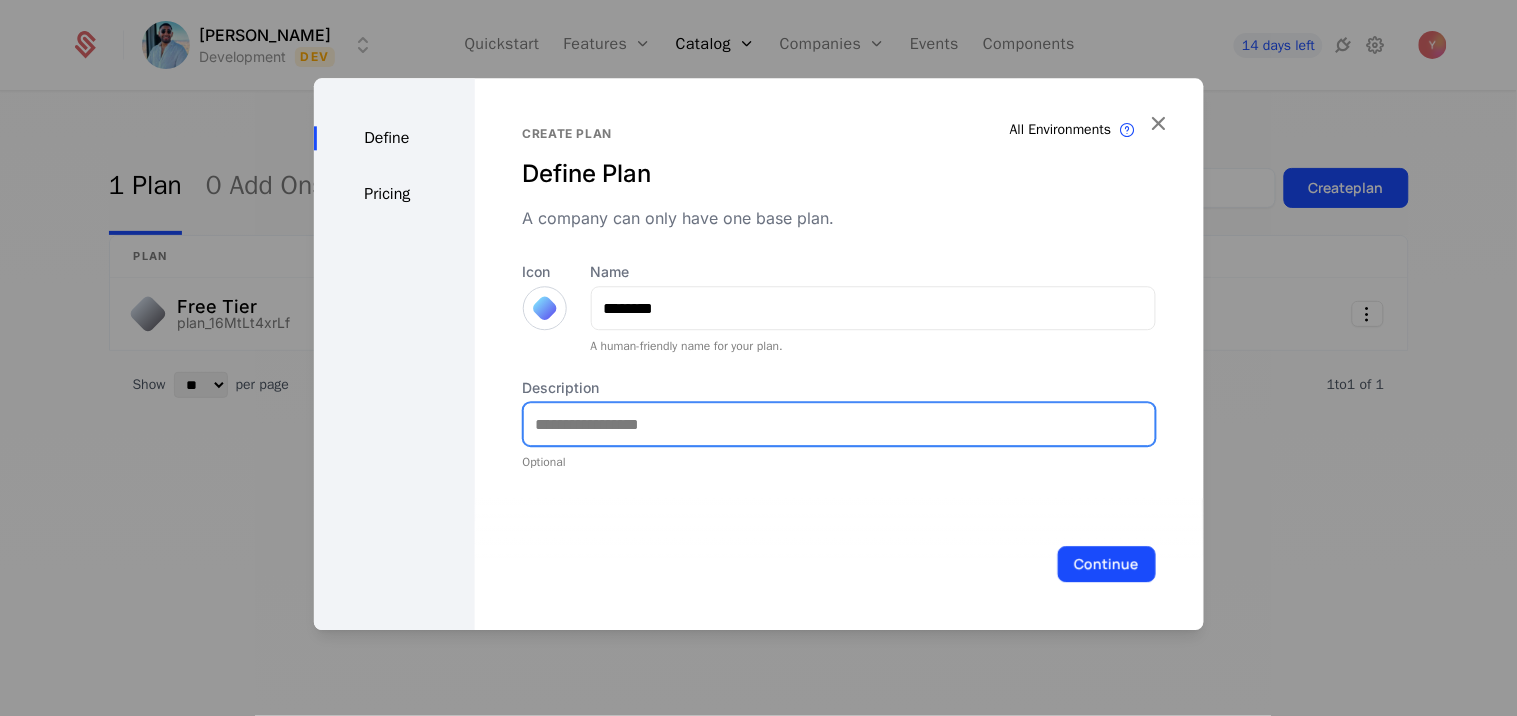 click on "Description" at bounding box center [839, 424] 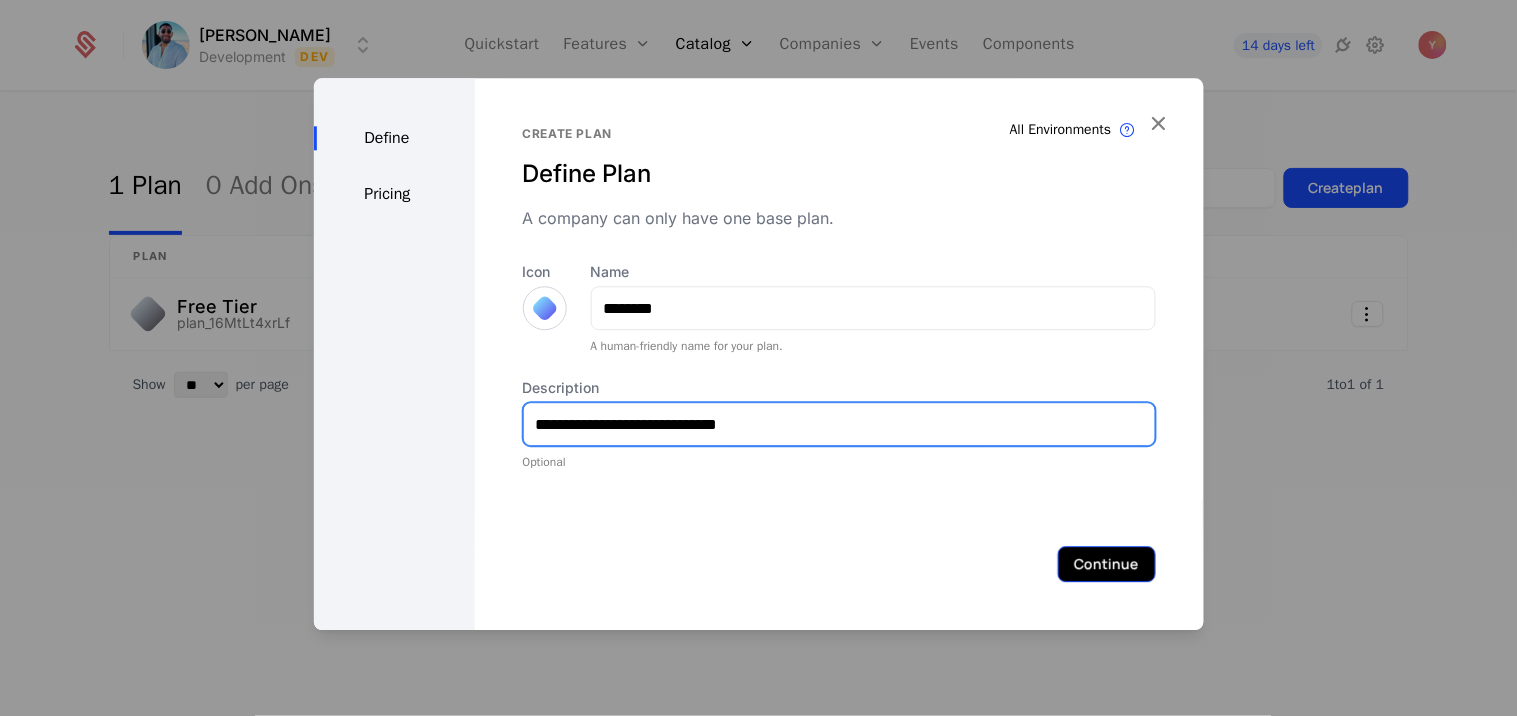 type on "**********" 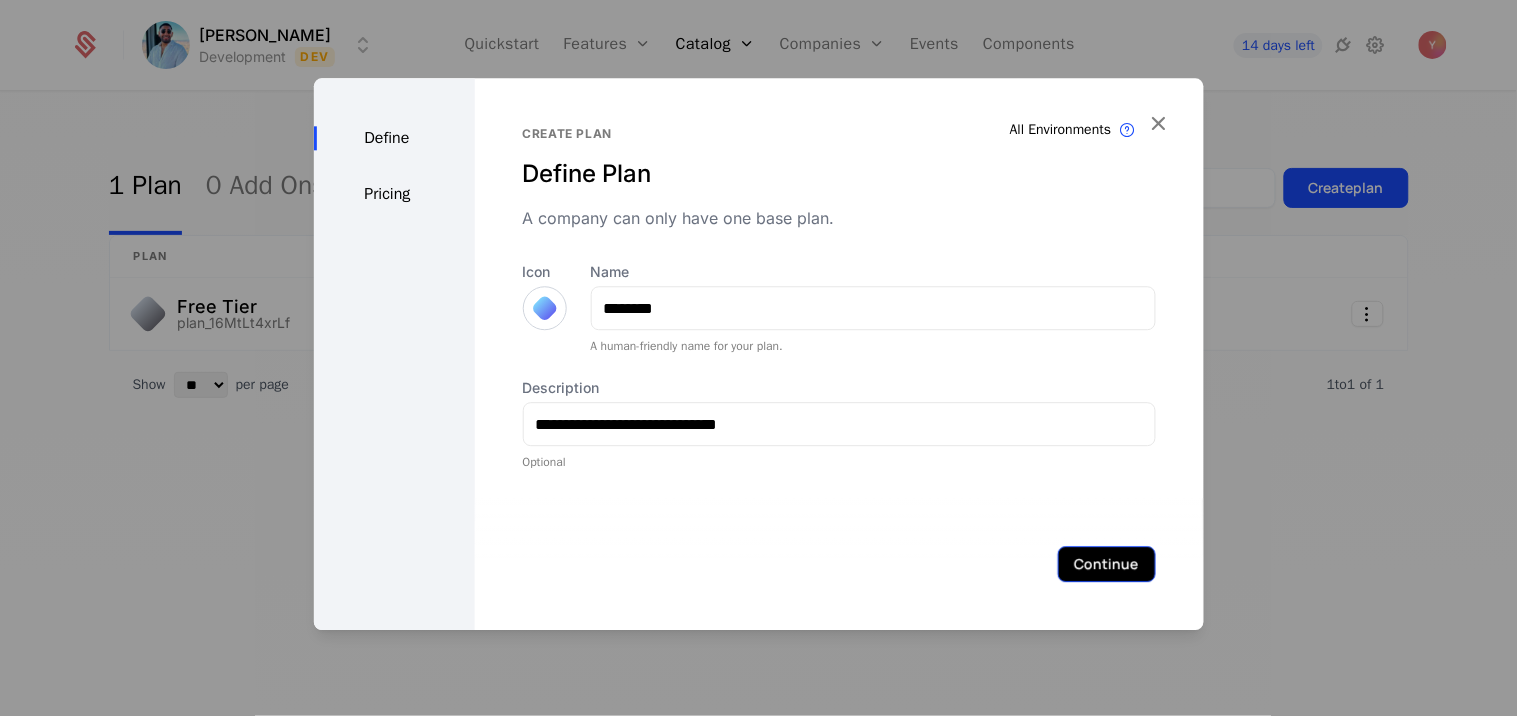 click on "Continue" at bounding box center [1107, 564] 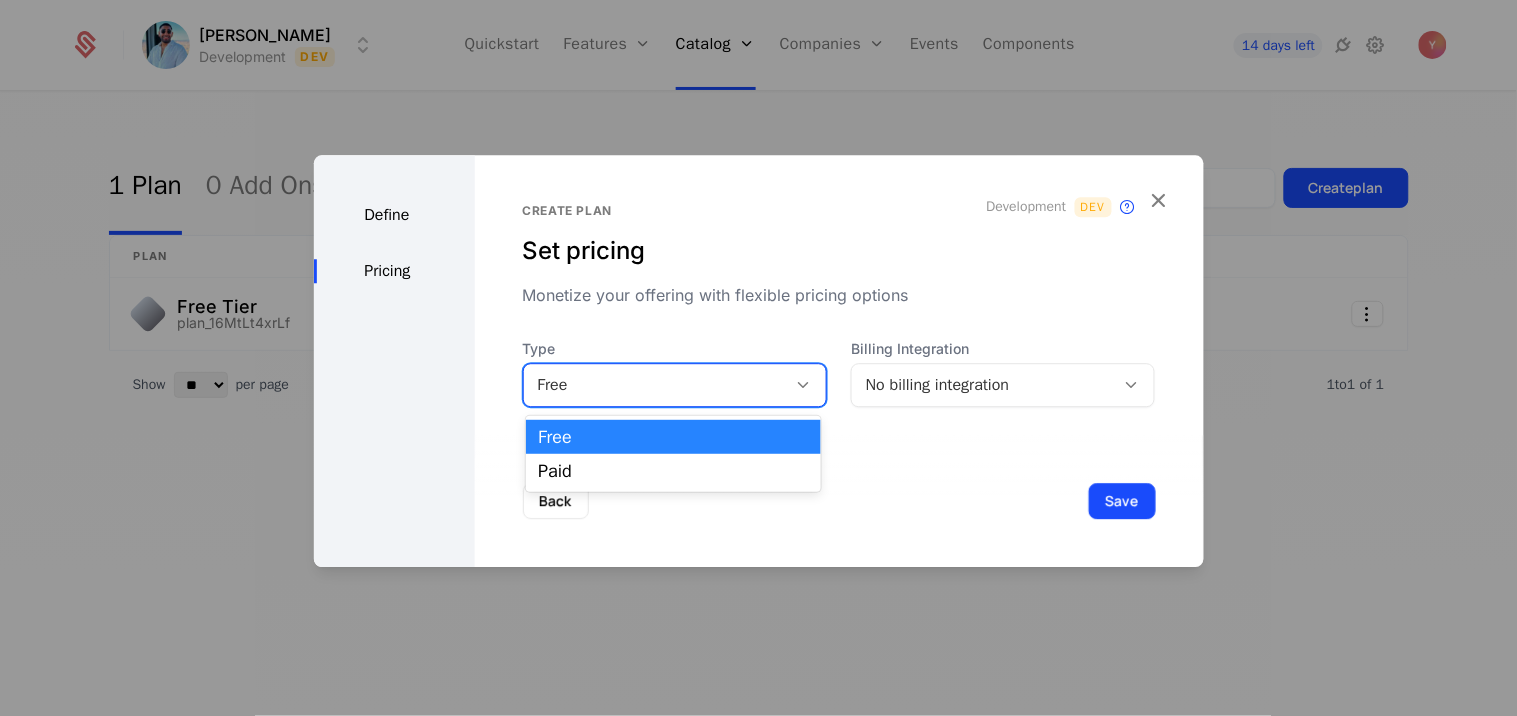 click on "Free" at bounding box center [655, 385] 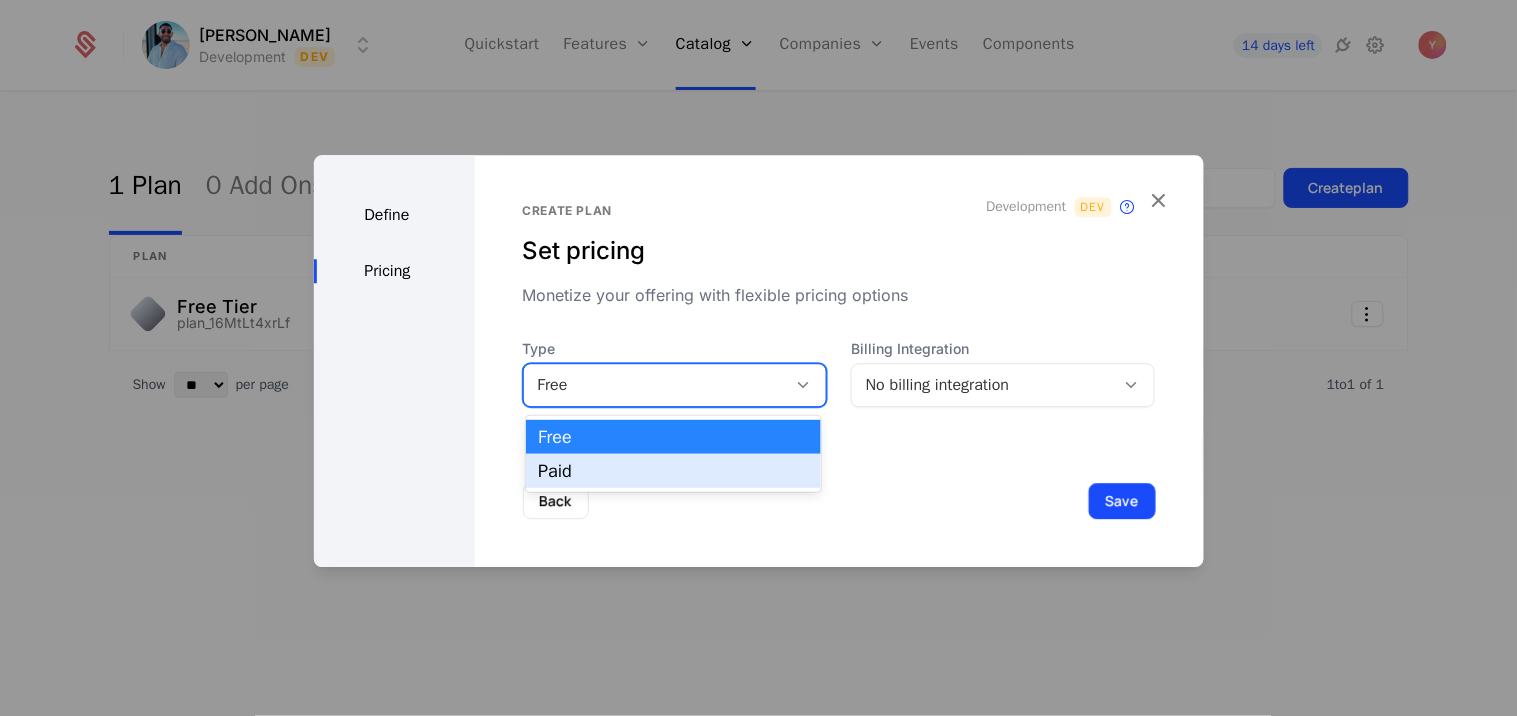 click on "Paid" at bounding box center (673, 471) 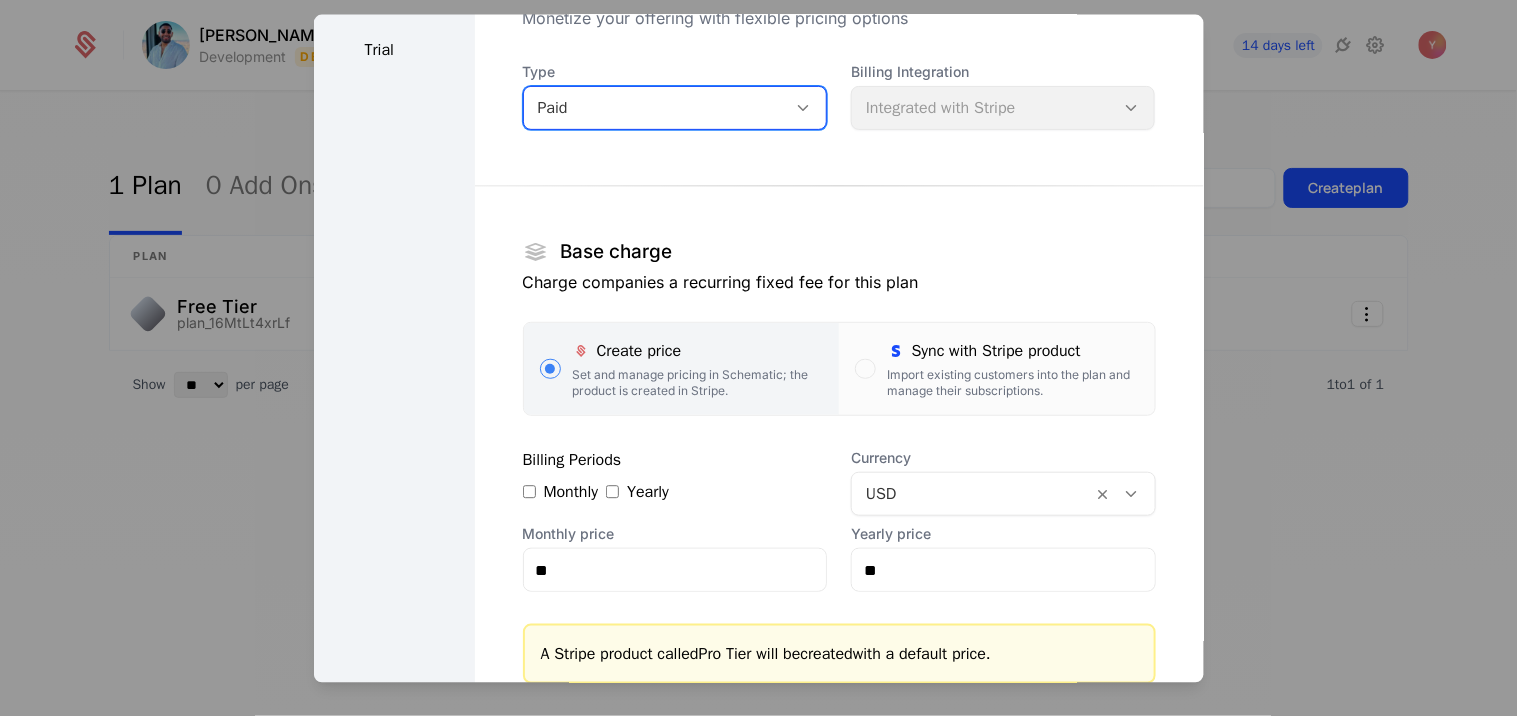 scroll, scrollTop: 138, scrollLeft: 0, axis: vertical 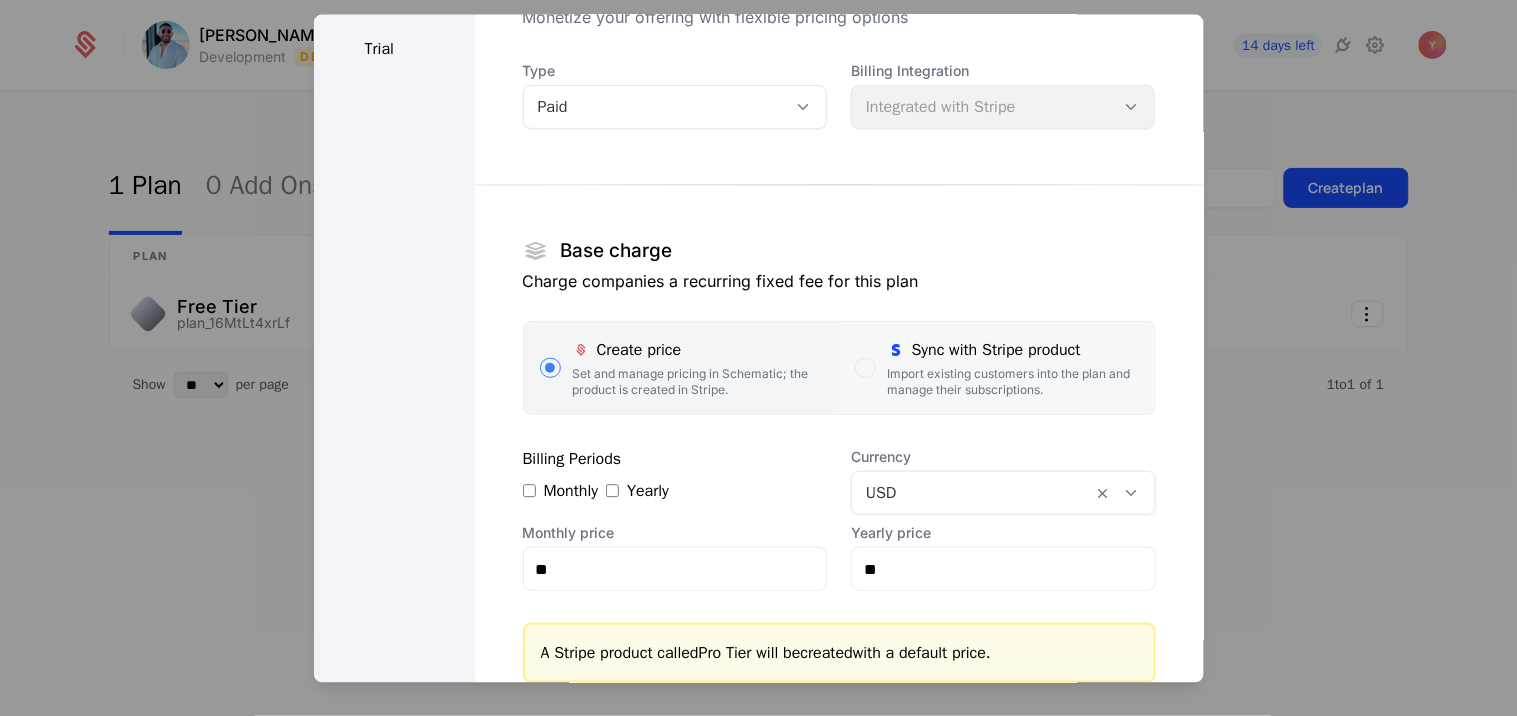 click on "Import existing customers into the plan and manage their subscriptions." at bounding box center (1013, 382) 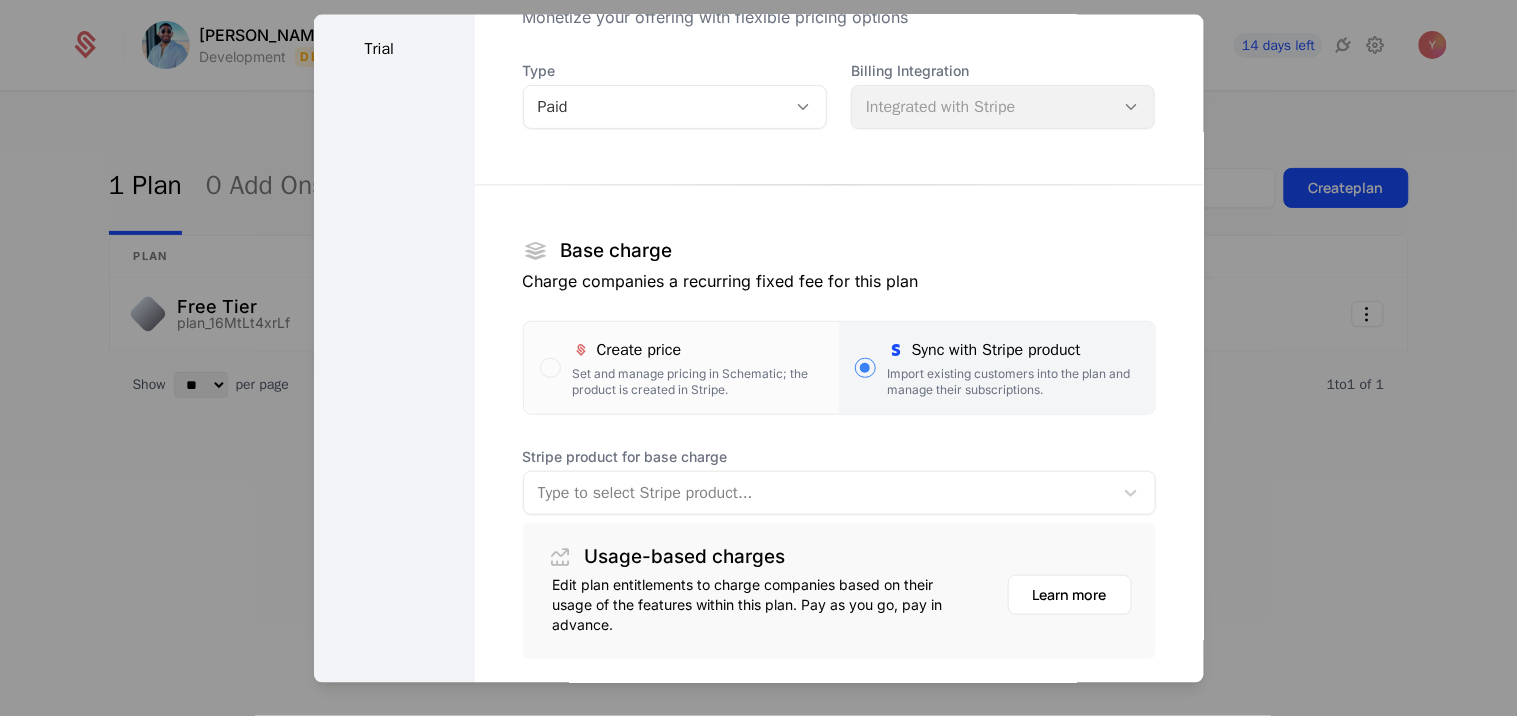 scroll, scrollTop: 273, scrollLeft: 0, axis: vertical 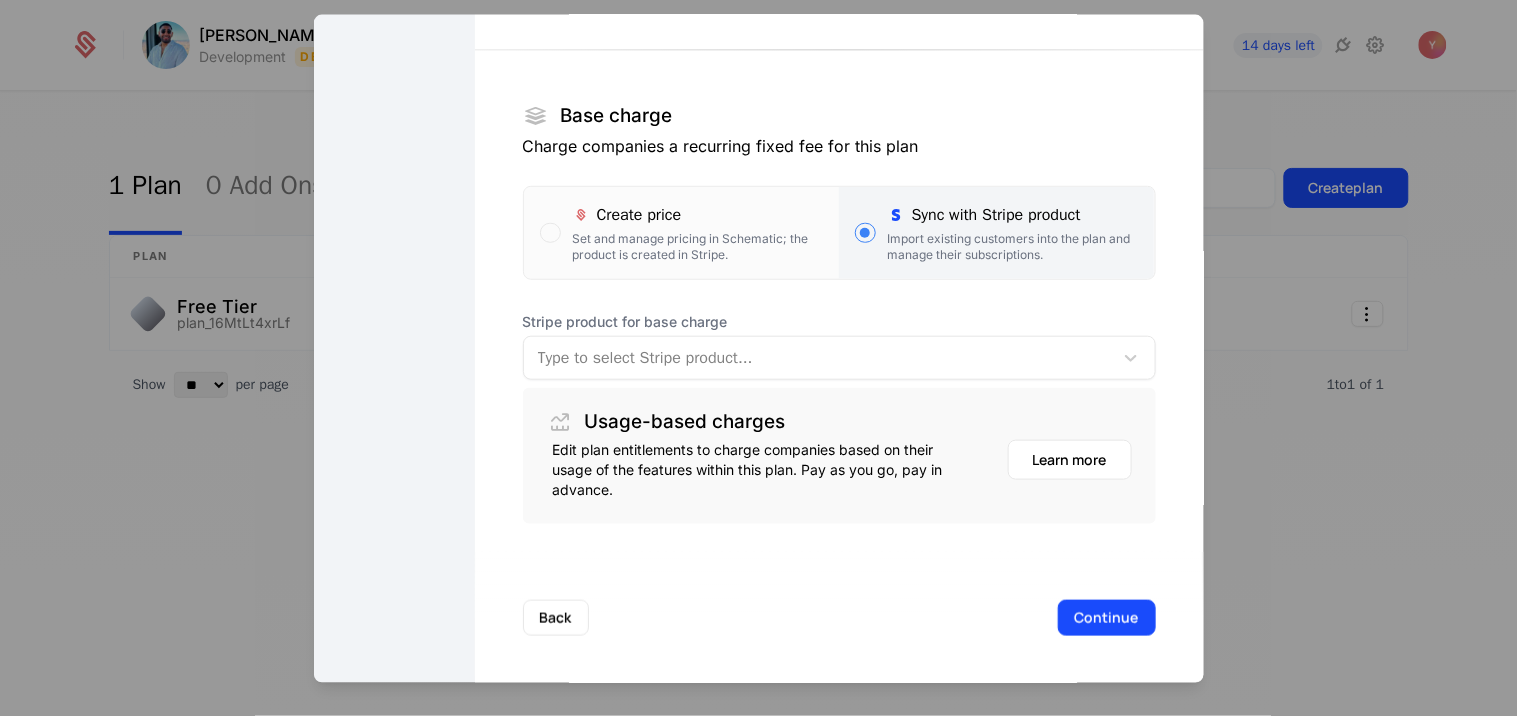 click at bounding box center (818, 358) 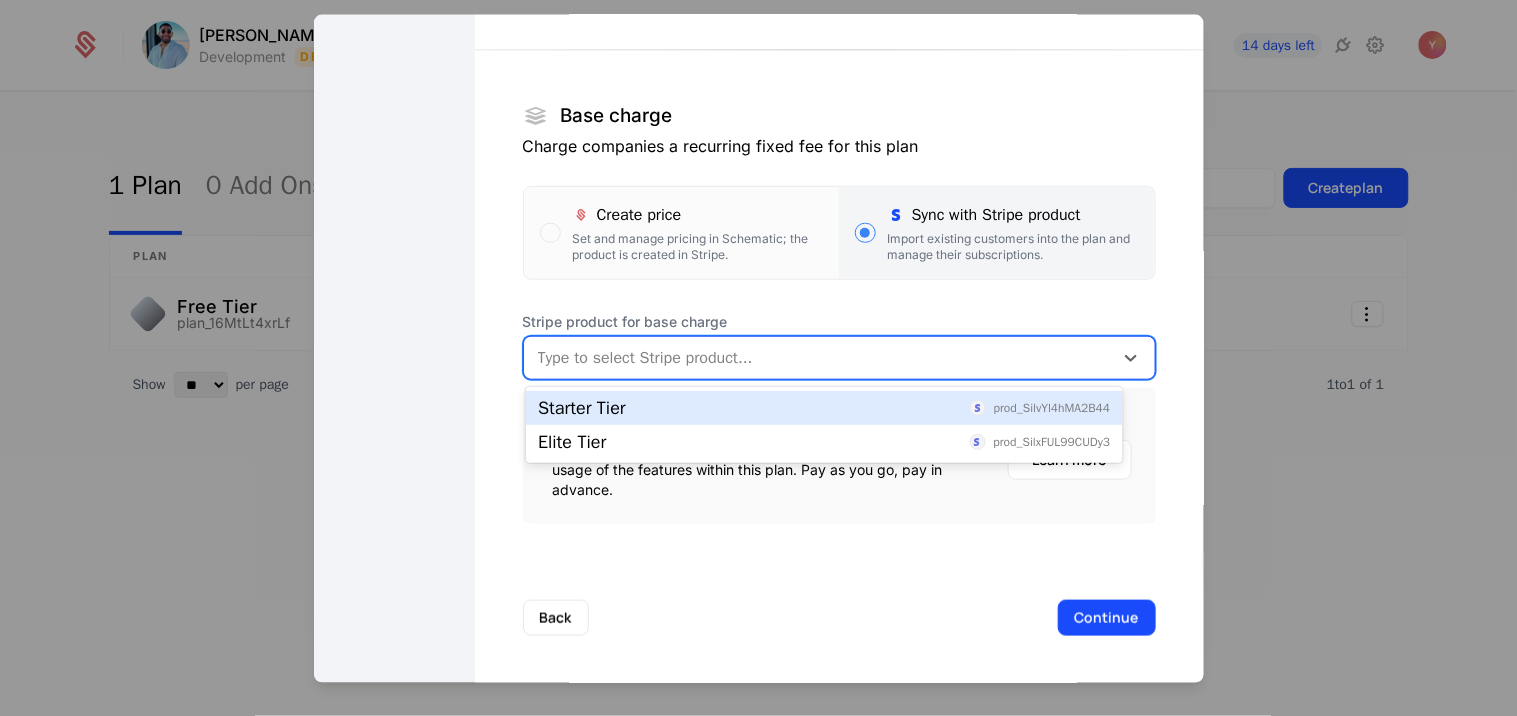 click on "Starter Tier prod_SilvYl4hMA2B44" at bounding box center (824, 408) 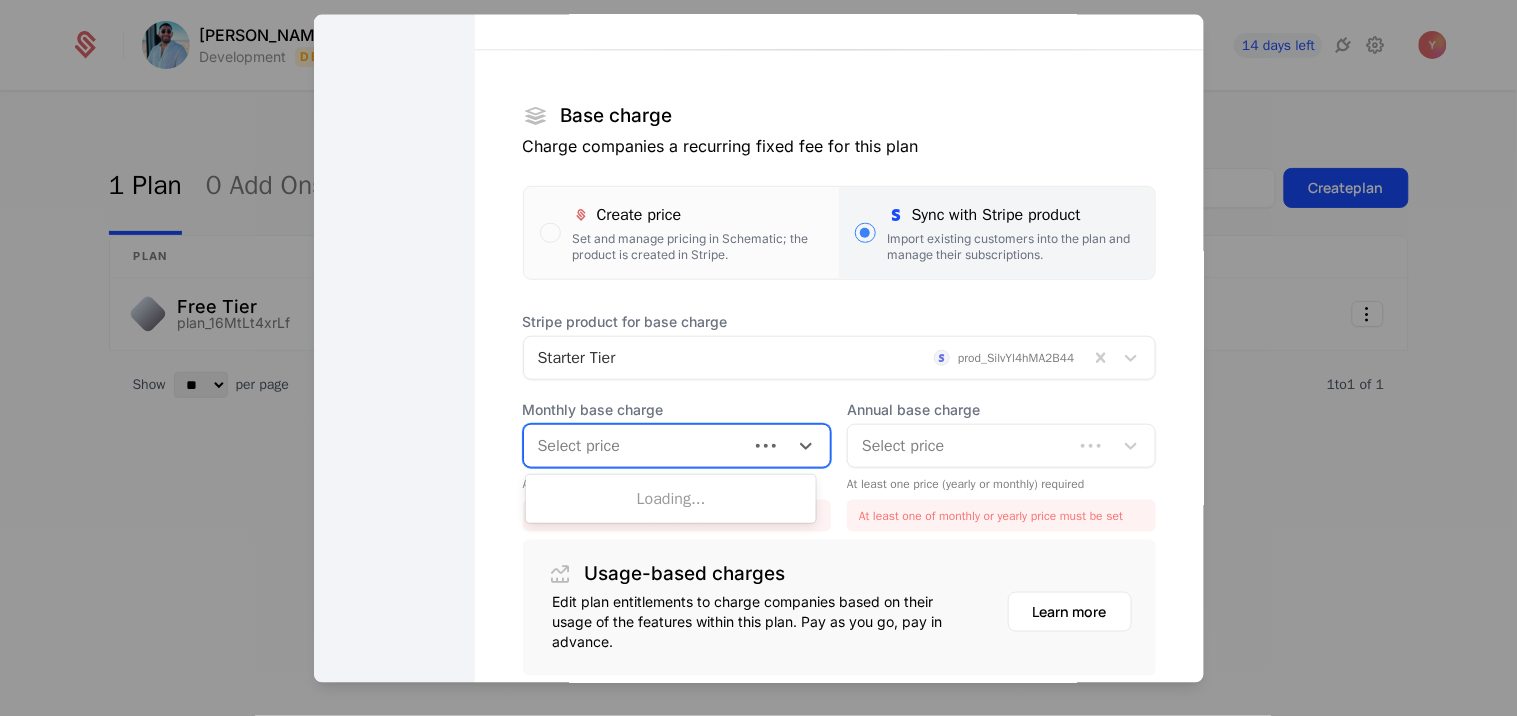 click at bounding box center [636, 446] 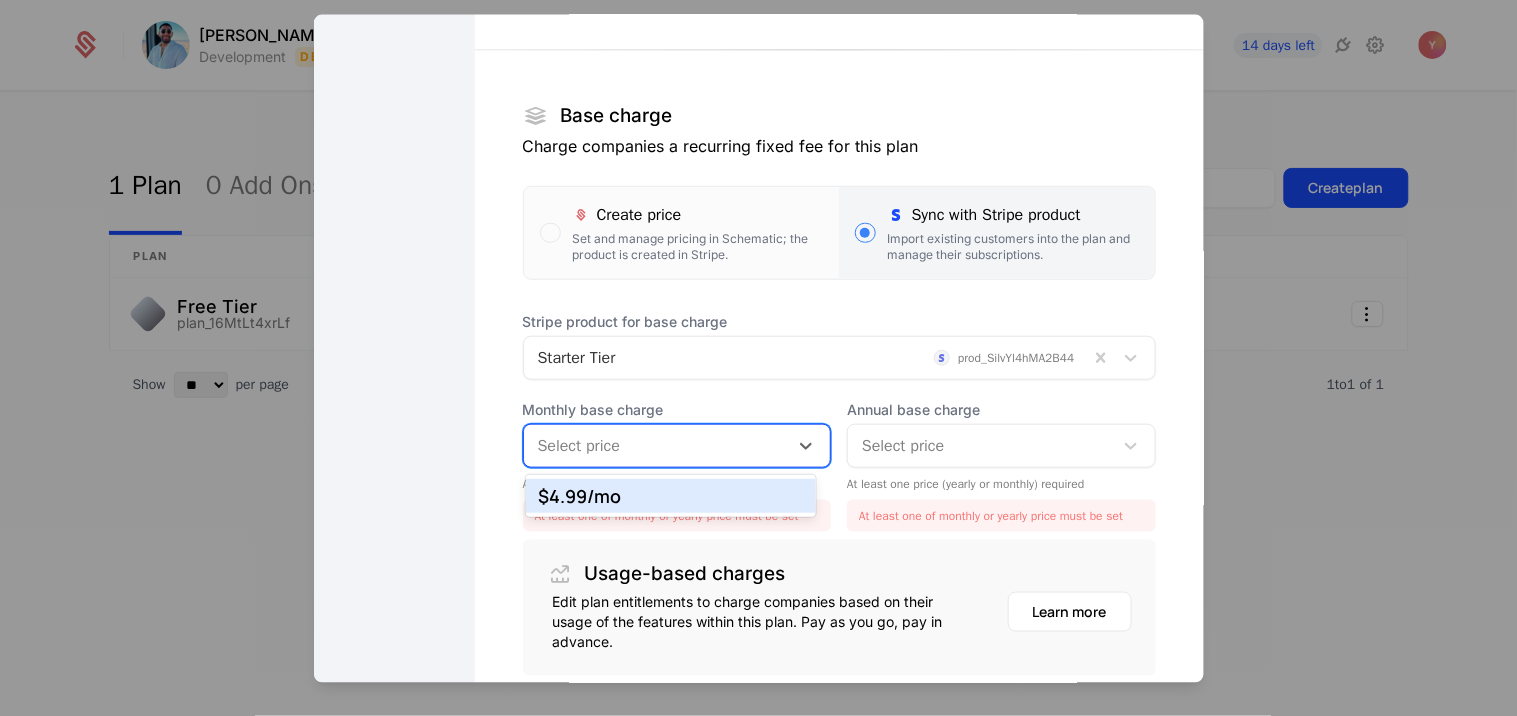 click on "$4.99 /mo" at bounding box center [671, 496] 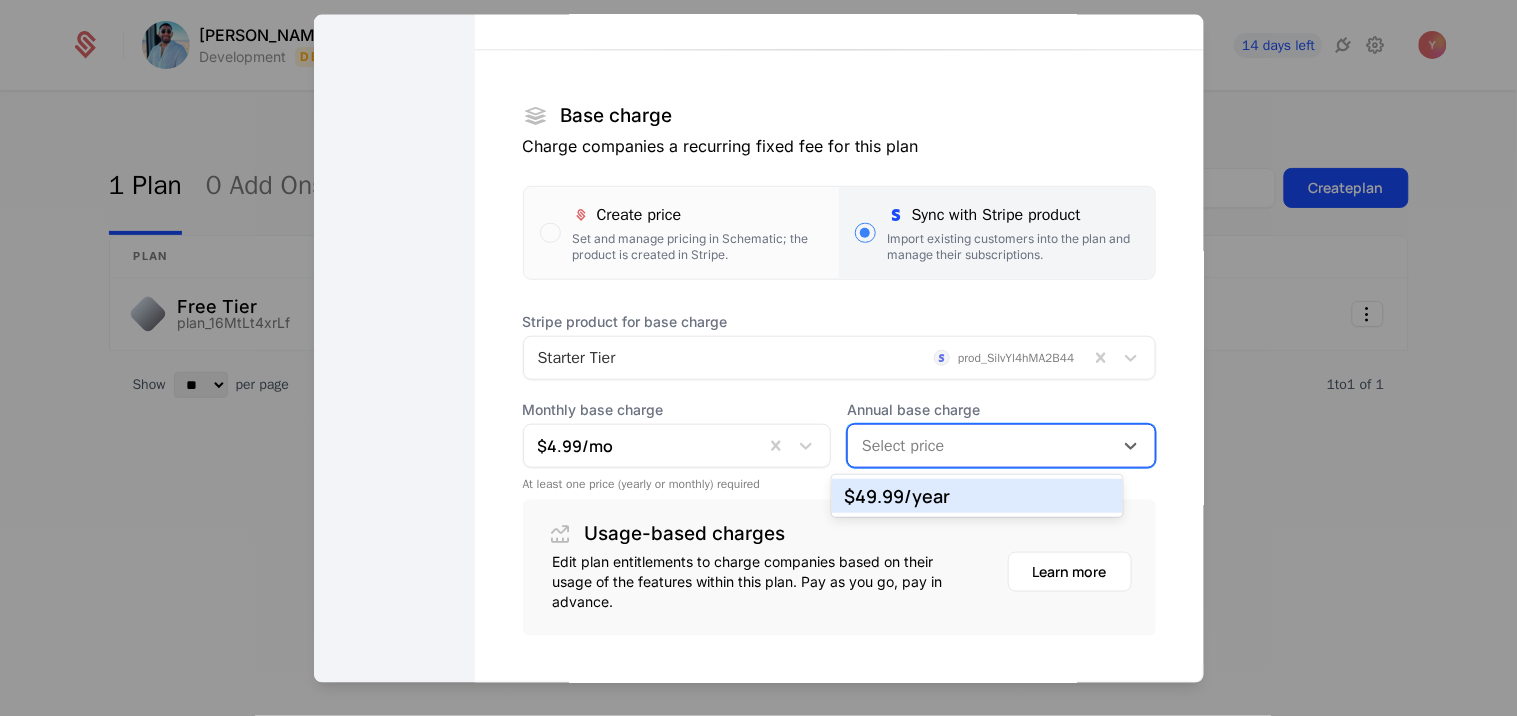 click on "Select price" at bounding box center [980, 446] 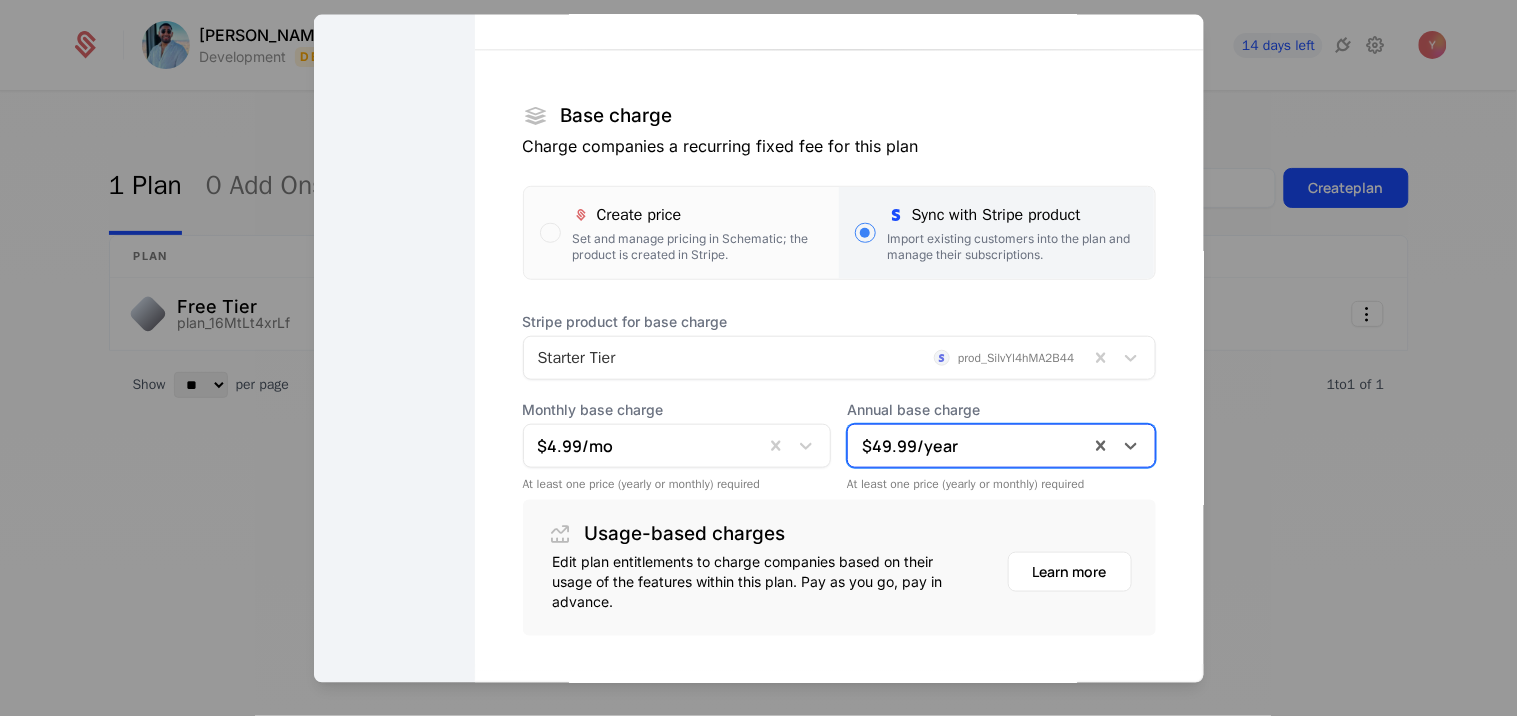 scroll, scrollTop: 385, scrollLeft: 0, axis: vertical 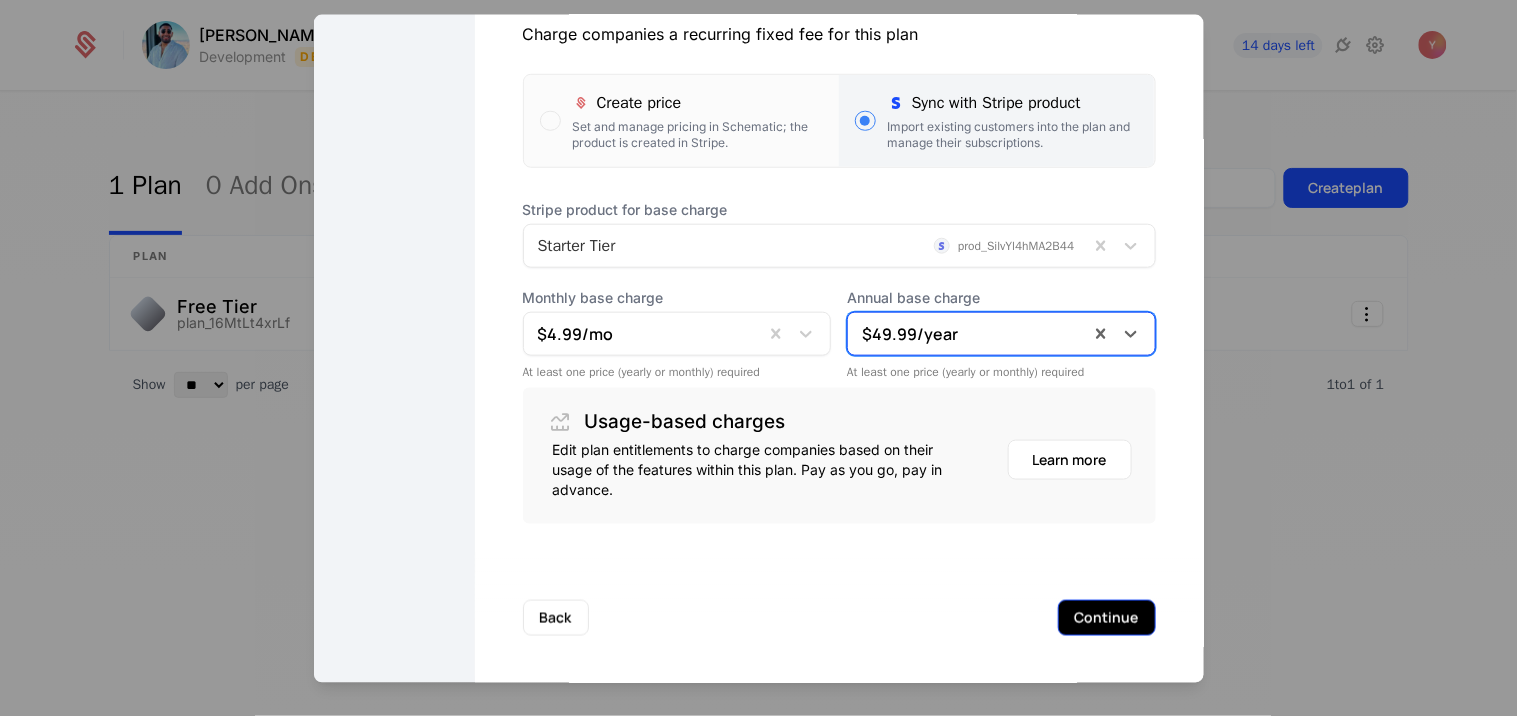 click on "Continue" at bounding box center (1107, 618) 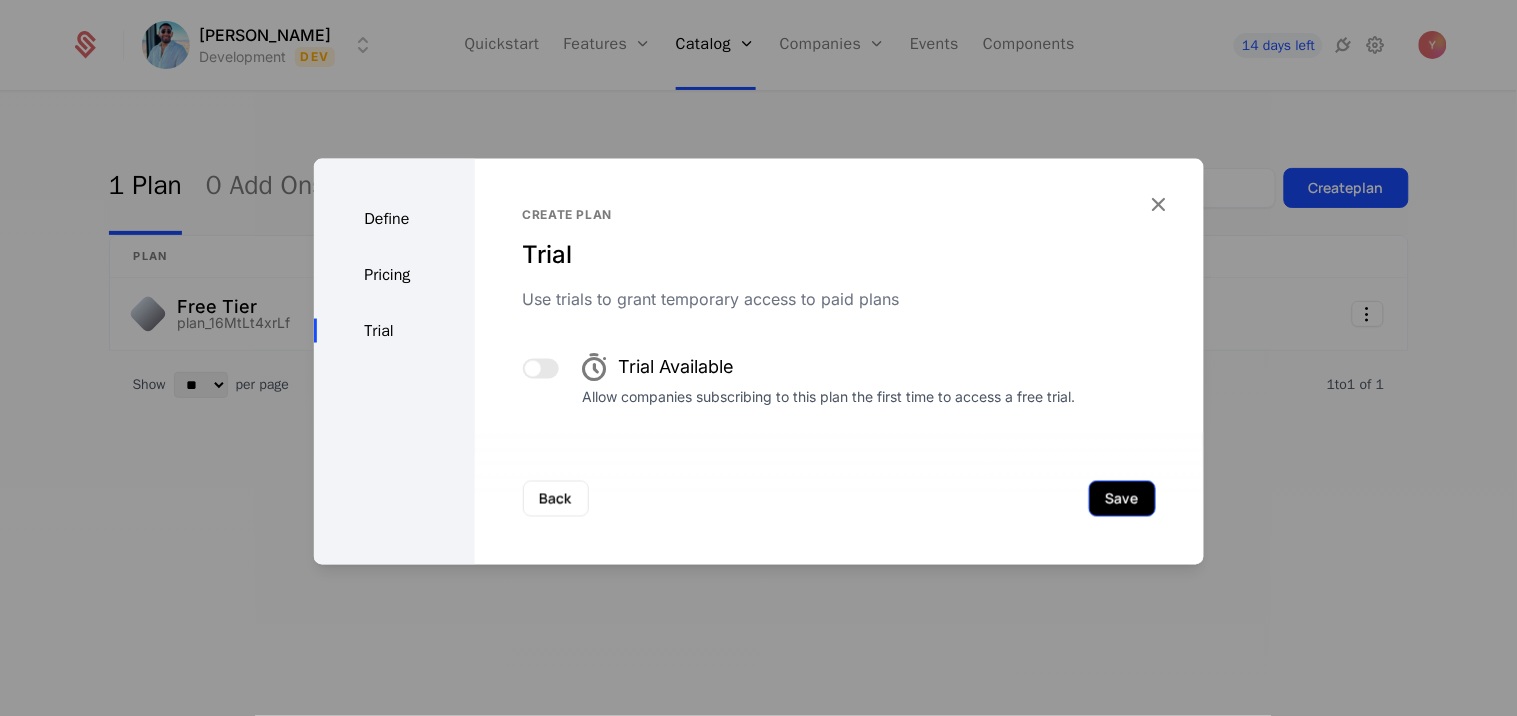 scroll, scrollTop: 0, scrollLeft: 0, axis: both 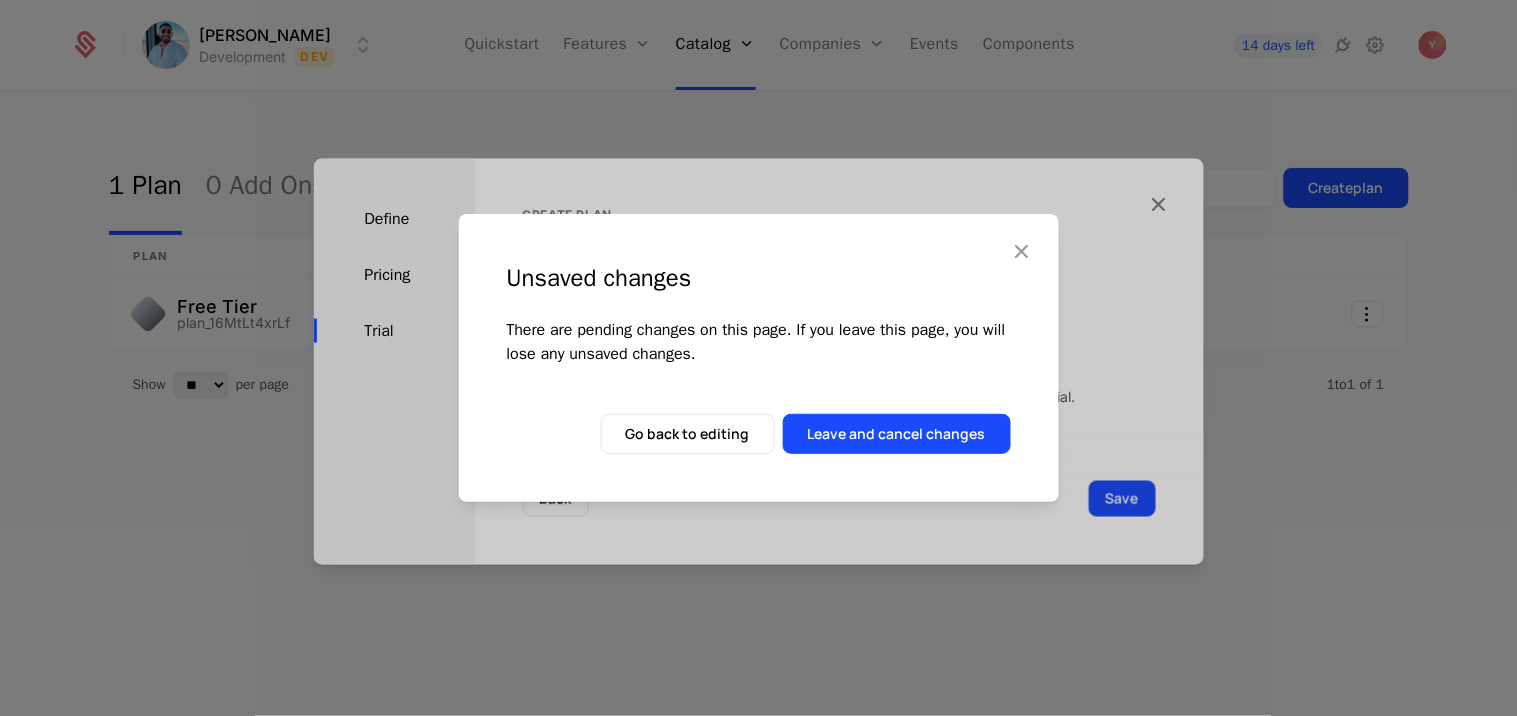 click at bounding box center [1022, 251] 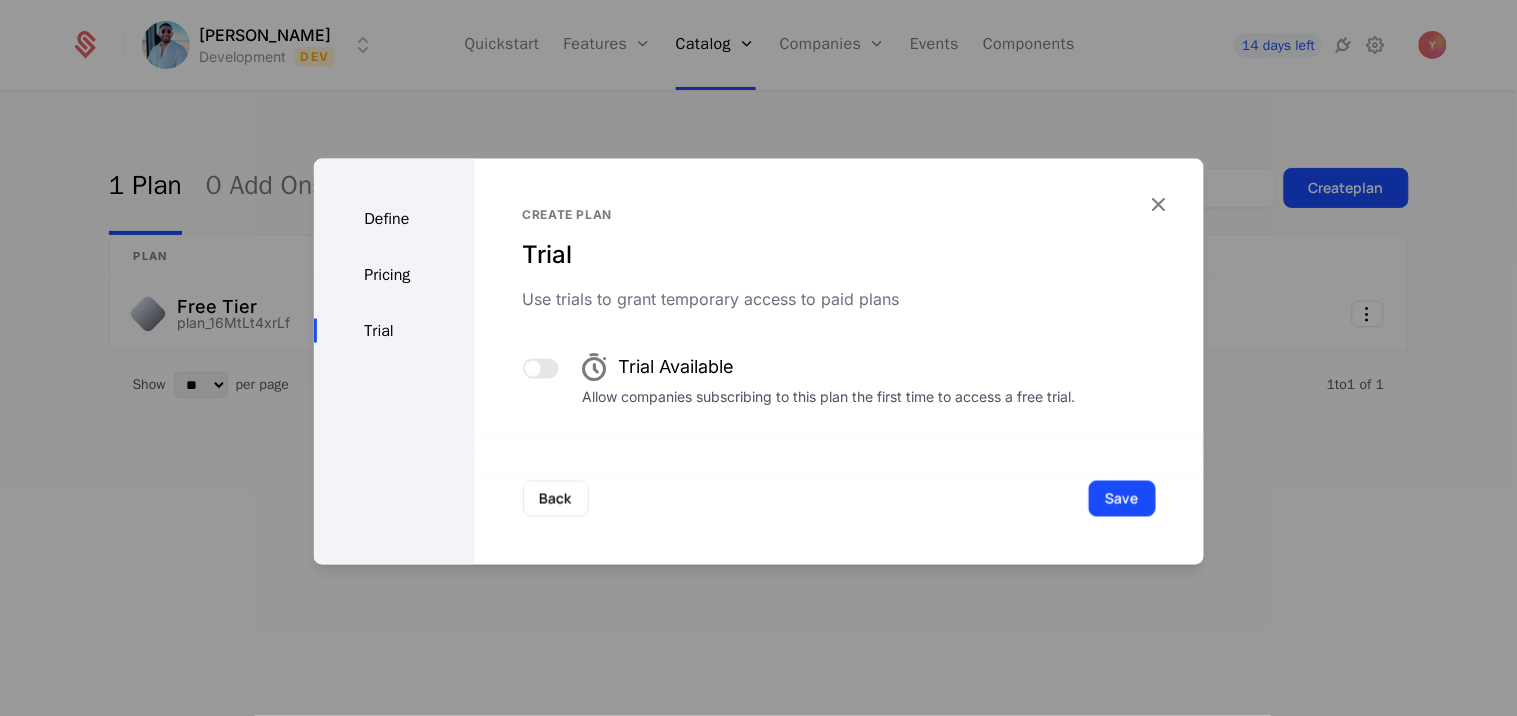 click on "Define Pricing Trial" at bounding box center (394, 362) 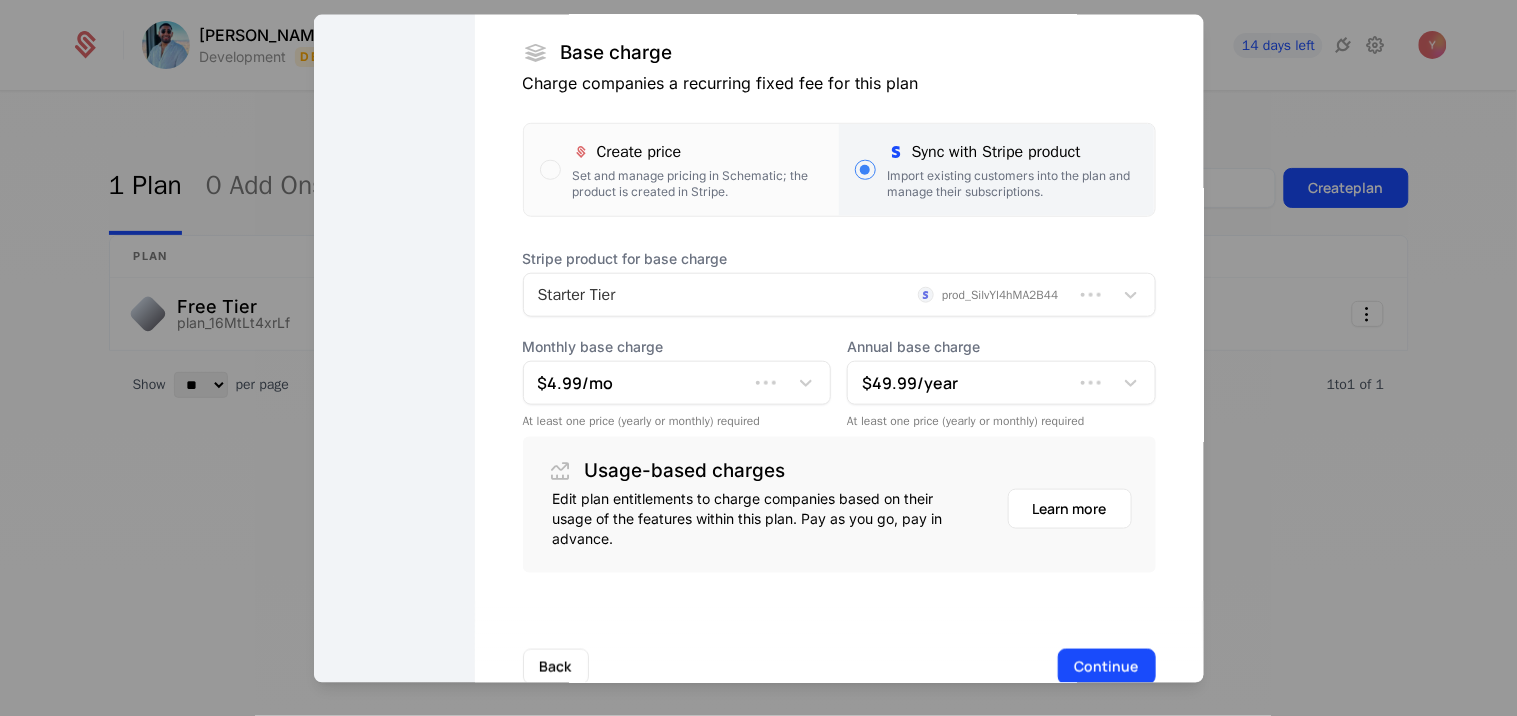 scroll, scrollTop: 385, scrollLeft: 0, axis: vertical 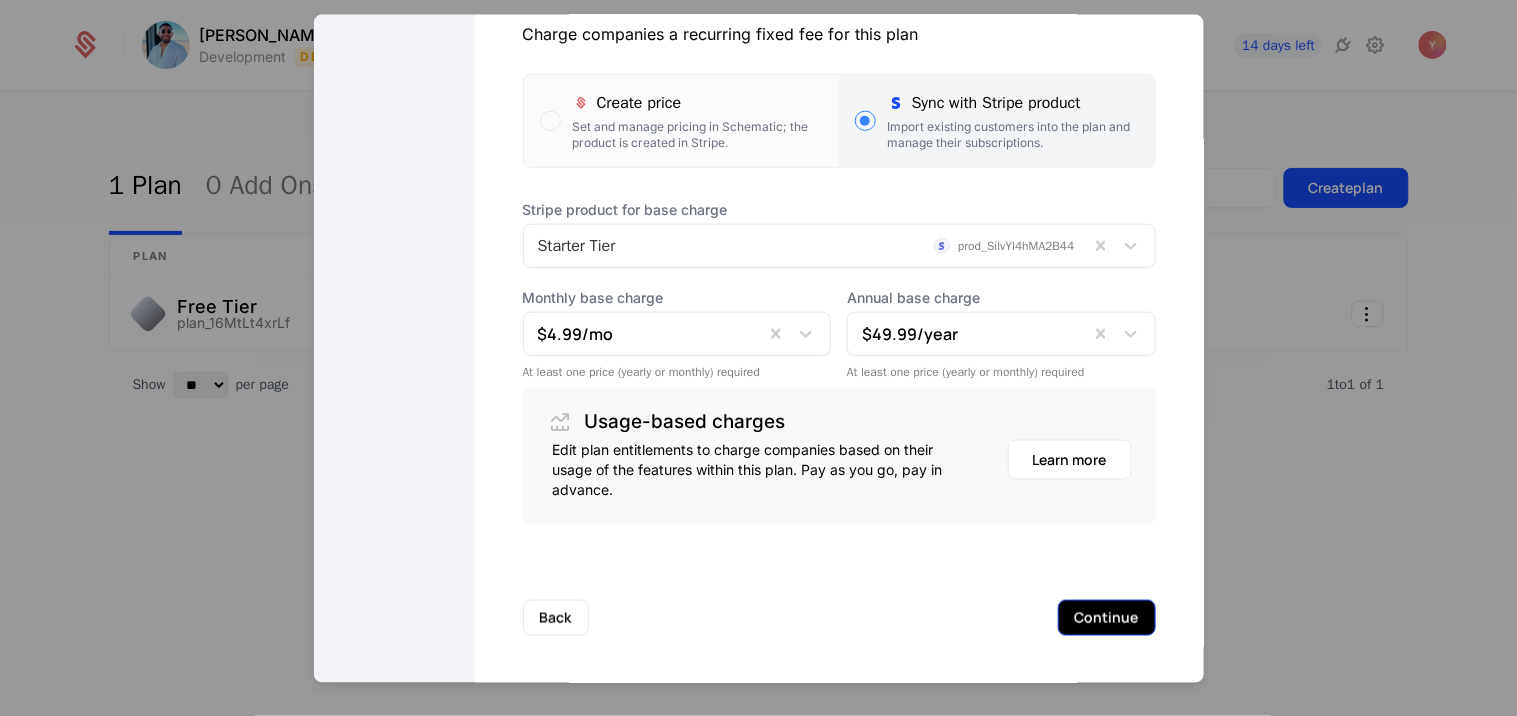 click on "Continue" at bounding box center [1107, 618] 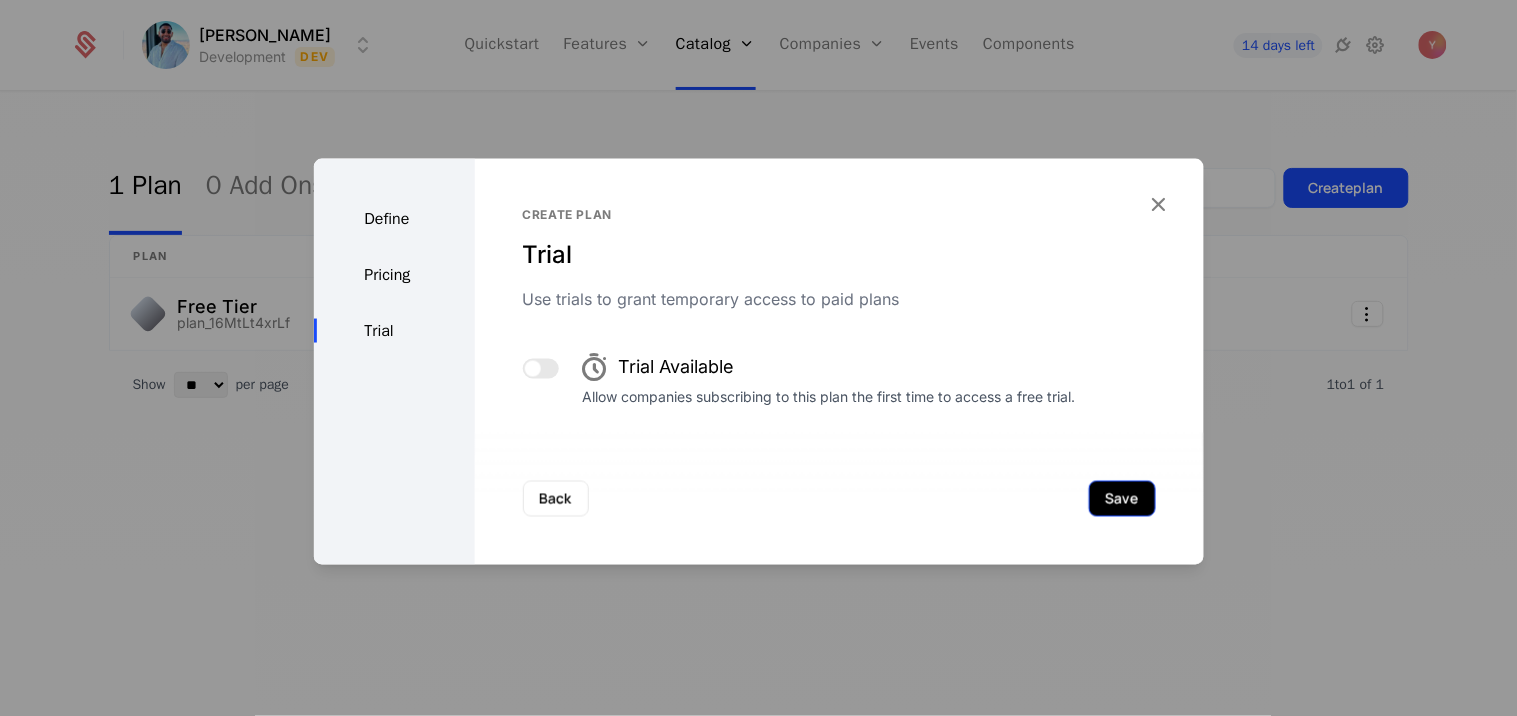 scroll, scrollTop: 0, scrollLeft: 0, axis: both 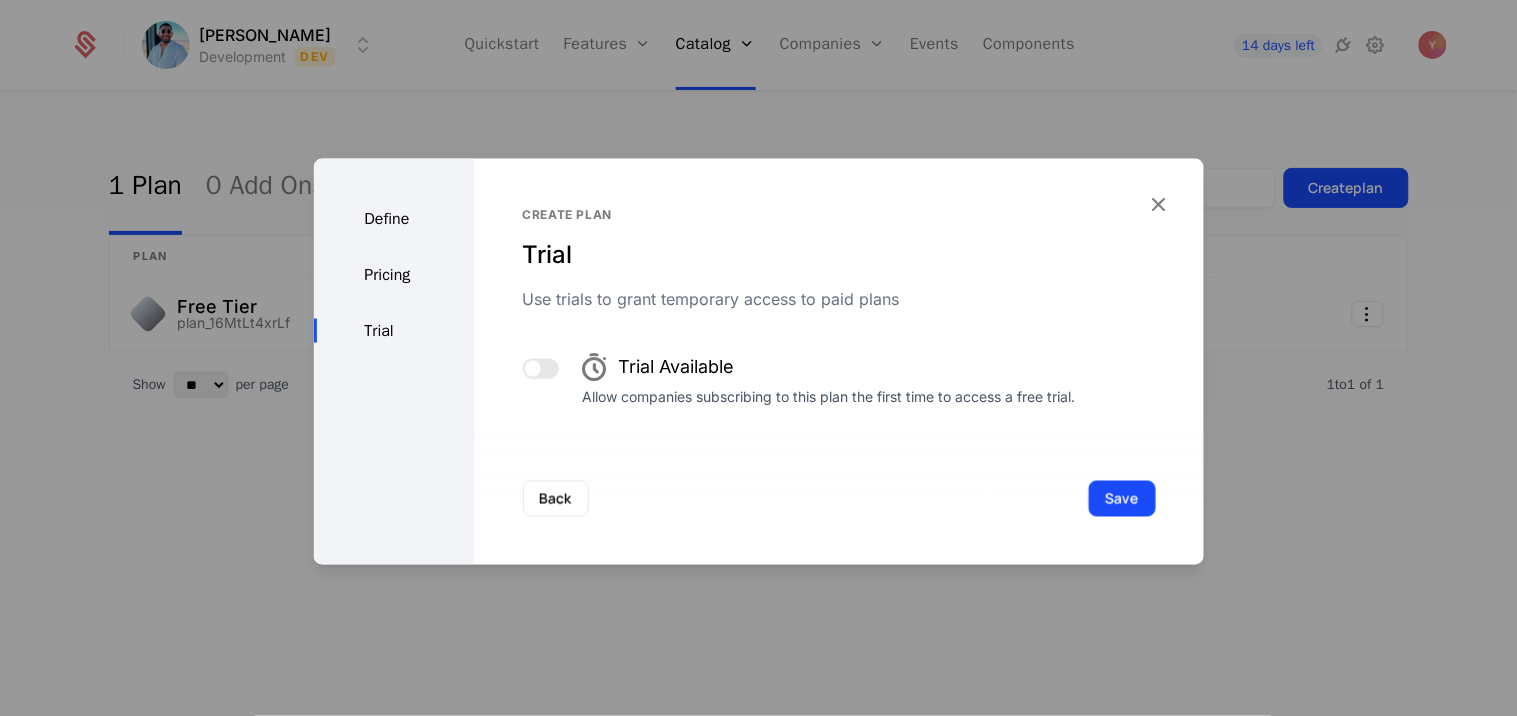 click at bounding box center (541, 369) 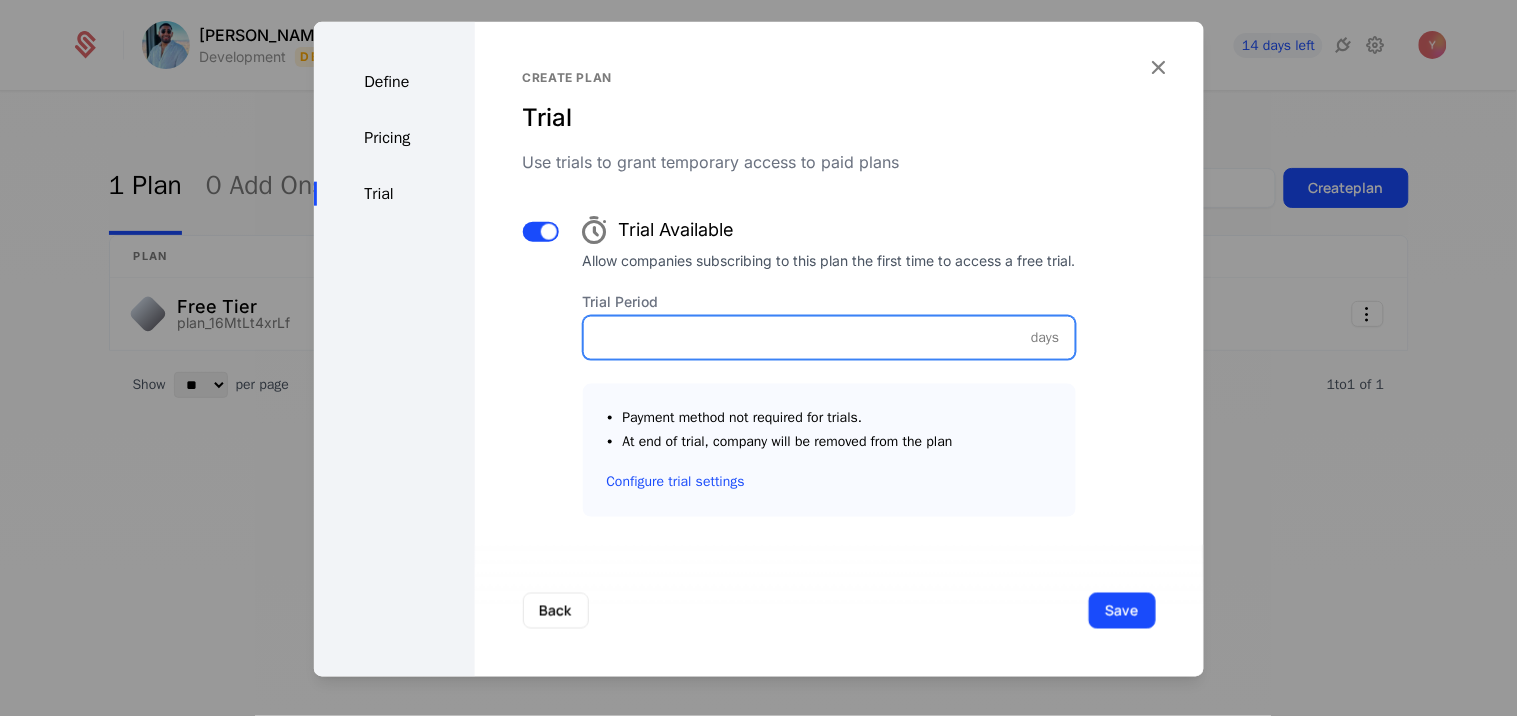 click on "Trial Period" at bounding box center [829, 338] 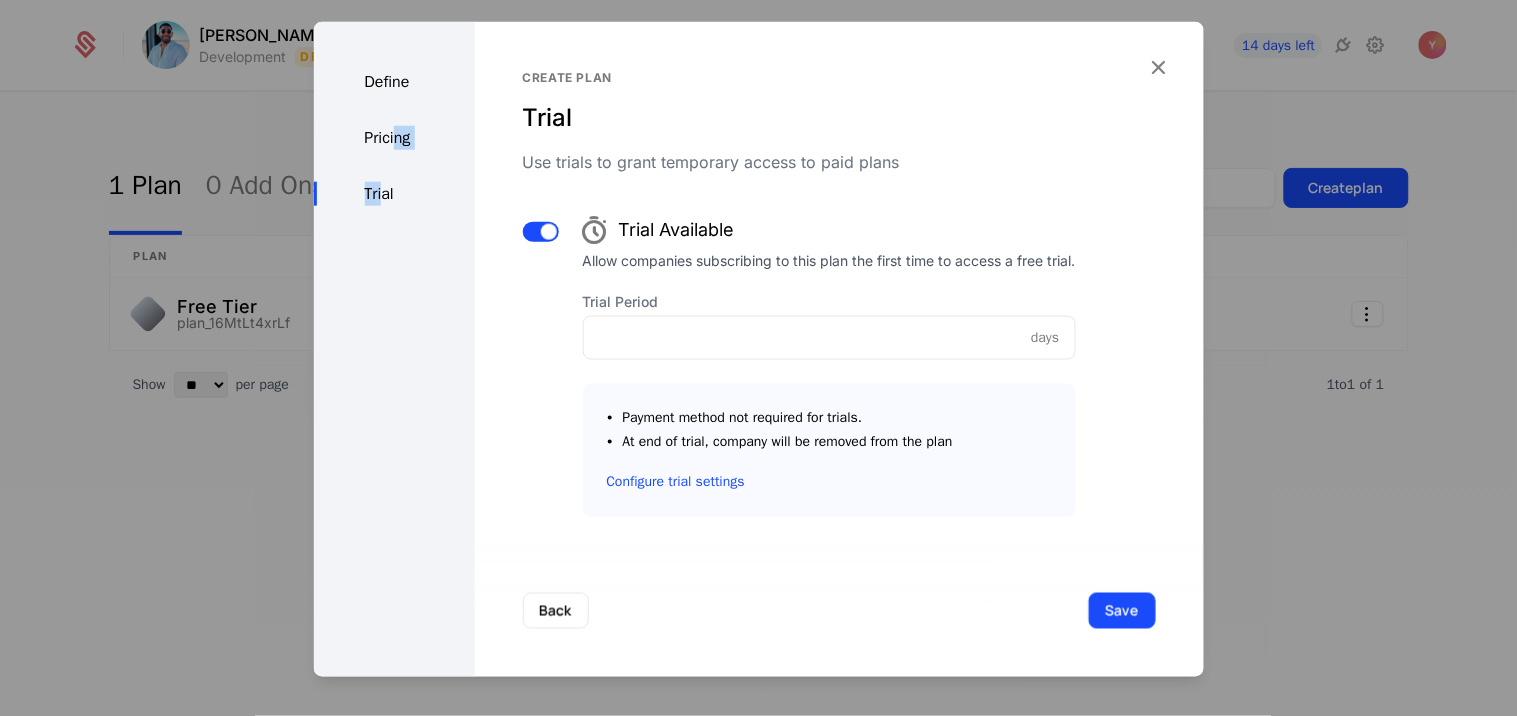 drag, startPoint x: 382, startPoint y: 174, endPoint x: 396, endPoint y: 141, distance: 35.846897 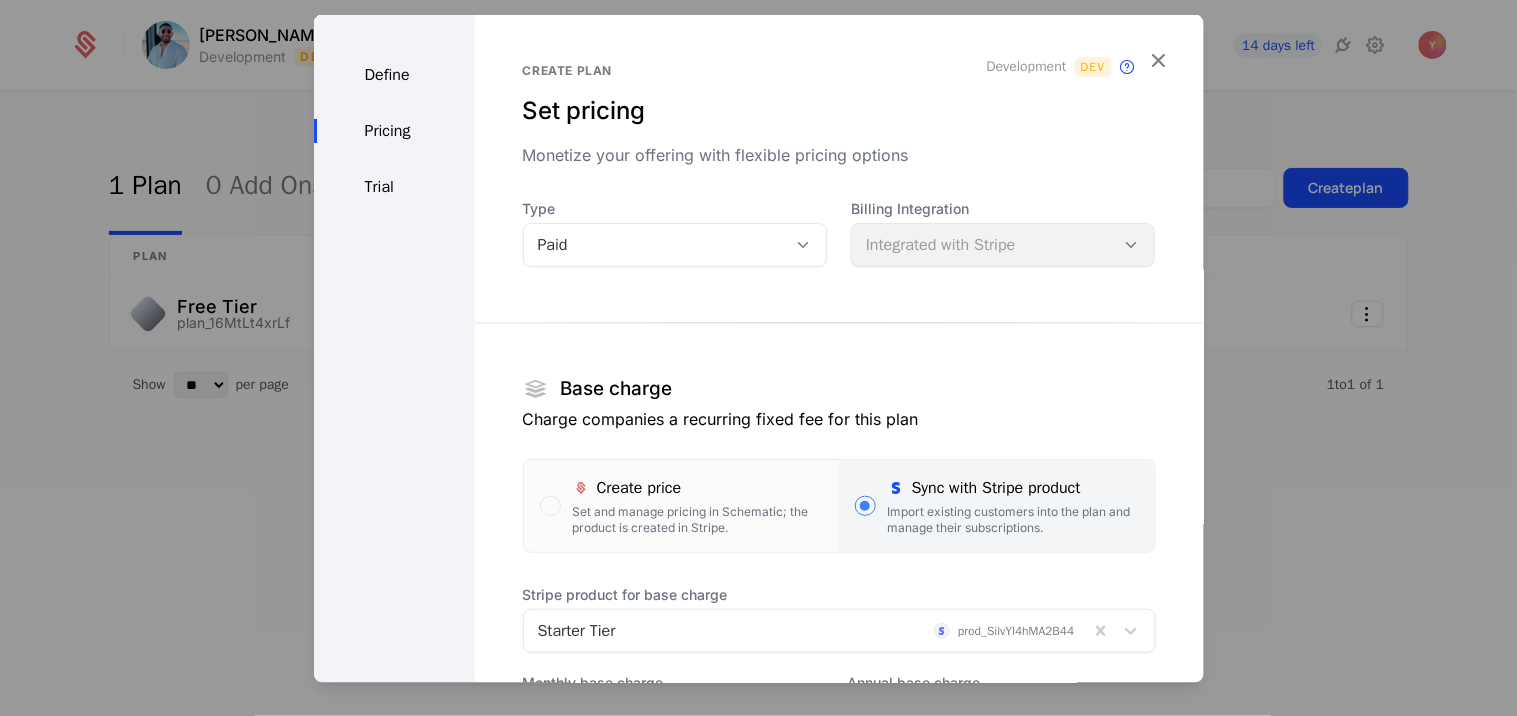 scroll, scrollTop: 0, scrollLeft: 0, axis: both 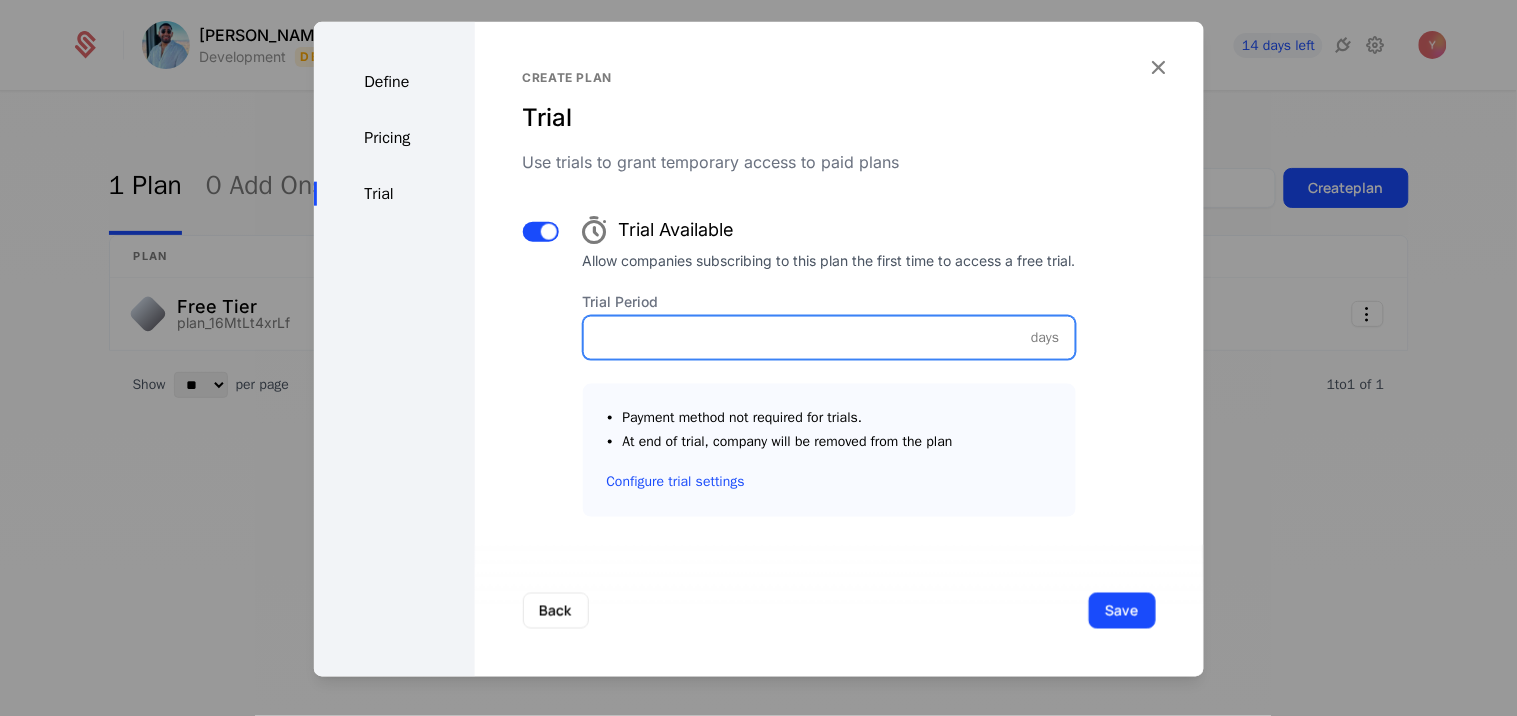 click on "Trial Period" at bounding box center [829, 338] 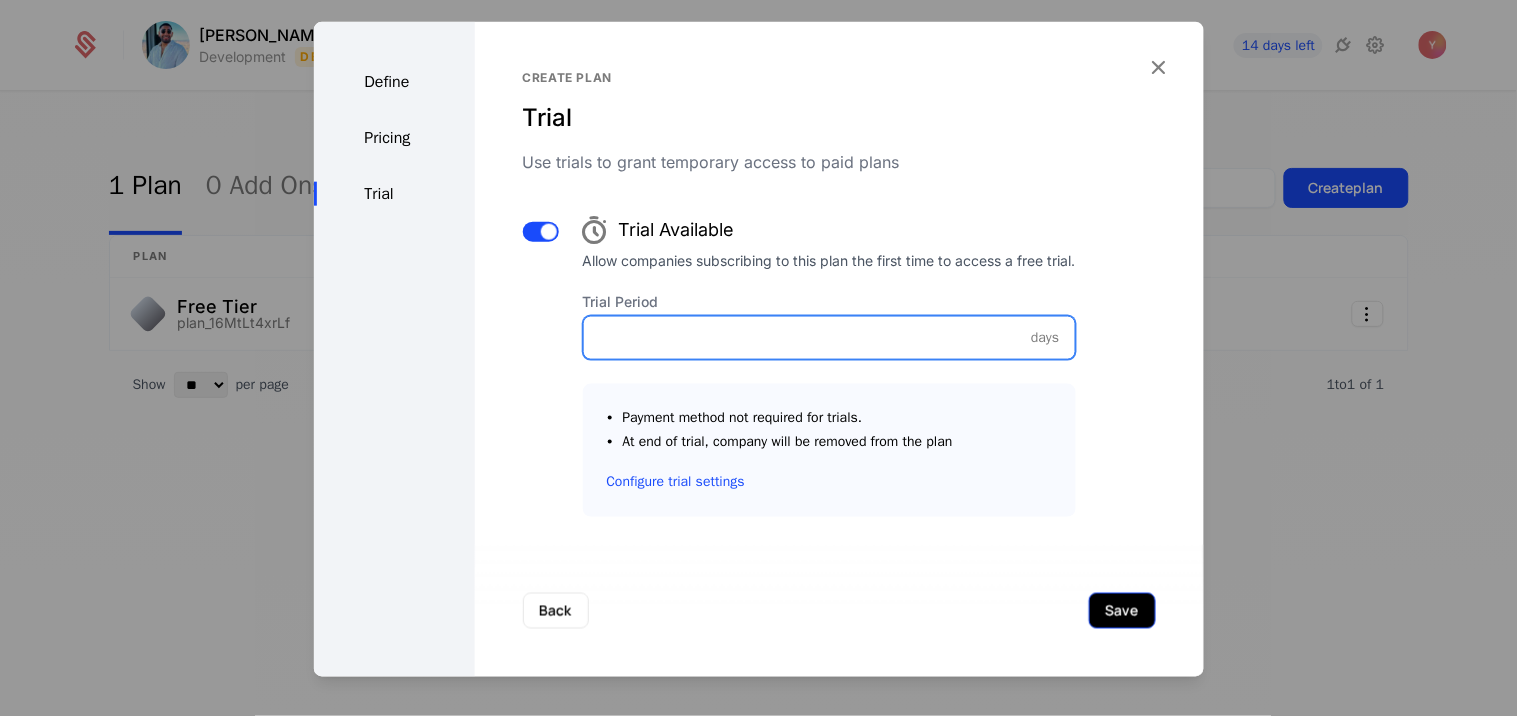 type on "*" 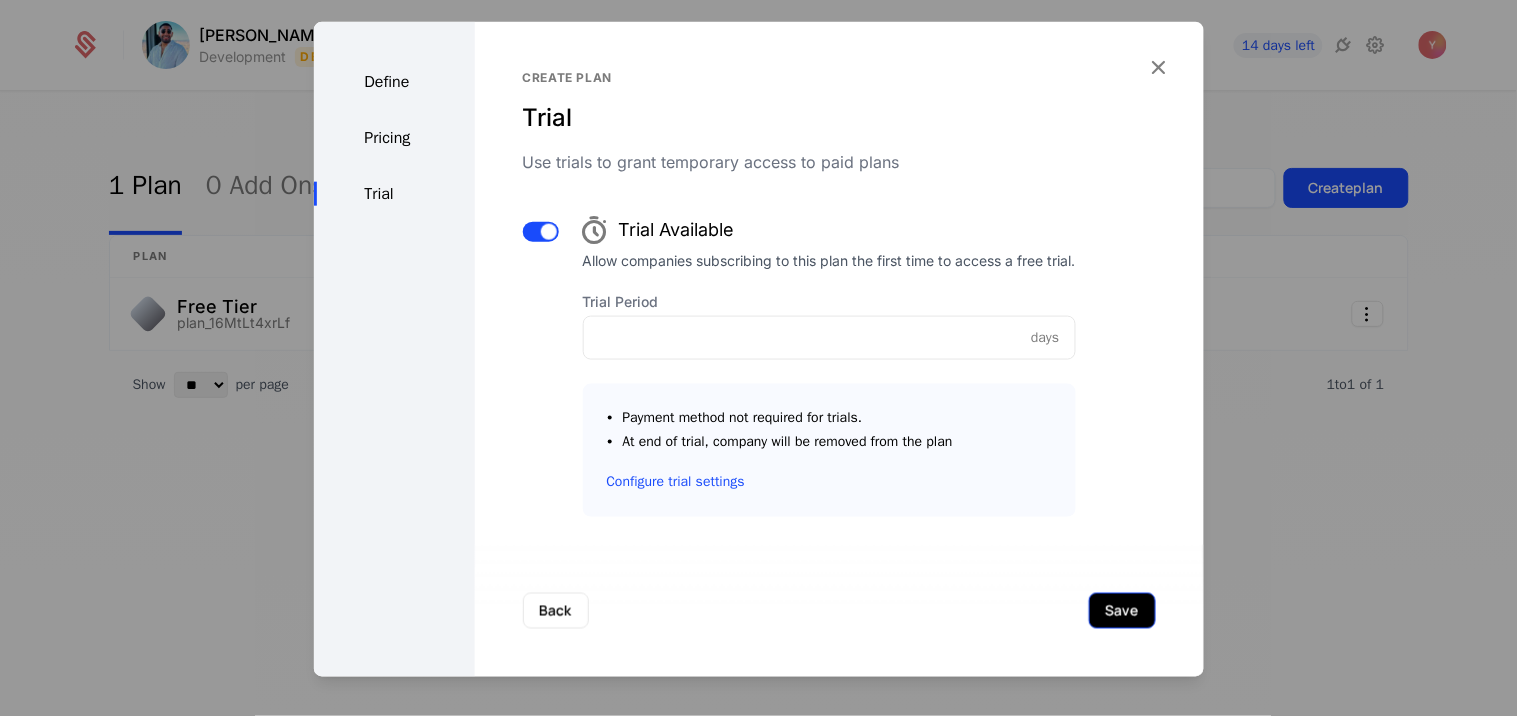click on "Save" at bounding box center [1122, 611] 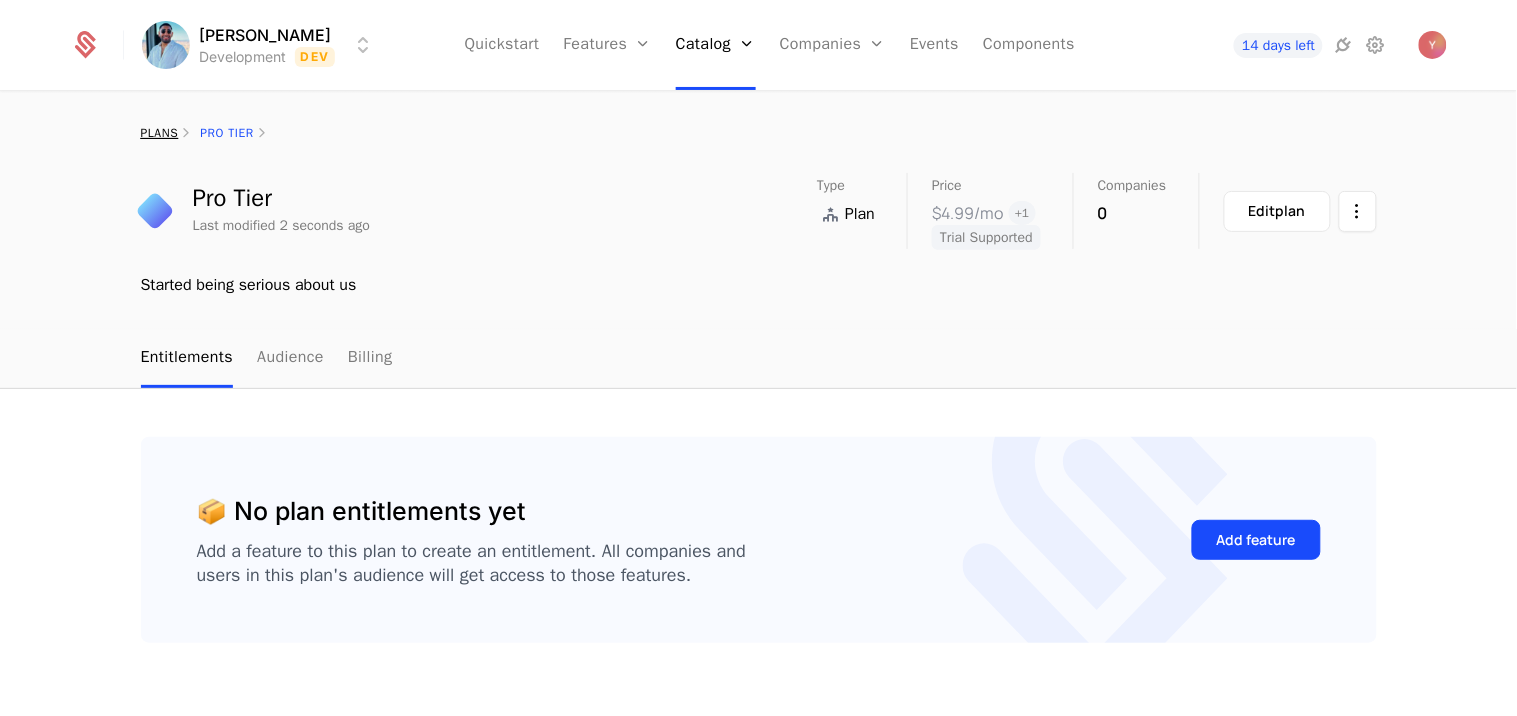 click on "plans" at bounding box center (160, 133) 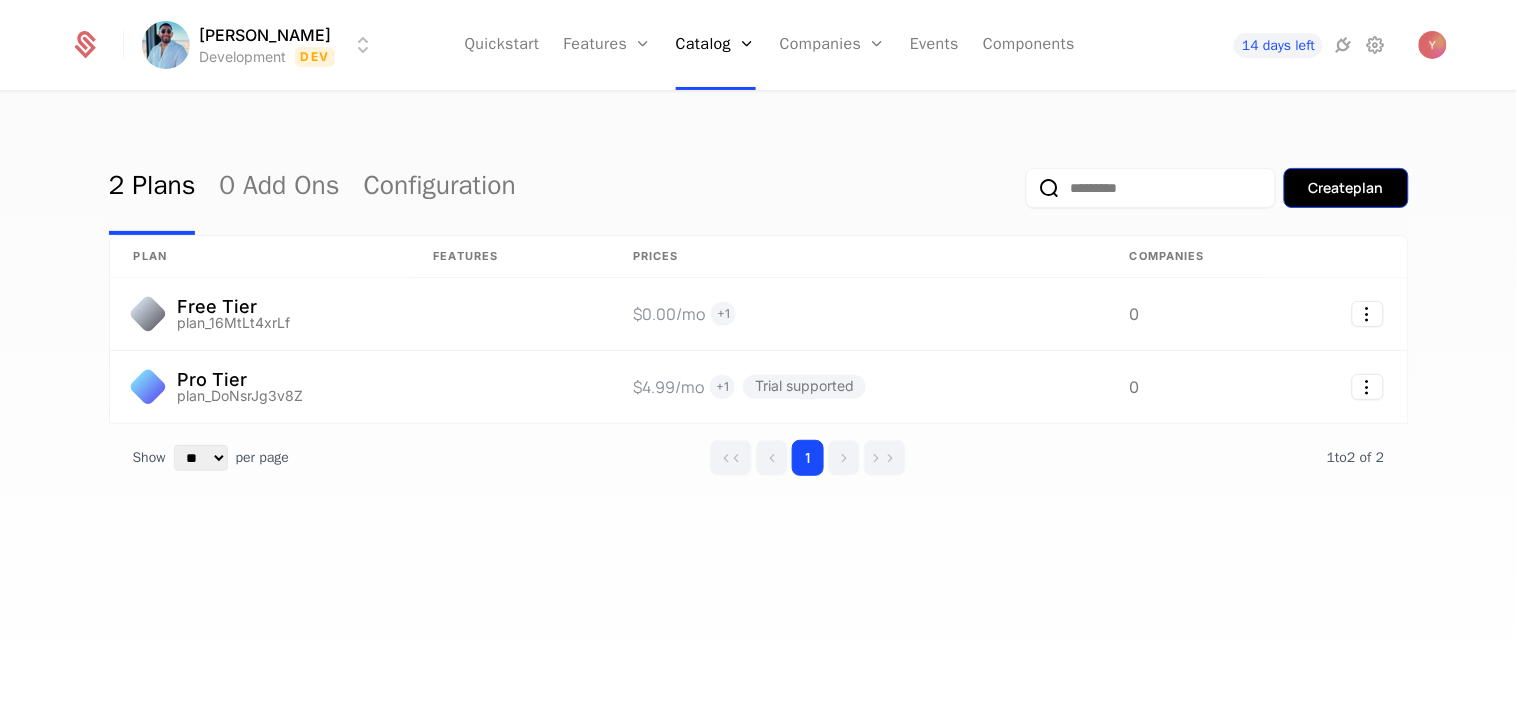 click on "Create  plan" at bounding box center (1346, 188) 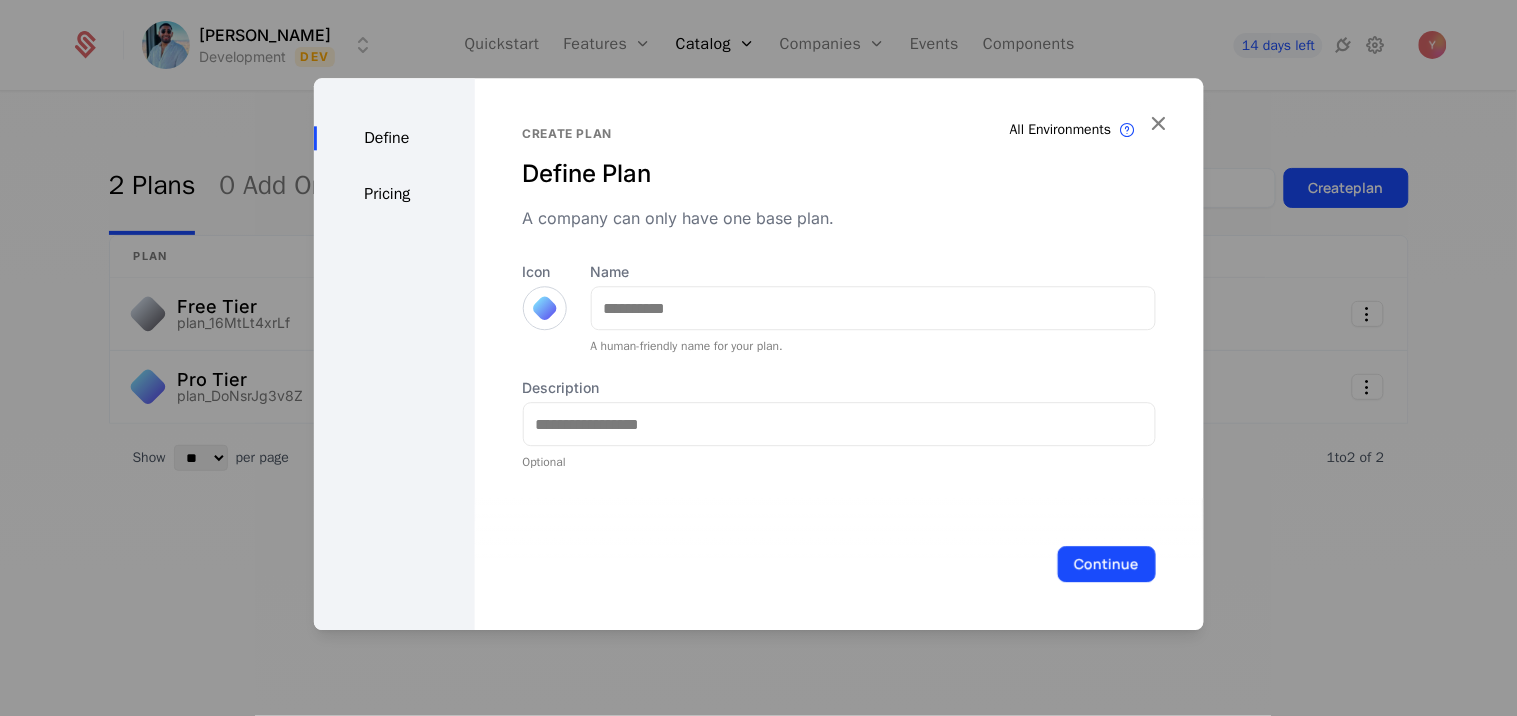 click at bounding box center [544, 308] 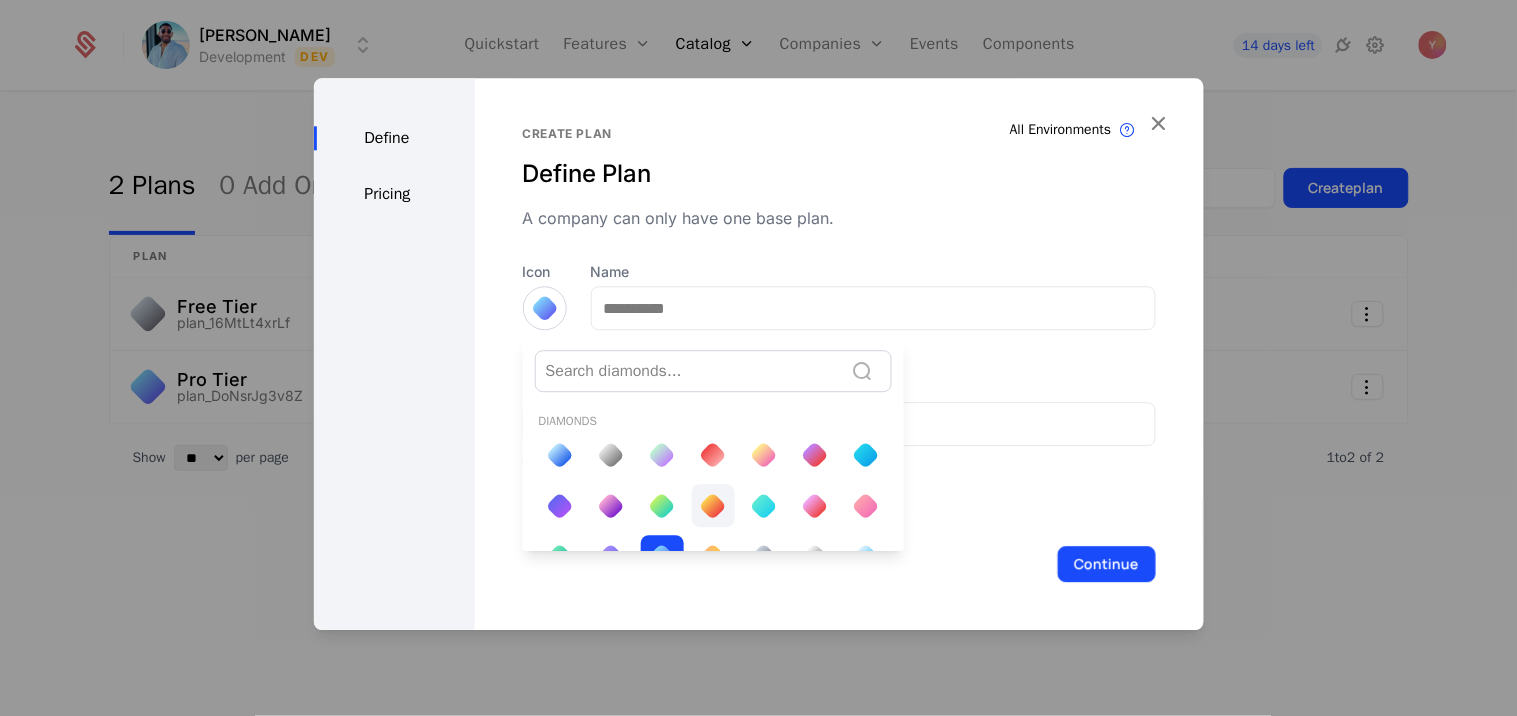 scroll, scrollTop: 86, scrollLeft: 0, axis: vertical 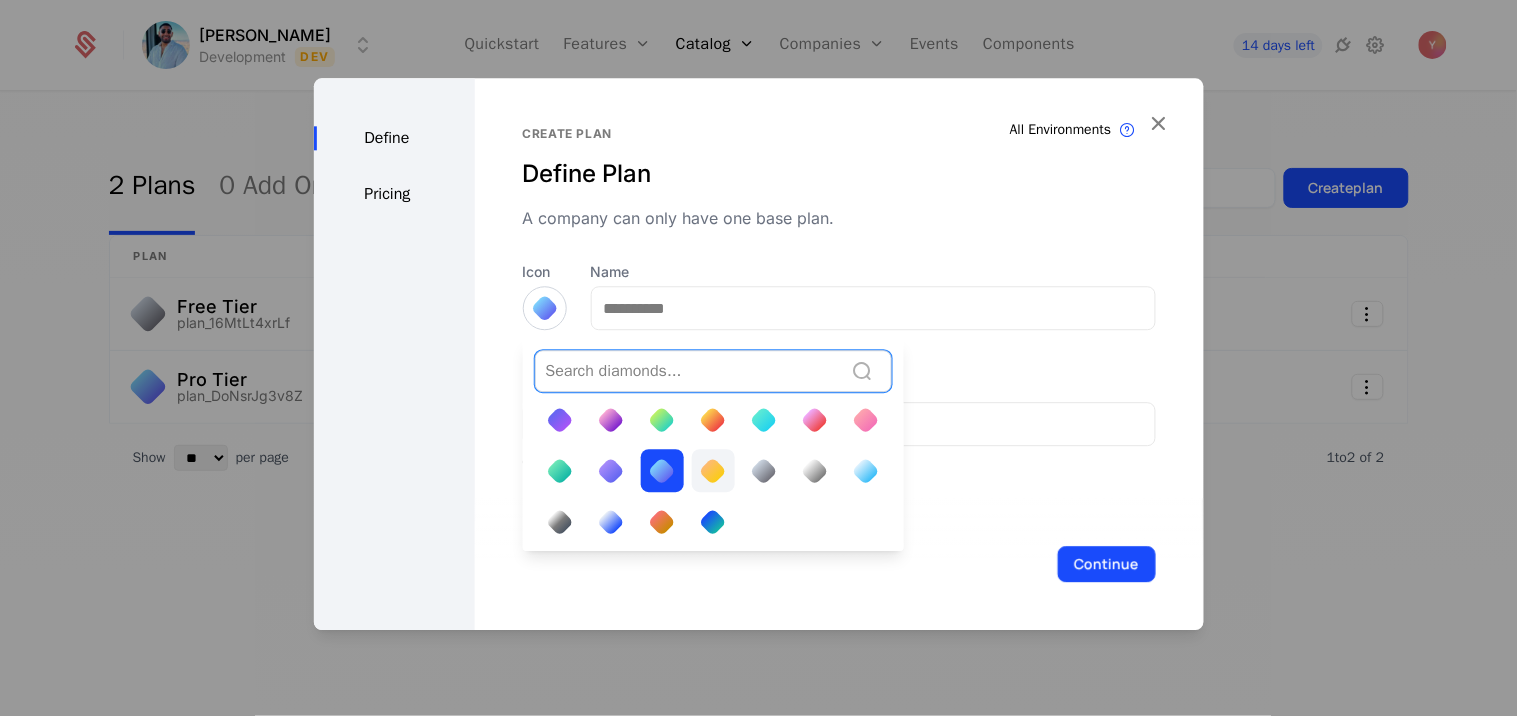 click at bounding box center (713, 470) 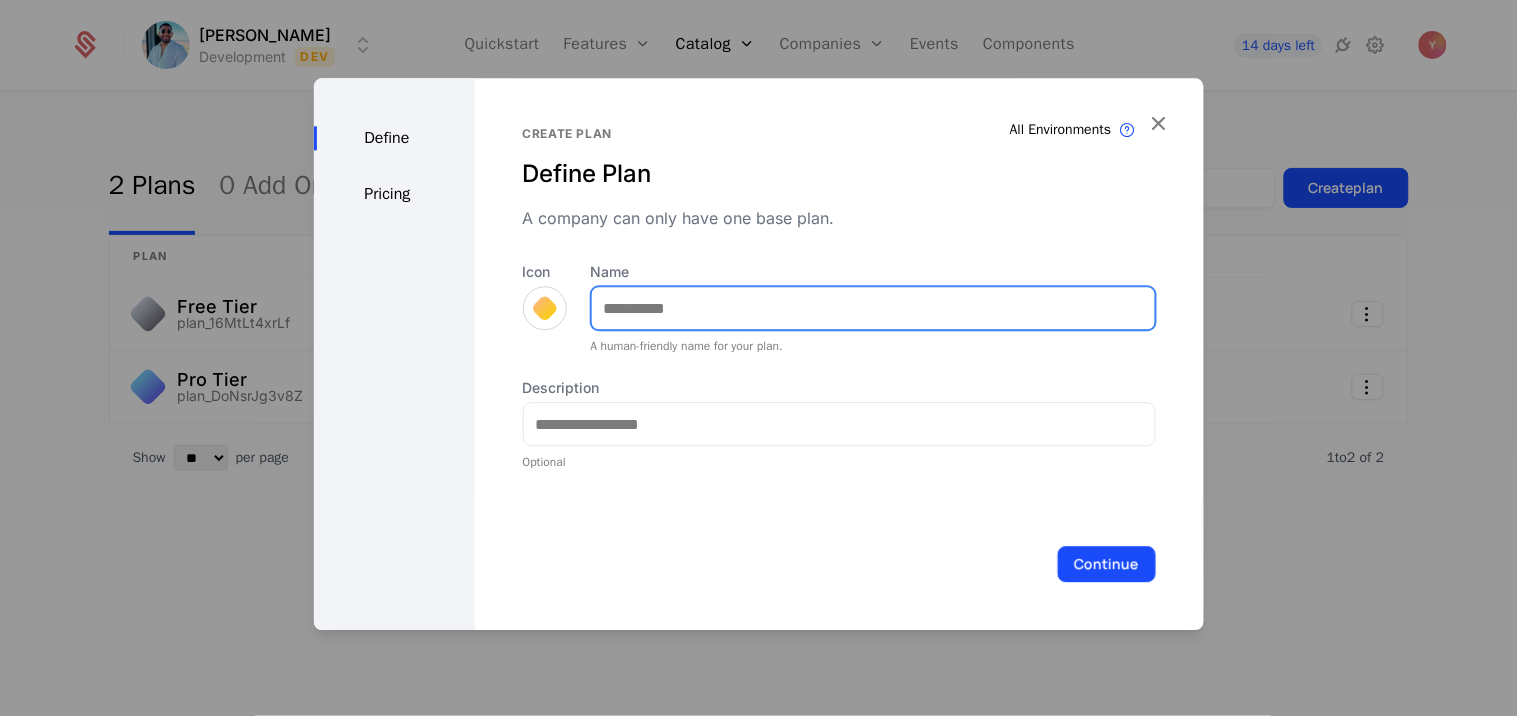 click on "Name" at bounding box center [873, 308] 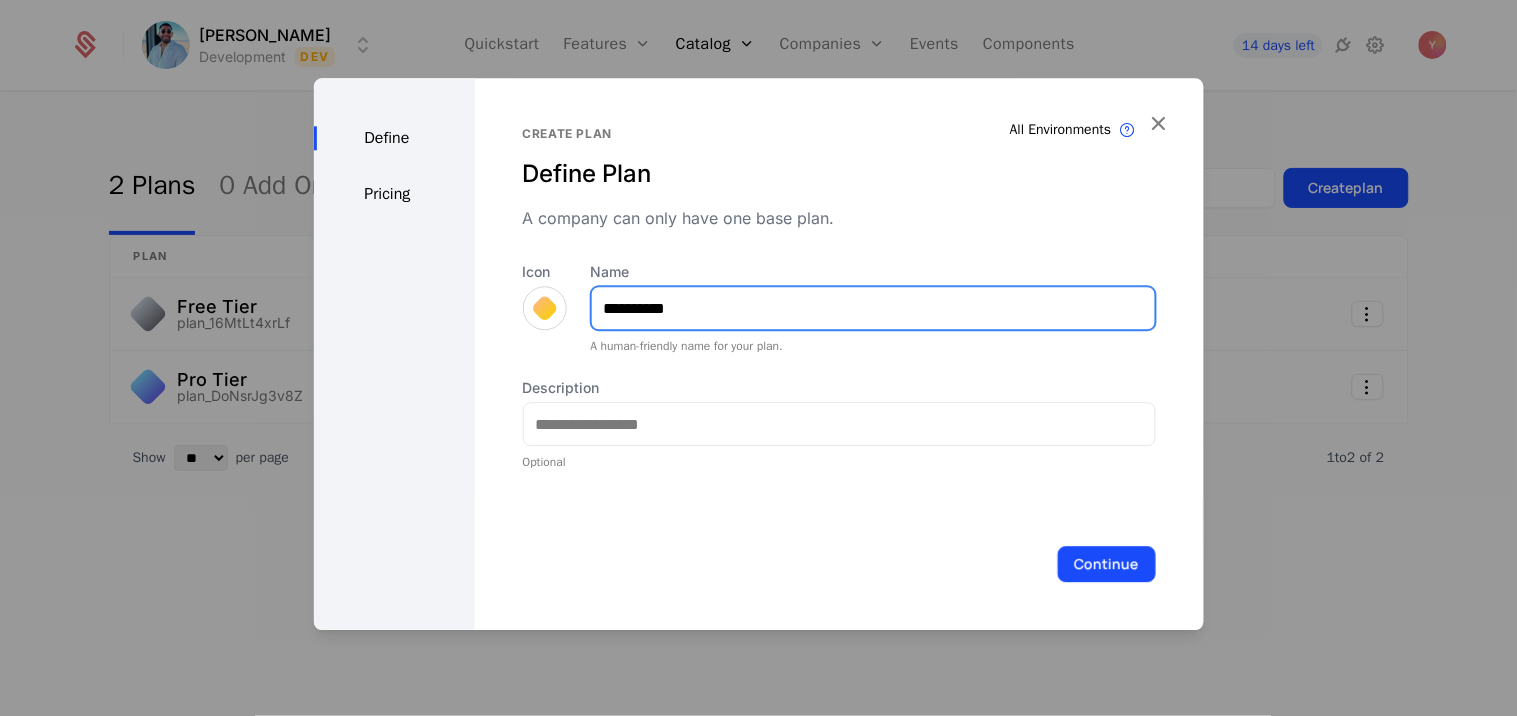 type on "**********" 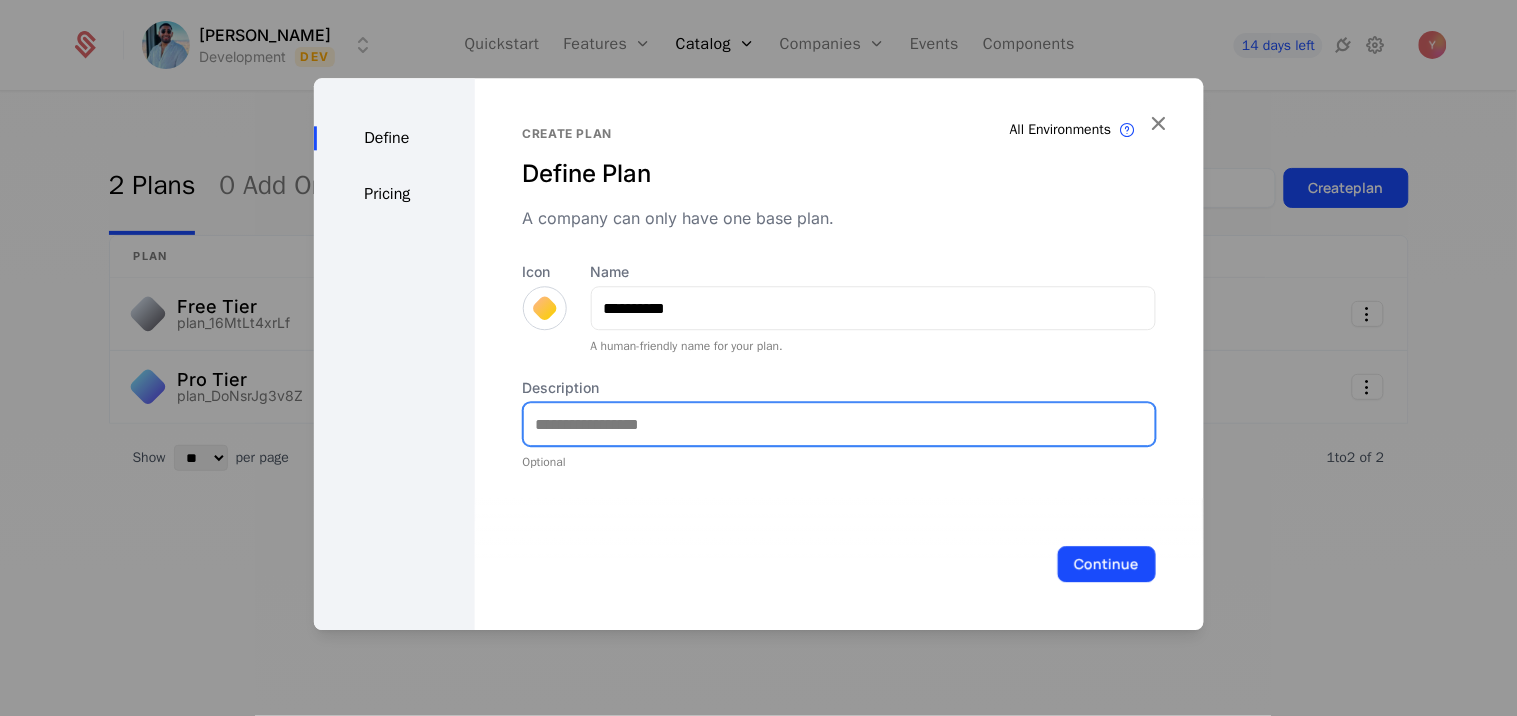 click on "Description" at bounding box center [839, 424] 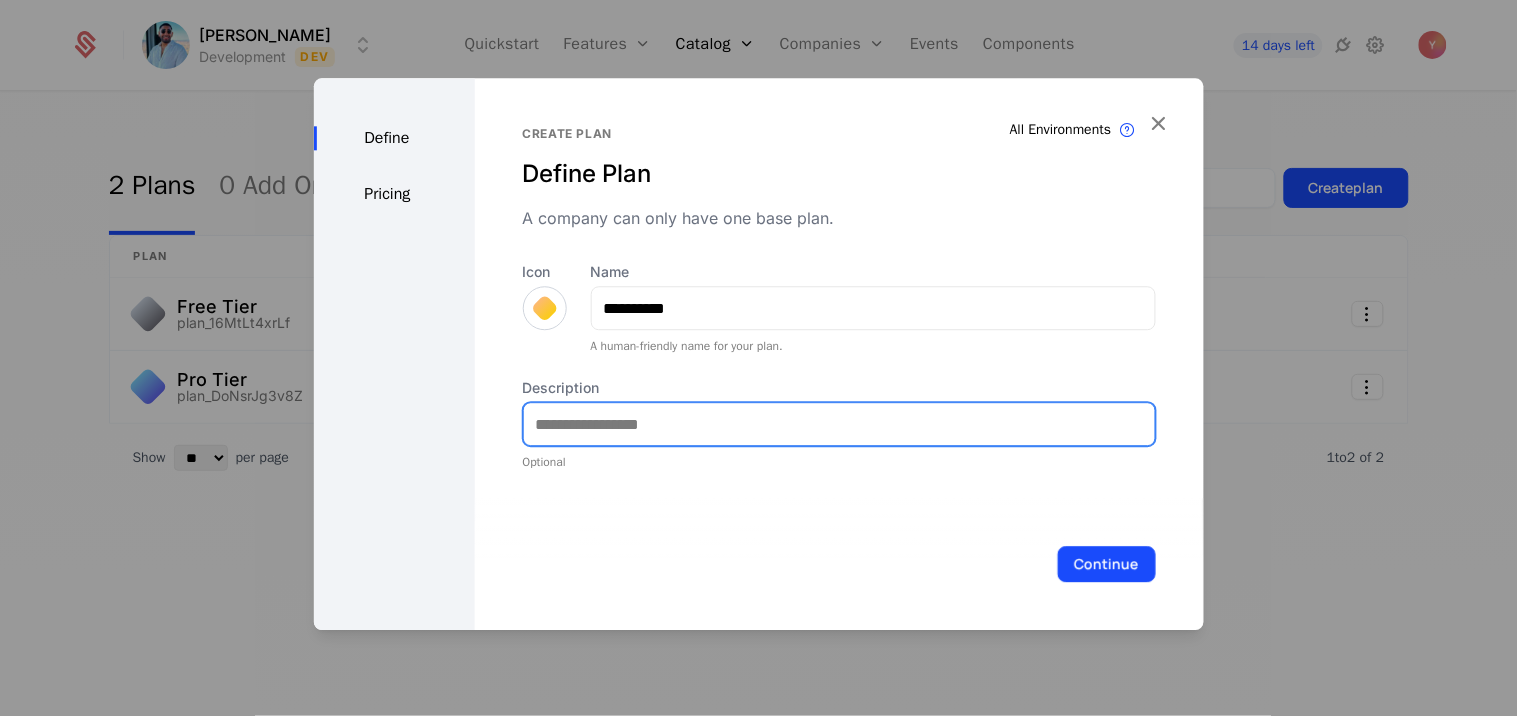 type on "*" 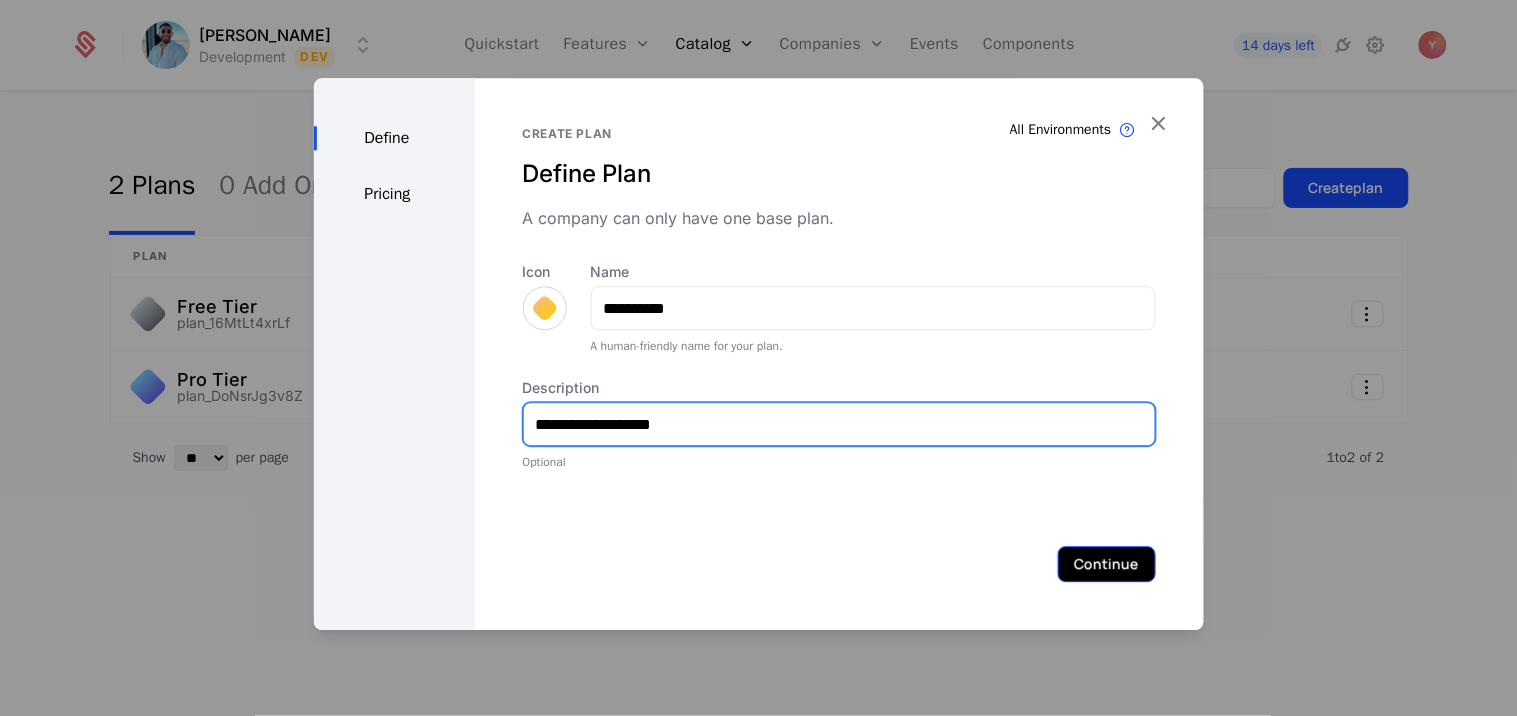 type on "**********" 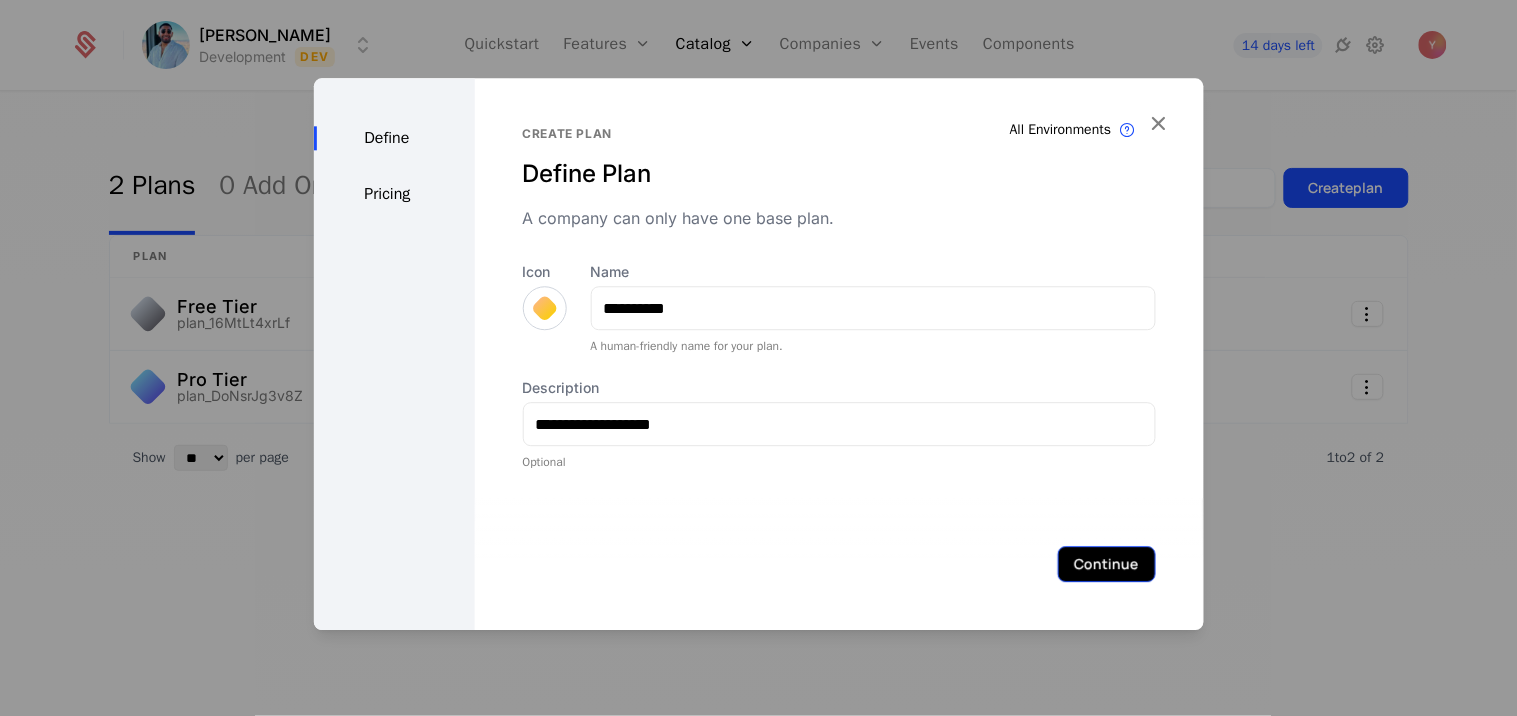 click on "Continue" at bounding box center (1107, 564) 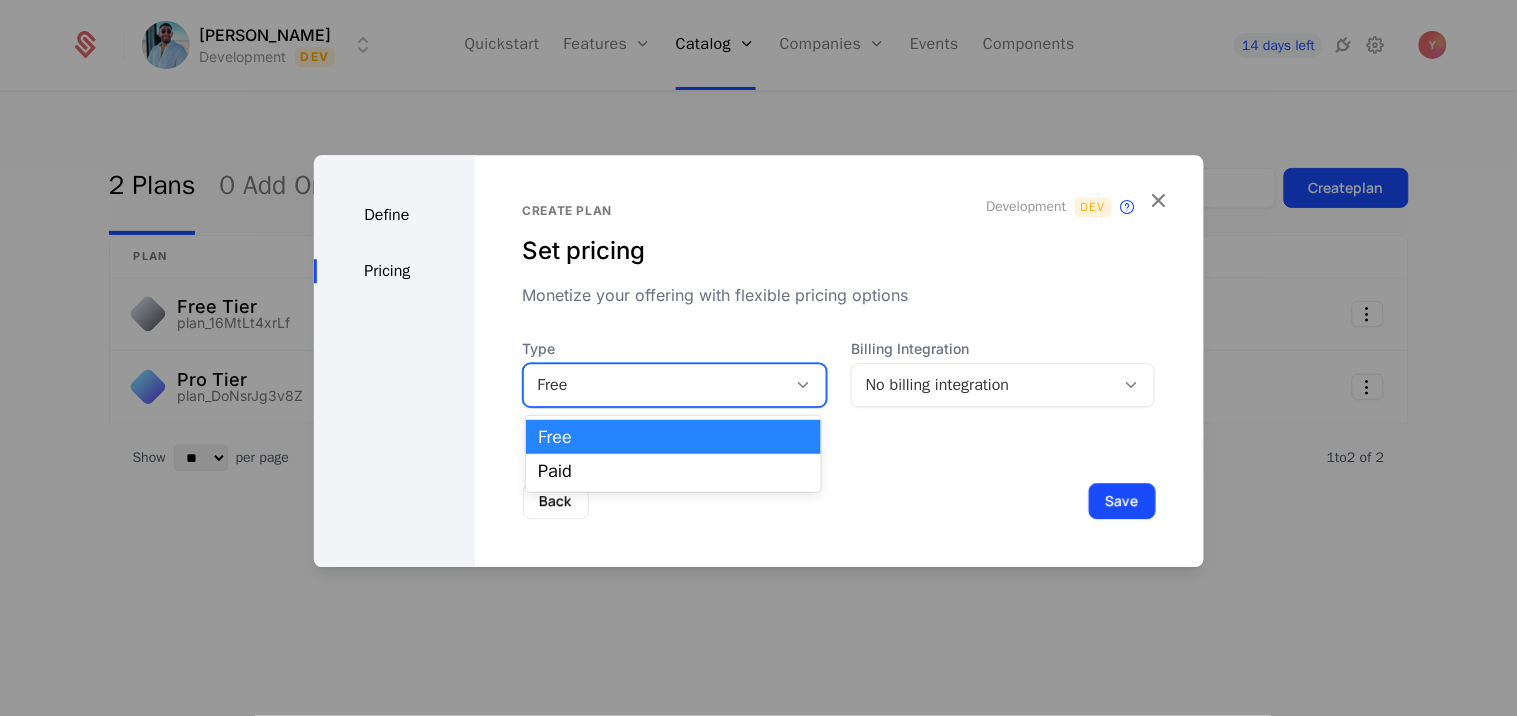 click at bounding box center [803, 385] 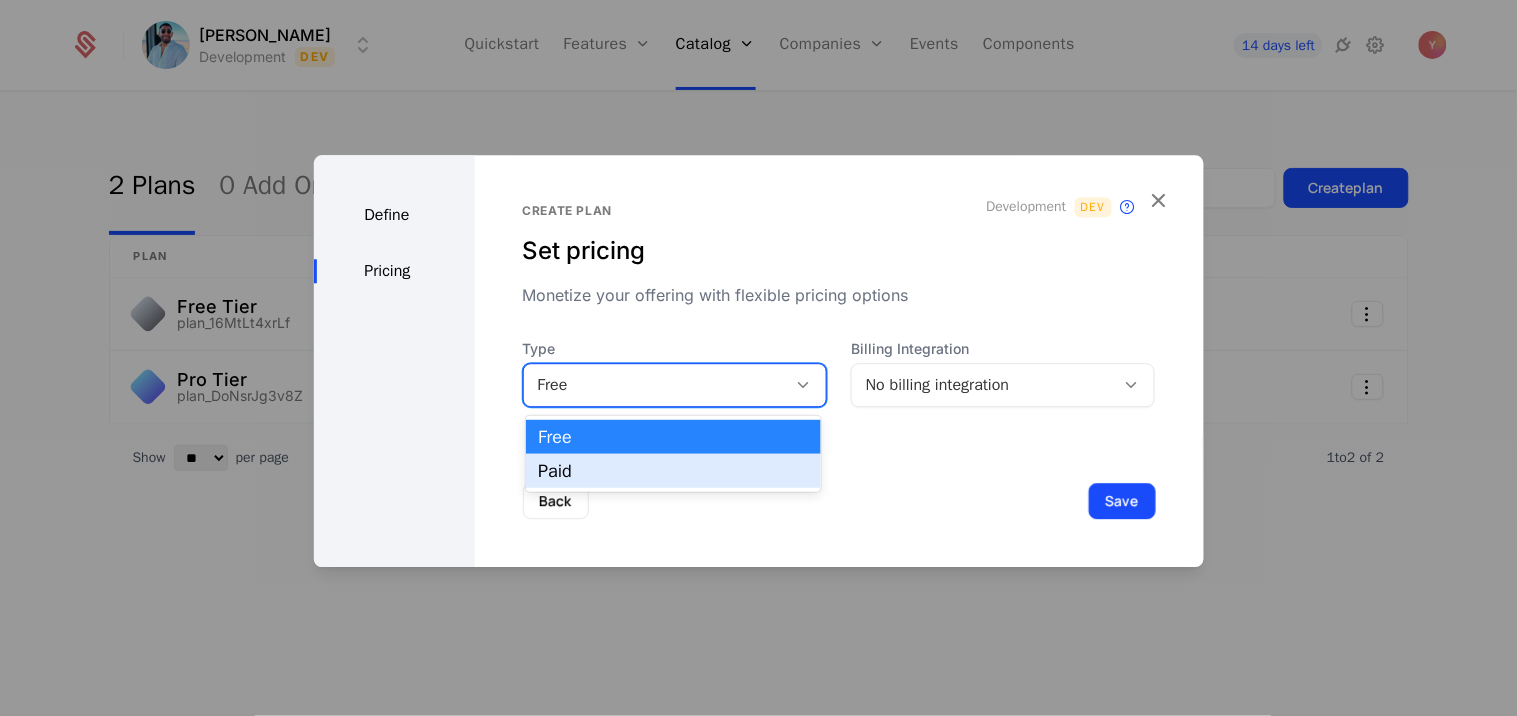click on "Paid" at bounding box center (673, 471) 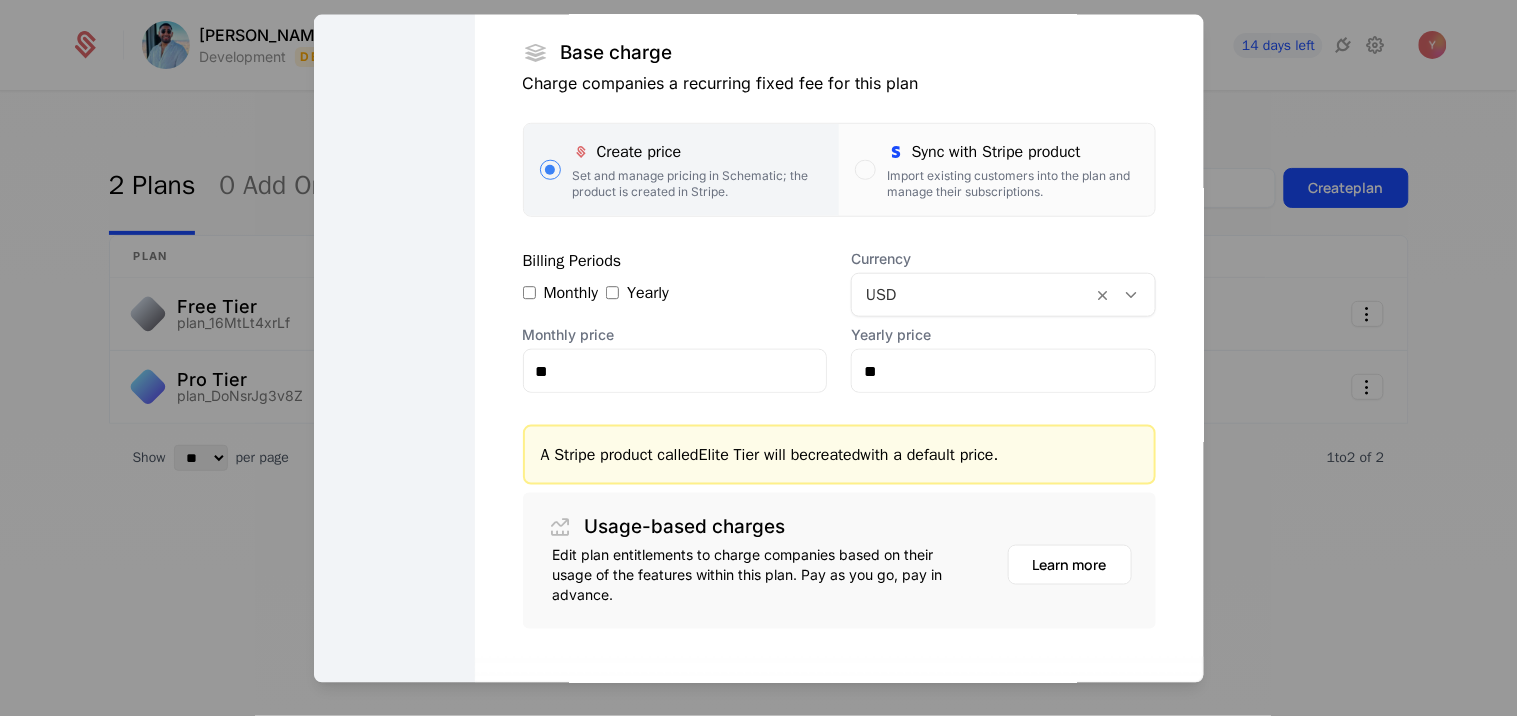 scroll, scrollTop: 348, scrollLeft: 0, axis: vertical 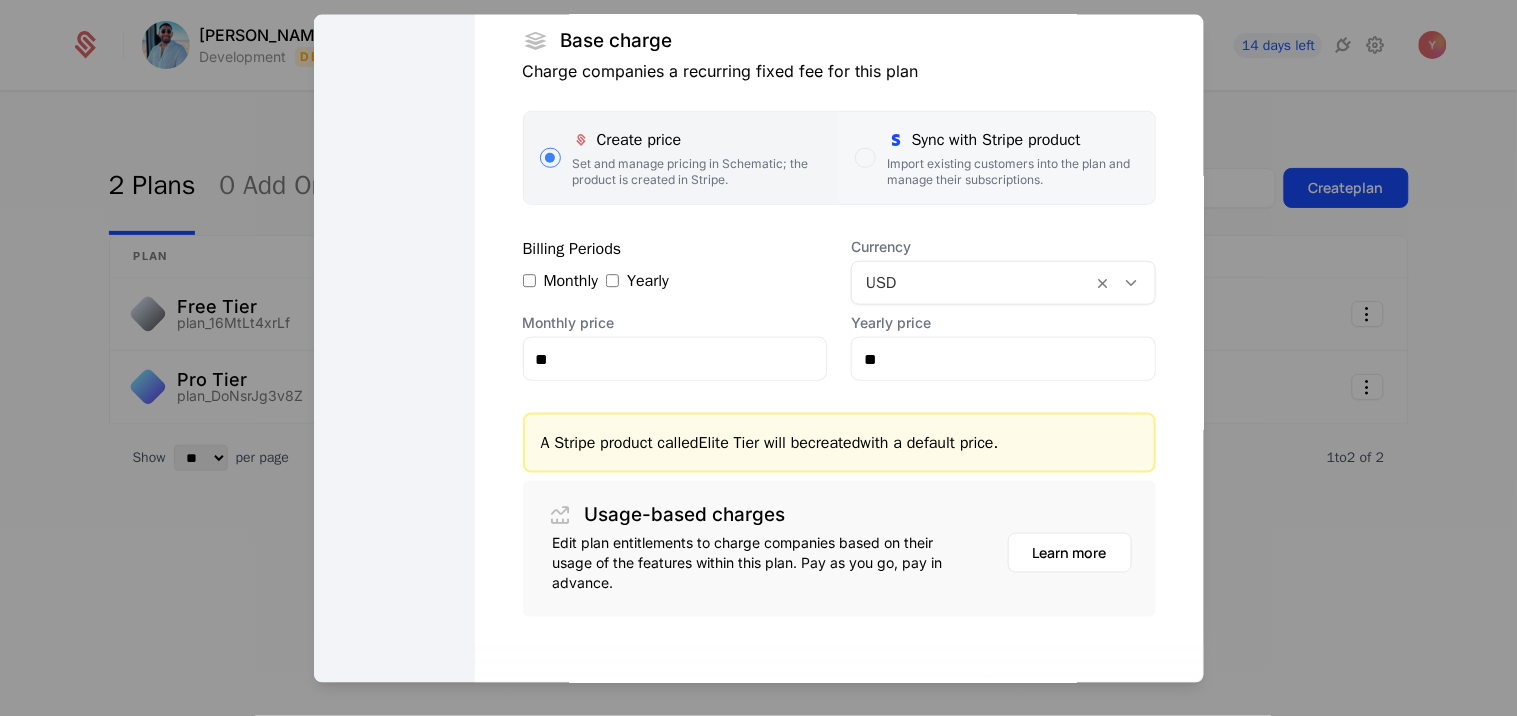 click on "Import existing customers into the plan and manage their subscriptions." at bounding box center (1013, 172) 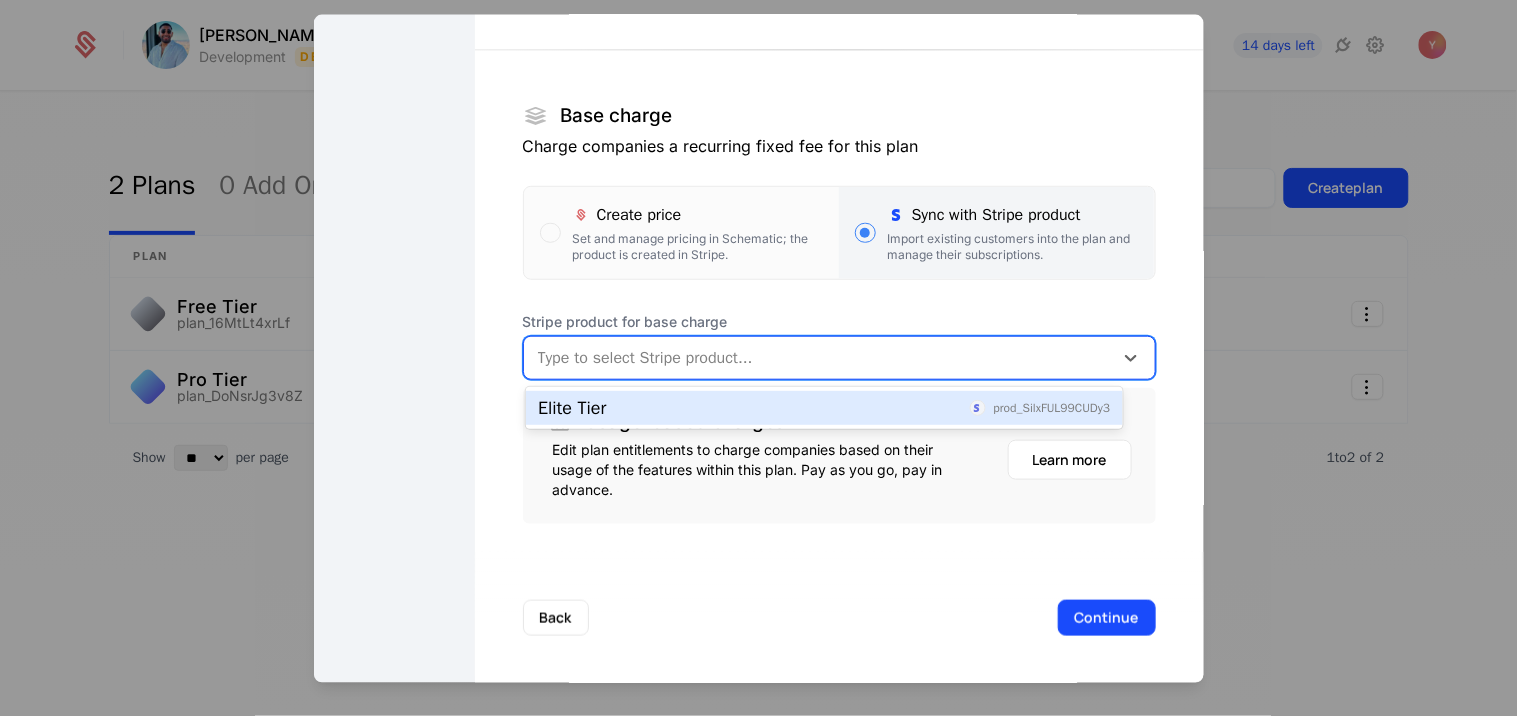 click at bounding box center (818, 358) 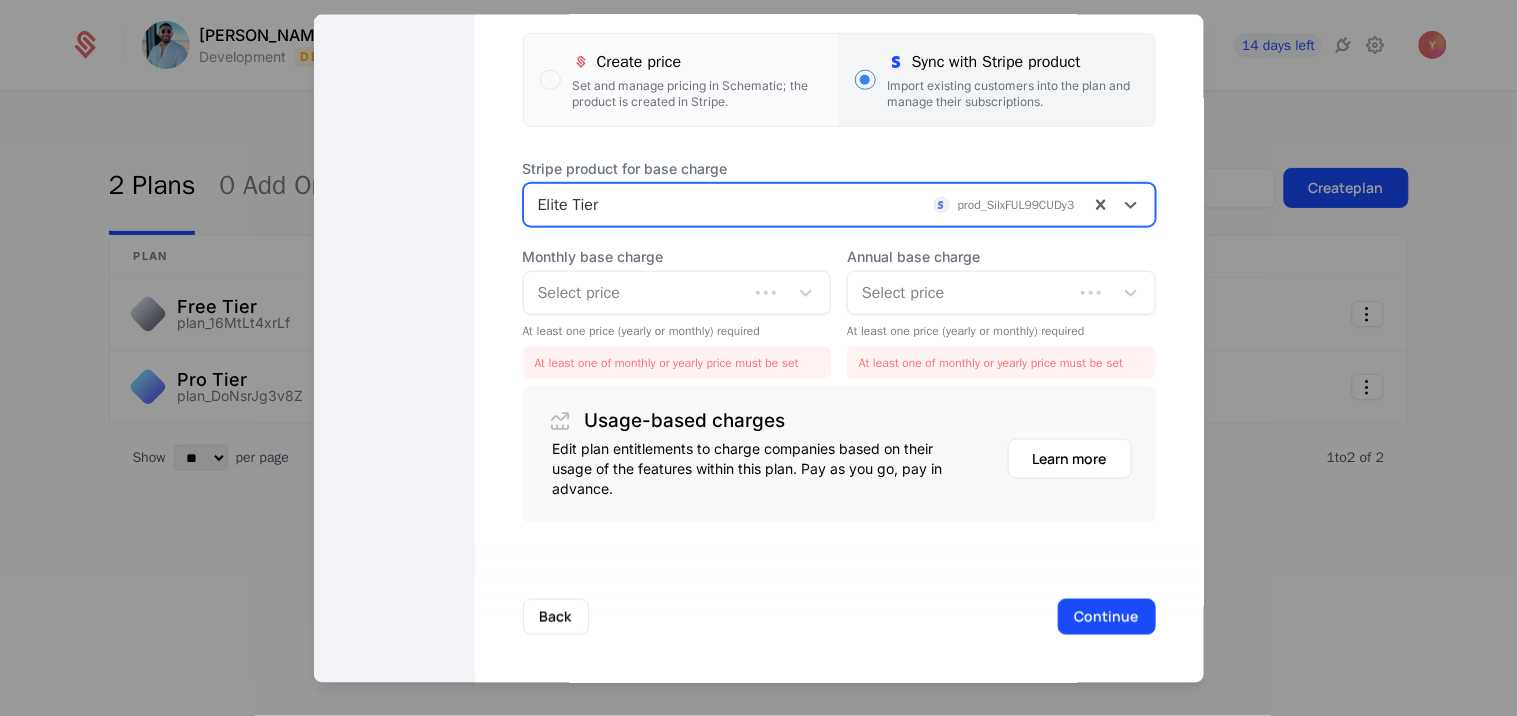 scroll, scrollTop: 441, scrollLeft: 0, axis: vertical 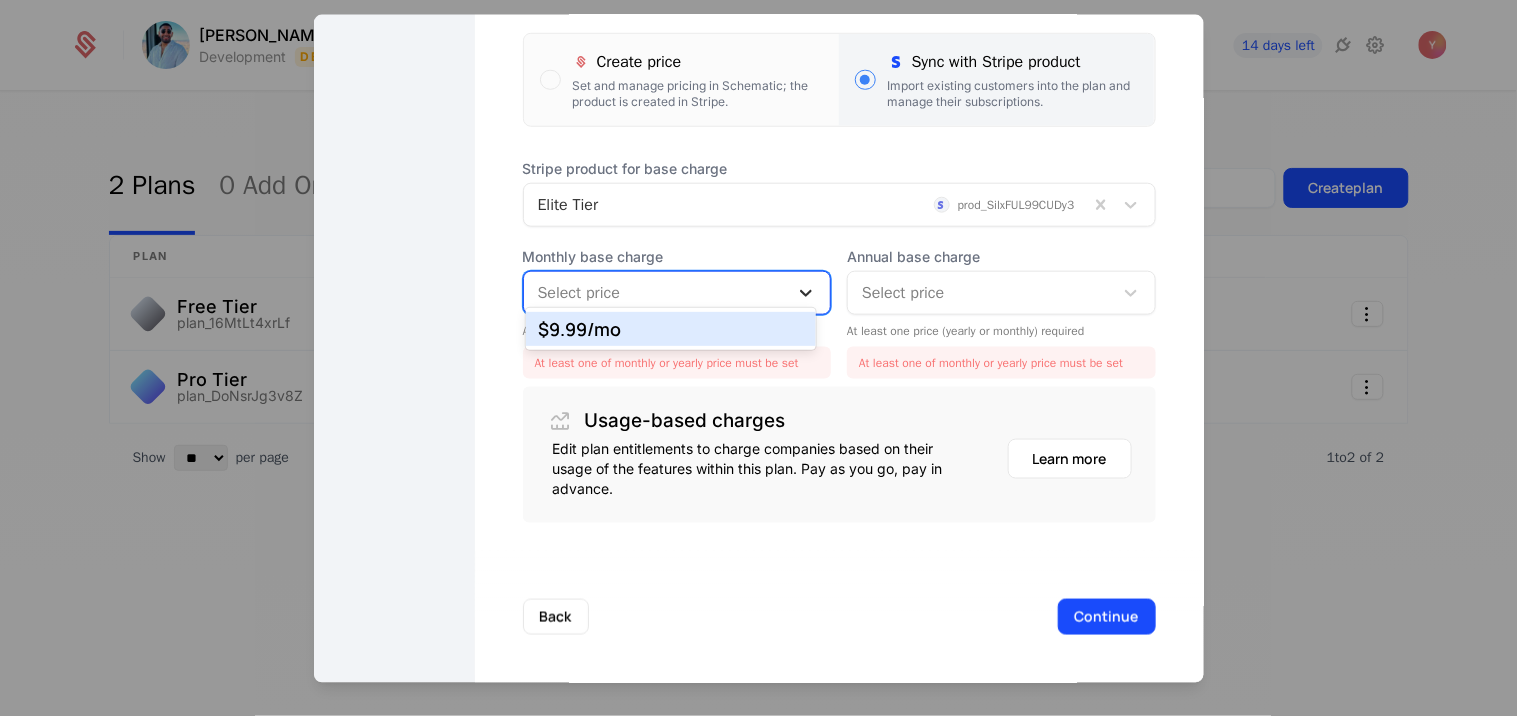 click at bounding box center [806, 293] 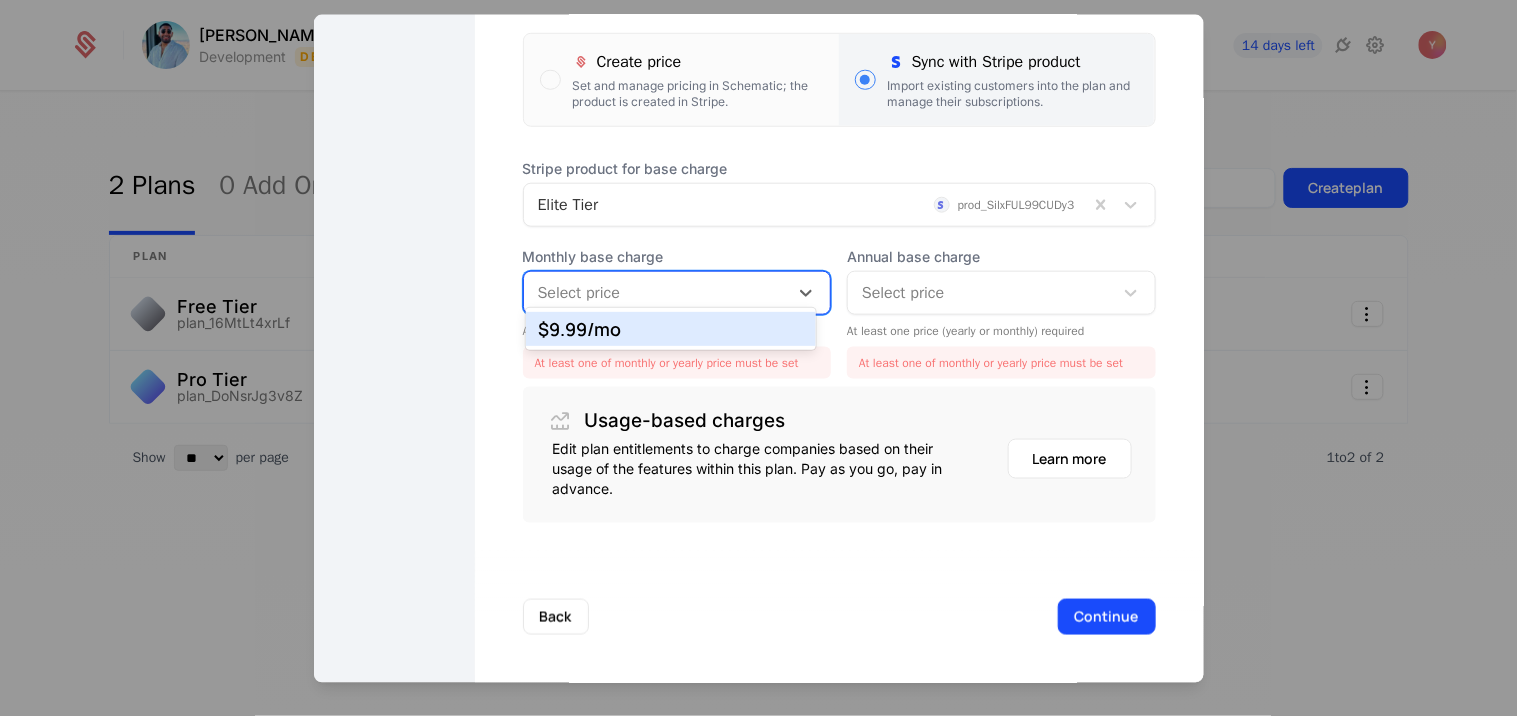 click on "$9.99 /mo" at bounding box center (671, 329) 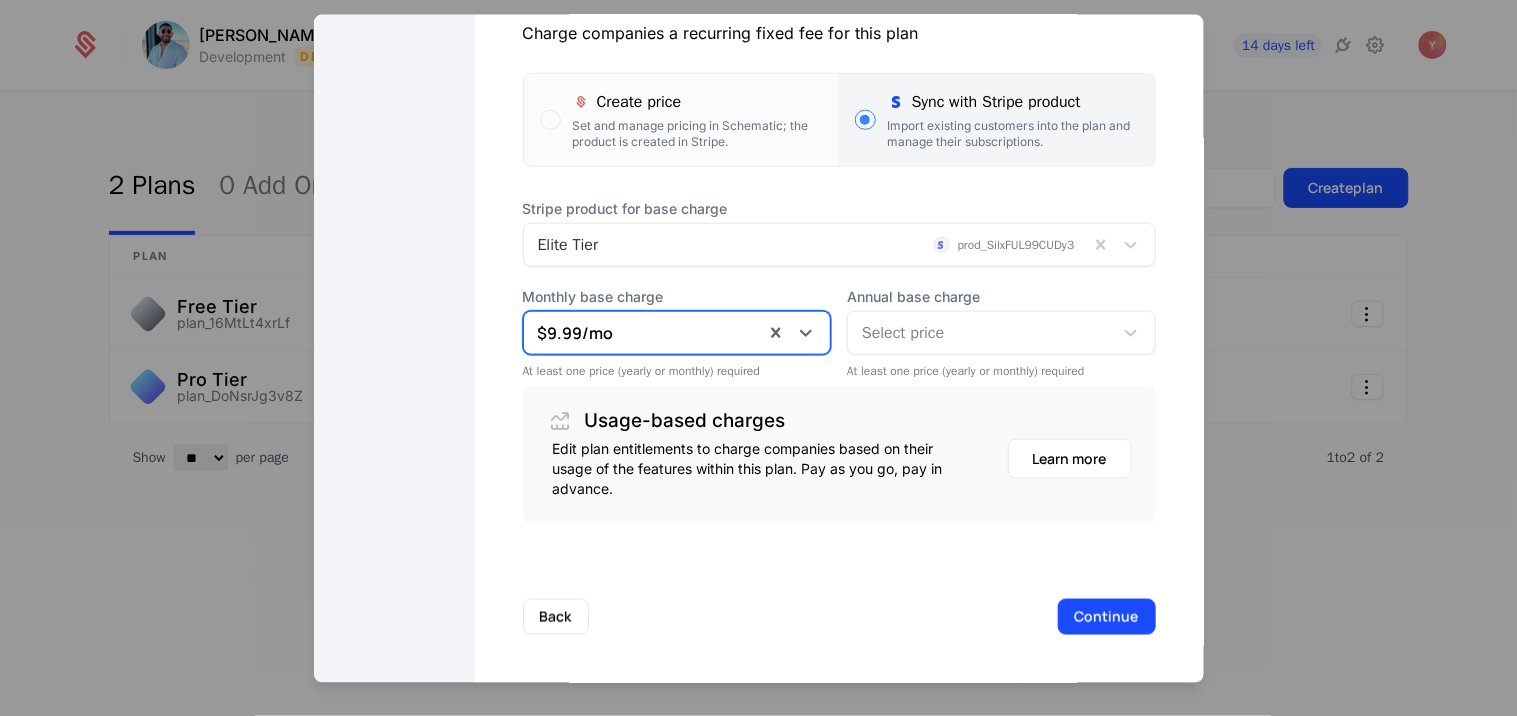 scroll, scrollTop: 385, scrollLeft: 0, axis: vertical 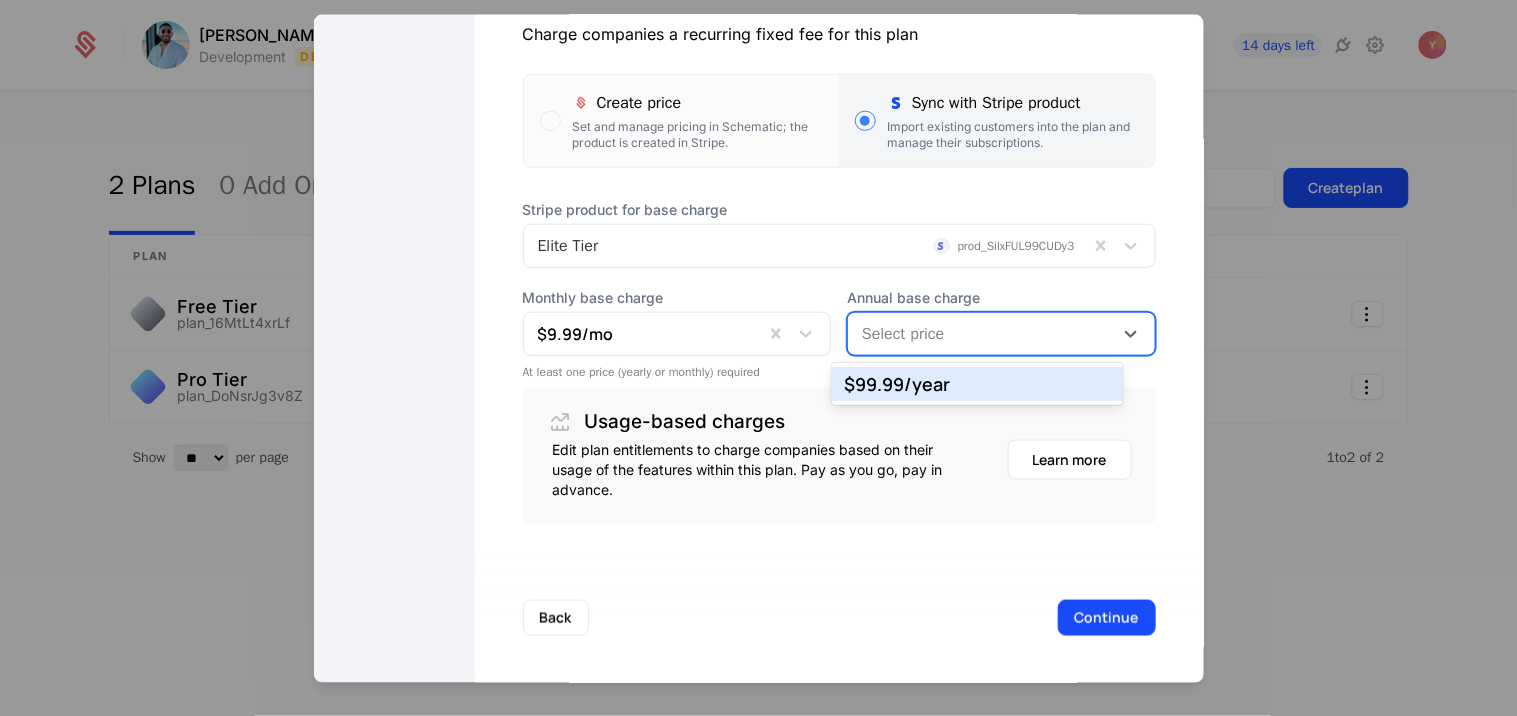 click at bounding box center (980, 334) 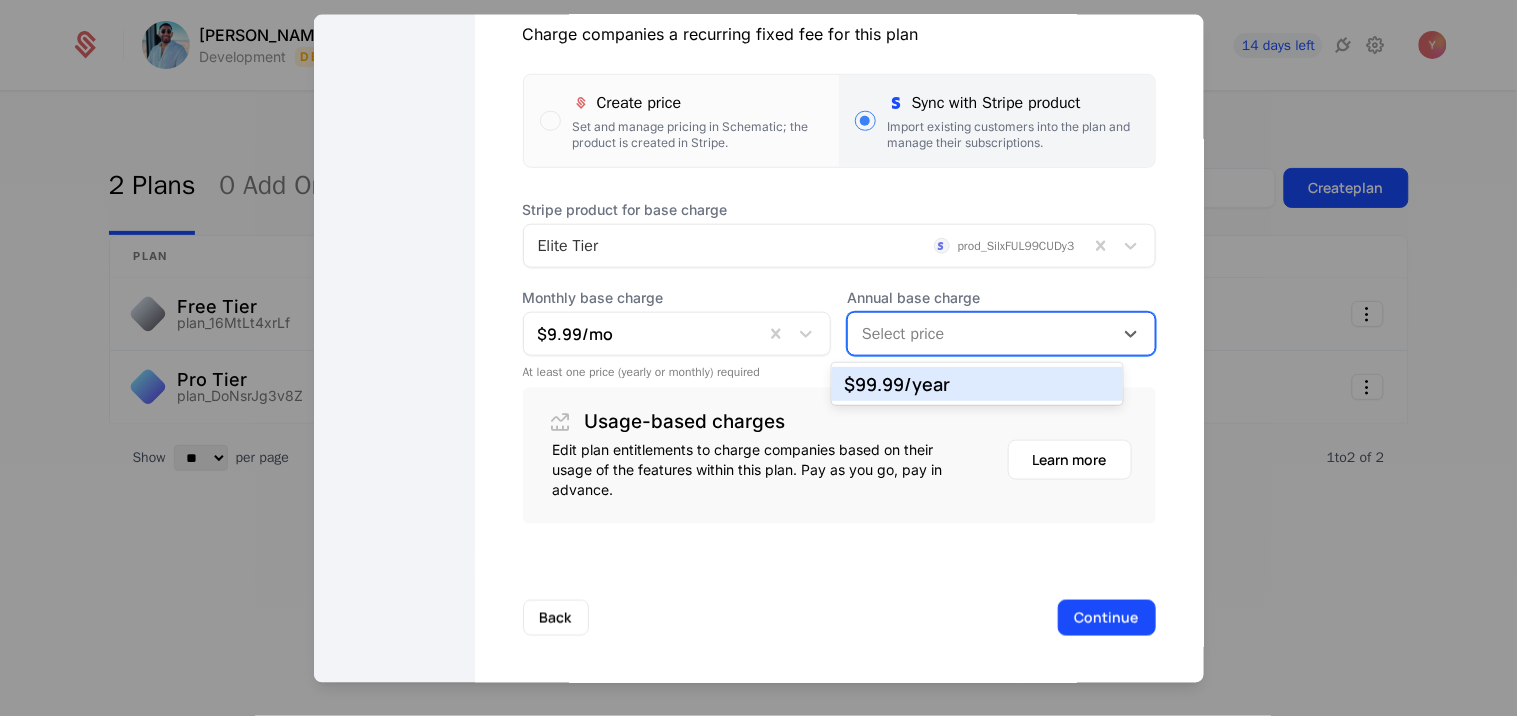 click on "$99.99 /year" at bounding box center [977, 384] 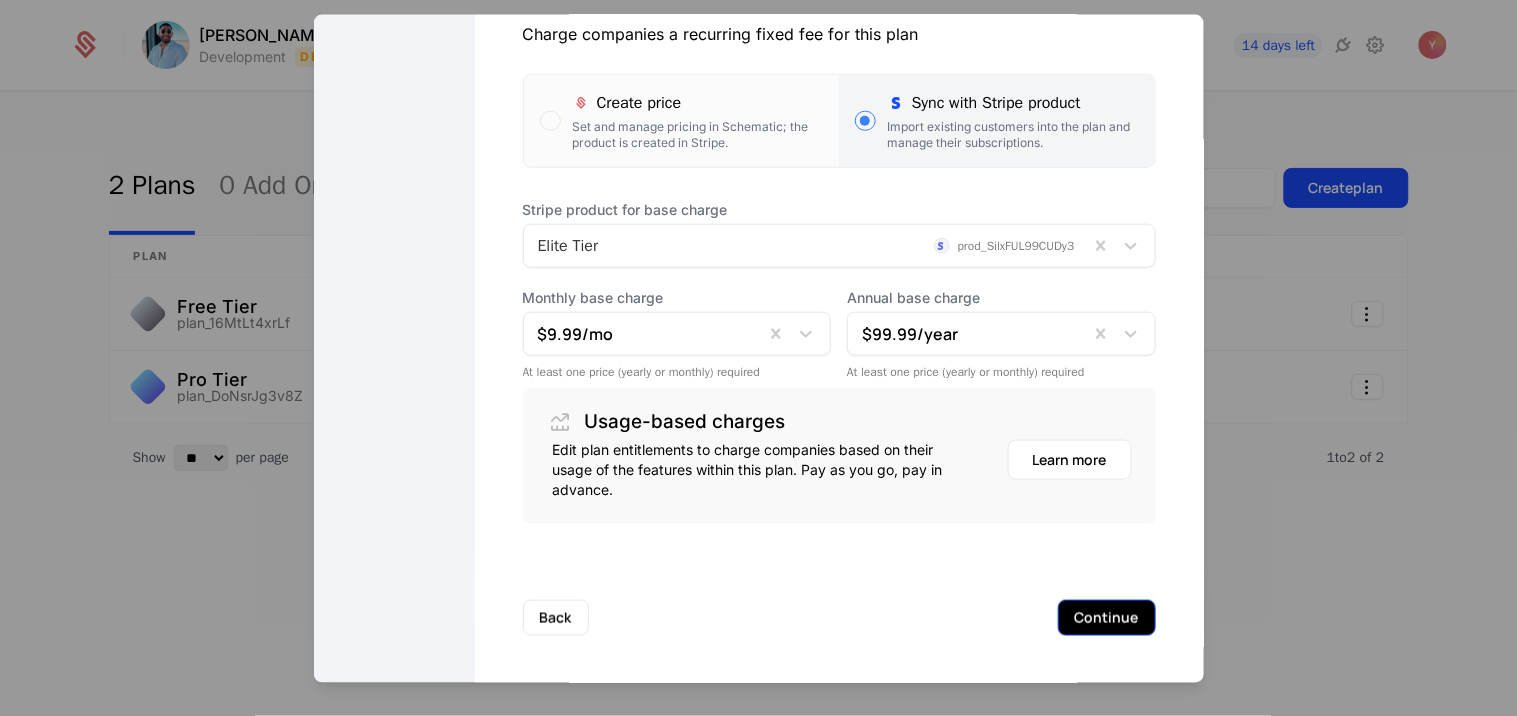 click on "Continue" at bounding box center (1107, 618) 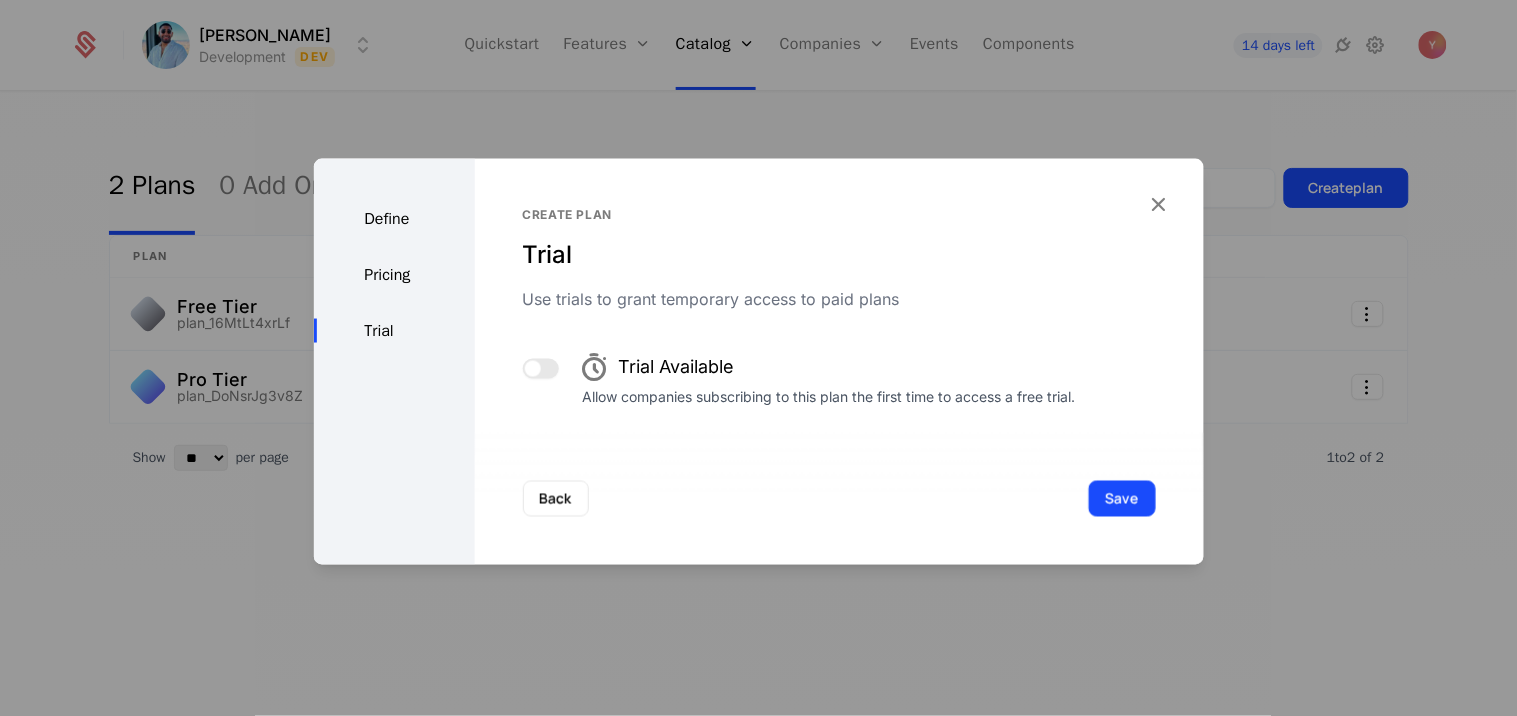 click at bounding box center [541, 369] 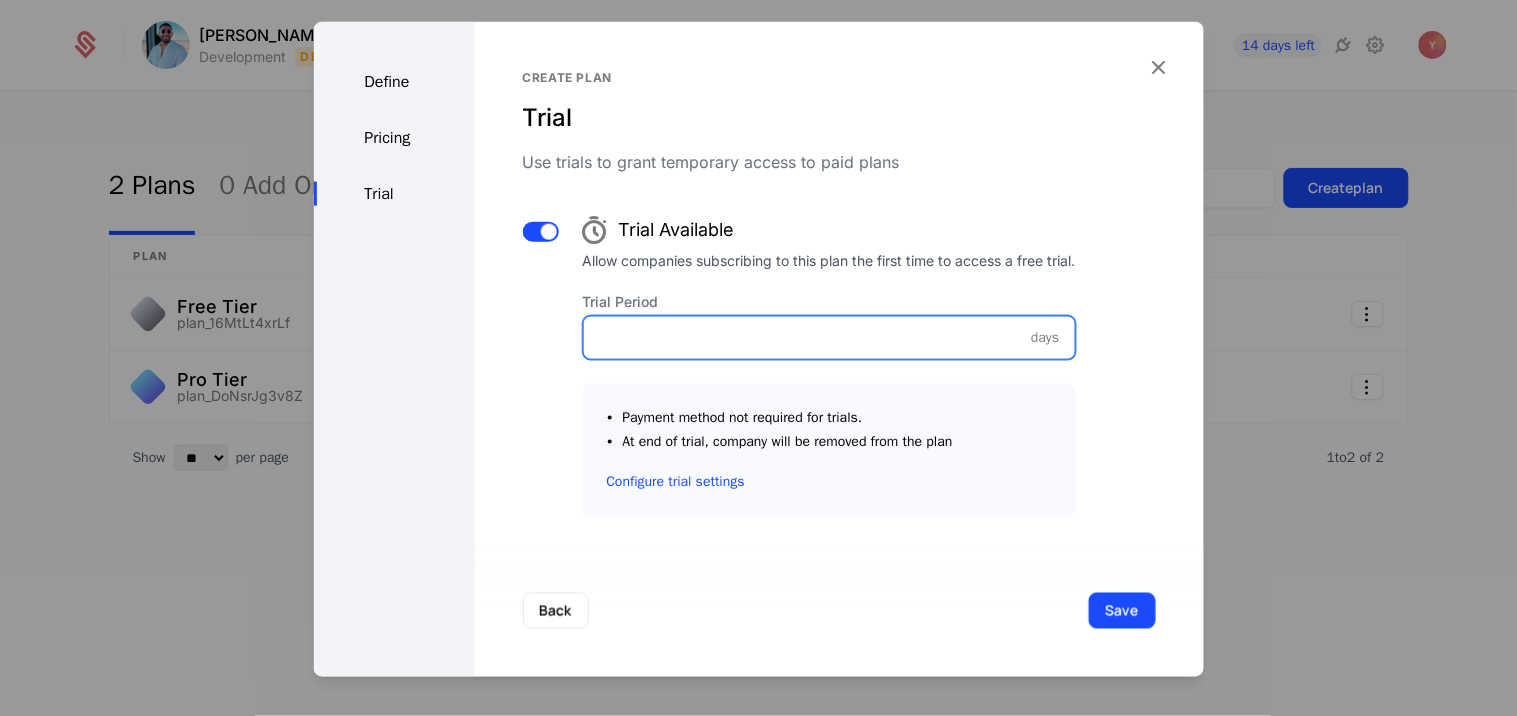 click on "Trial Period" at bounding box center (829, 338) 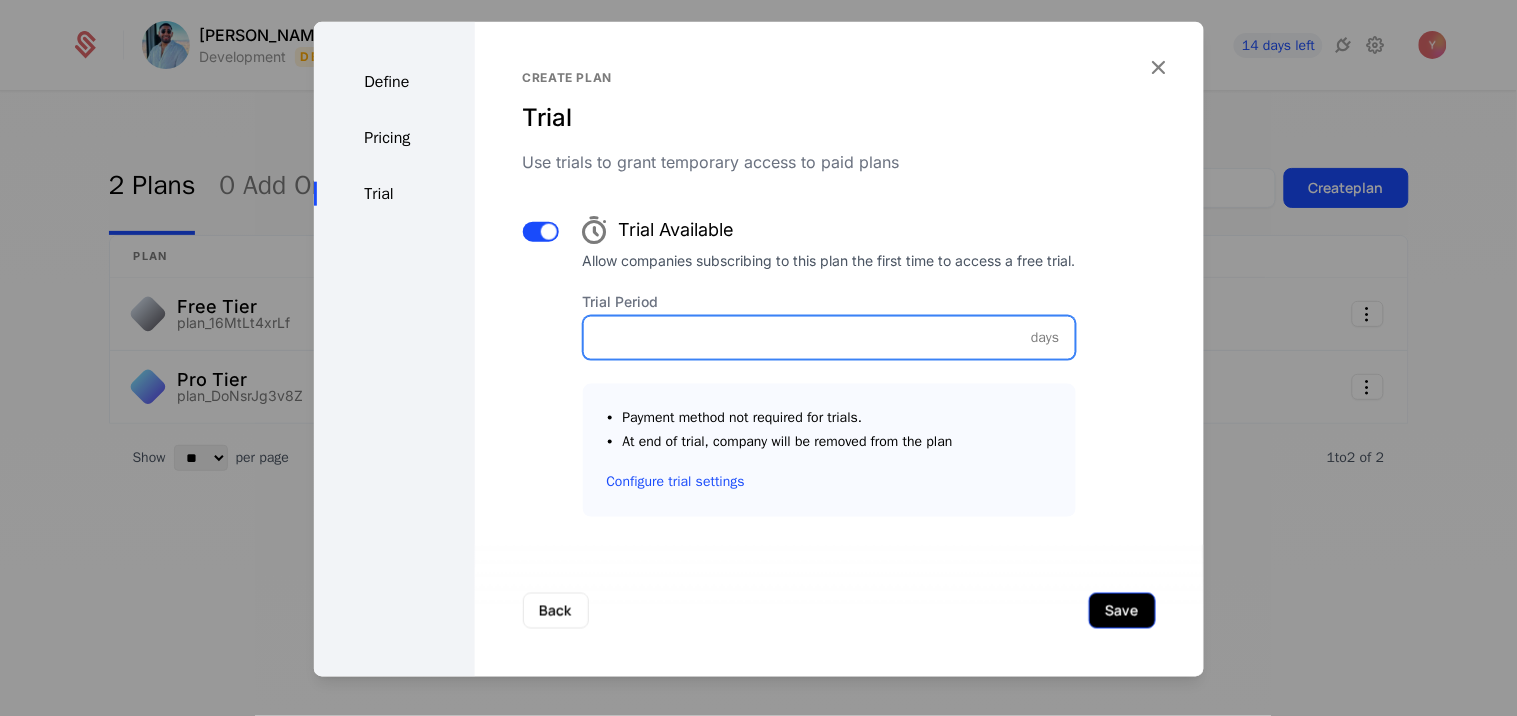 type on "**" 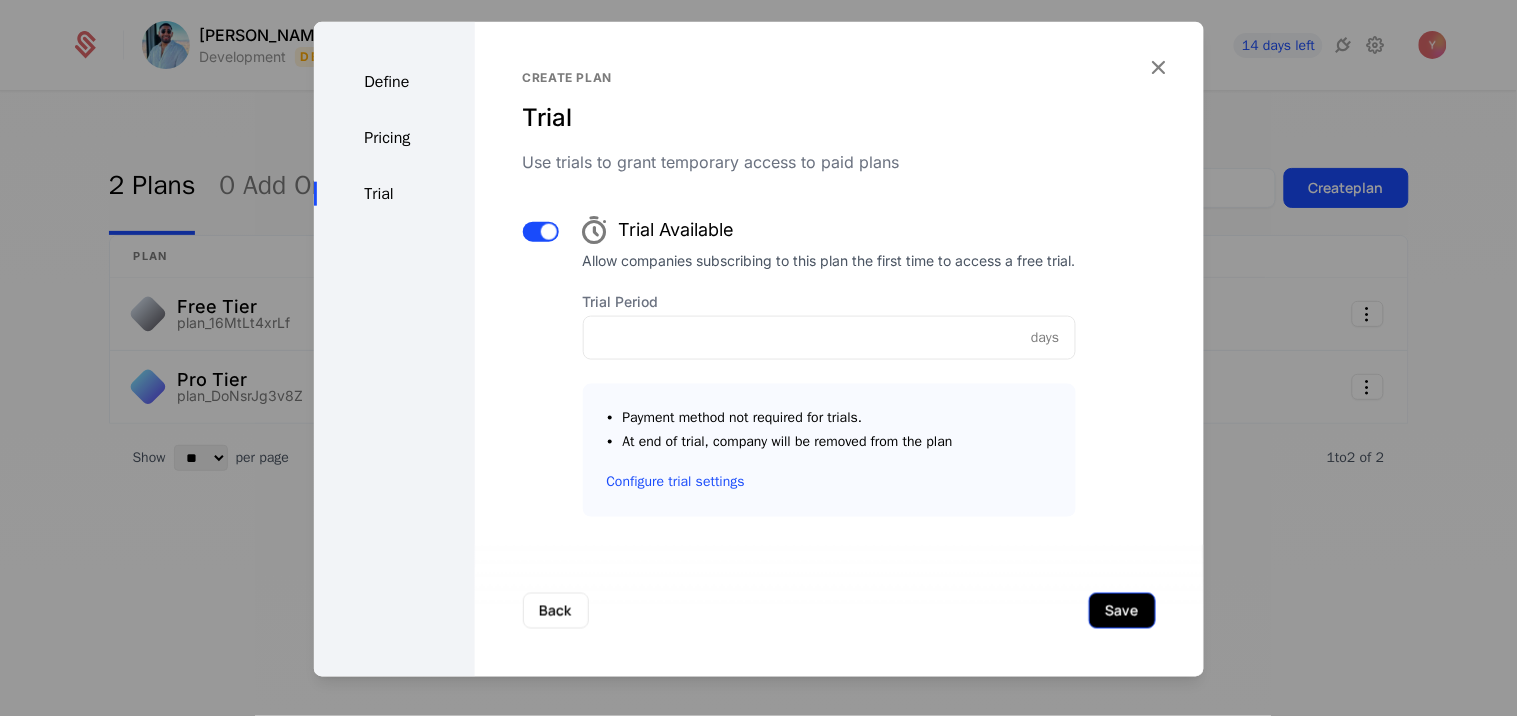 click on "Save" at bounding box center (1122, 611) 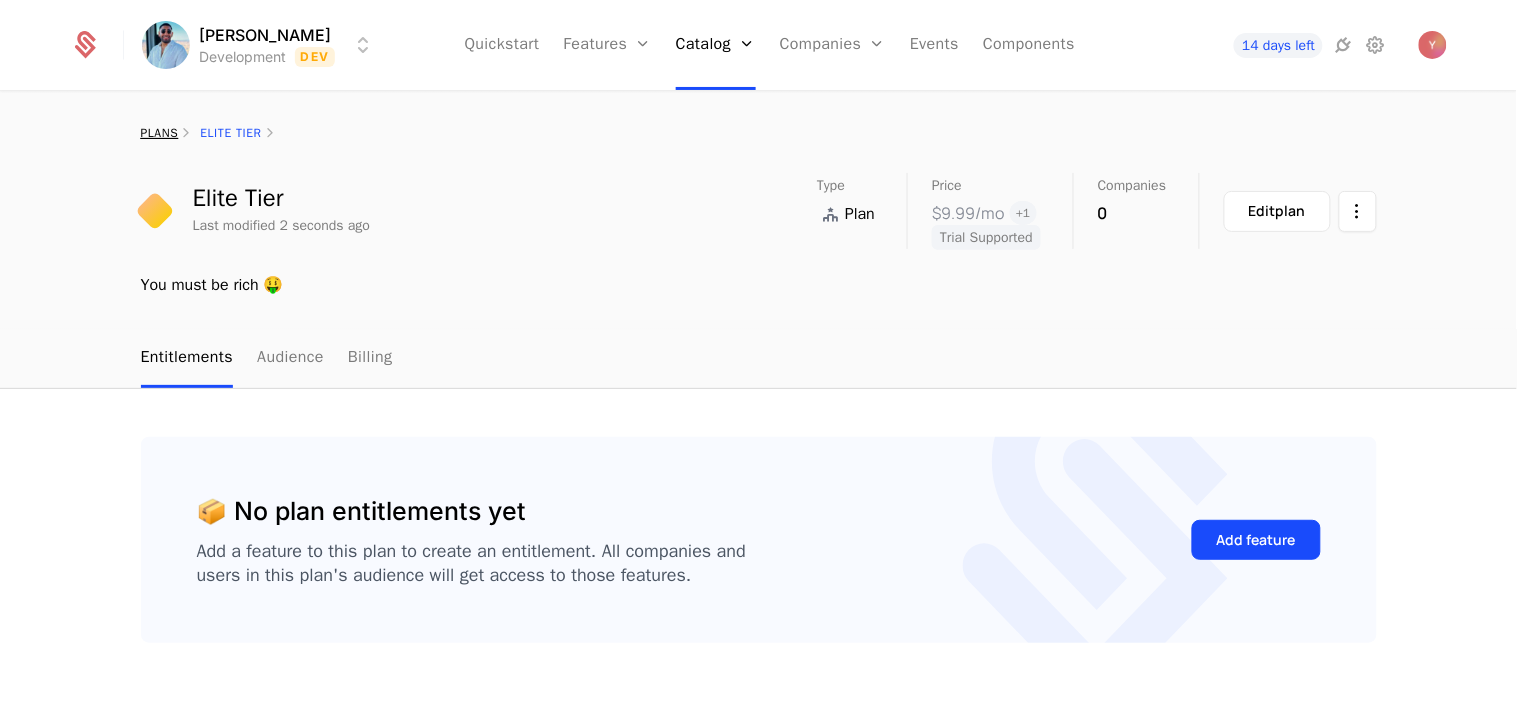 click on "plans" at bounding box center [160, 133] 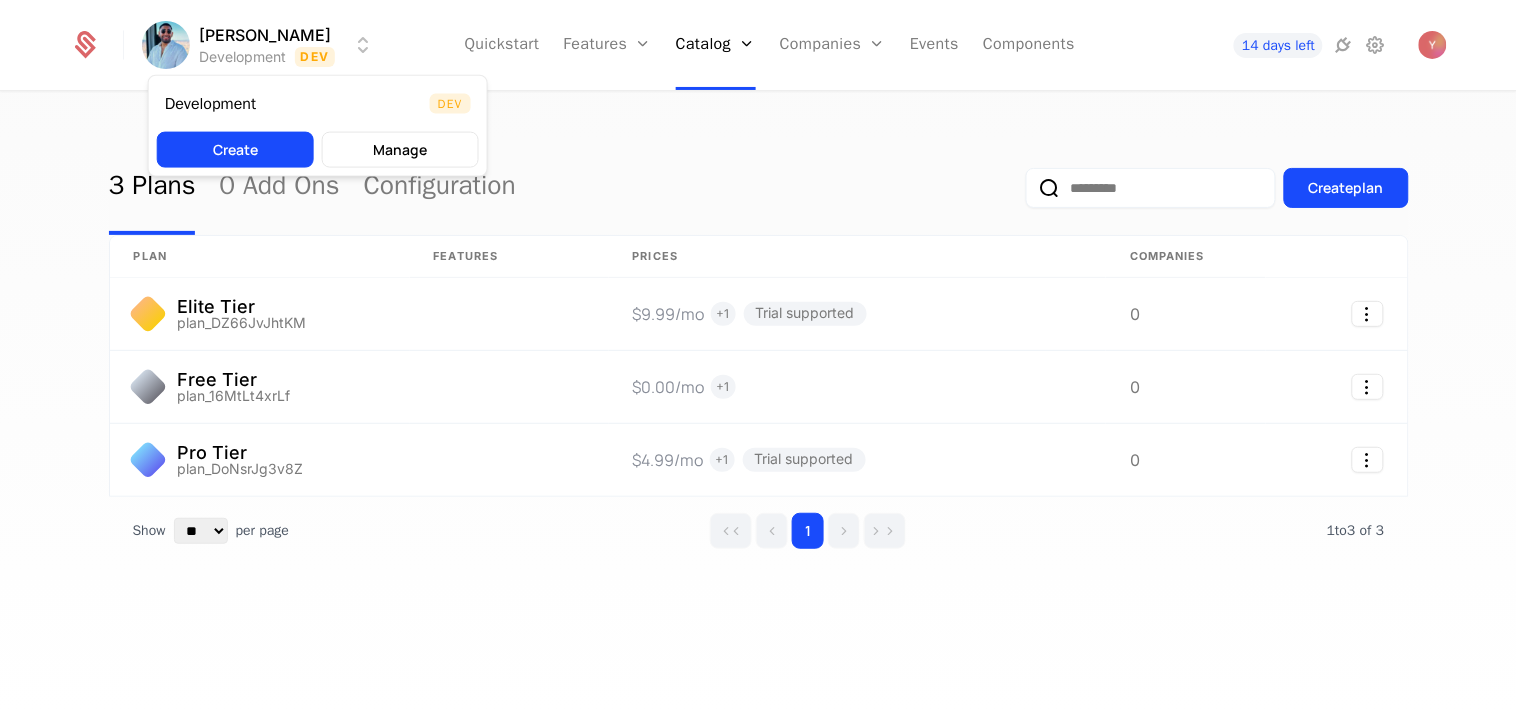 click on "yash dev Development Dev Quickstart Features Features Flags Catalog Plans Add Ons Configuration Companies Companies Users Events Components 14 days left 3 Plans 0 Add Ons Configuration Create  plan plan Features Prices Companies Elite Tier plan_DZ66JvJhtKM $9.99 /mo + 1 Trial supported 0 Free Tier plan_16MtLt4xrLf $0.00 /mo + 1 0 Pro Tier plan_DoNsrJg3v8Z $4.99 /mo + 1 Trial supported 0 Show ** ** ** *** *** per page per page 1 1  to  3   of   3  of   3
Best Viewed on Desktop You're currently viewing this on a  mobile device . For the best experience,   we recommend using a desktop or larger screens , as the application isn't fully optimized for smaller resolutions just yet. Got it  Development Dev Create Manage" at bounding box center (758, 358) 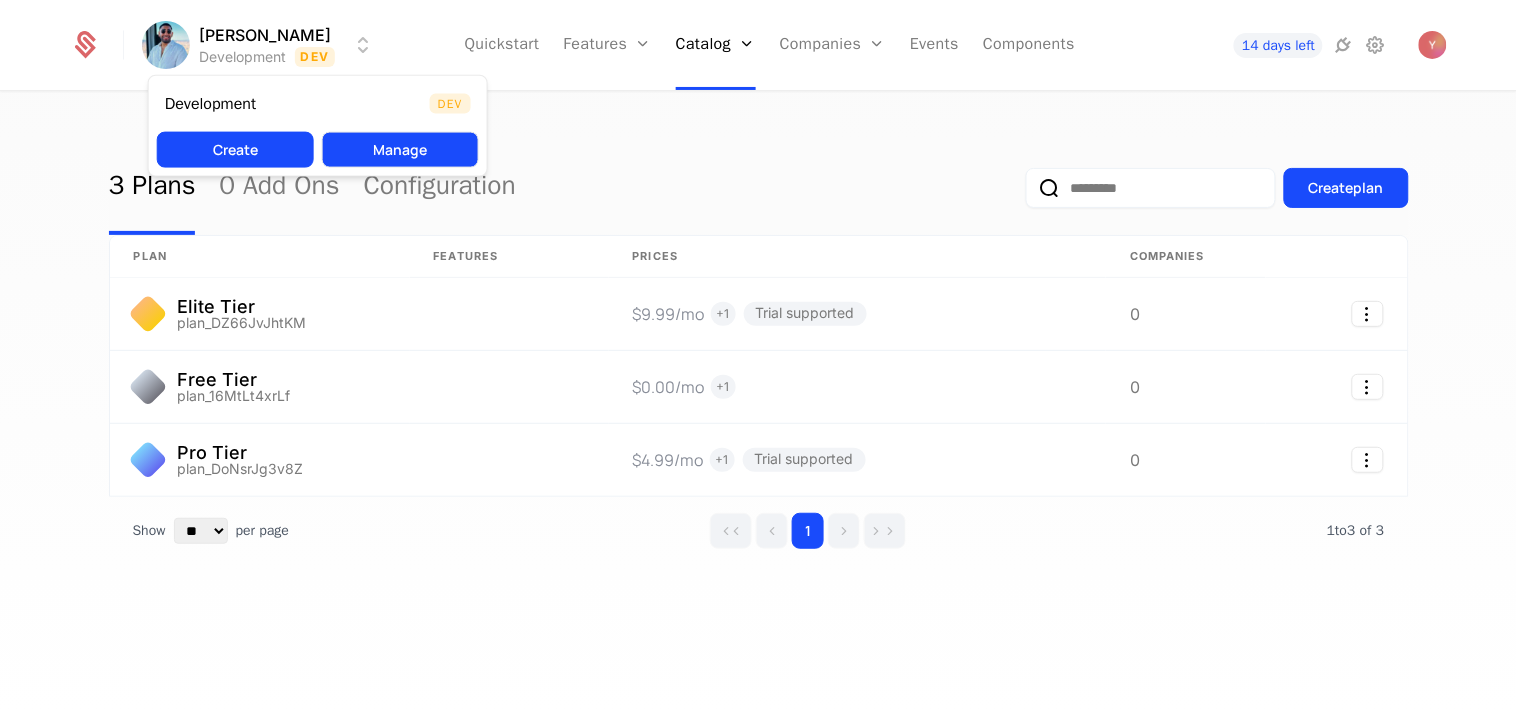 click on "Manage" at bounding box center [400, 150] 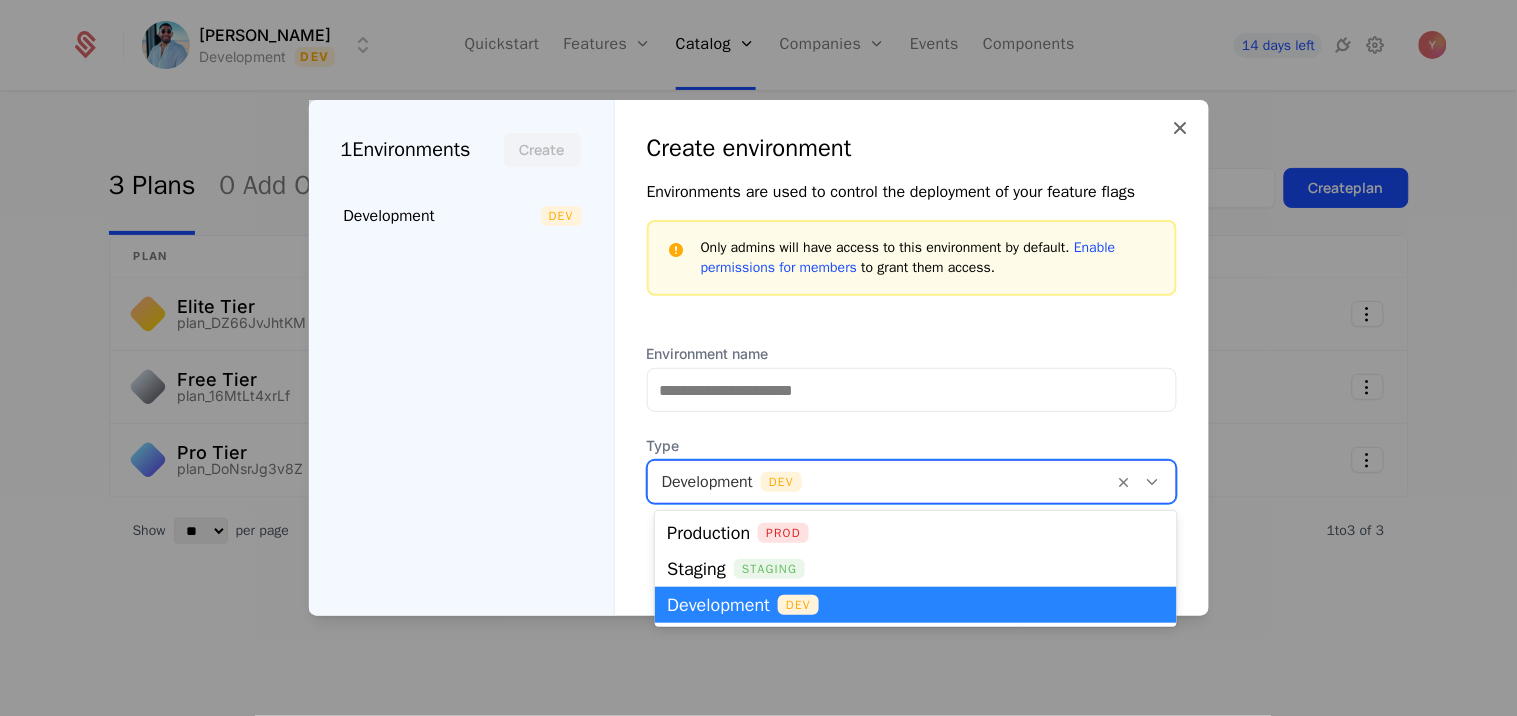 click at bounding box center [1153, 482] 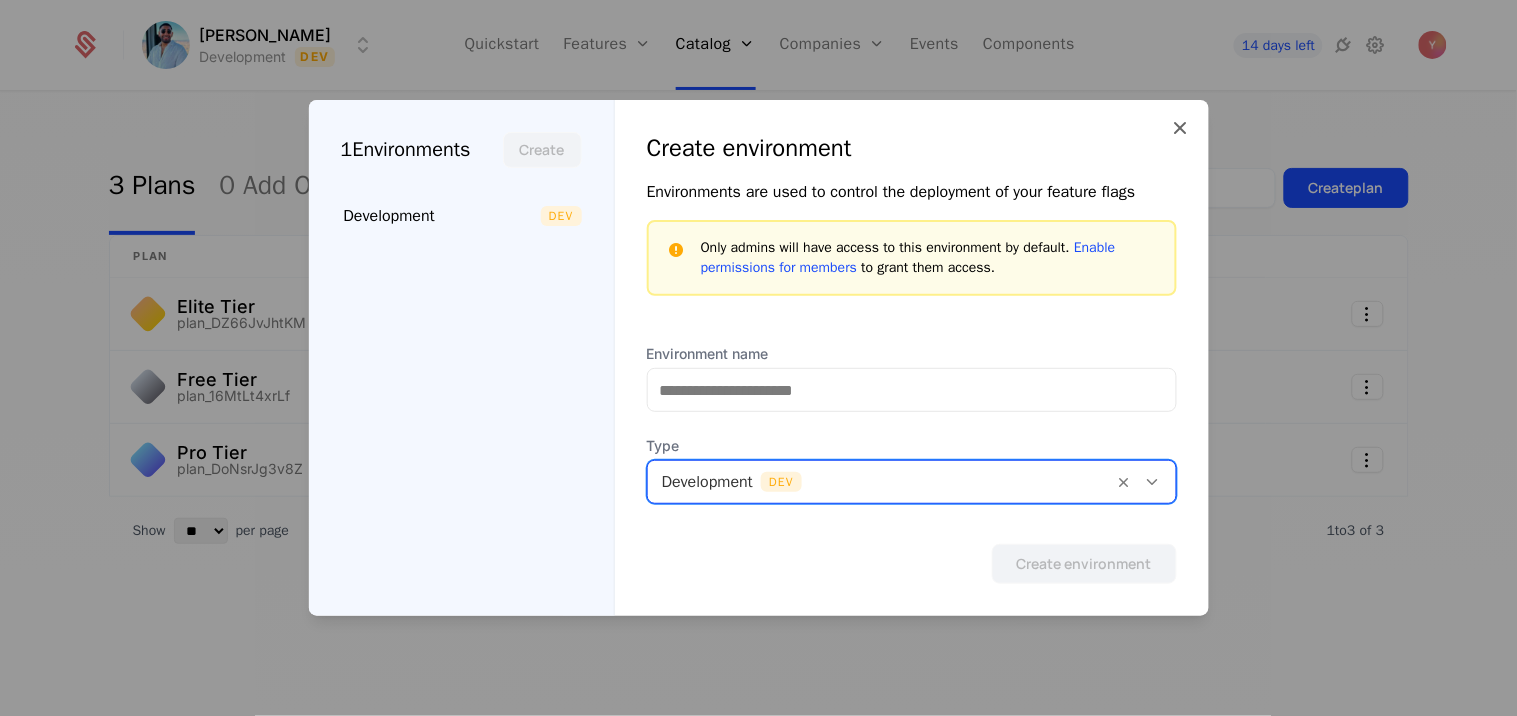 click at bounding box center (1153, 482) 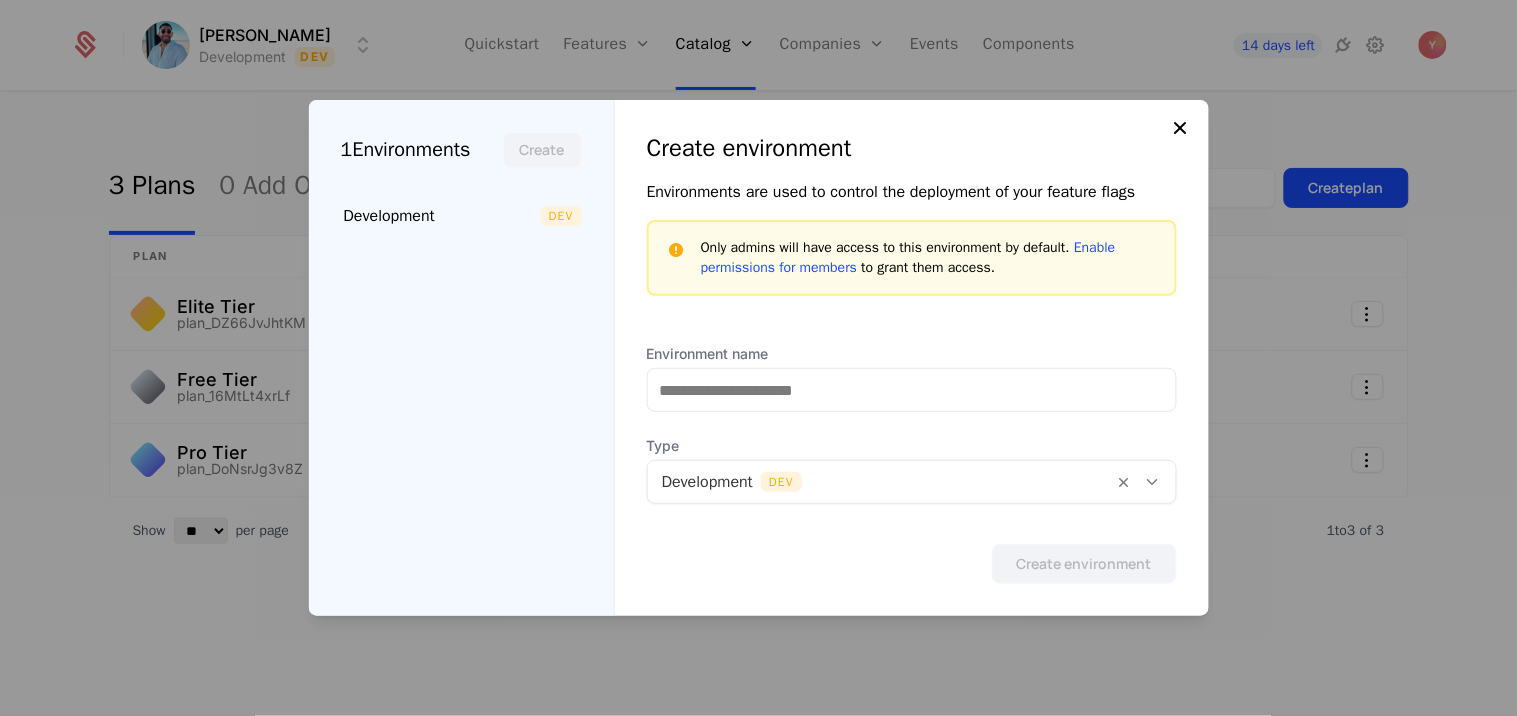 click at bounding box center [1181, 128] 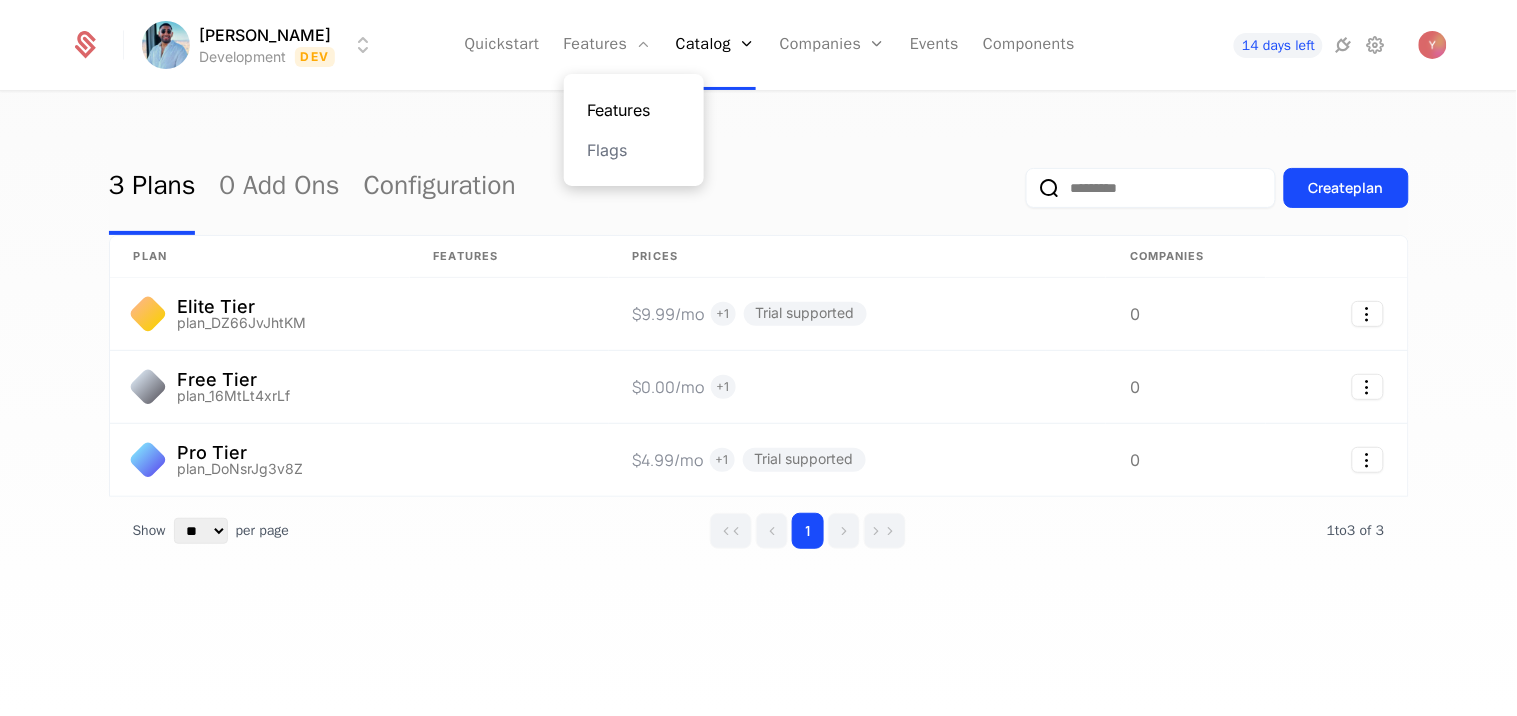 click on "Features" at bounding box center [634, 110] 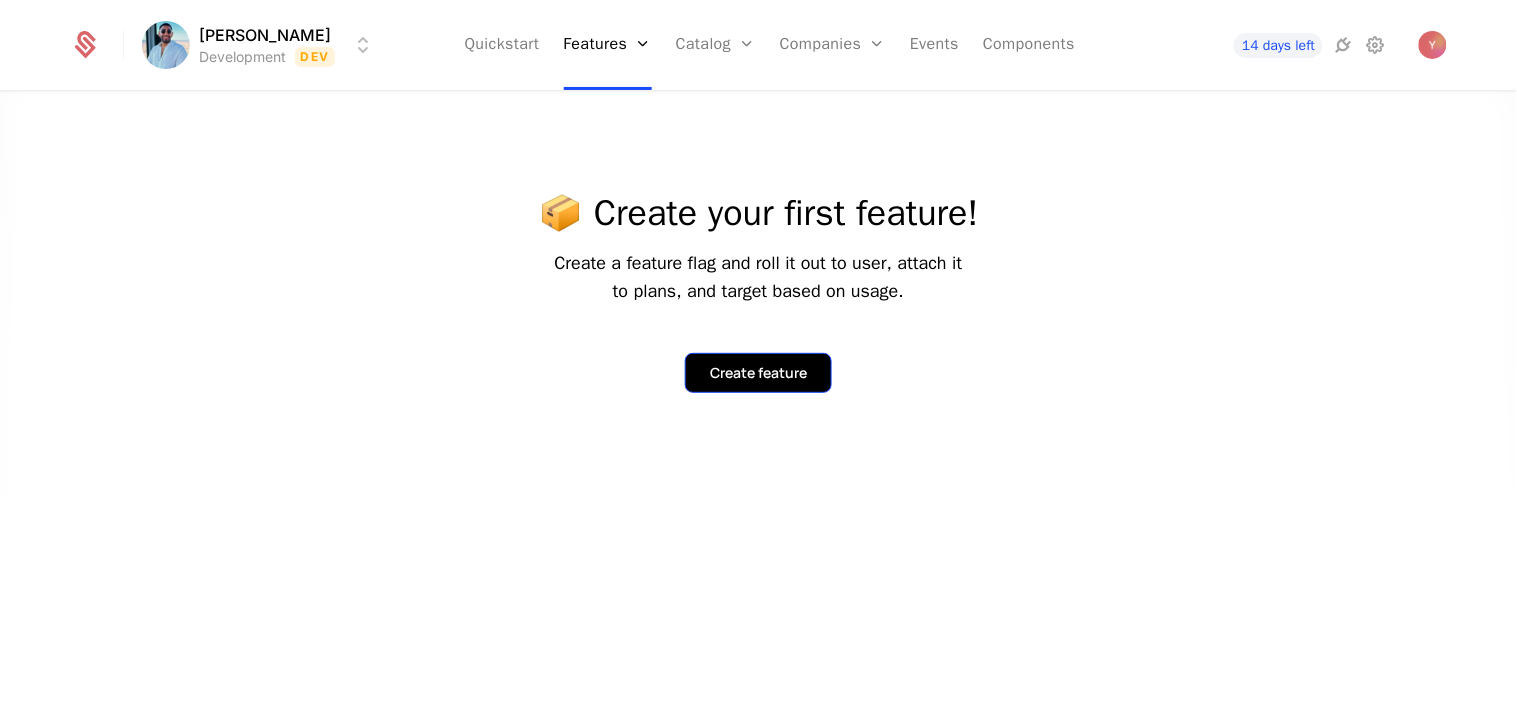 click on "Create feature" at bounding box center (758, 373) 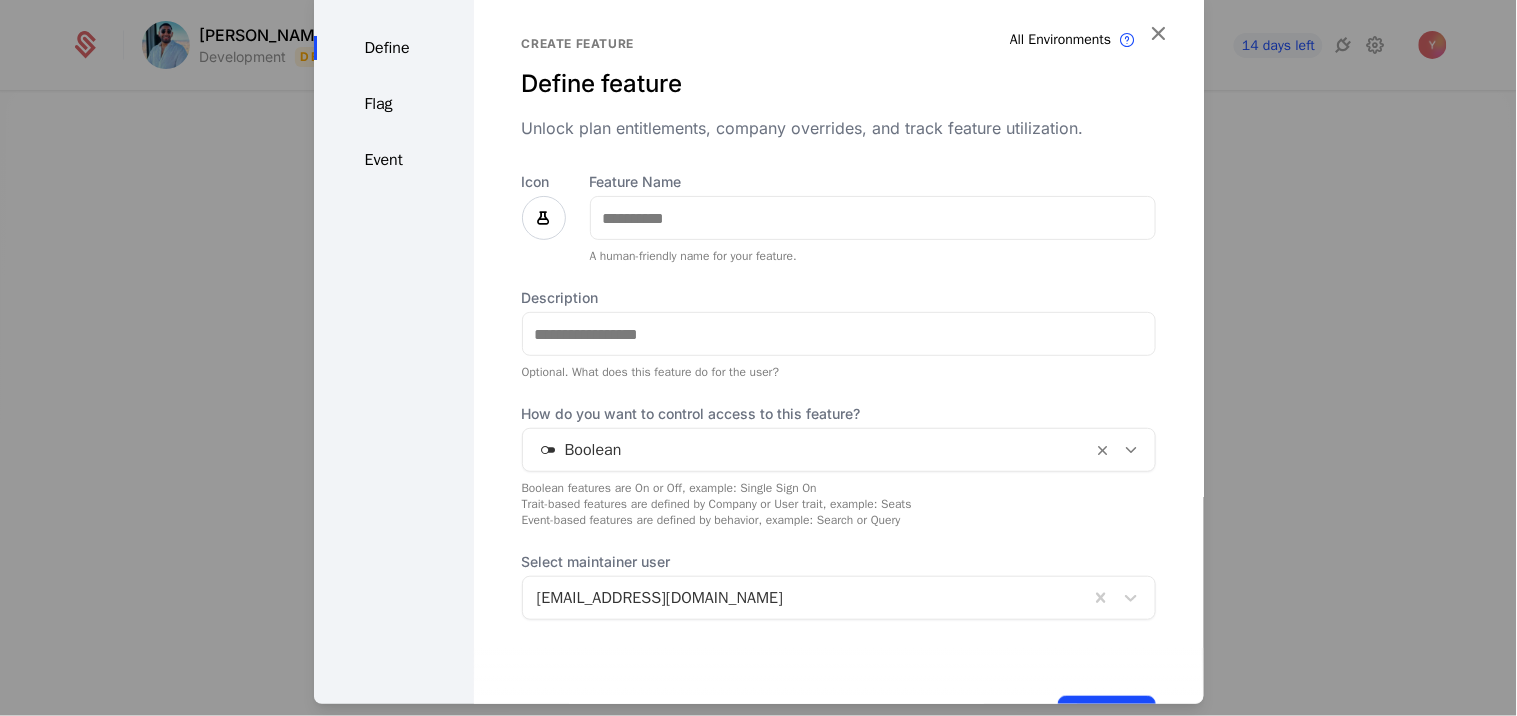 click at bounding box center [544, 218] 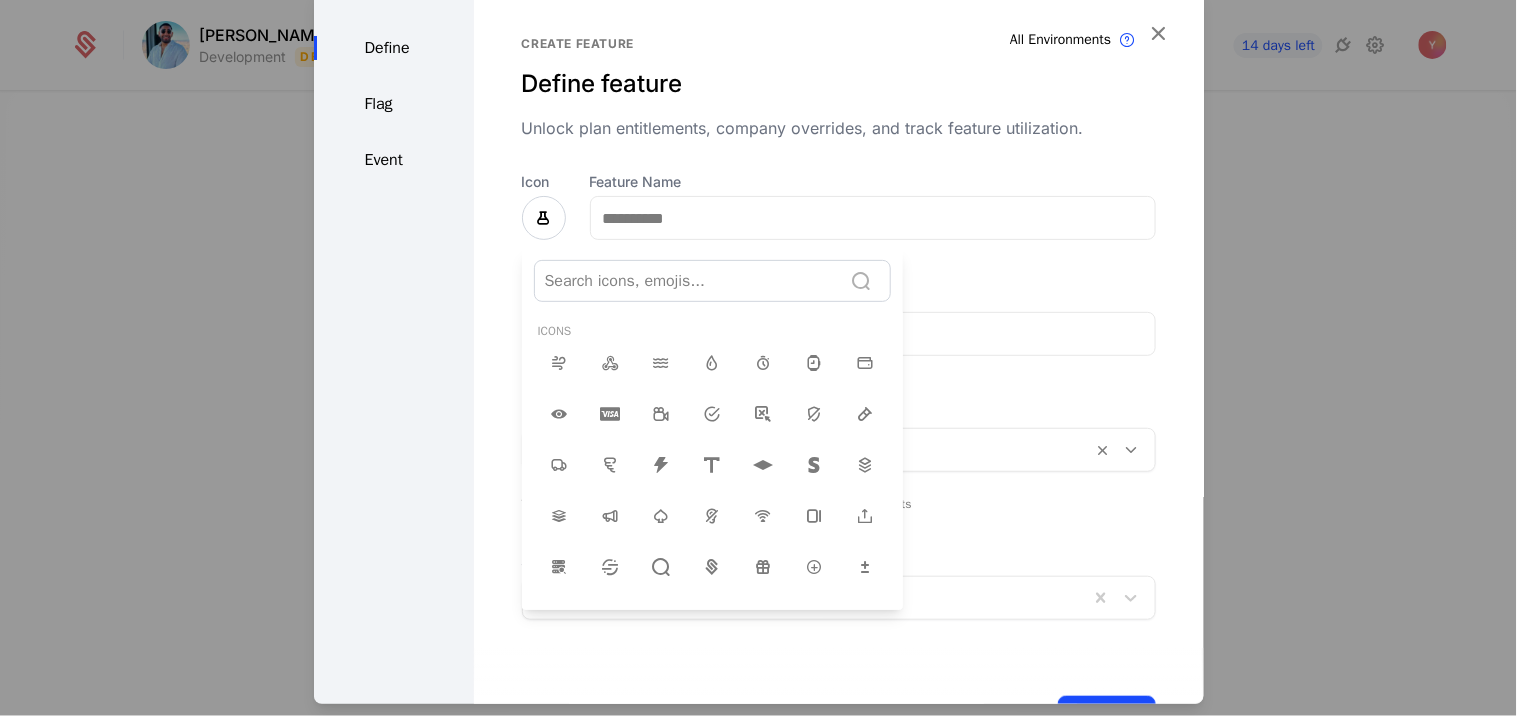 click at bounding box center [688, 281] 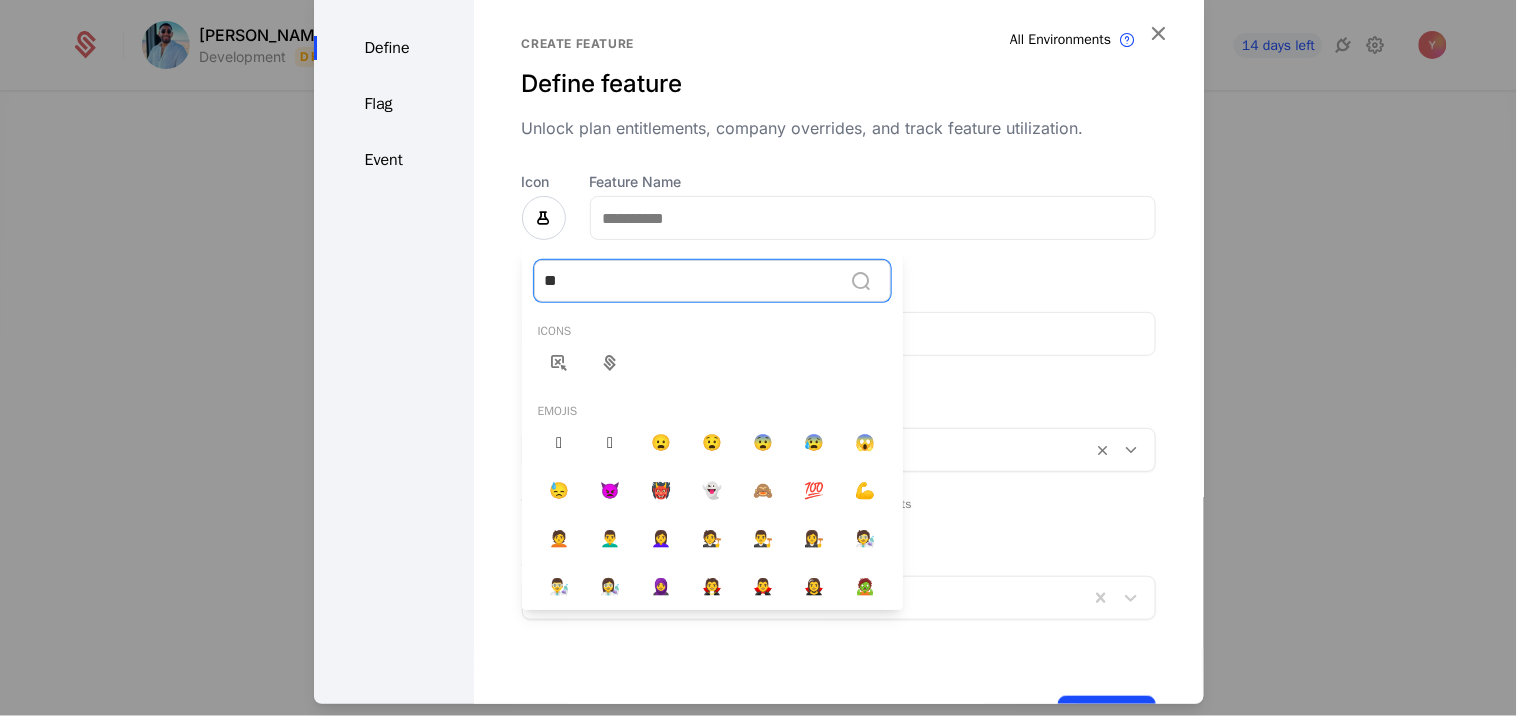 type on "*" 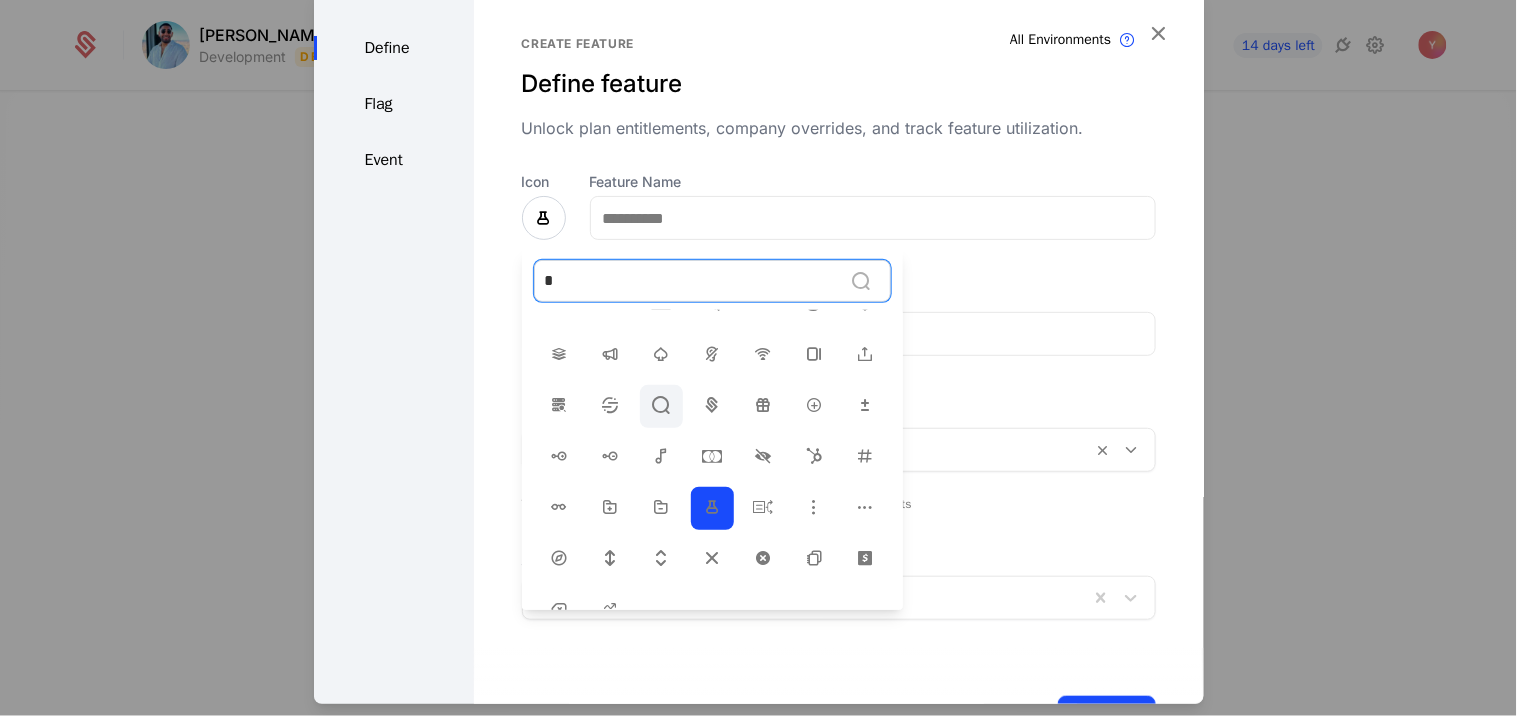 scroll, scrollTop: 58, scrollLeft: 0, axis: vertical 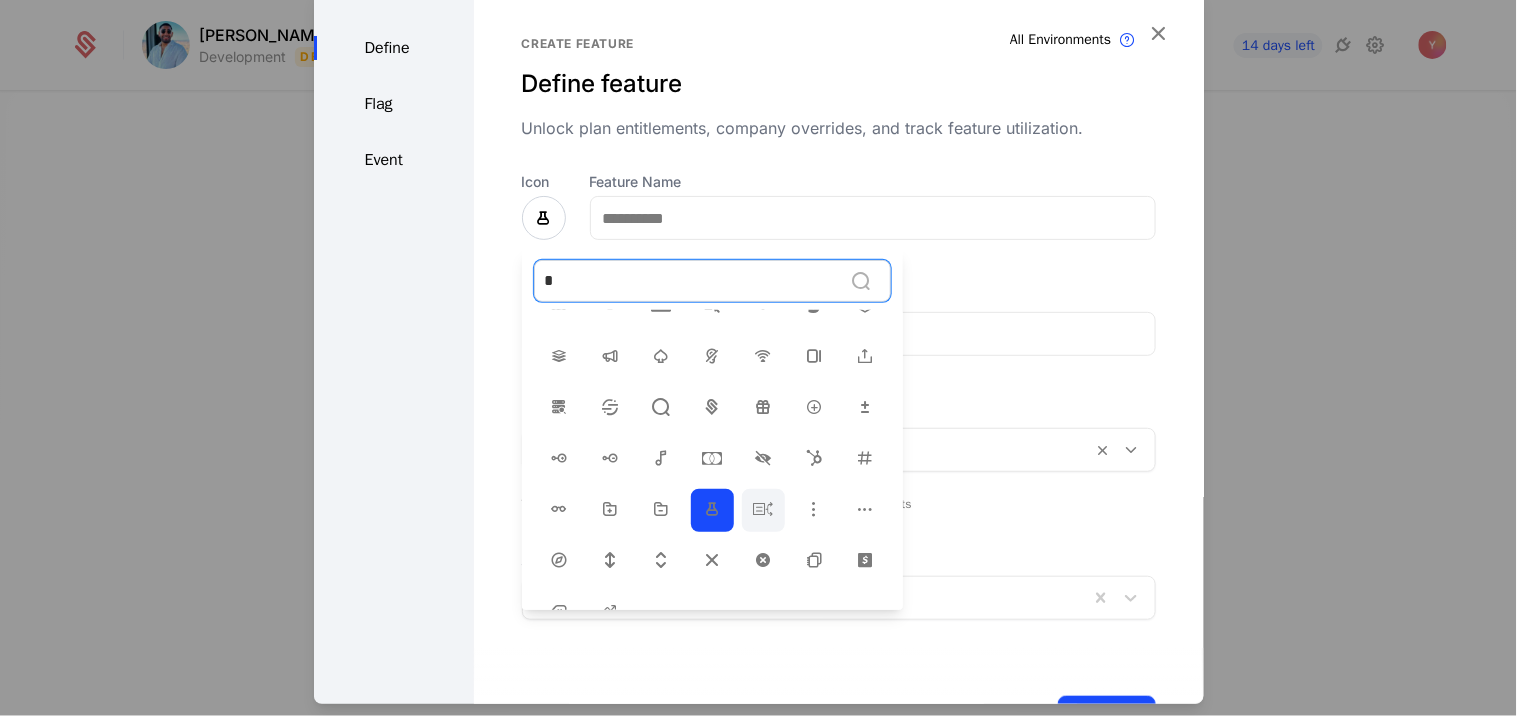 click at bounding box center (763, 509) 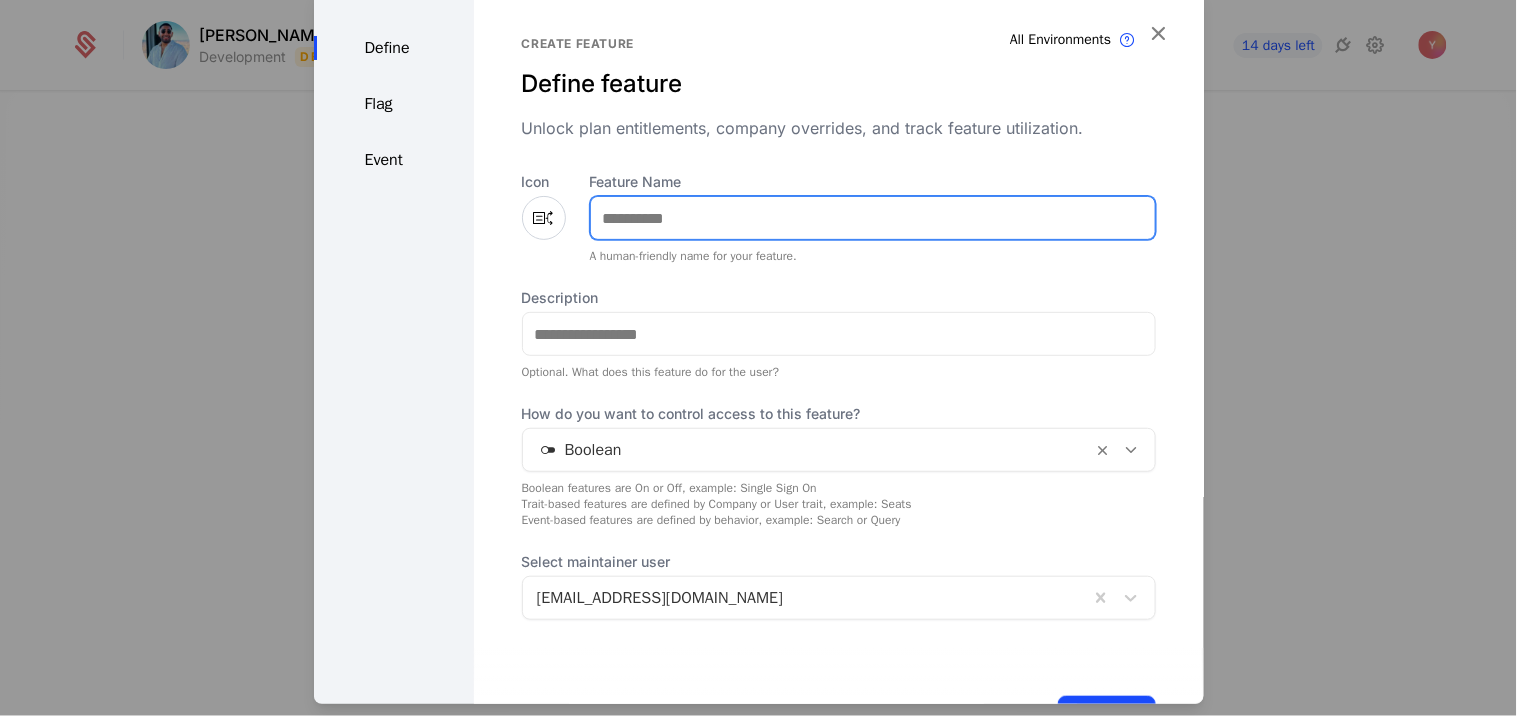 click on "Feature Name" at bounding box center (873, 218) 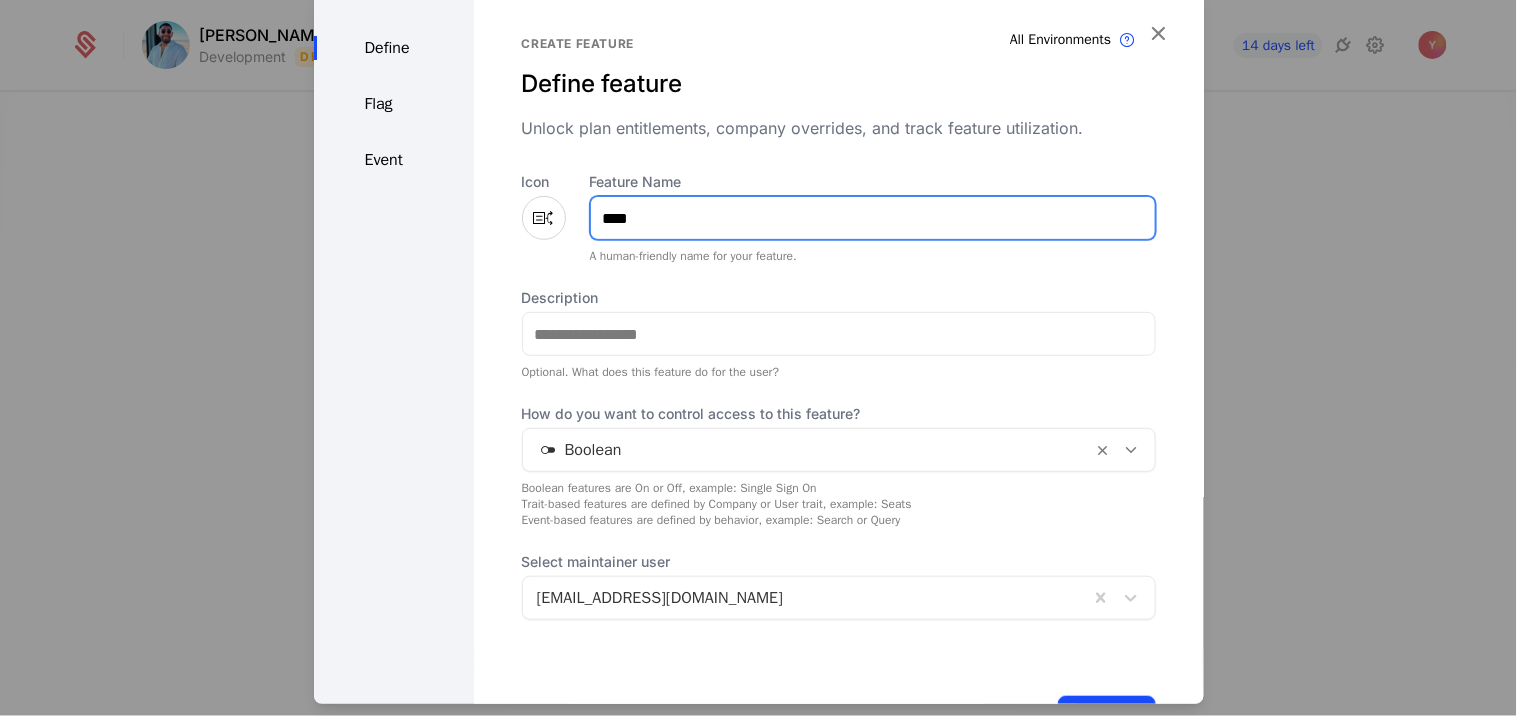 type on "****" 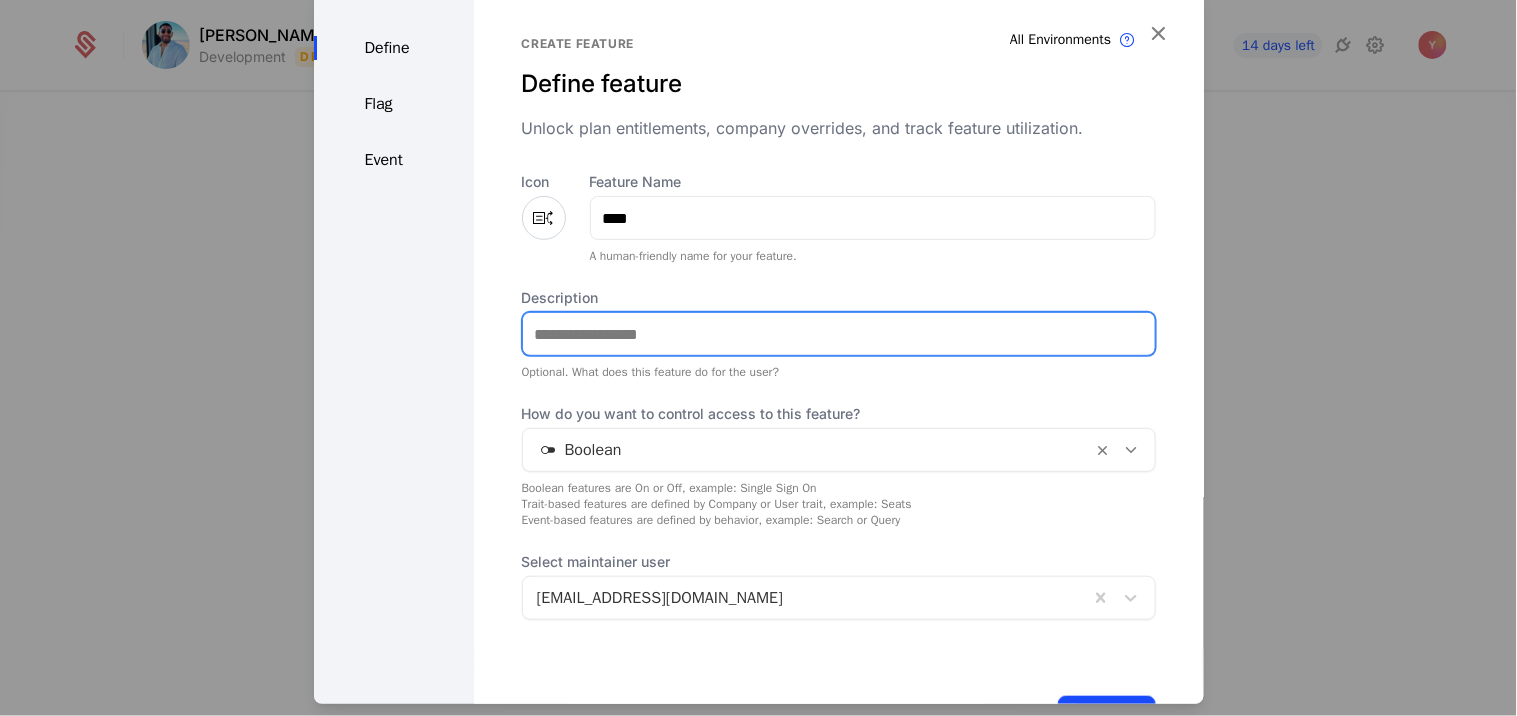 click on "Description" at bounding box center (839, 334) 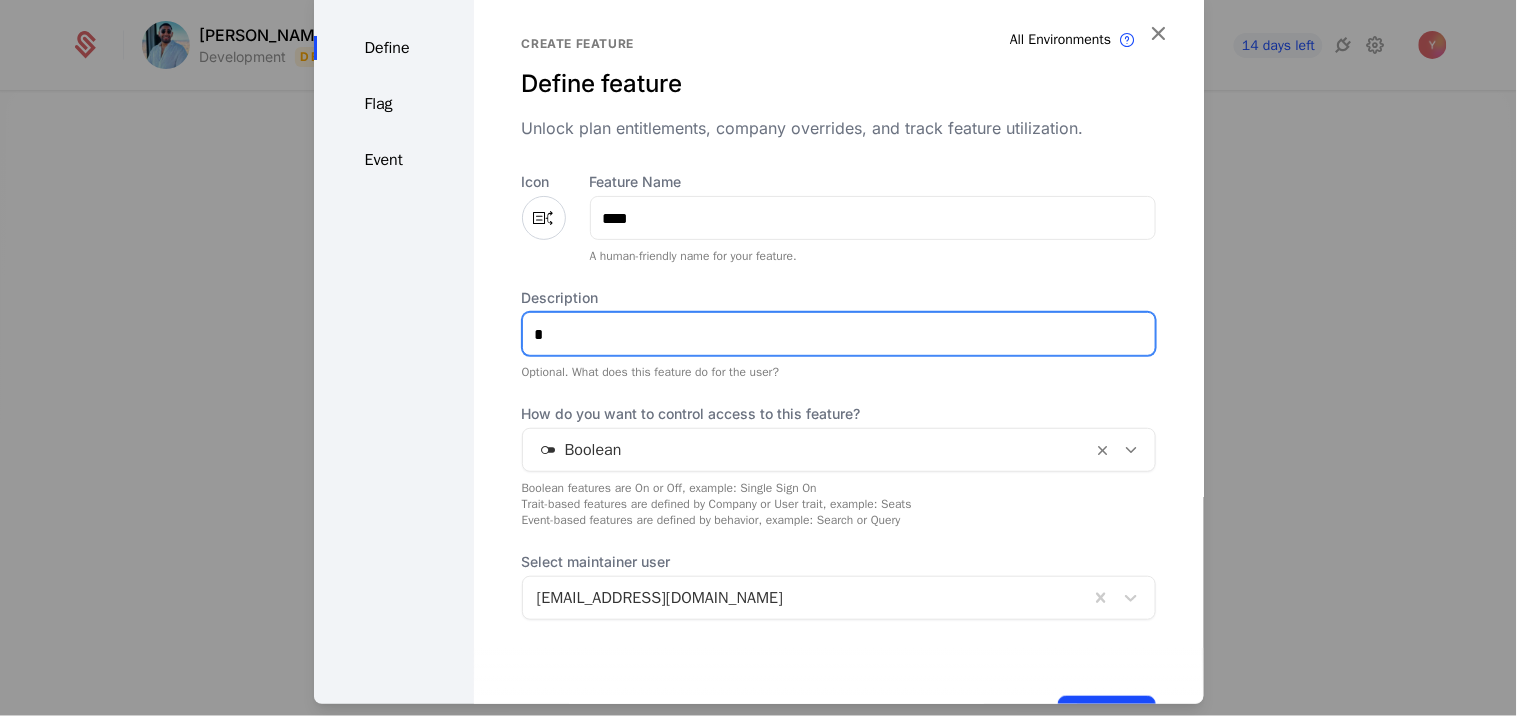 click on "*" at bounding box center [839, 334] 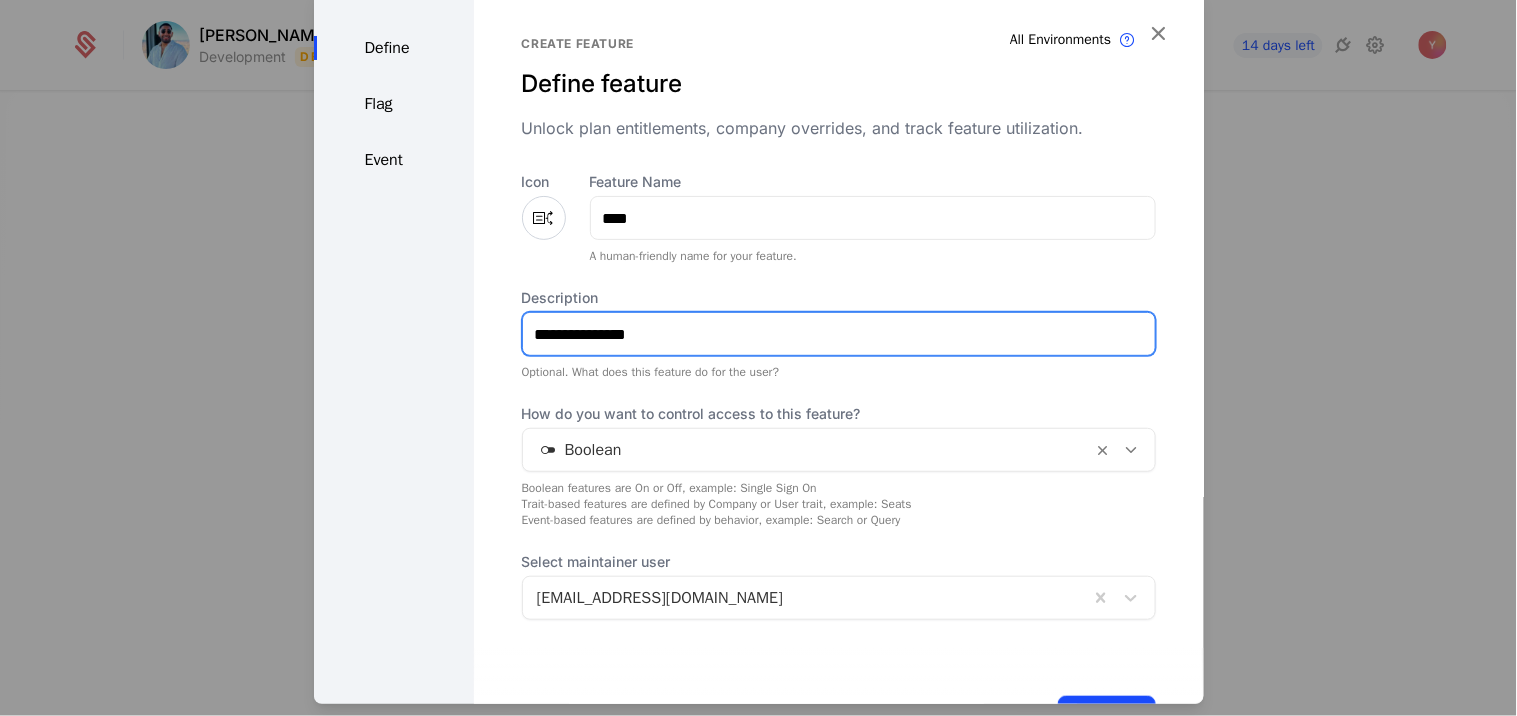 scroll, scrollTop: 75, scrollLeft: 0, axis: vertical 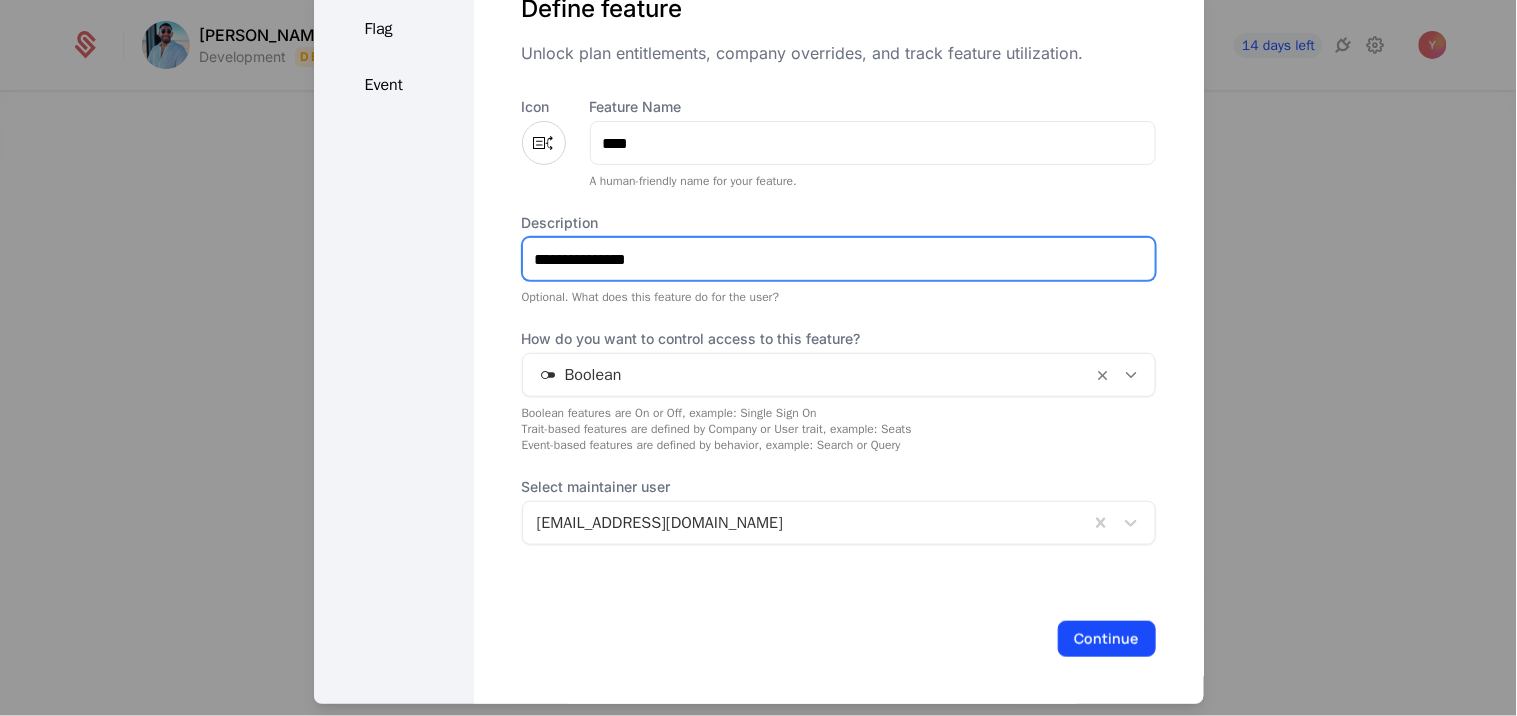 type on "**********" 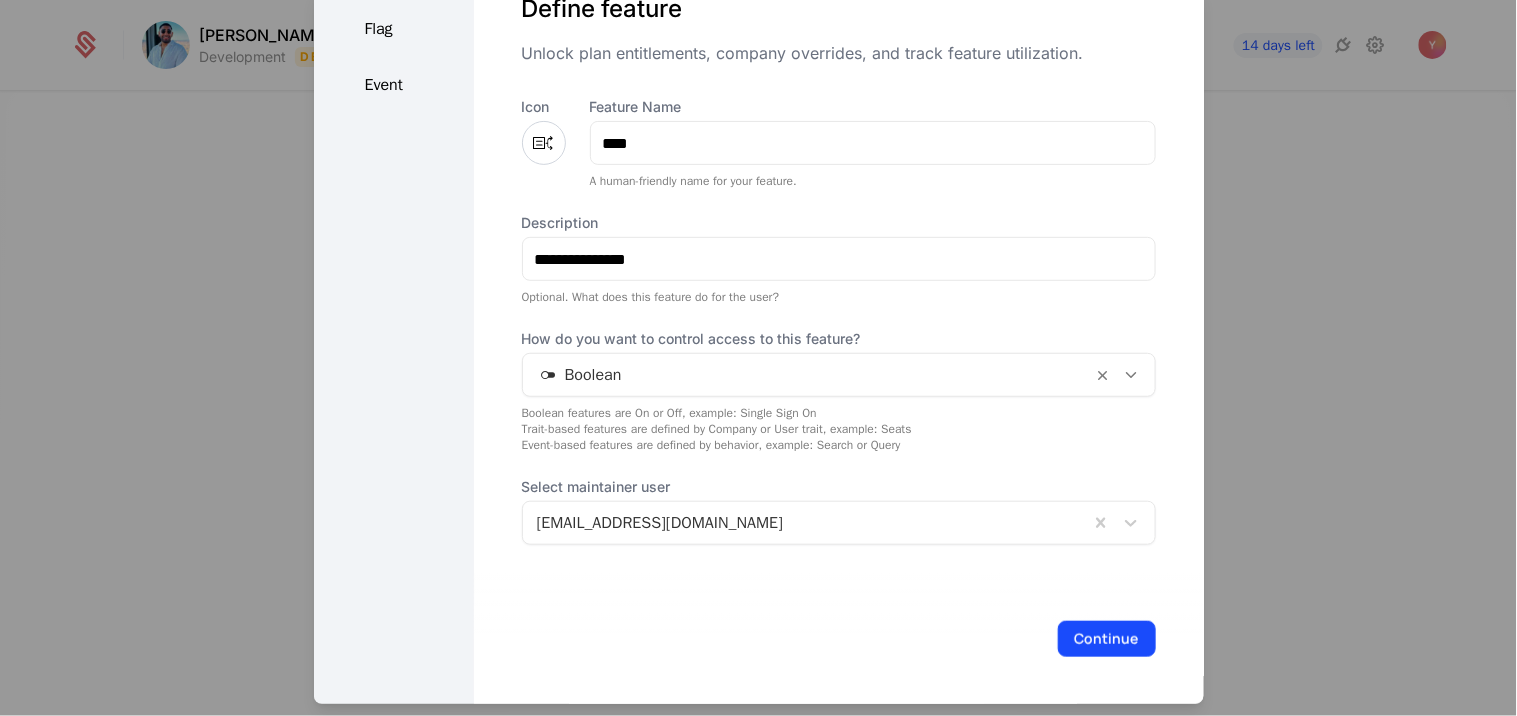 click on "Boolean" at bounding box center [839, 375] 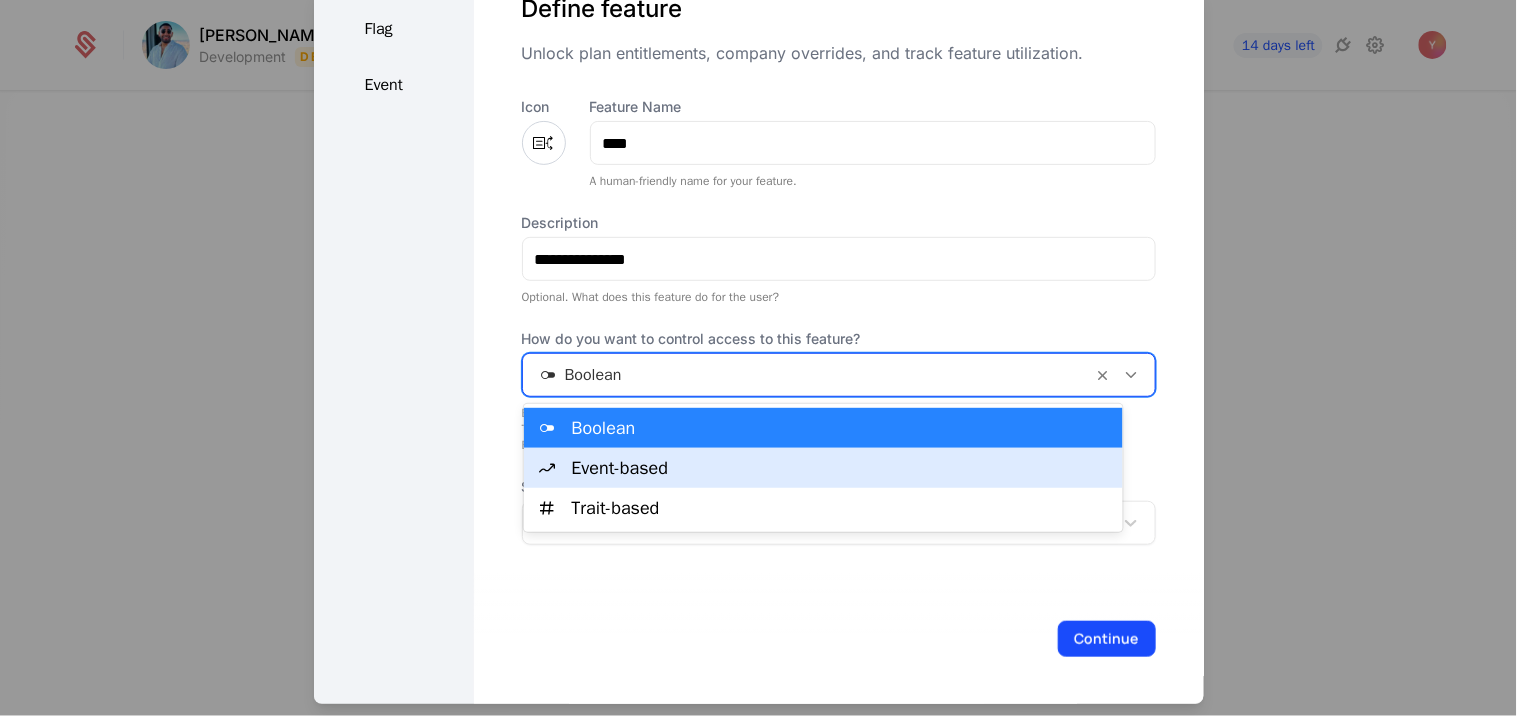 click on "Event-based" at bounding box center [841, 468] 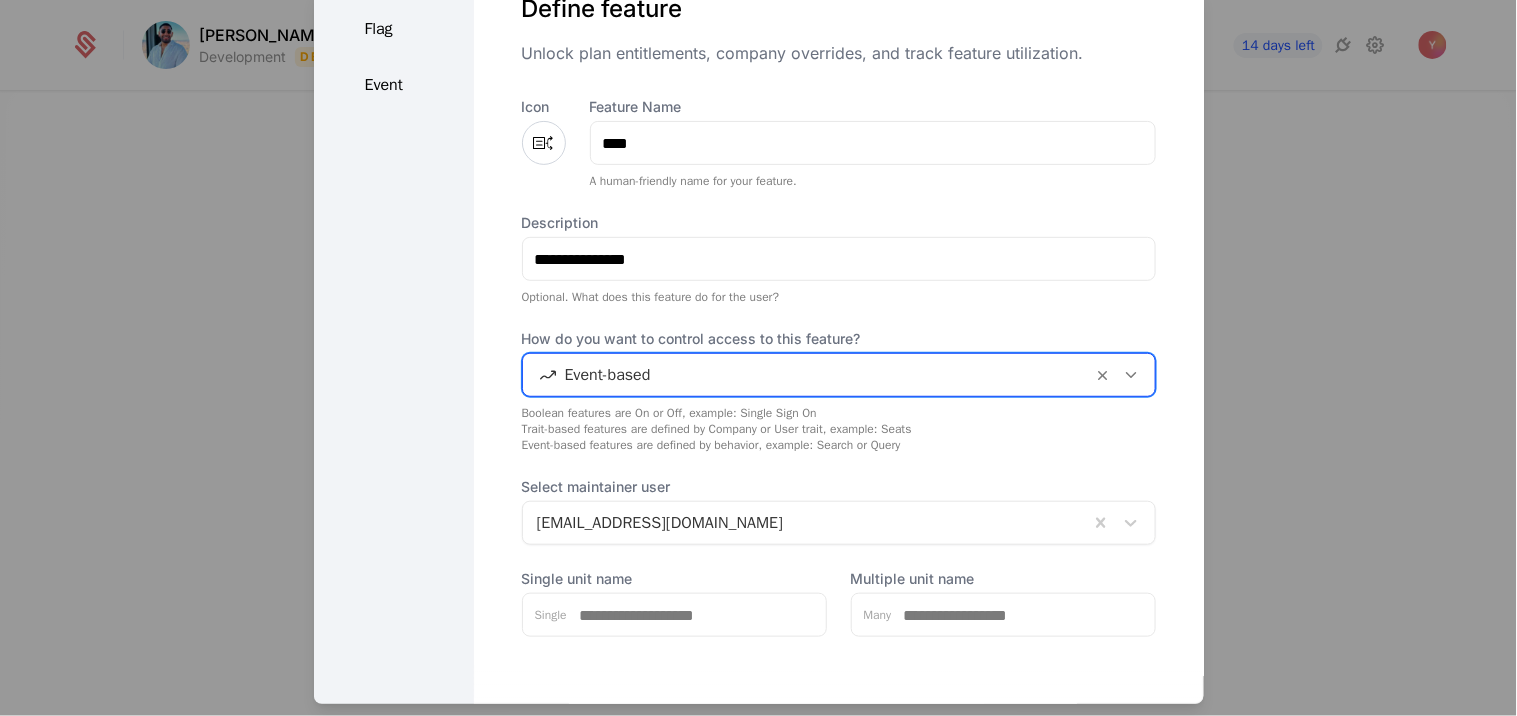 scroll, scrollTop: 166, scrollLeft: 0, axis: vertical 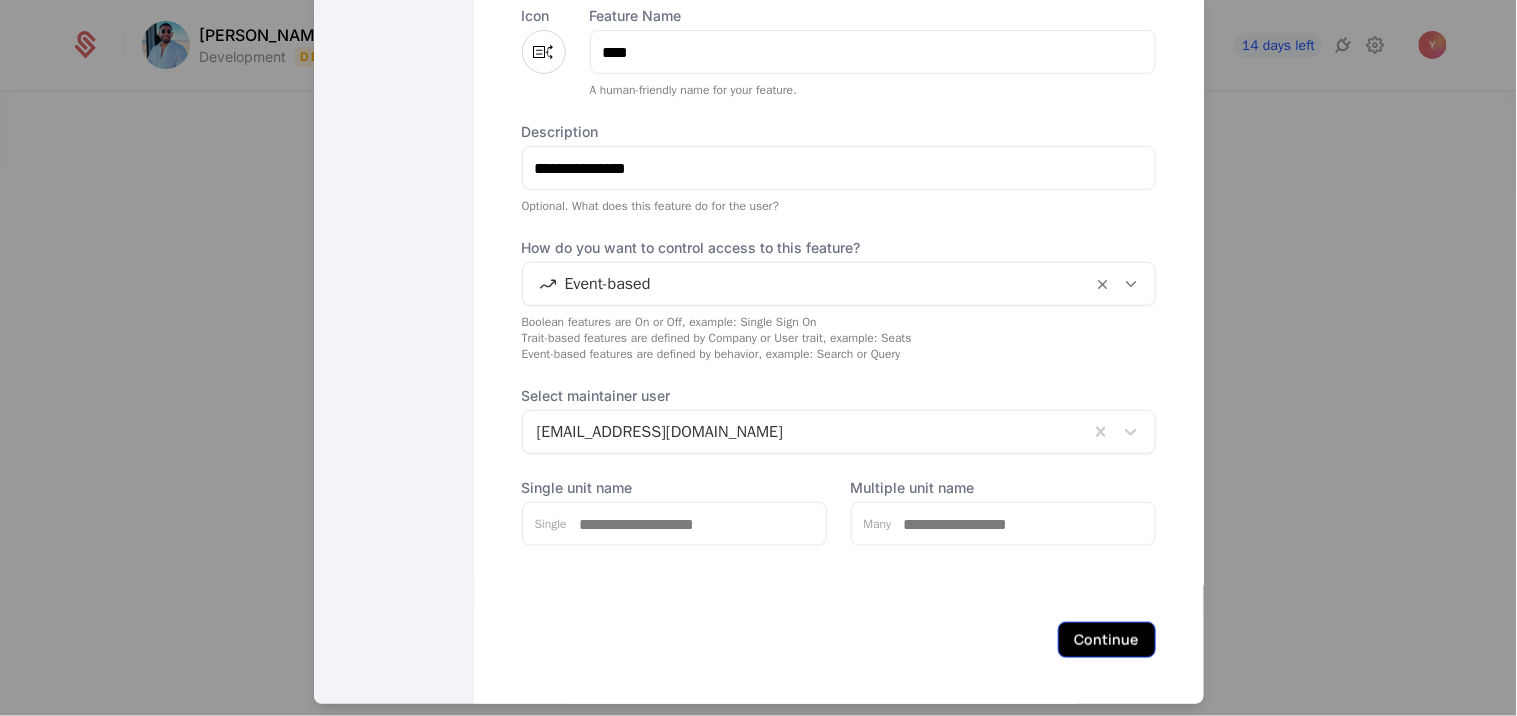 click on "Continue" at bounding box center [1107, 640] 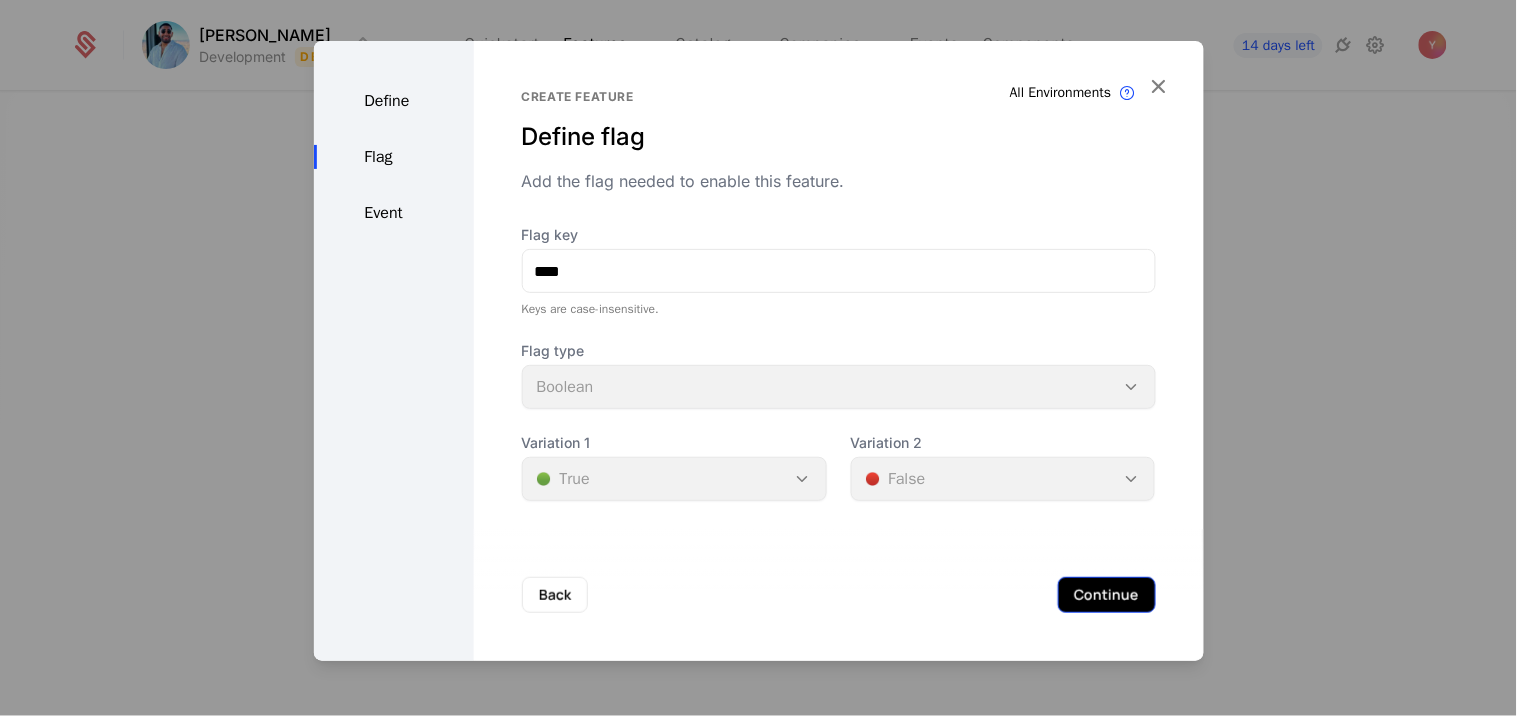 scroll, scrollTop: 0, scrollLeft: 0, axis: both 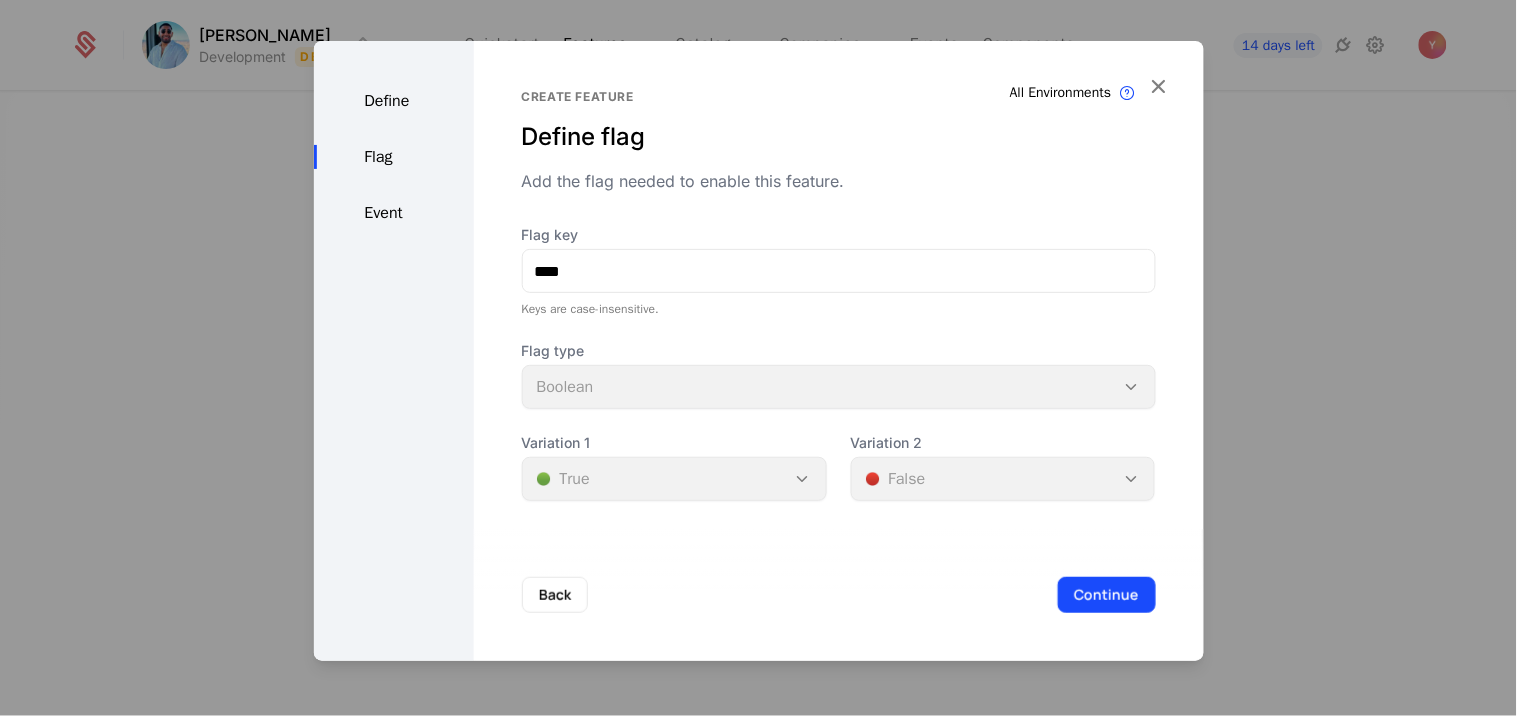 click on "Flag type Boolean" at bounding box center [839, 375] 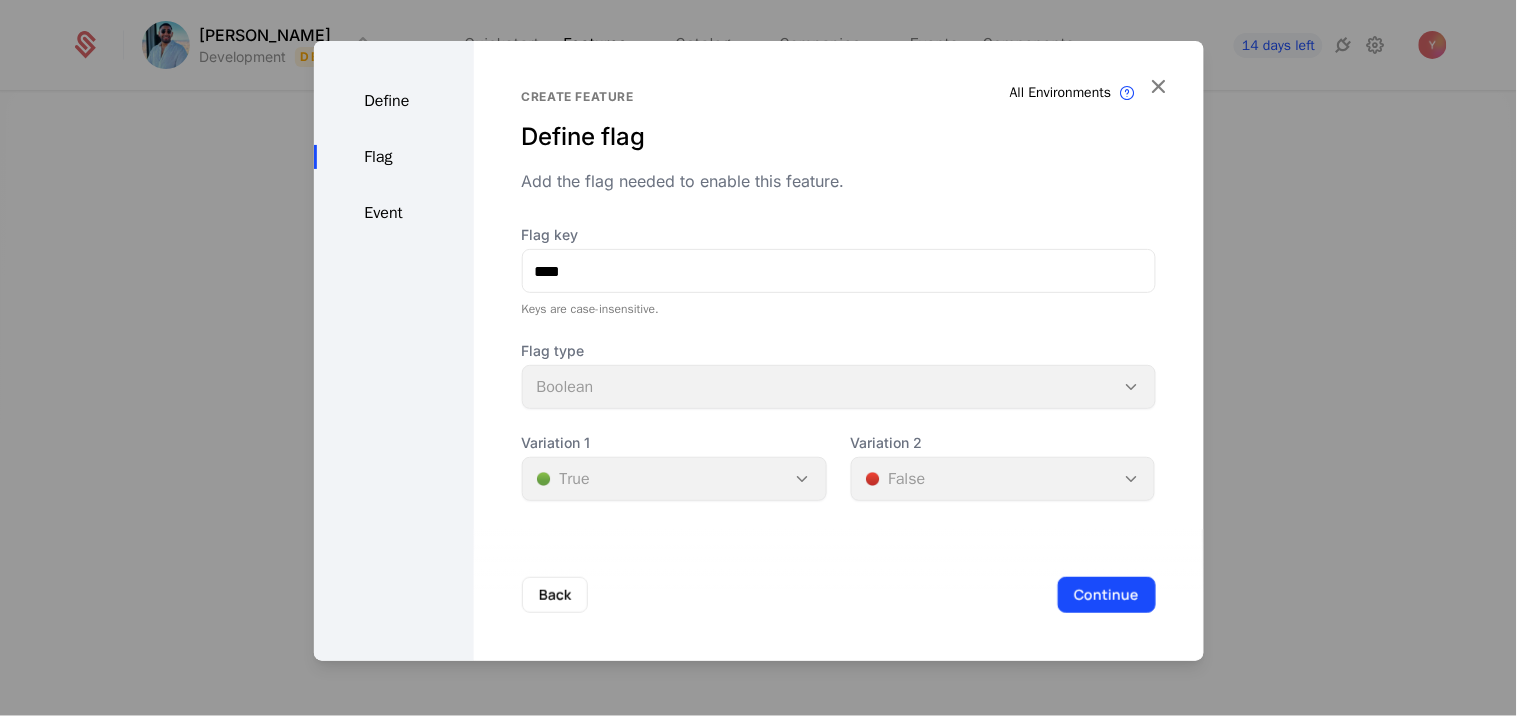 click on "Variation 1 🟢   True" at bounding box center (674, 467) 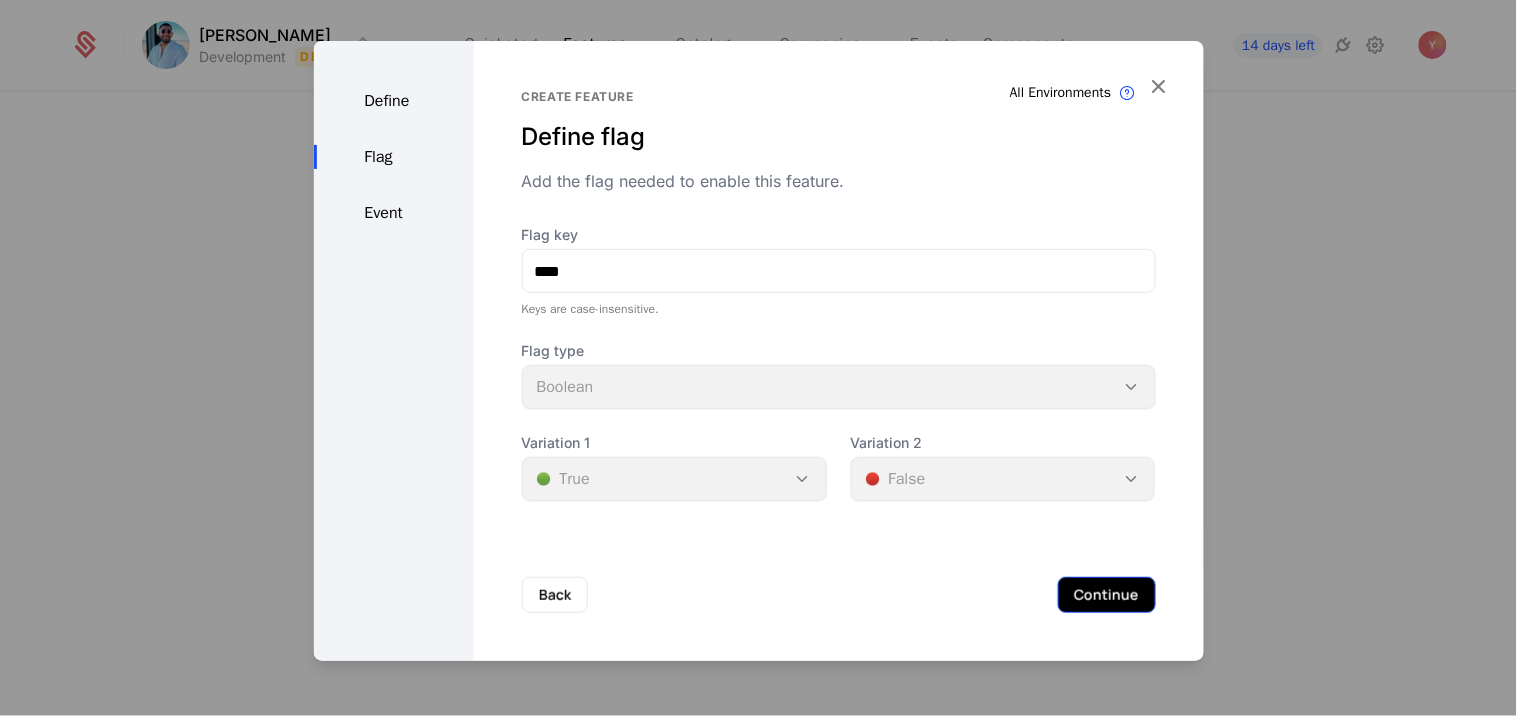 click on "Continue" at bounding box center (1107, 595) 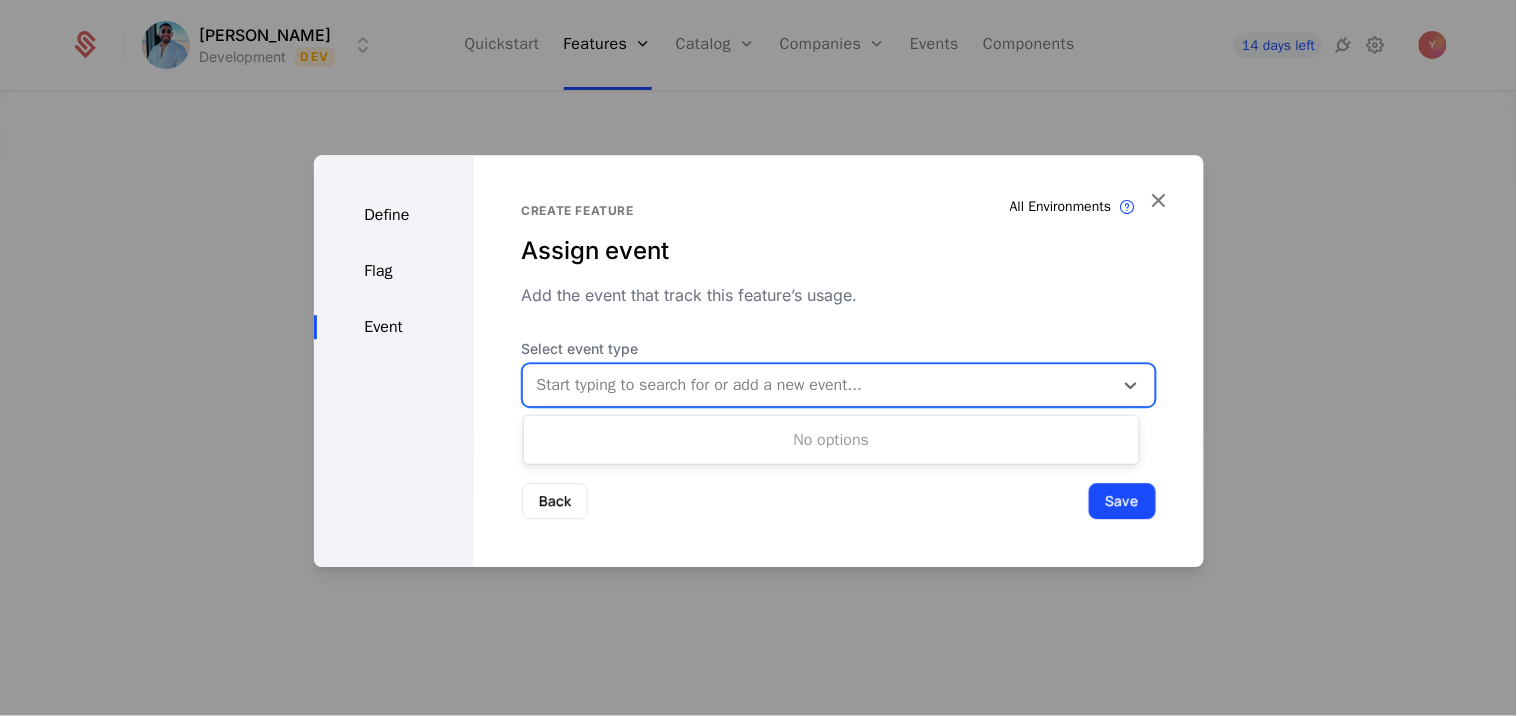 click at bounding box center [818, 385] 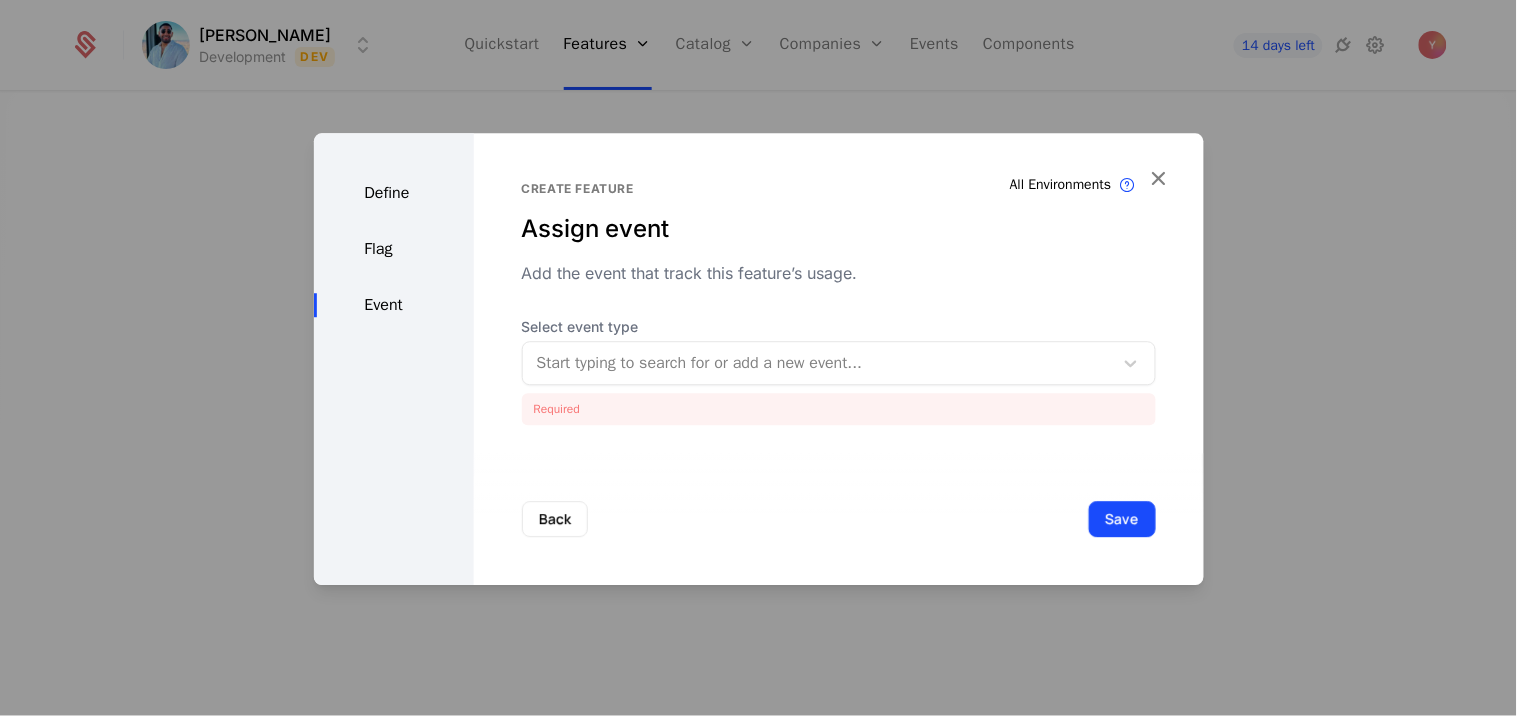 click on "Back Save" at bounding box center (839, 519) 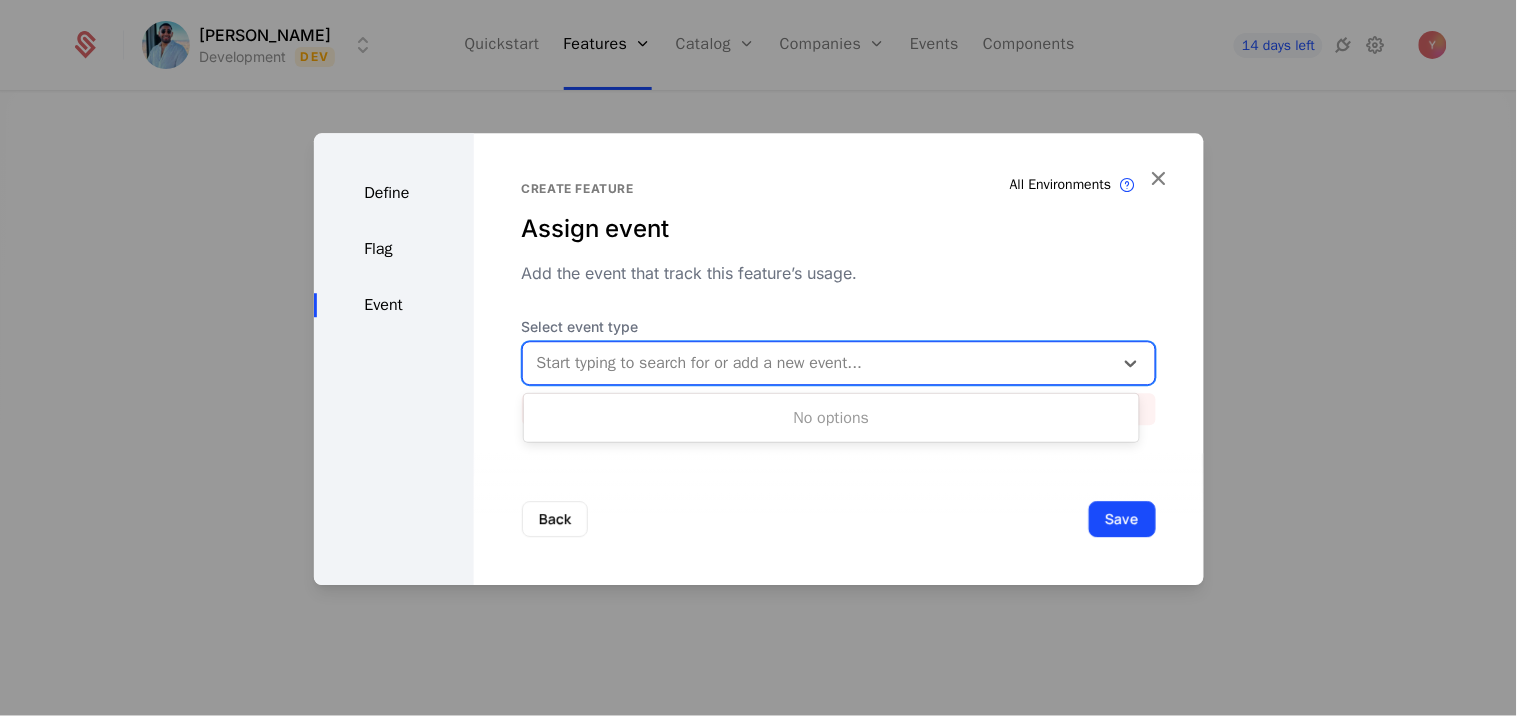 click at bounding box center (818, 363) 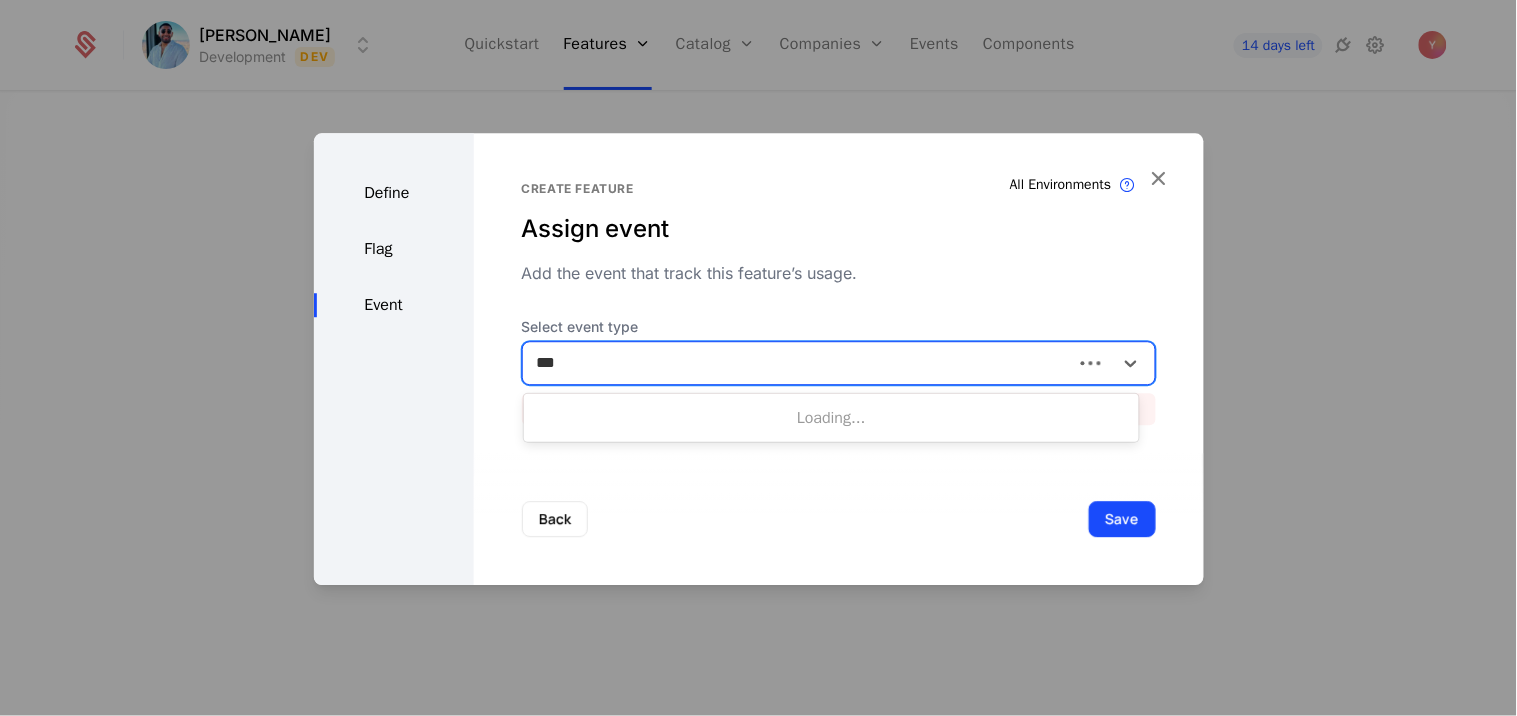type on "****" 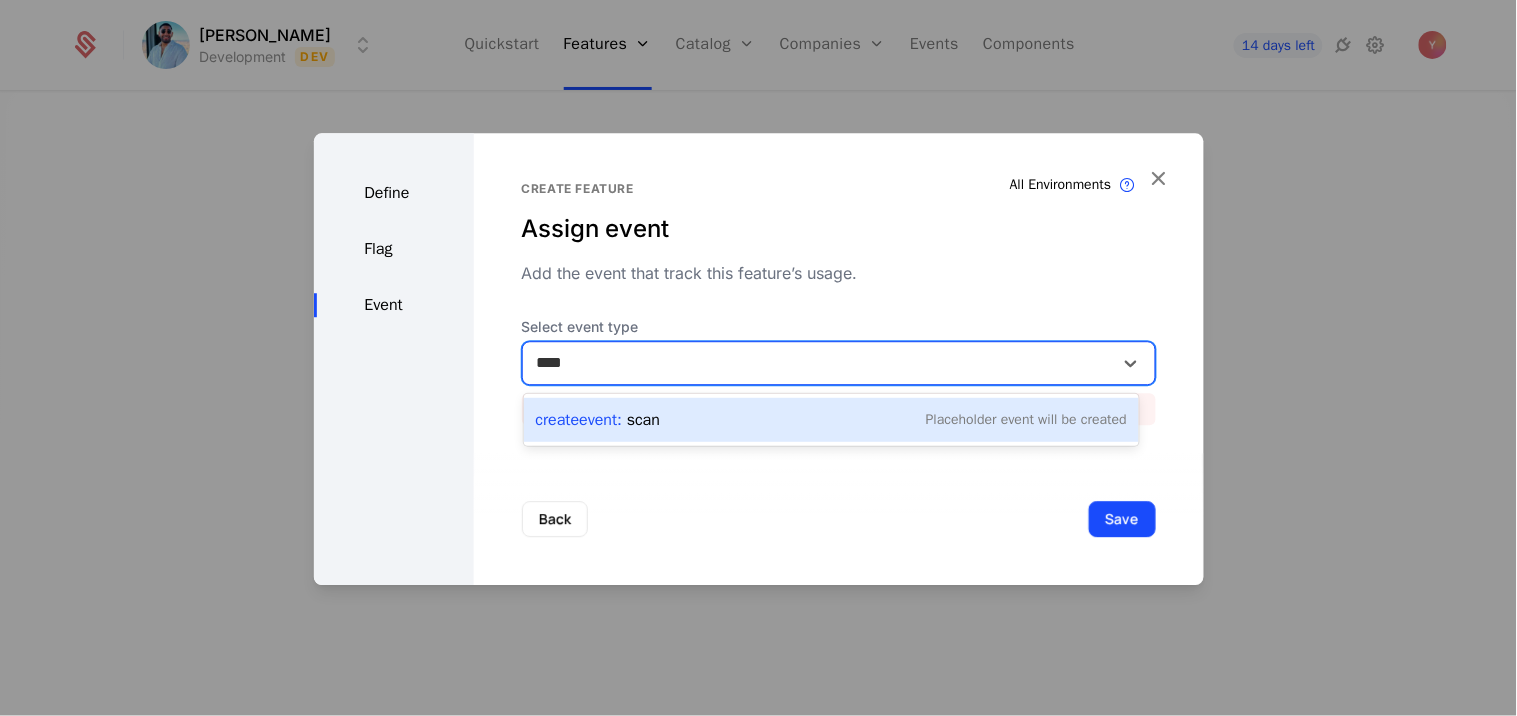 click on "Create  Event :   scan Placeholder   Event   will be created" at bounding box center (832, 420) 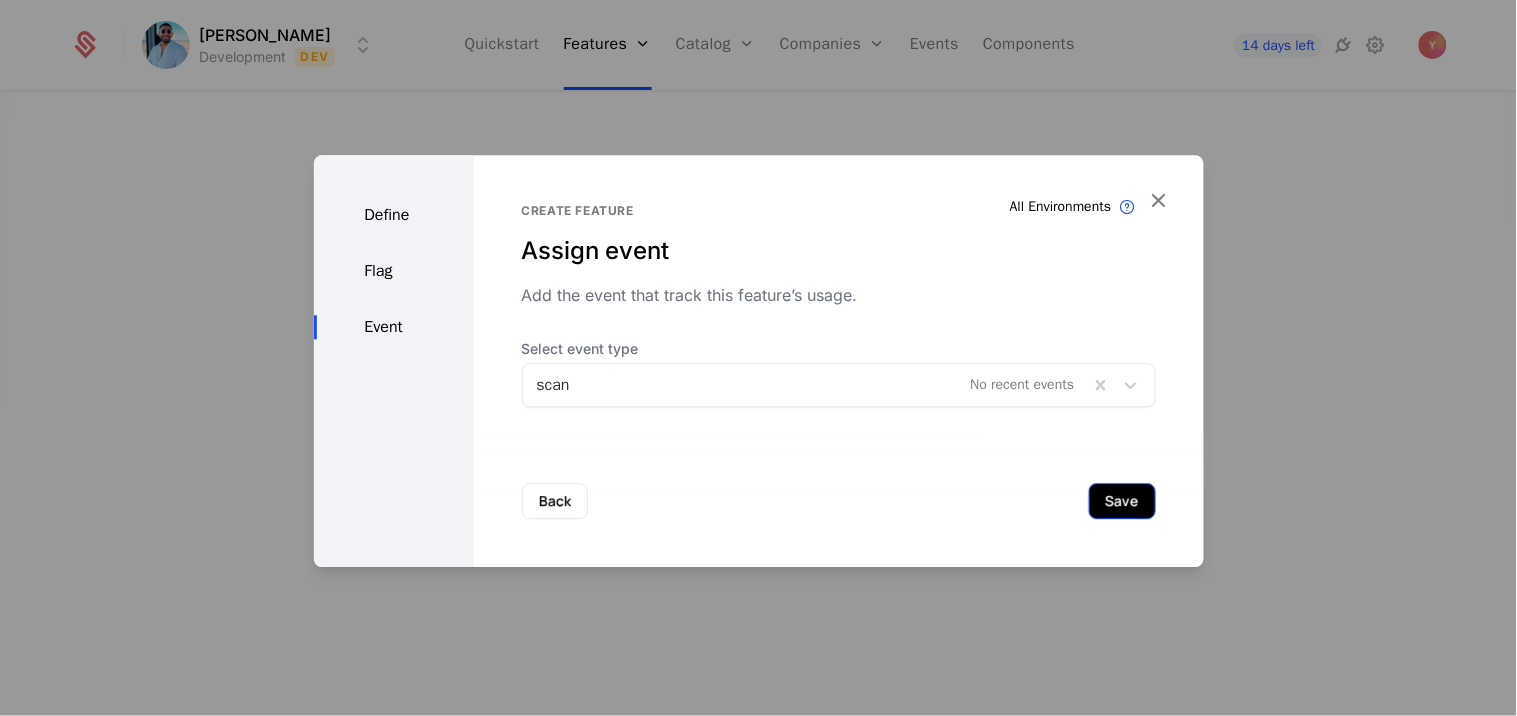 click on "Save" at bounding box center (1122, 501) 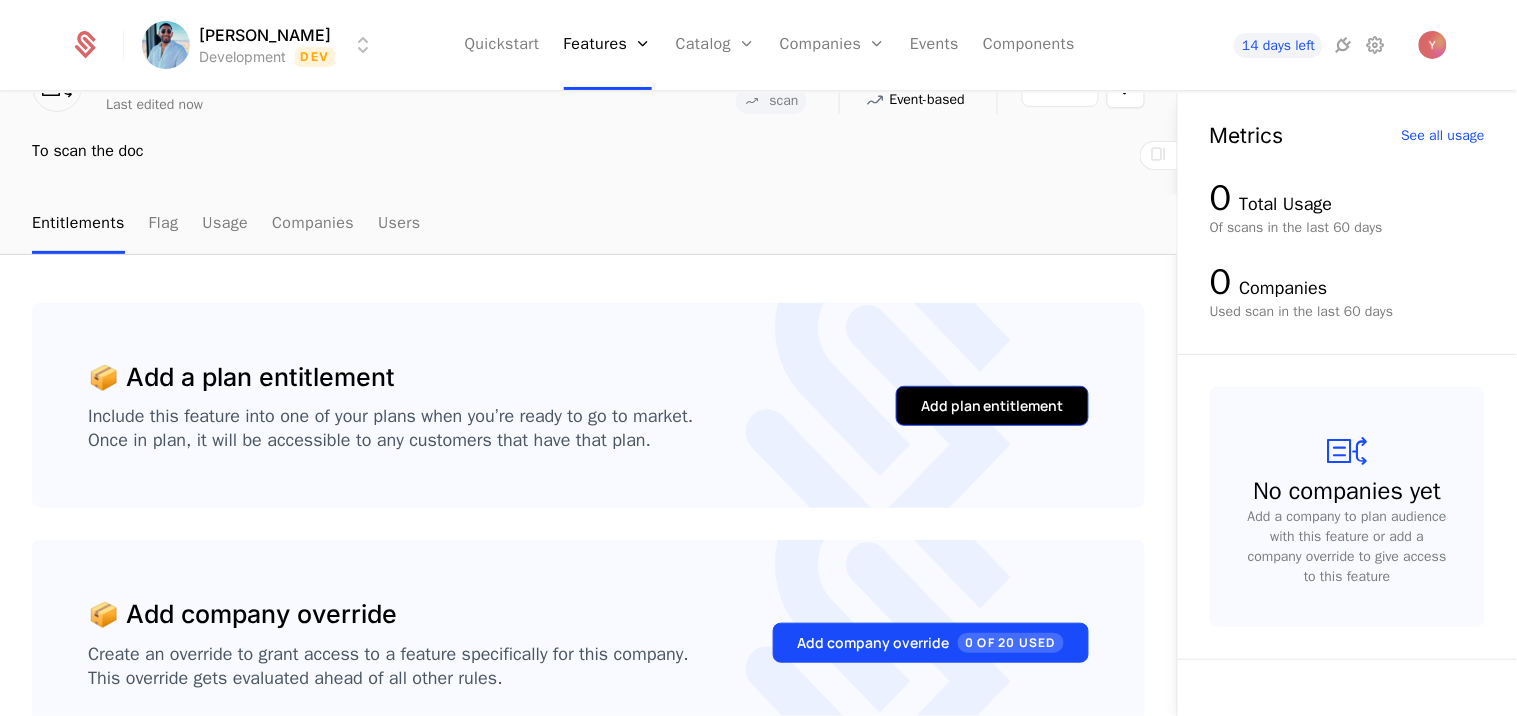 scroll, scrollTop: 0, scrollLeft: 0, axis: both 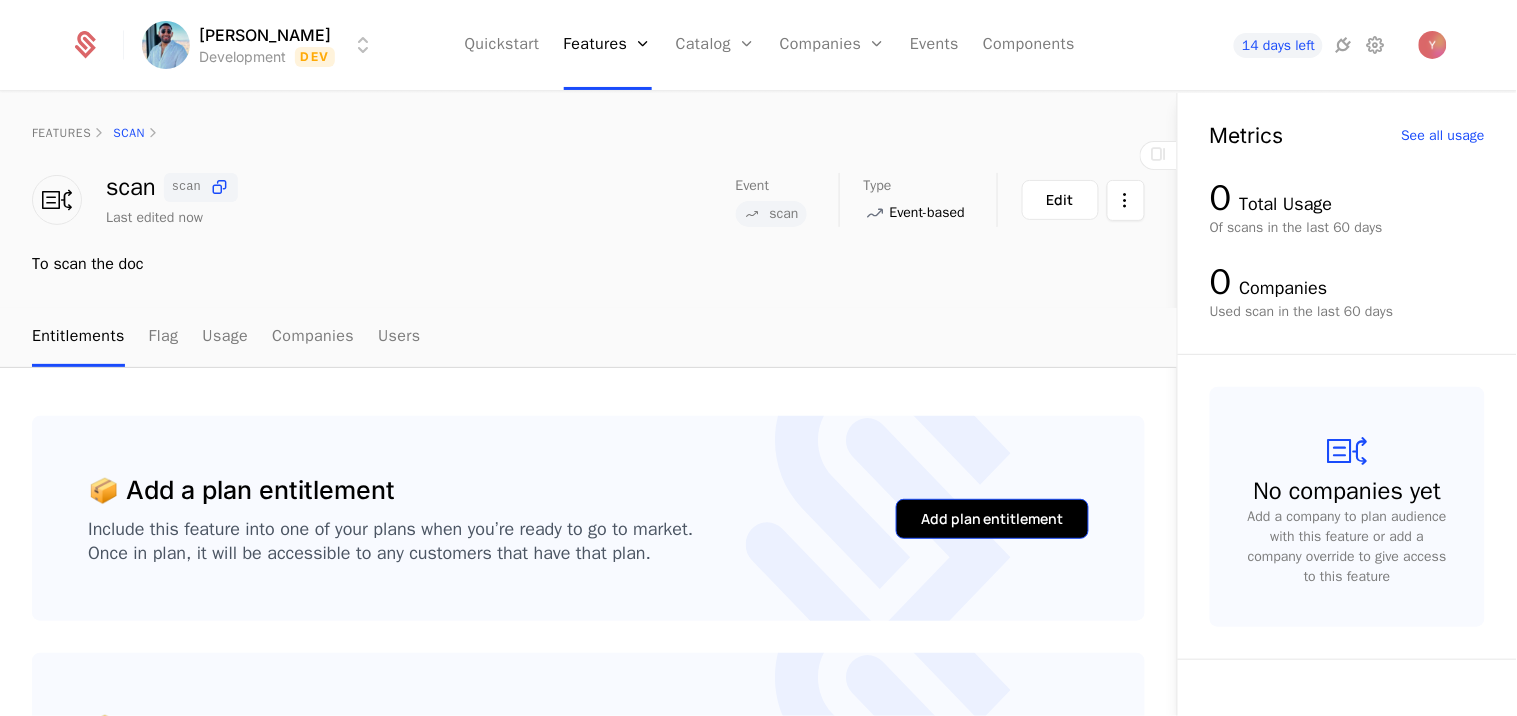 click on "Add plan entitlement" at bounding box center (992, 519) 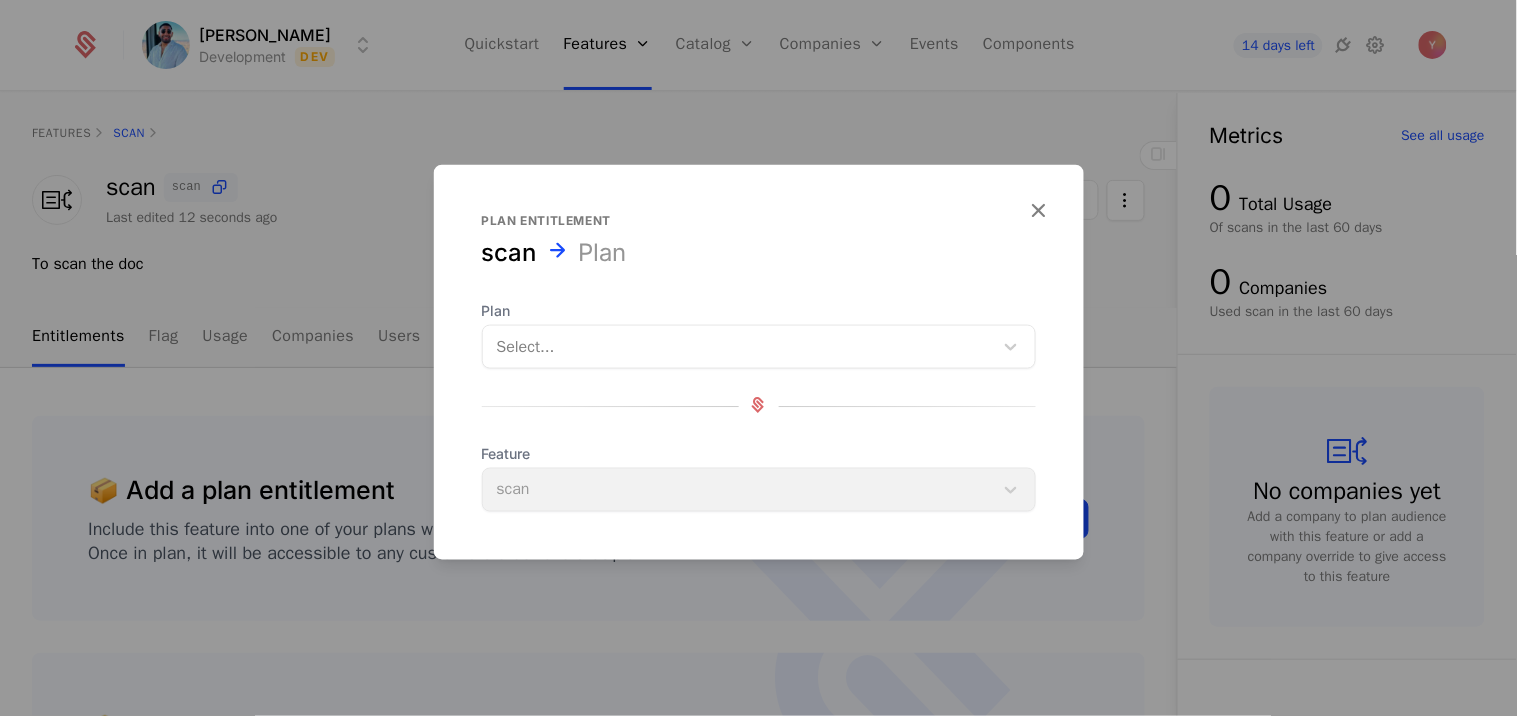 click at bounding box center (738, 347) 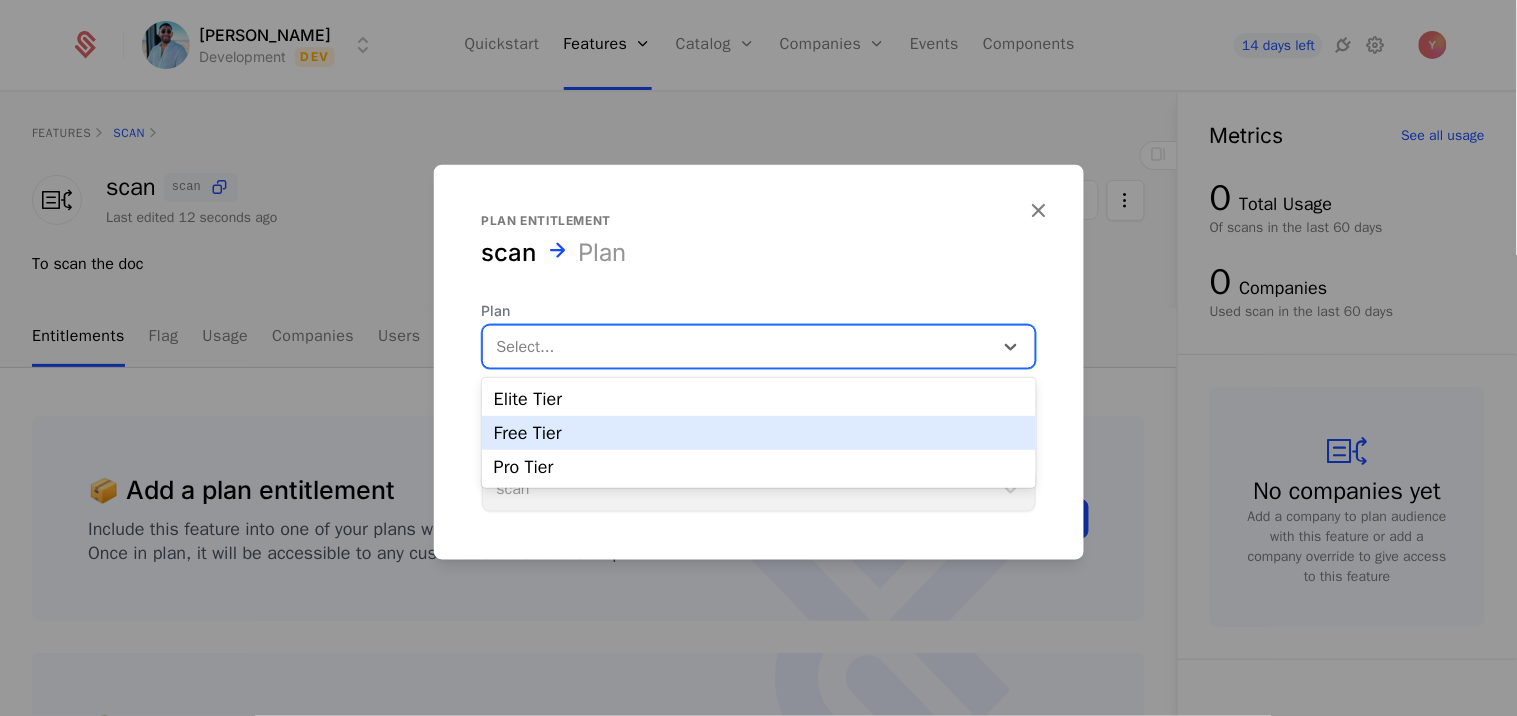 click on "Free Tier" at bounding box center [759, 433] 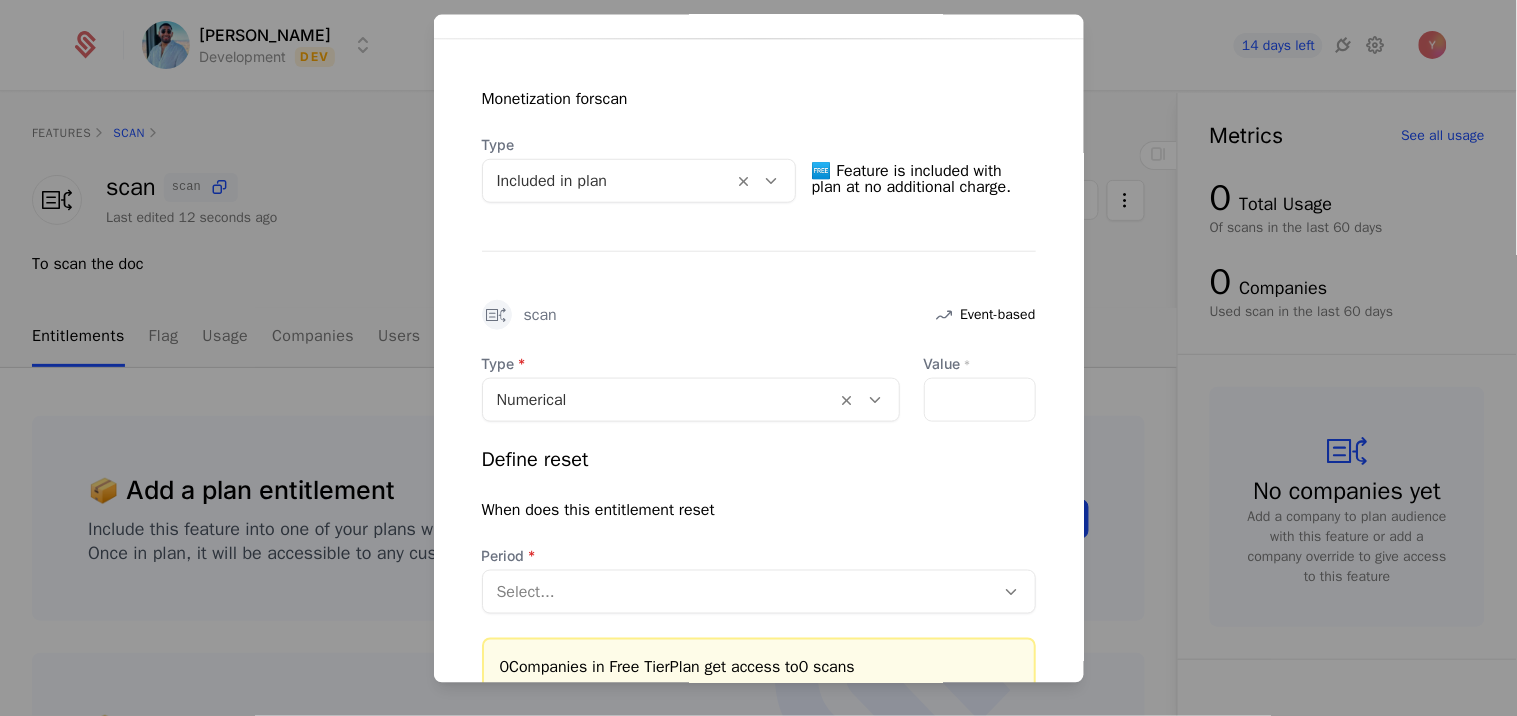 scroll, scrollTop: 372, scrollLeft: 0, axis: vertical 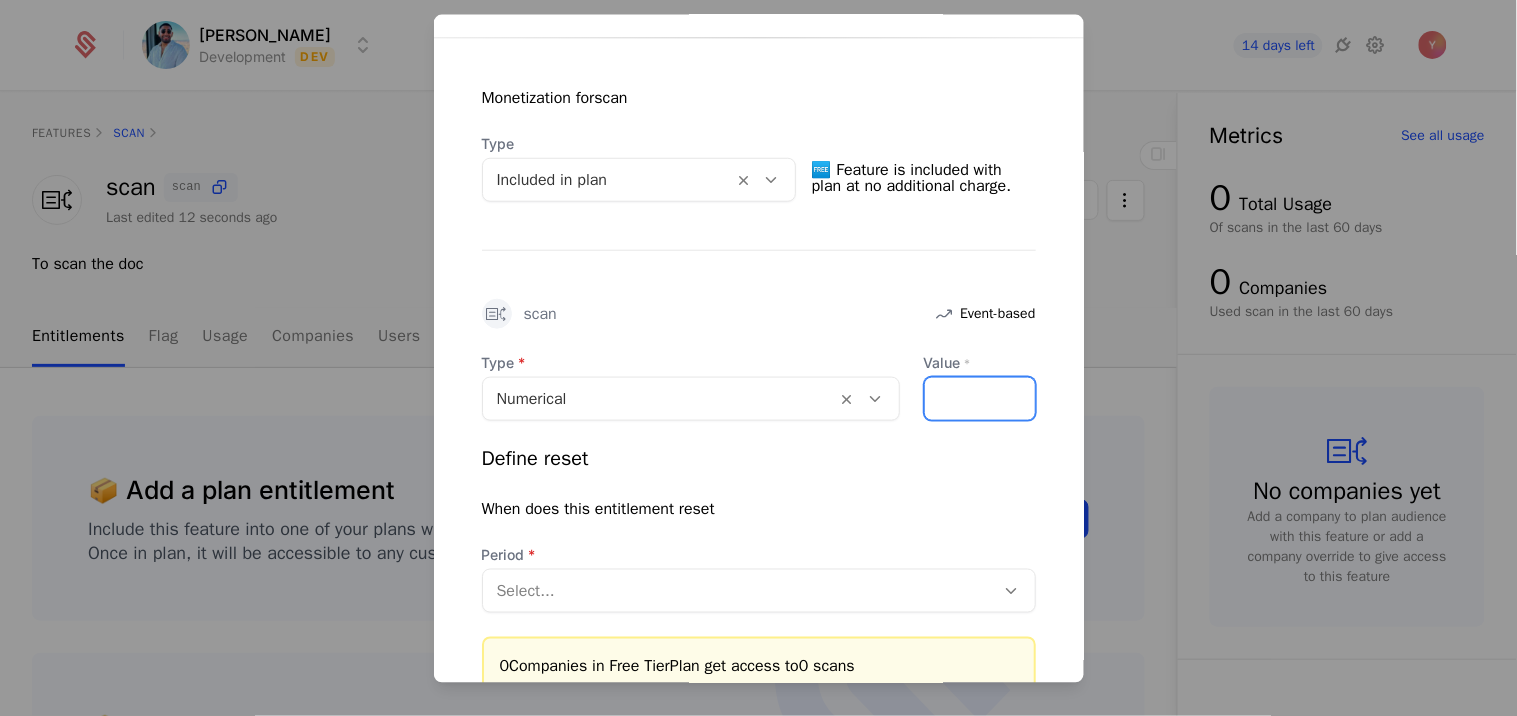 click on "Value *" at bounding box center [980, 399] 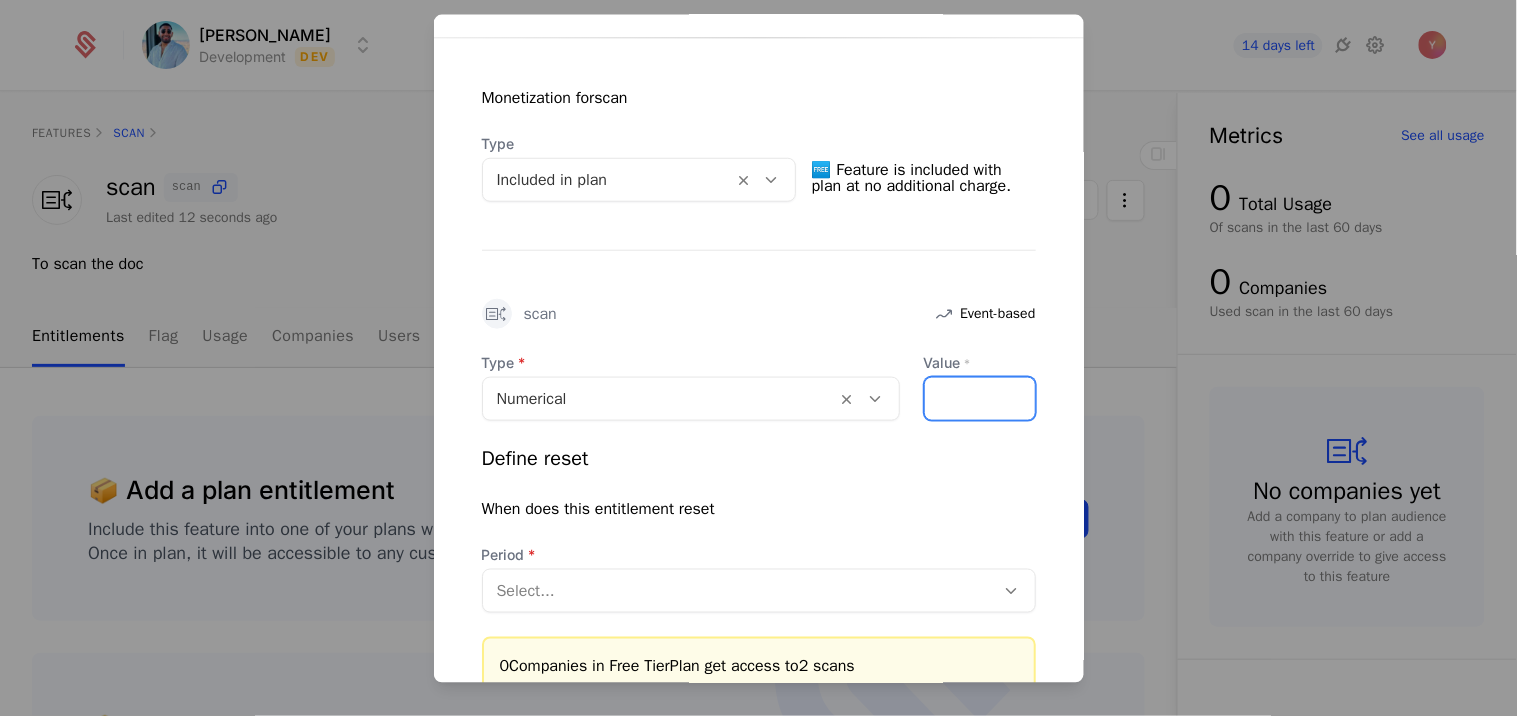 scroll, scrollTop: 270, scrollLeft: 0, axis: vertical 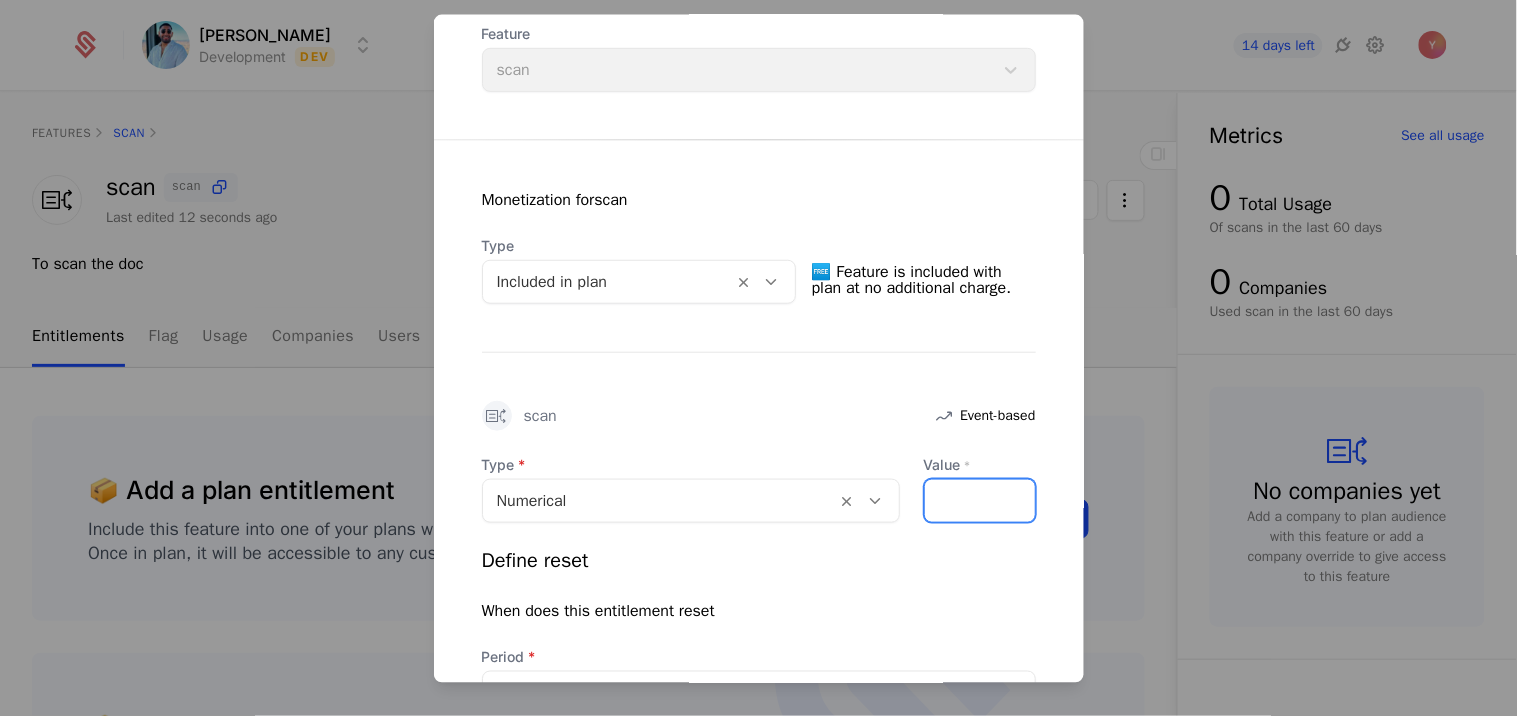 type on "*" 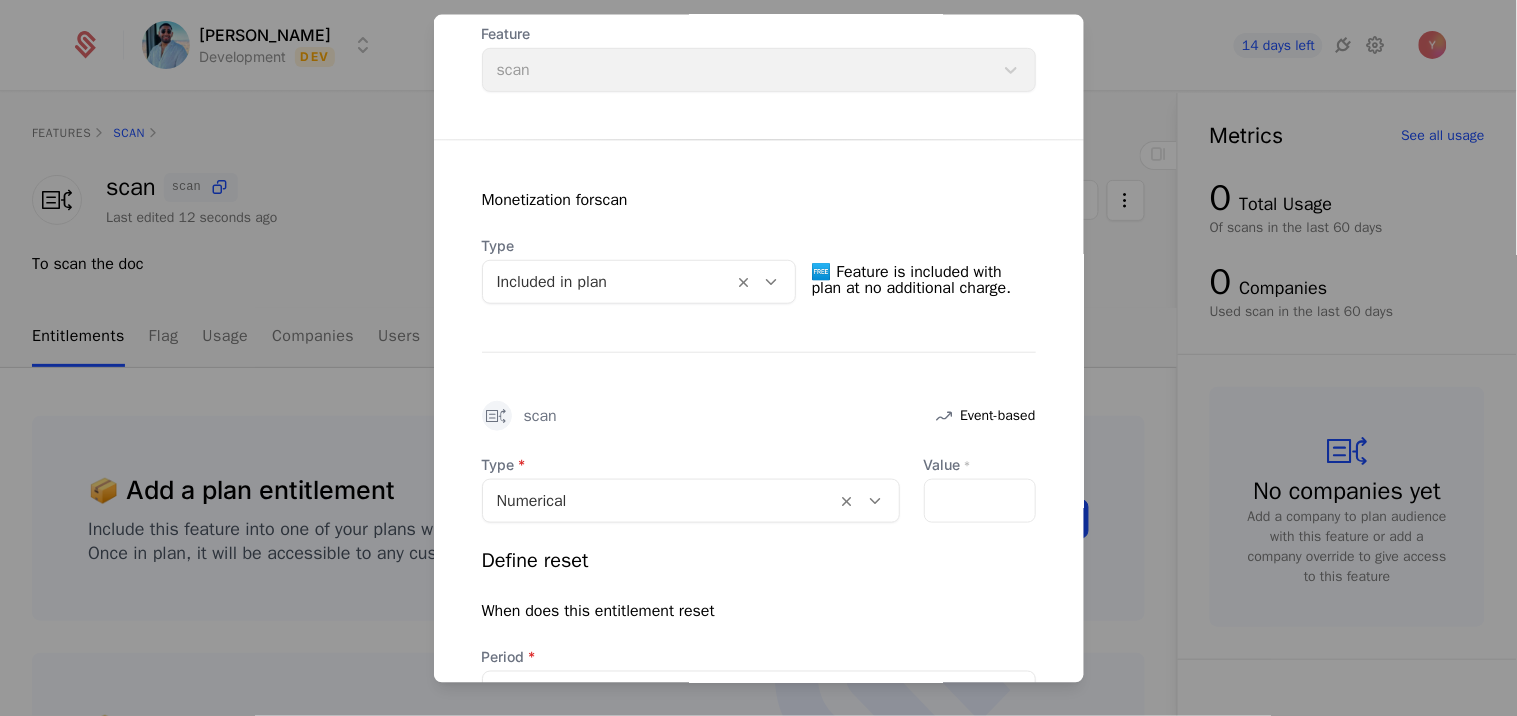 click at bounding box center [772, 282] 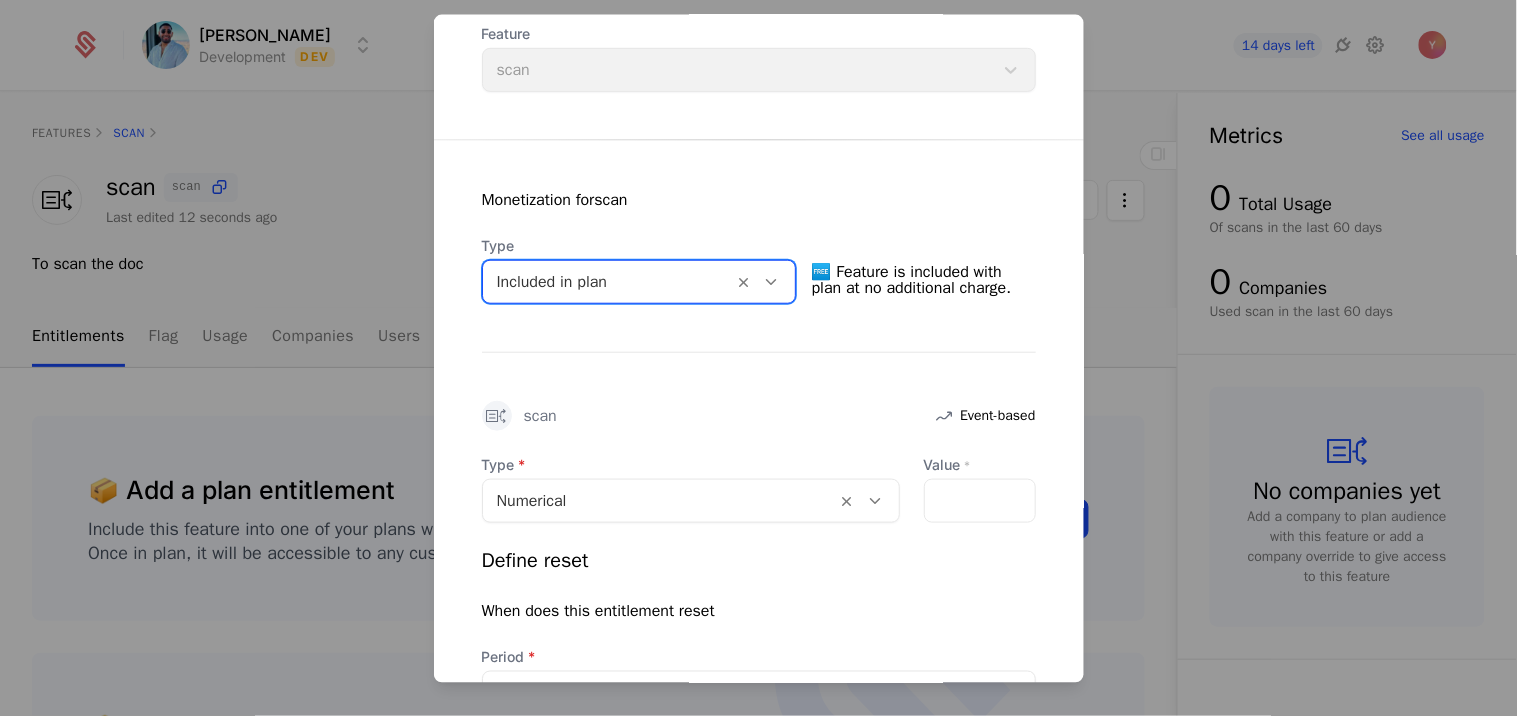 click at bounding box center [772, 282] 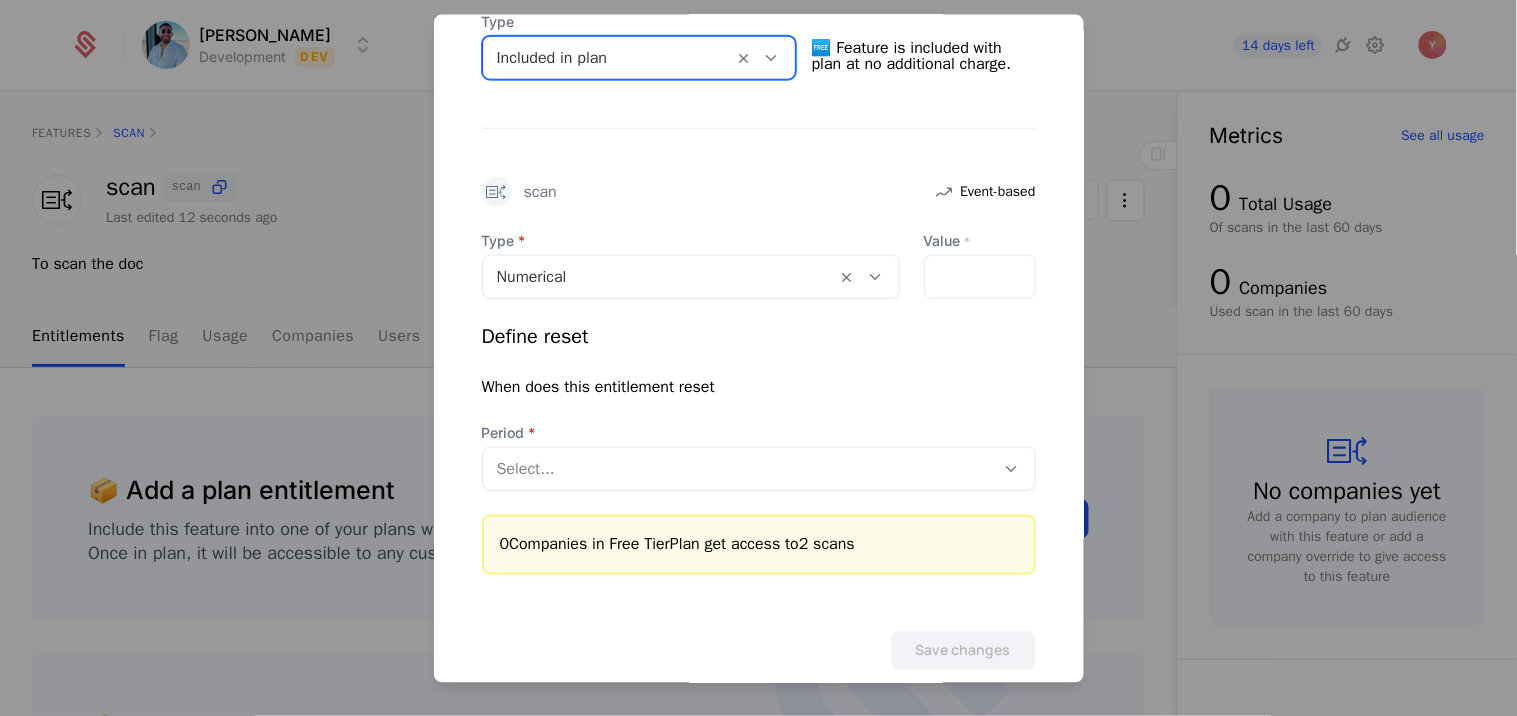 scroll, scrollTop: 496, scrollLeft: 0, axis: vertical 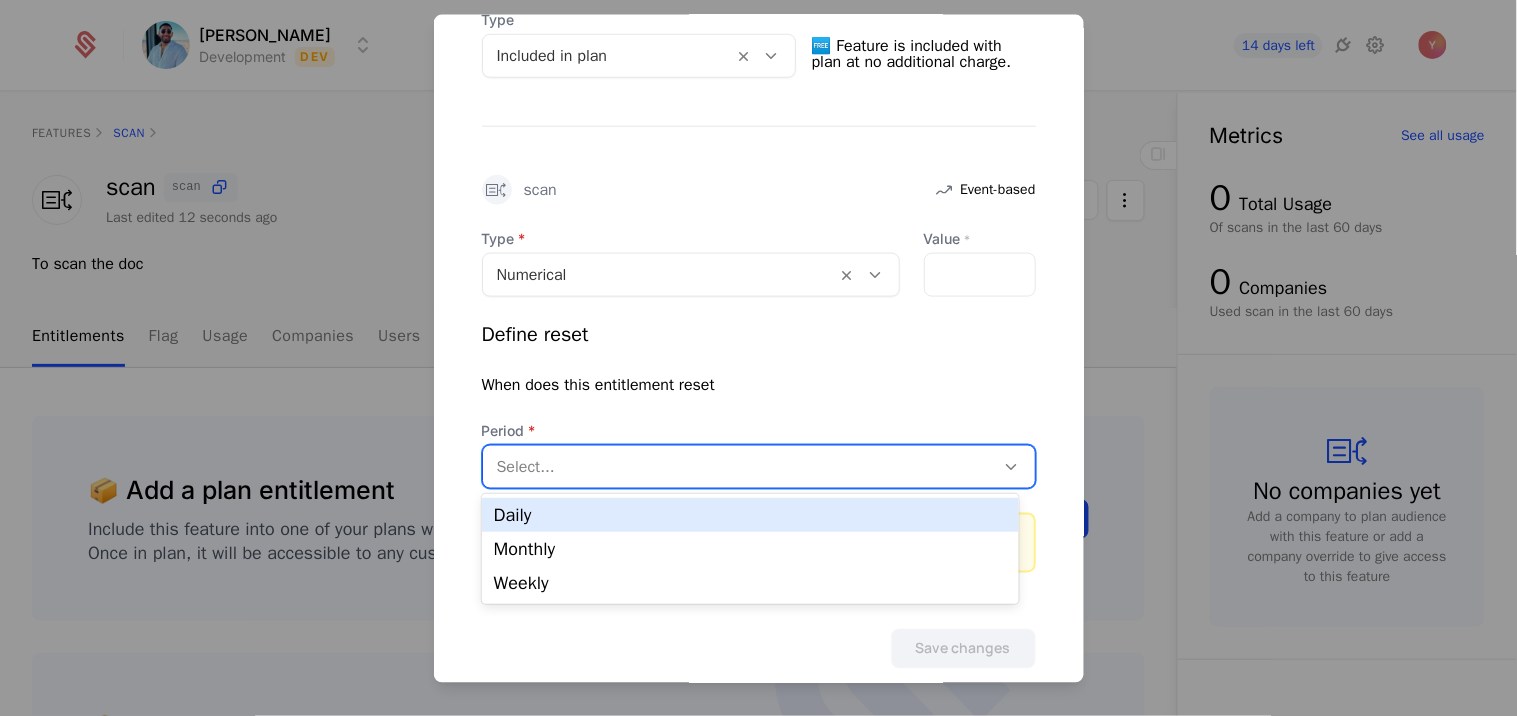 click at bounding box center (739, 467) 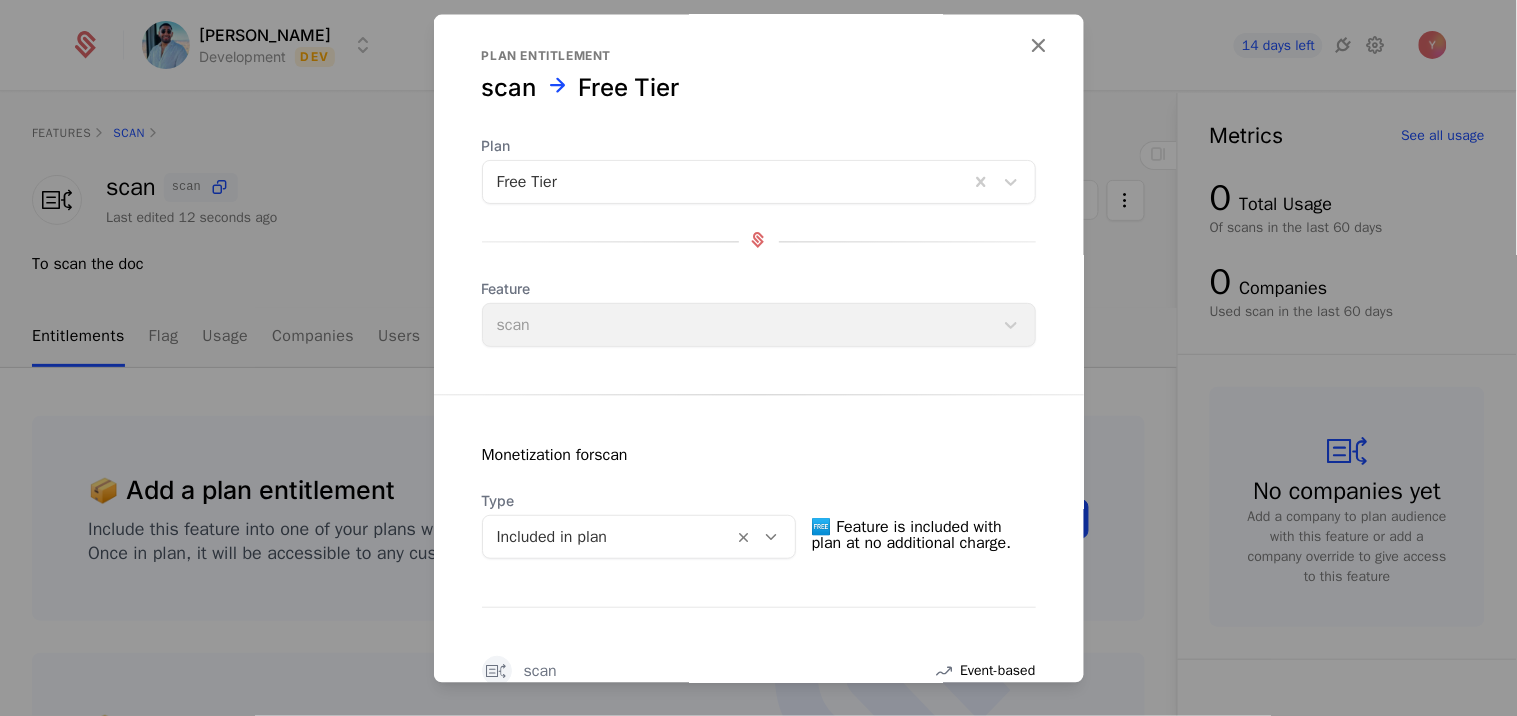 scroll, scrollTop: 0, scrollLeft: 0, axis: both 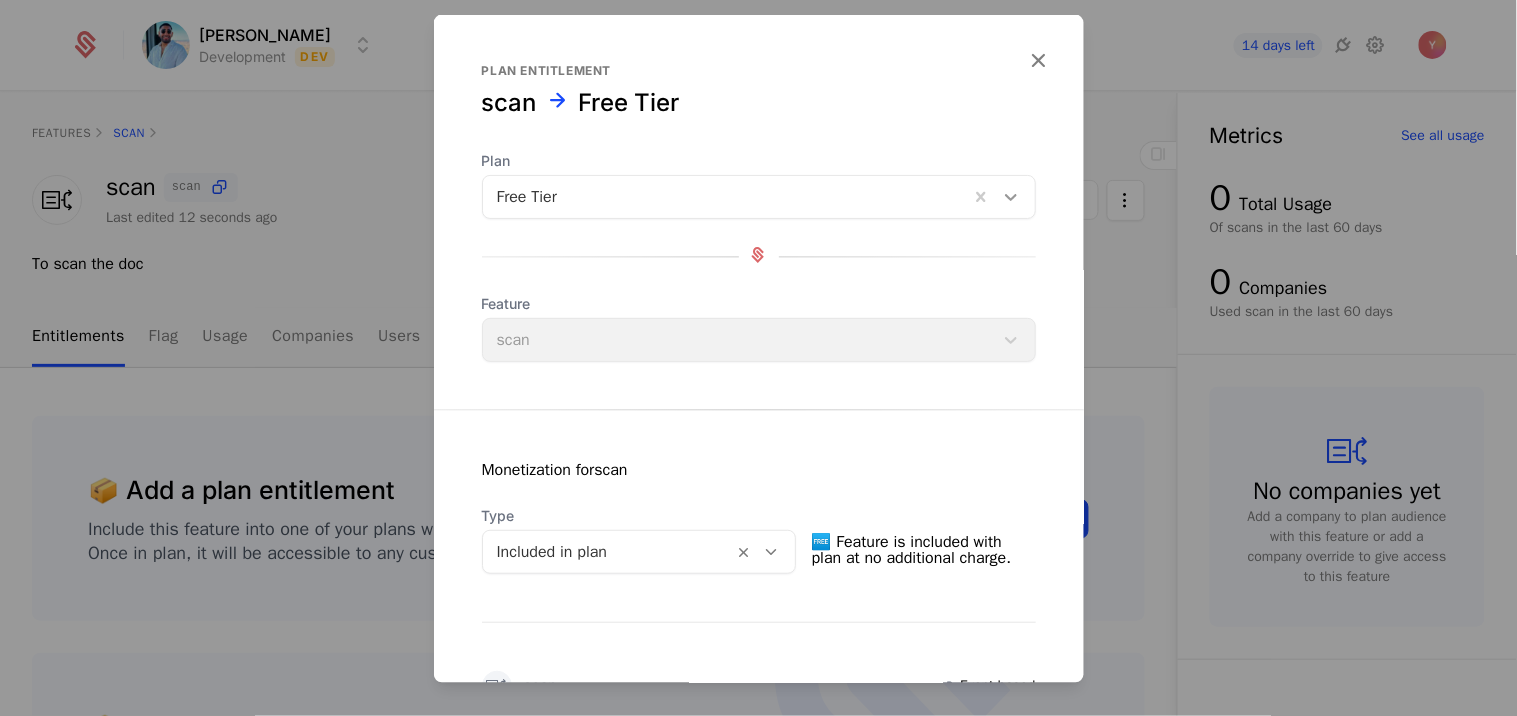 click 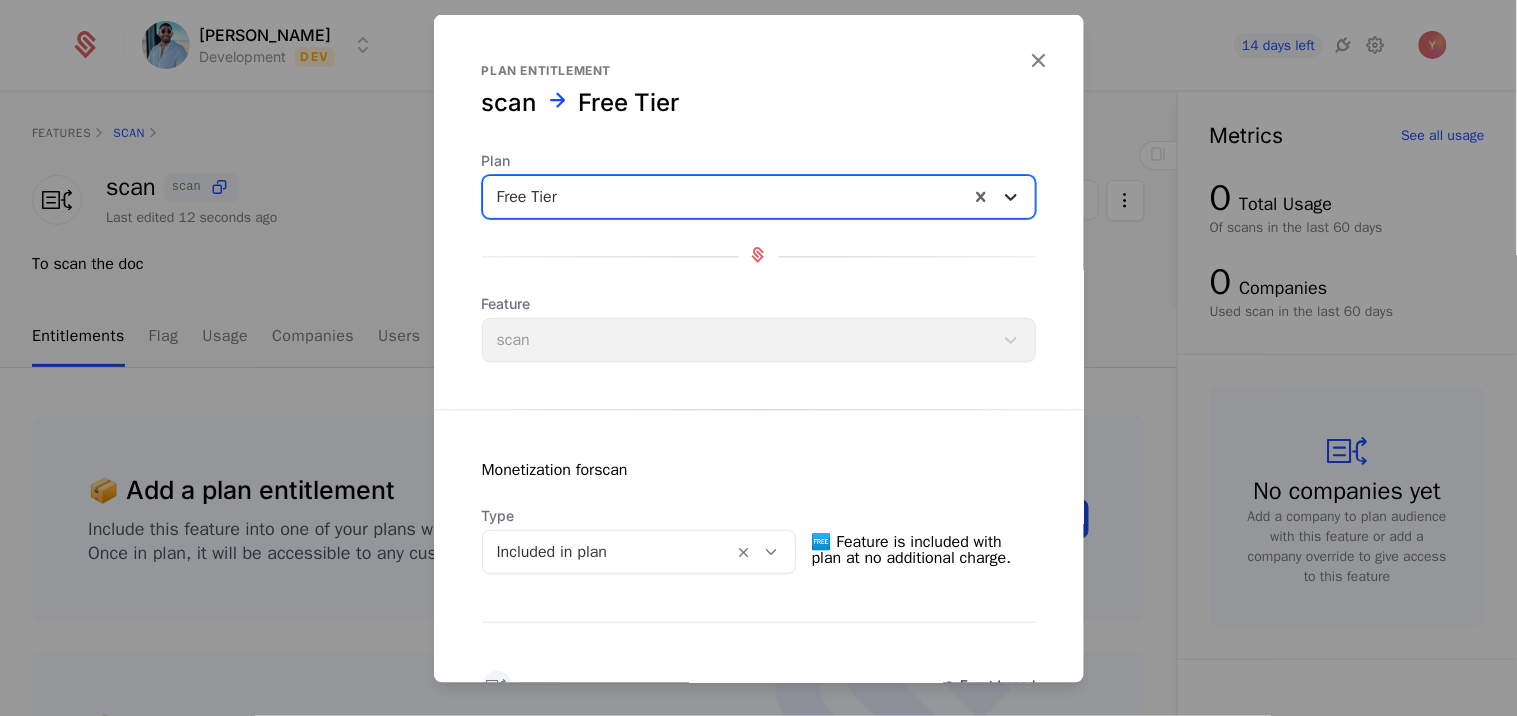 click 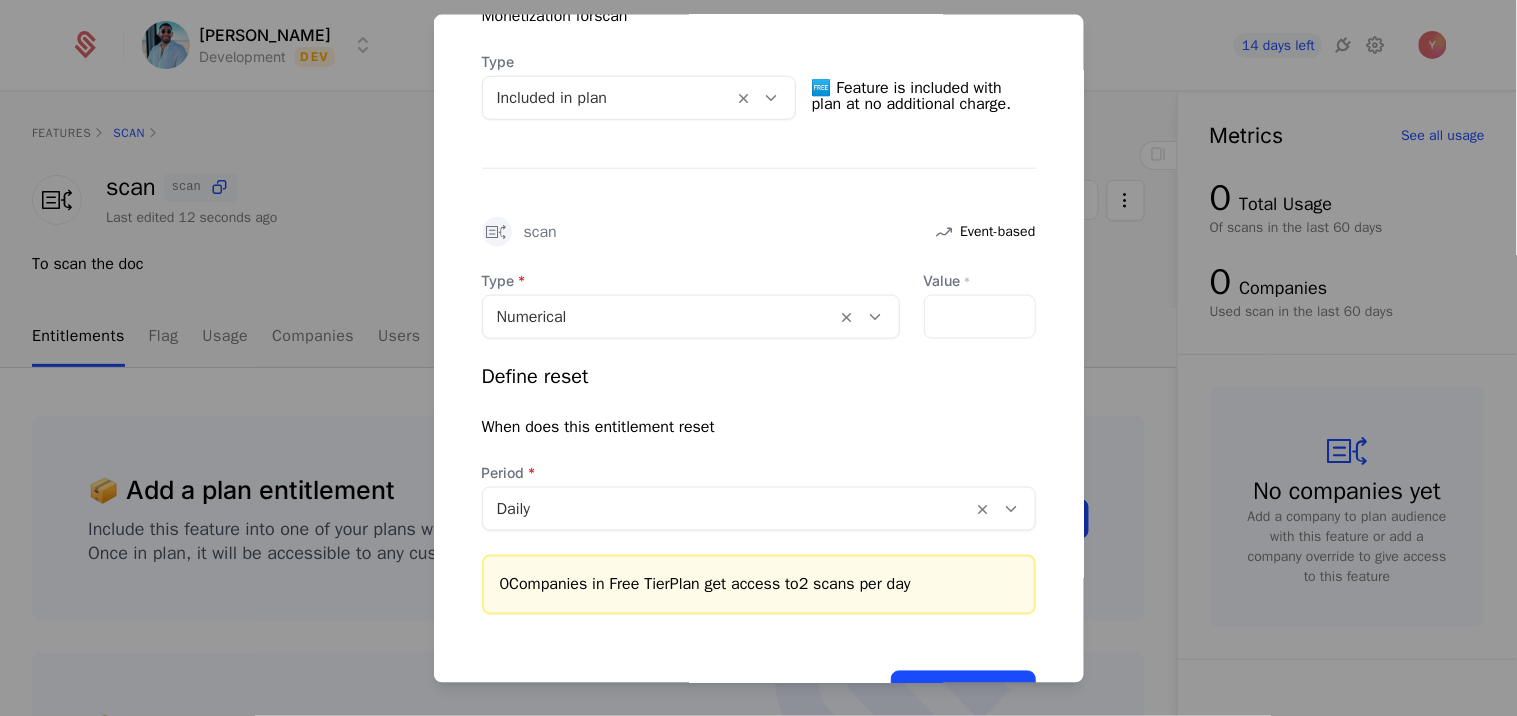 scroll, scrollTop: 525, scrollLeft: 0, axis: vertical 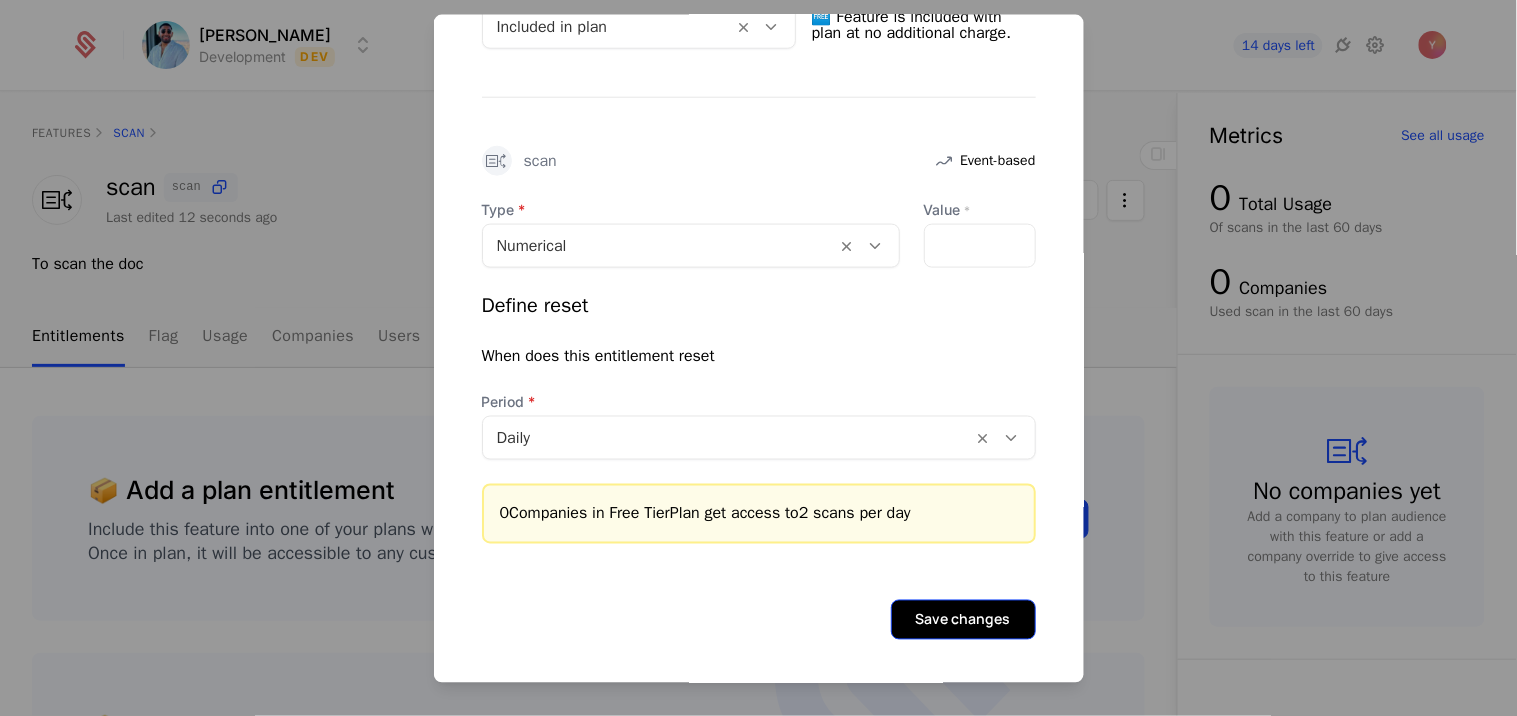 click on "Save changes" at bounding box center (963, 620) 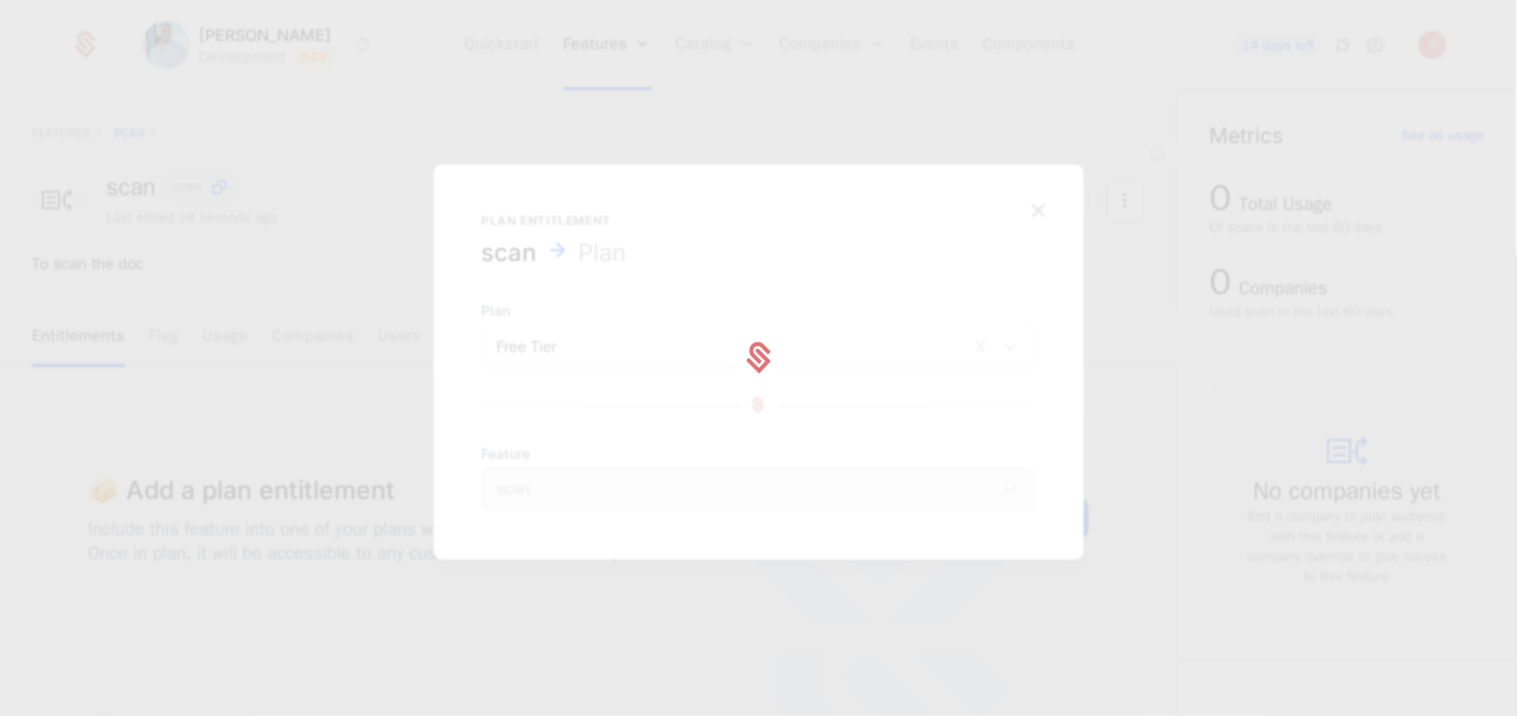 scroll, scrollTop: 0, scrollLeft: 0, axis: both 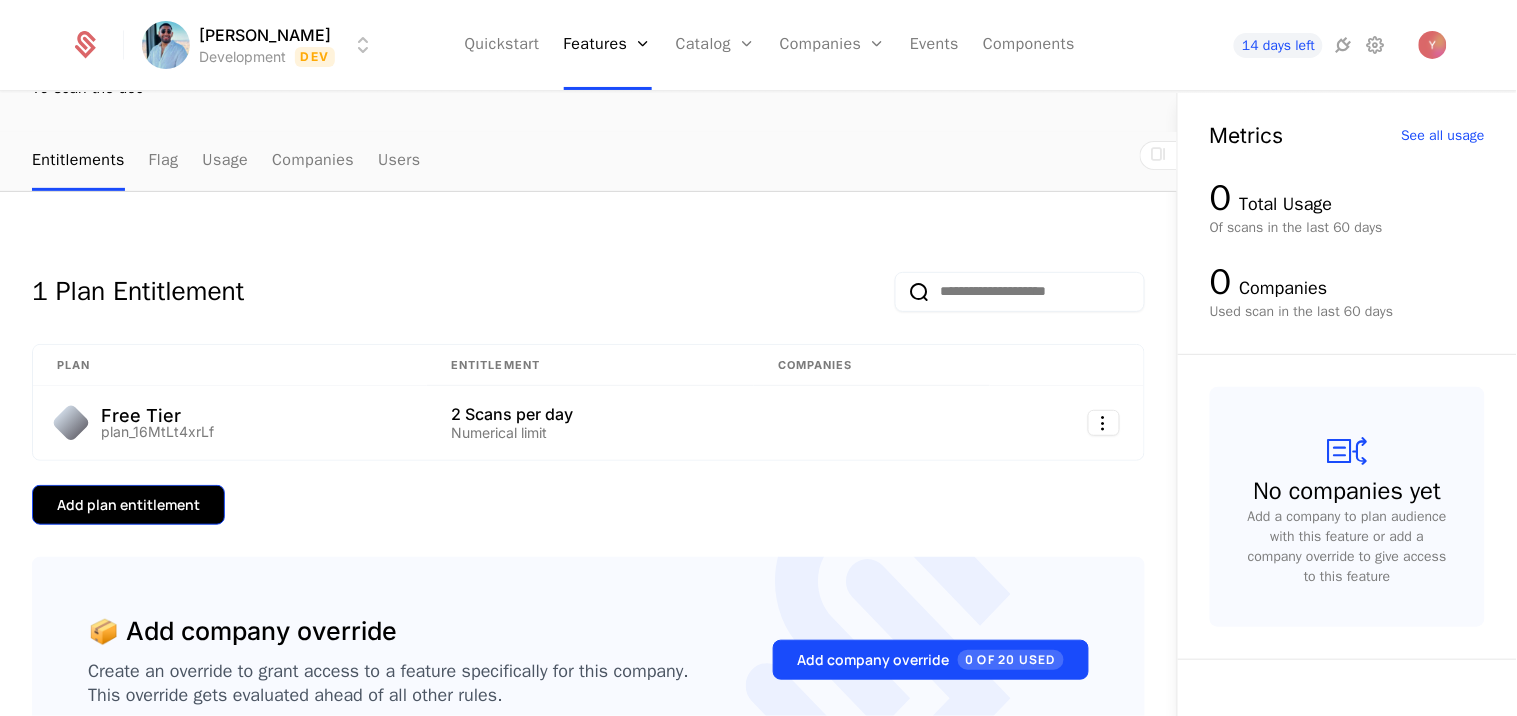 click on "Add plan entitlement" at bounding box center [128, 505] 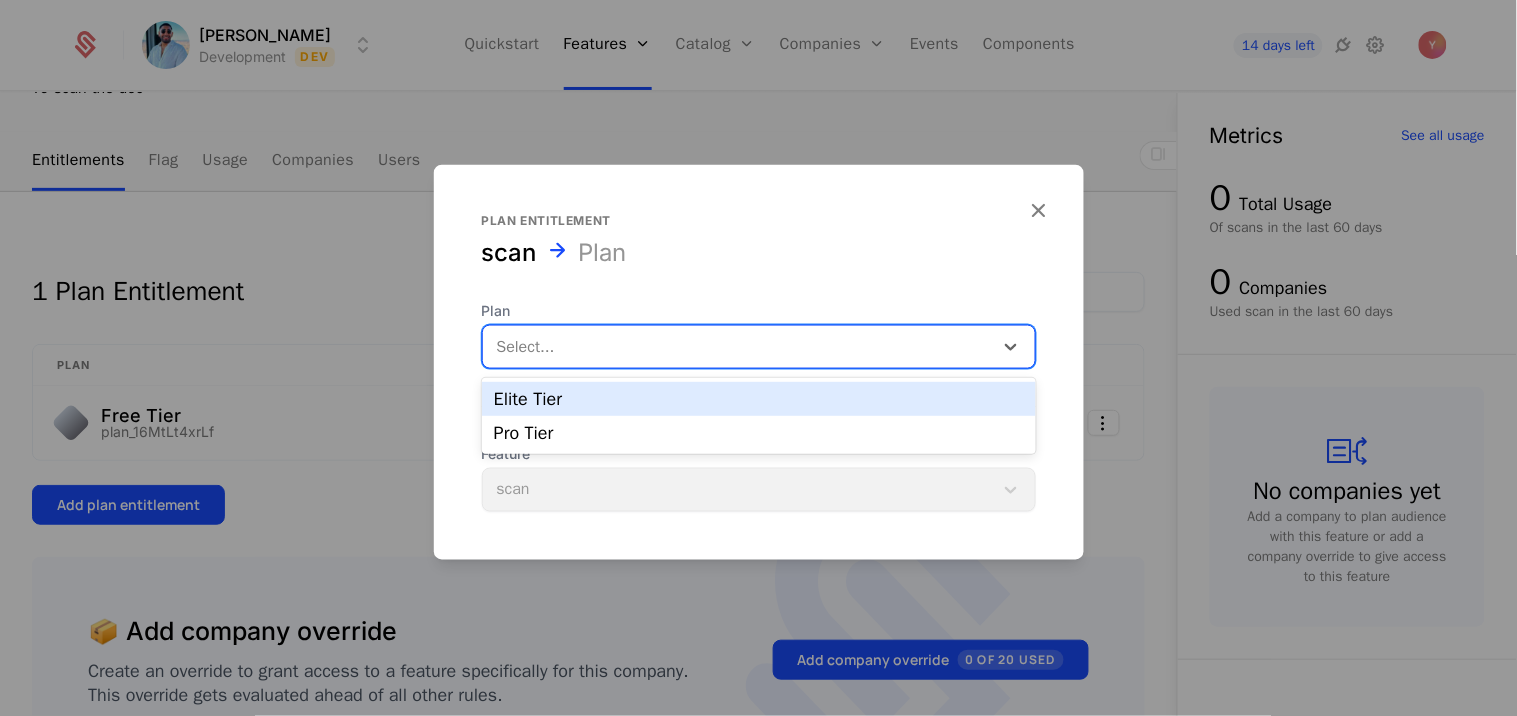 click at bounding box center [738, 347] 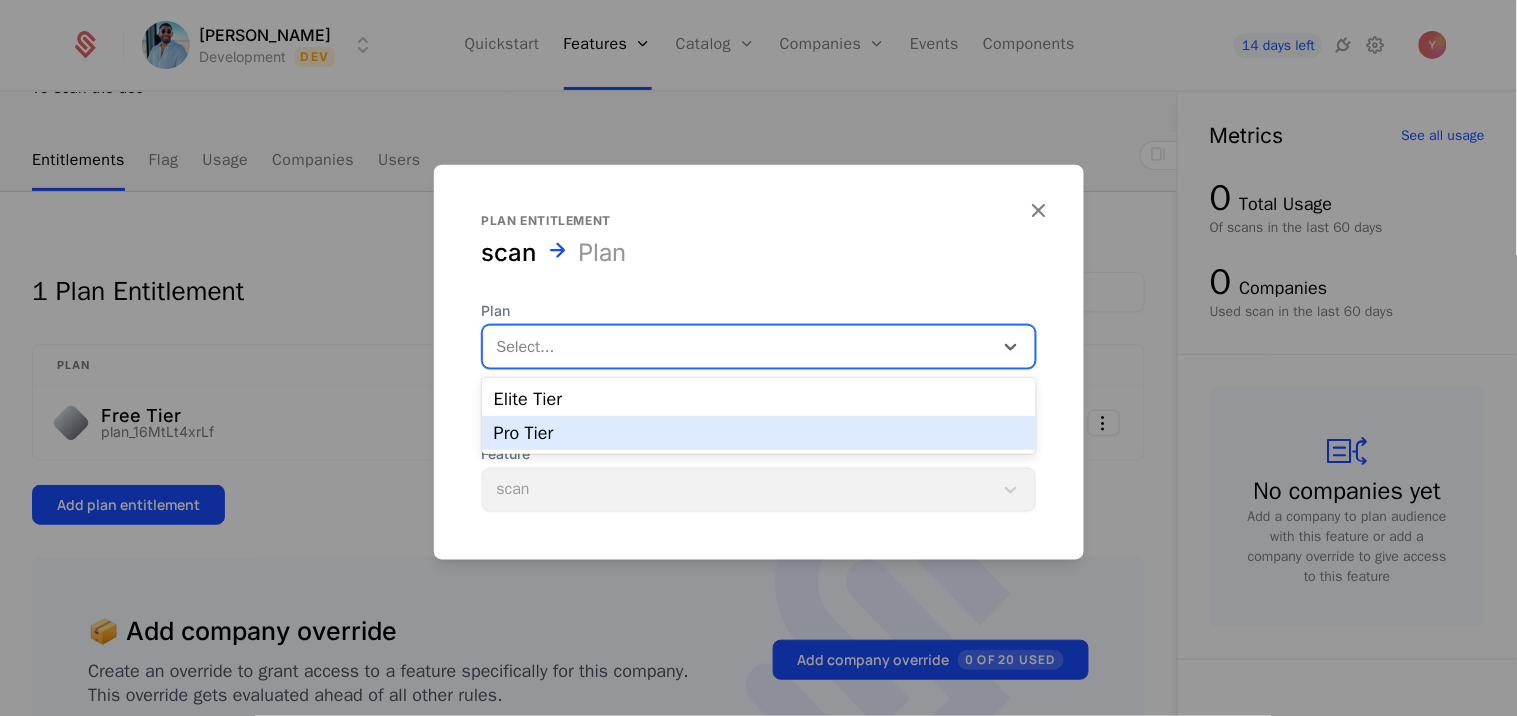 click on "Pro Tier" at bounding box center [759, 433] 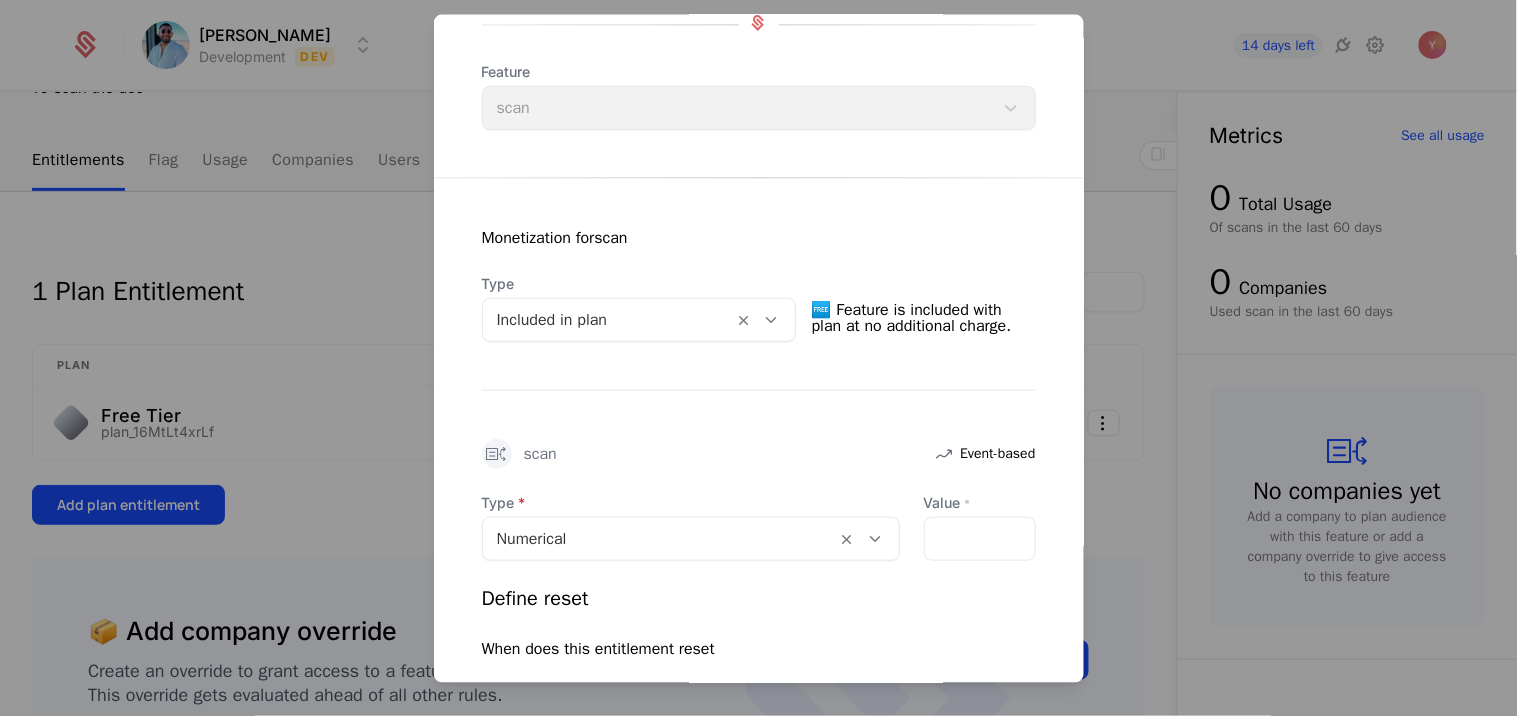 scroll, scrollTop: 242, scrollLeft: 0, axis: vertical 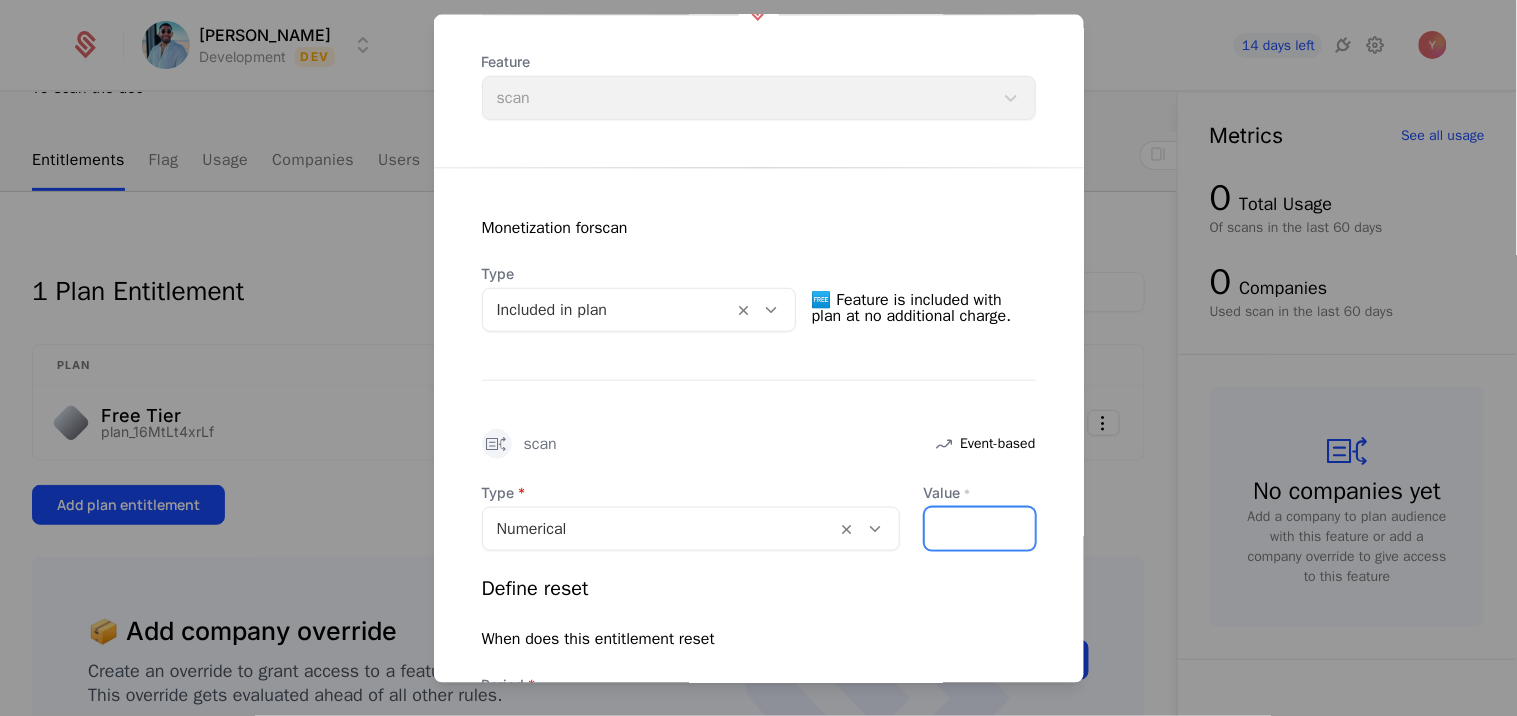 click on "*" at bounding box center (980, 529) 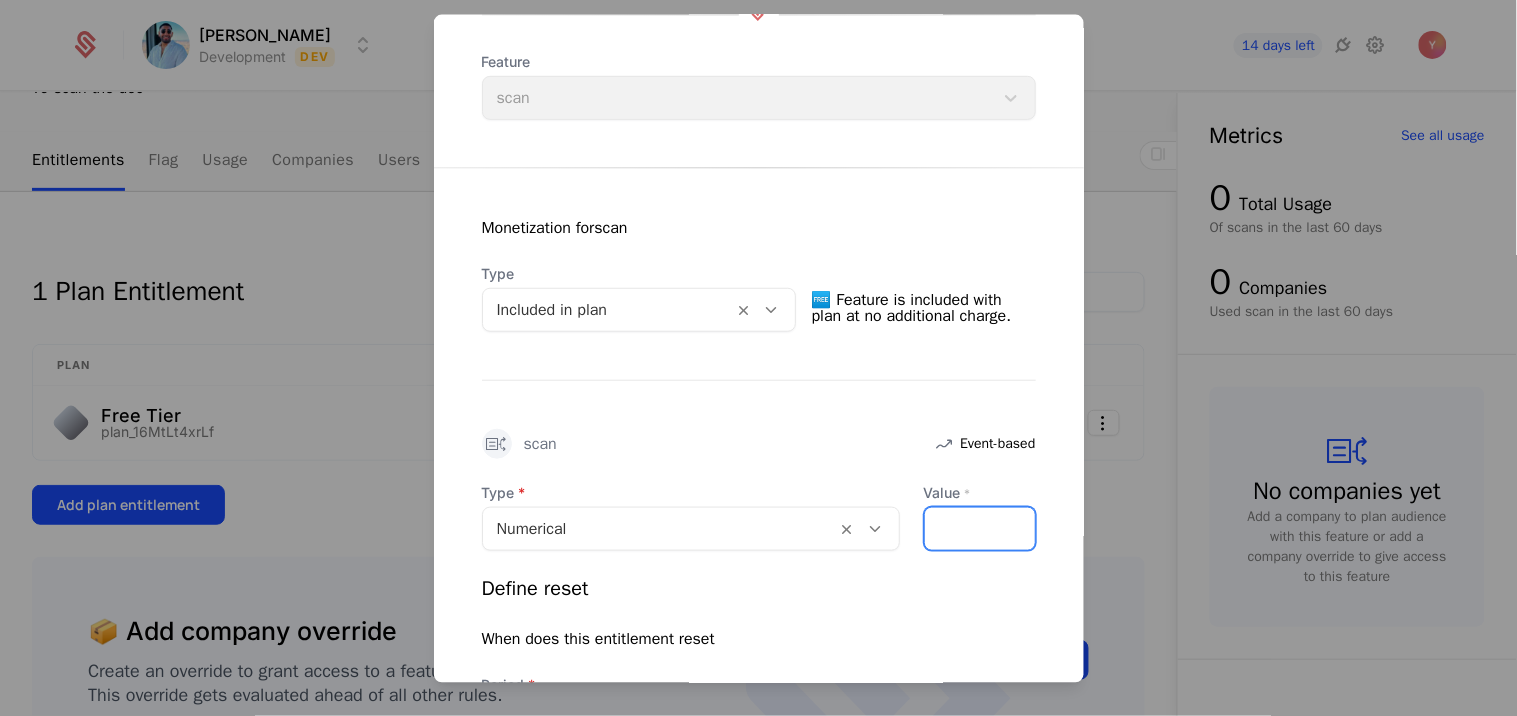 type on "*" 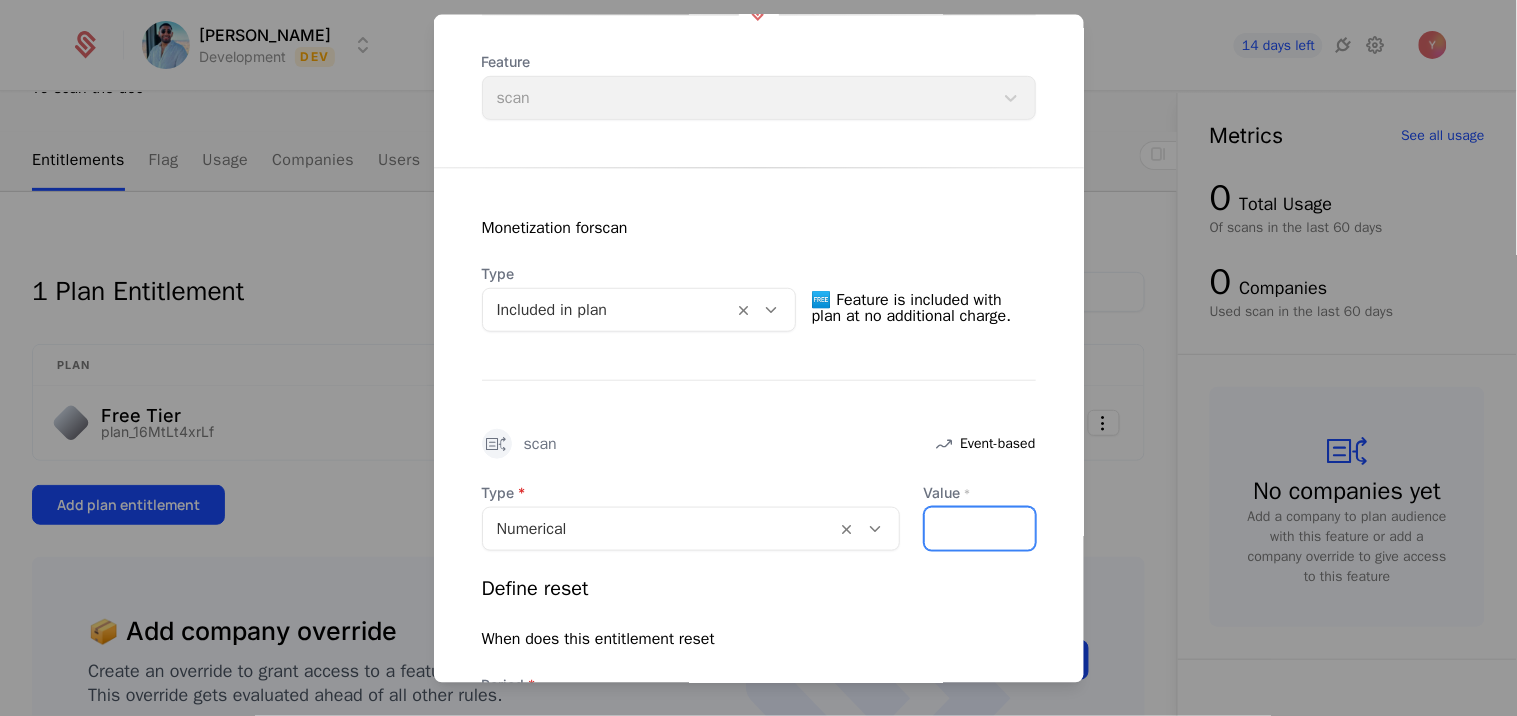 scroll, scrollTop: 525, scrollLeft: 0, axis: vertical 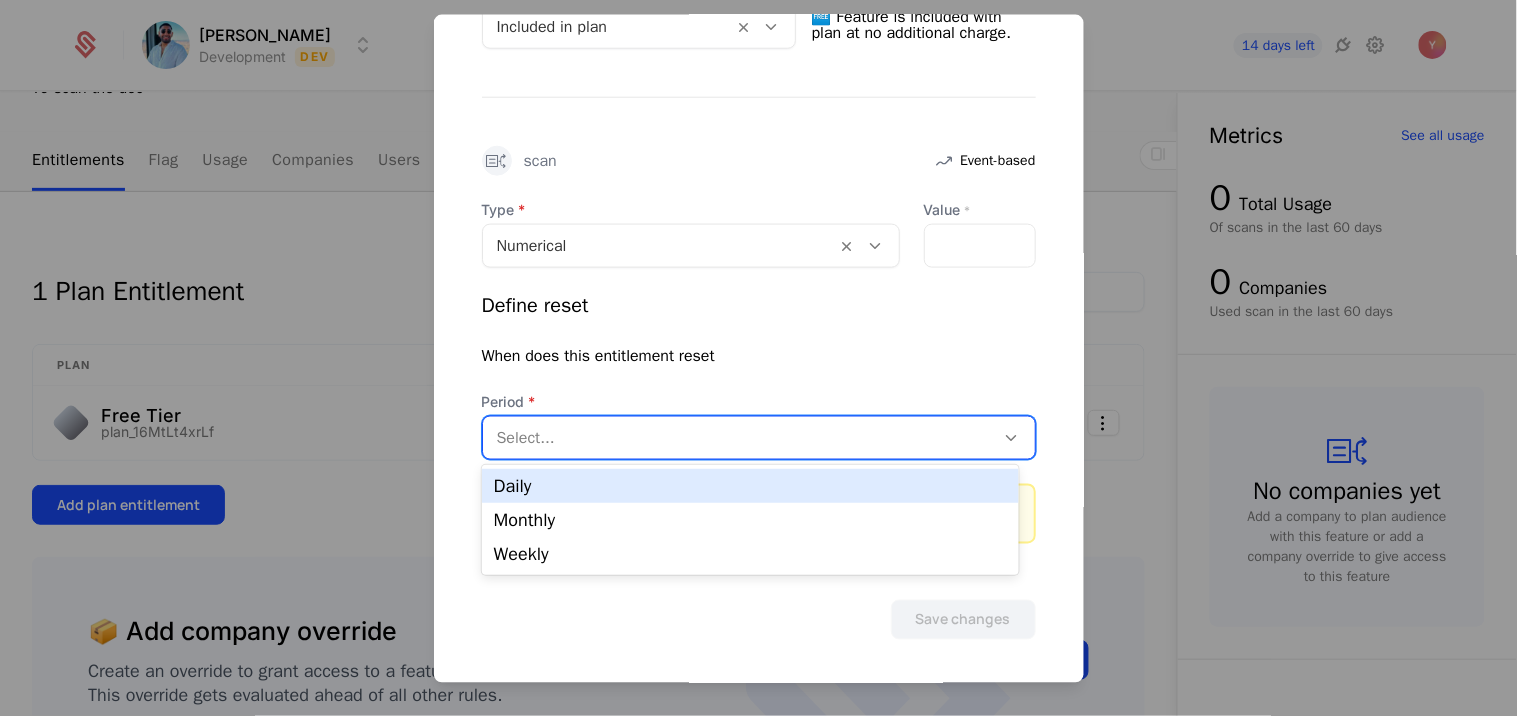 click at bounding box center [739, 438] 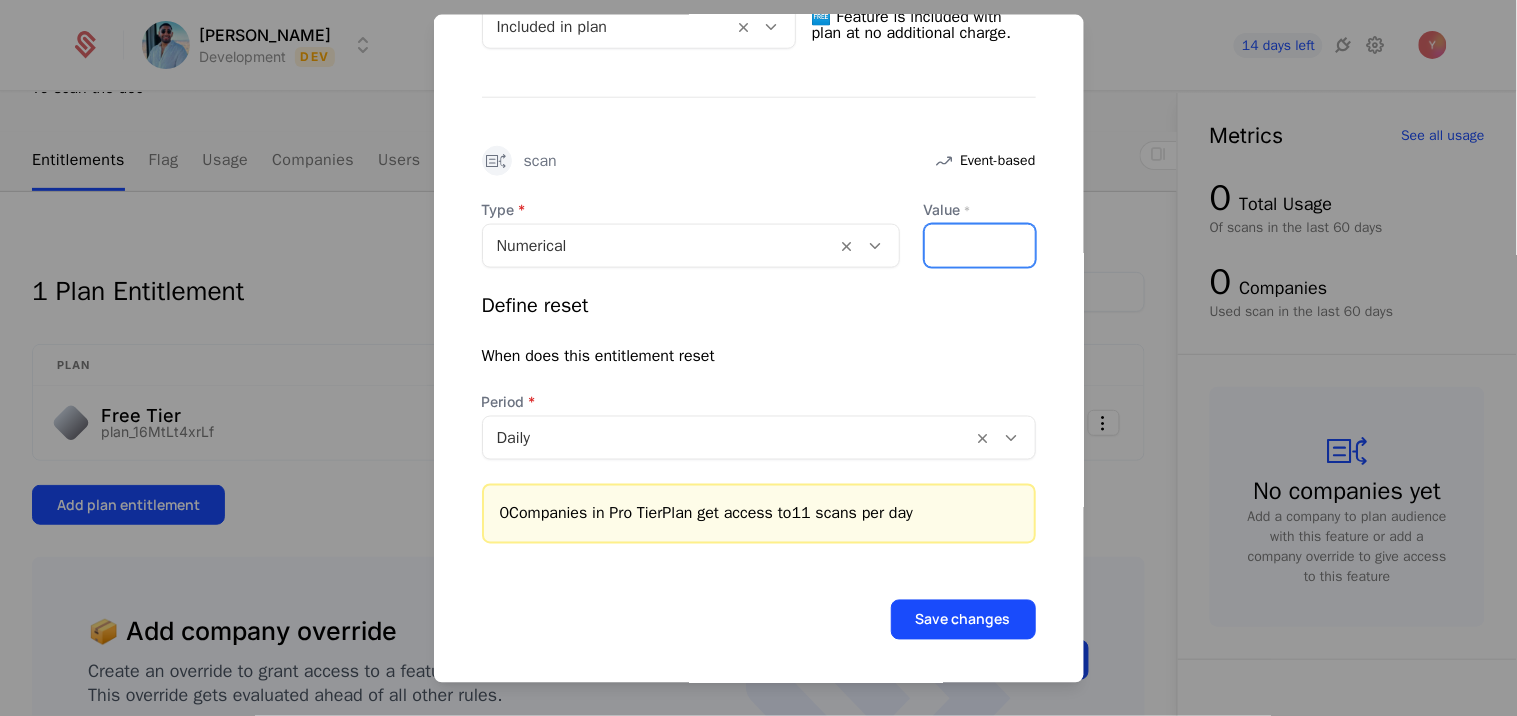 click on "**" at bounding box center (980, 246) 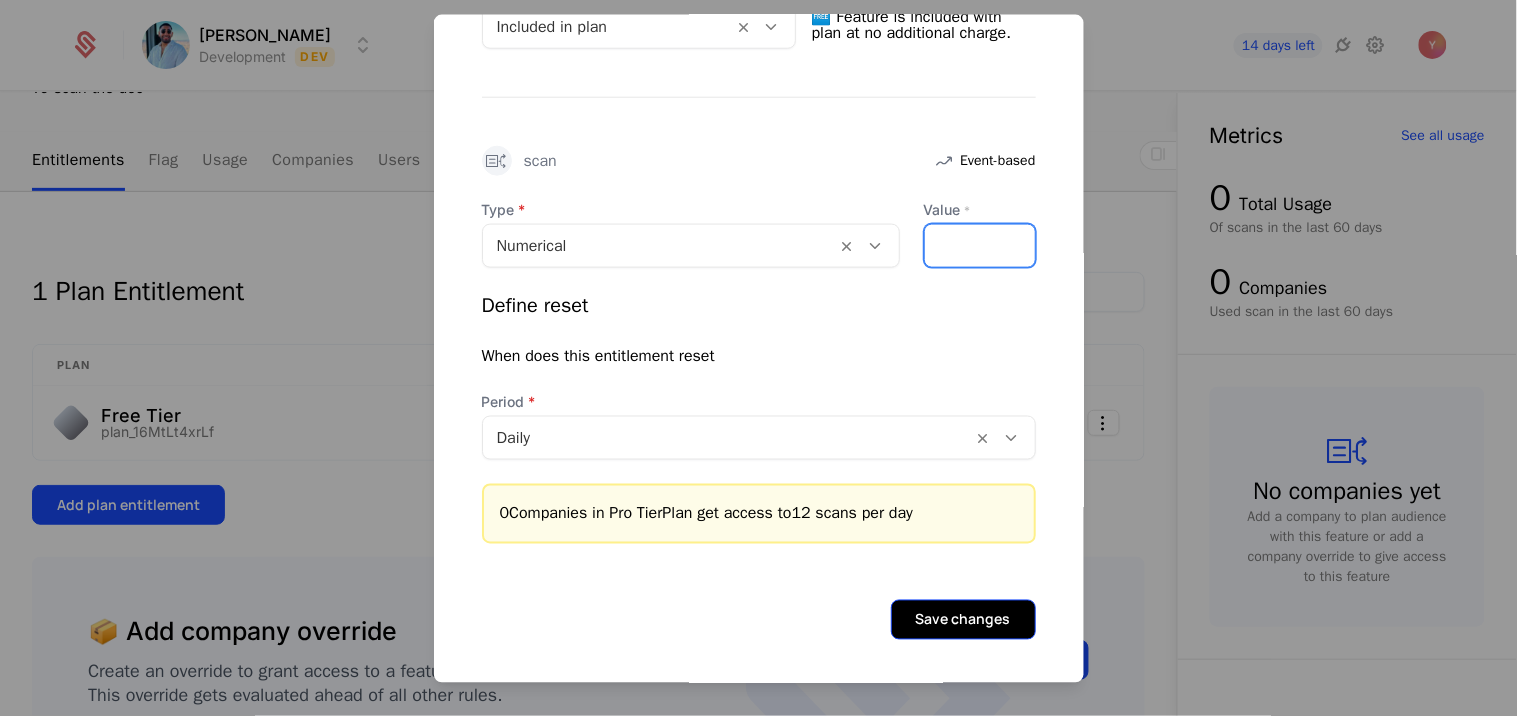 type on "**" 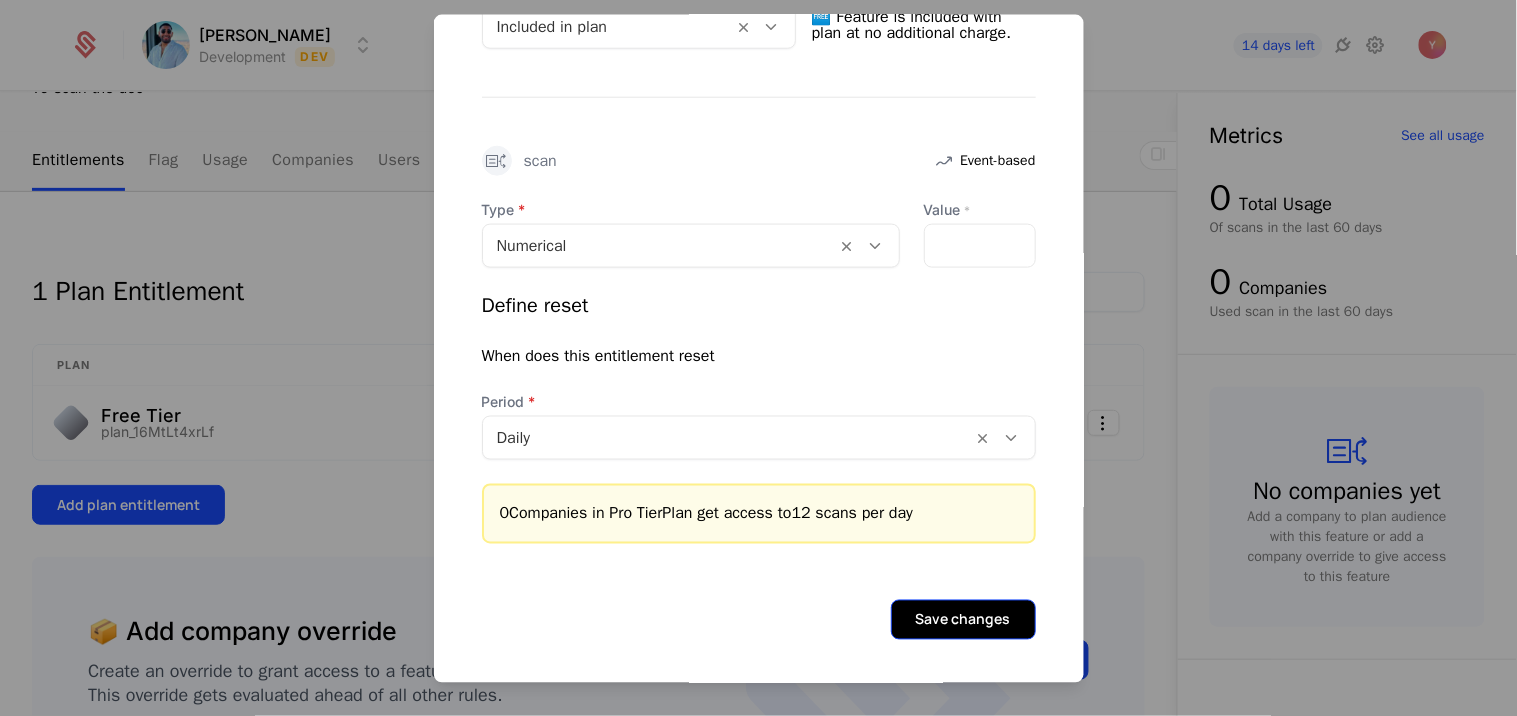 click on "Save changes" at bounding box center (963, 620) 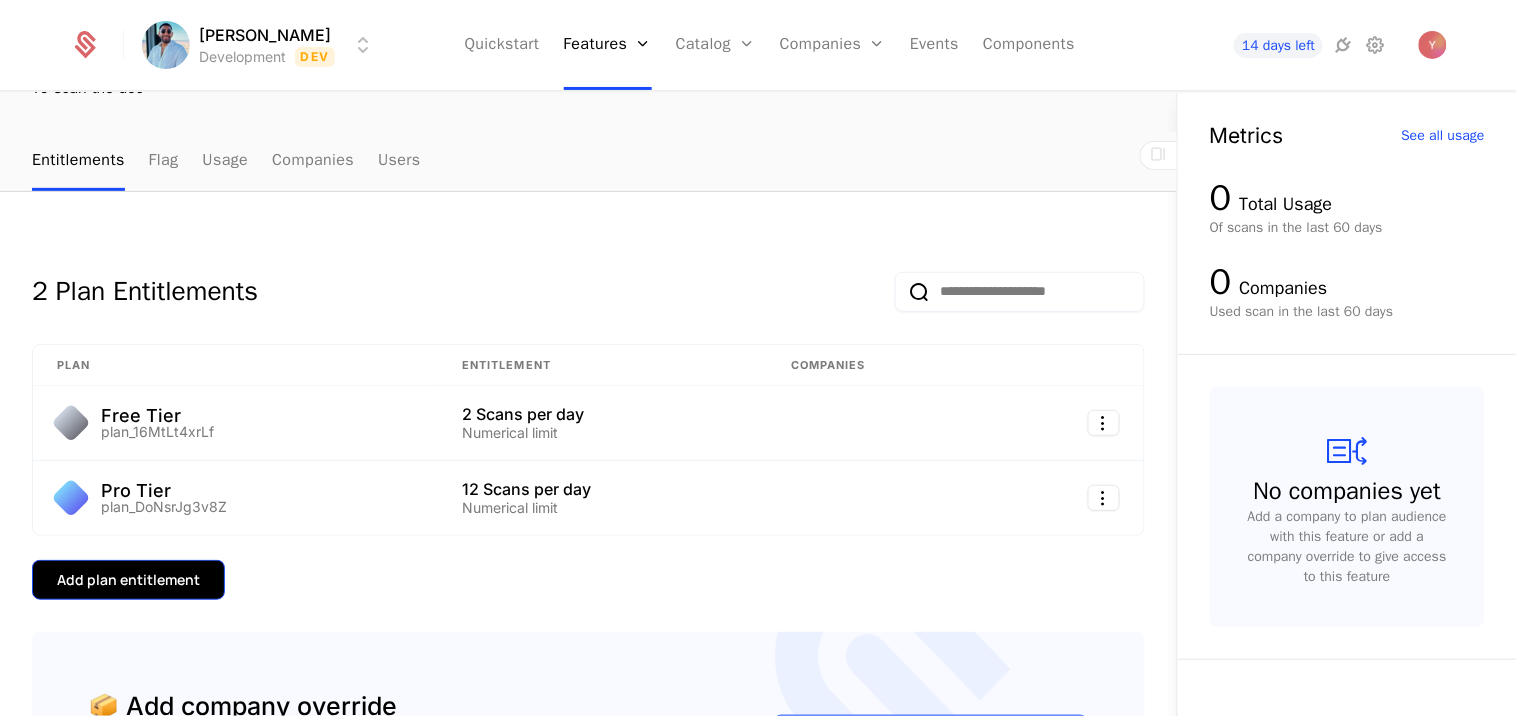 click on "Add plan entitlement" at bounding box center [128, 580] 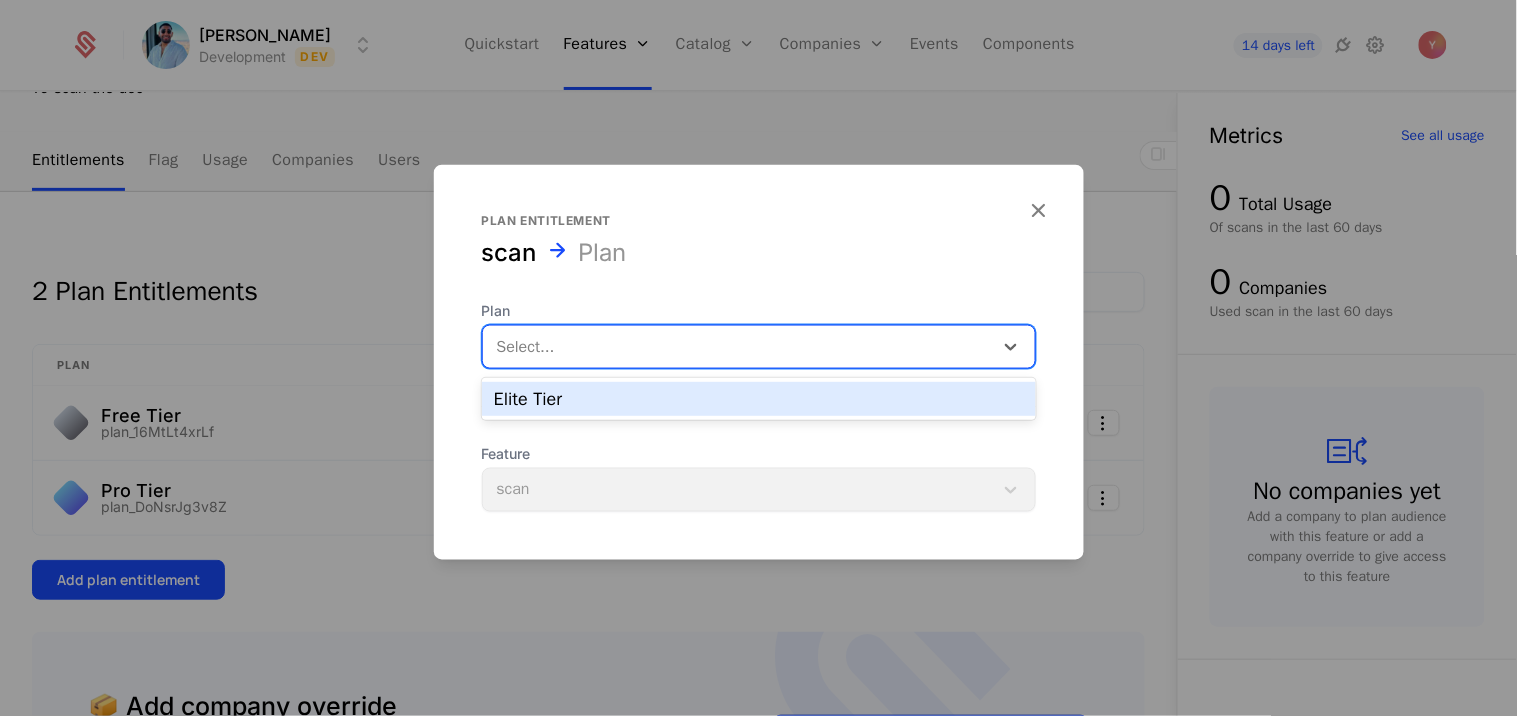 click at bounding box center [738, 347] 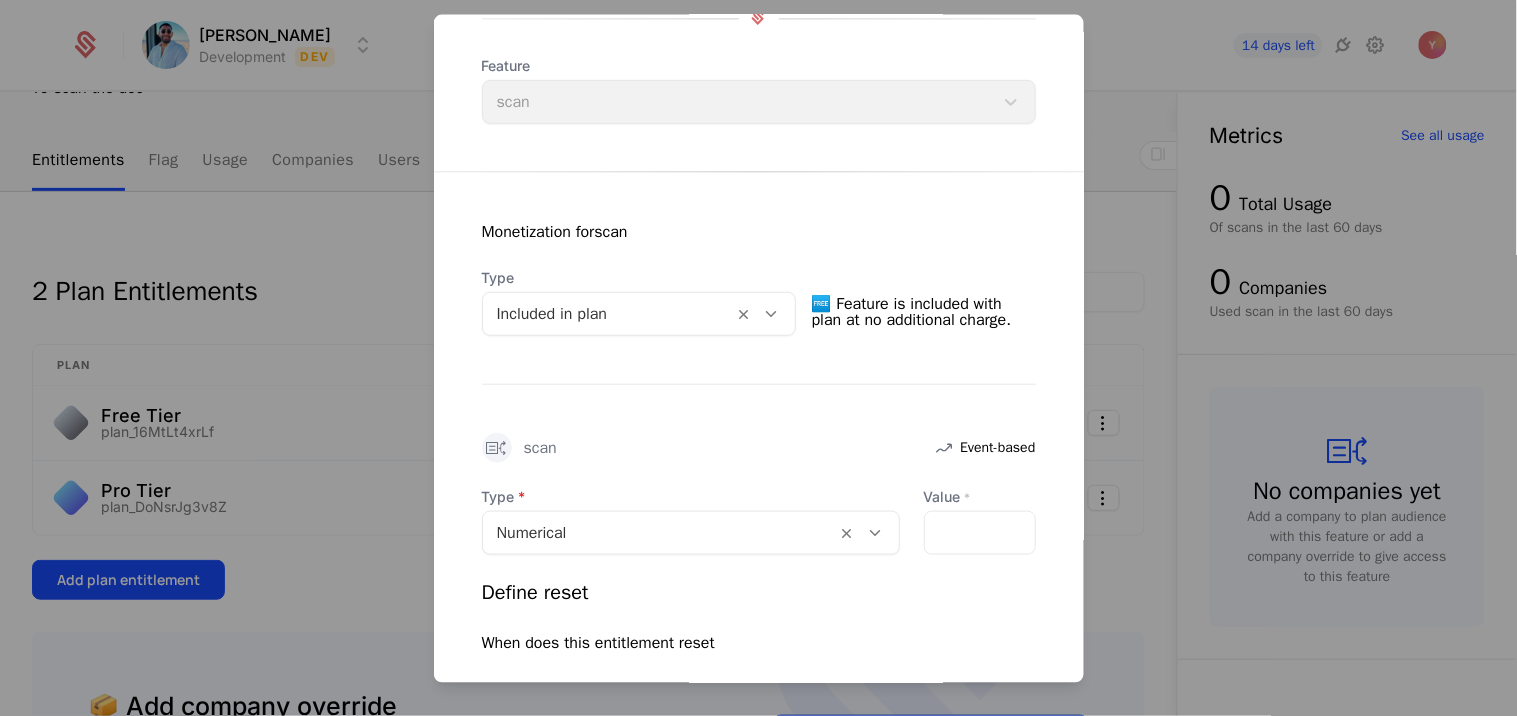 scroll, scrollTop: 240, scrollLeft: 0, axis: vertical 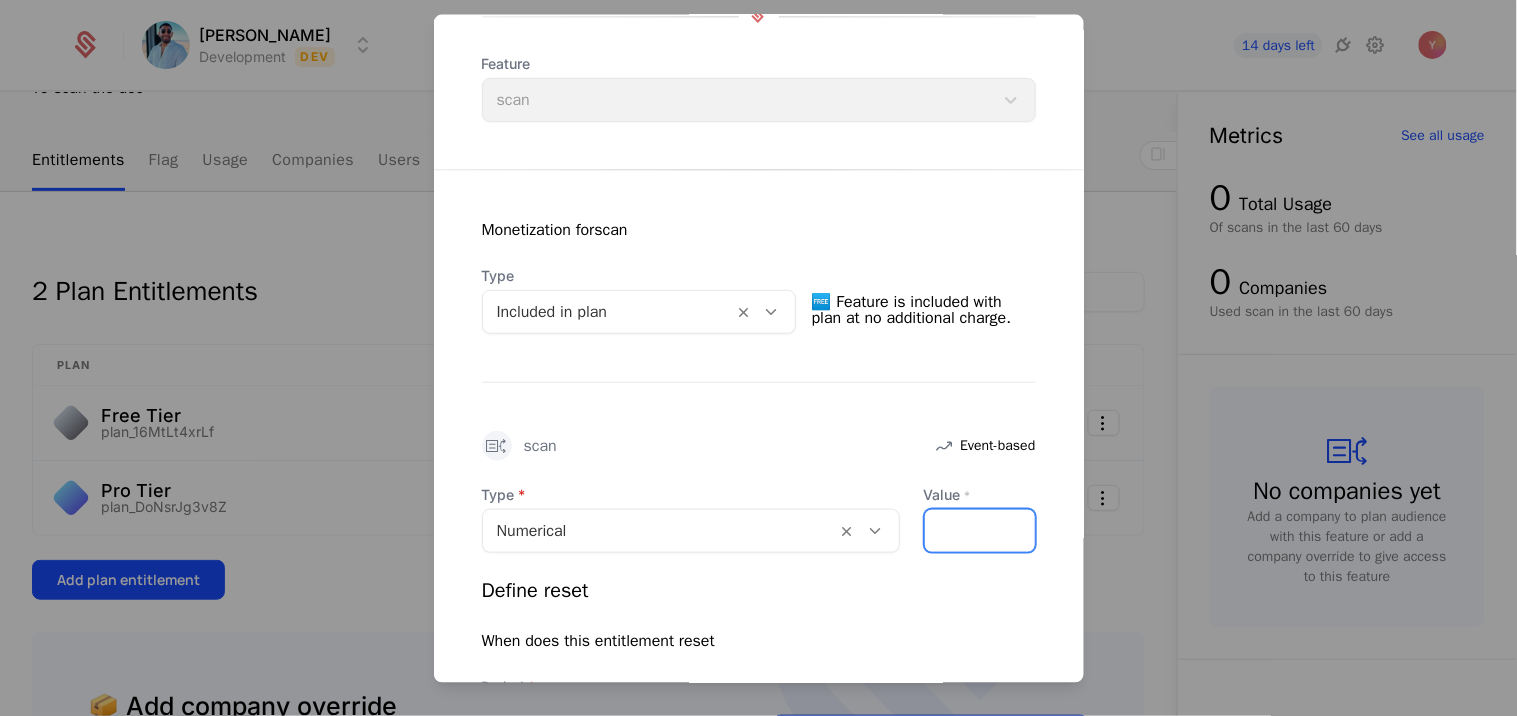 click on "Value *" at bounding box center (980, 531) 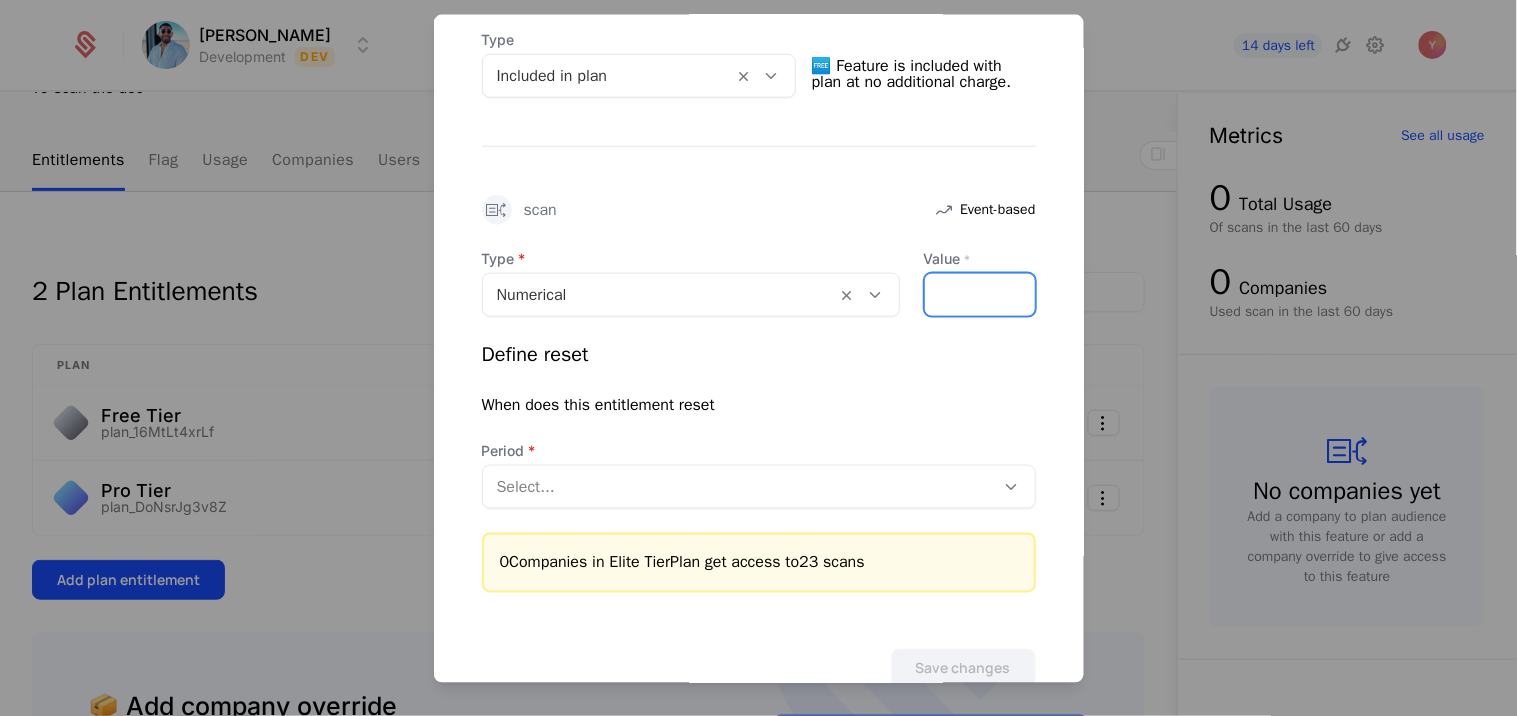 scroll, scrollTop: 477, scrollLeft: 0, axis: vertical 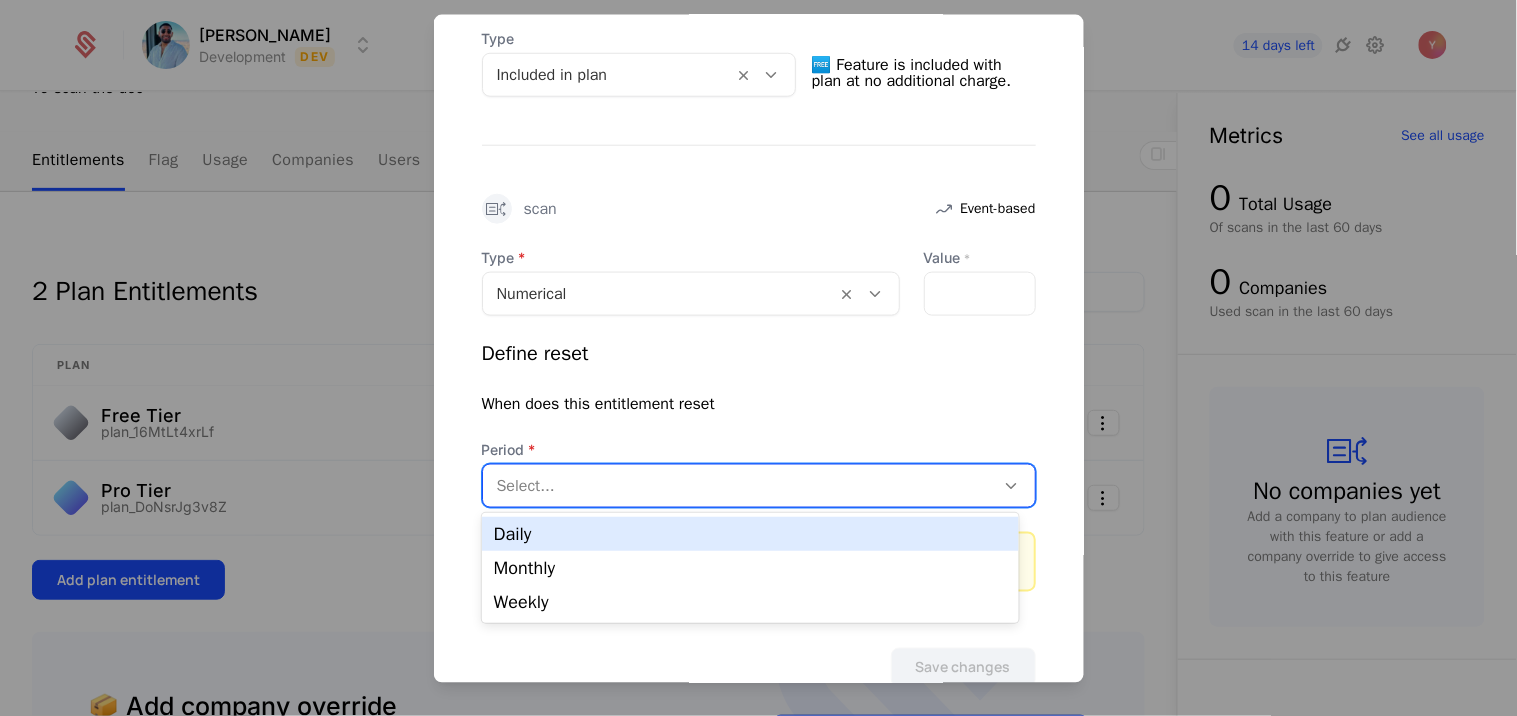 click at bounding box center [739, 486] 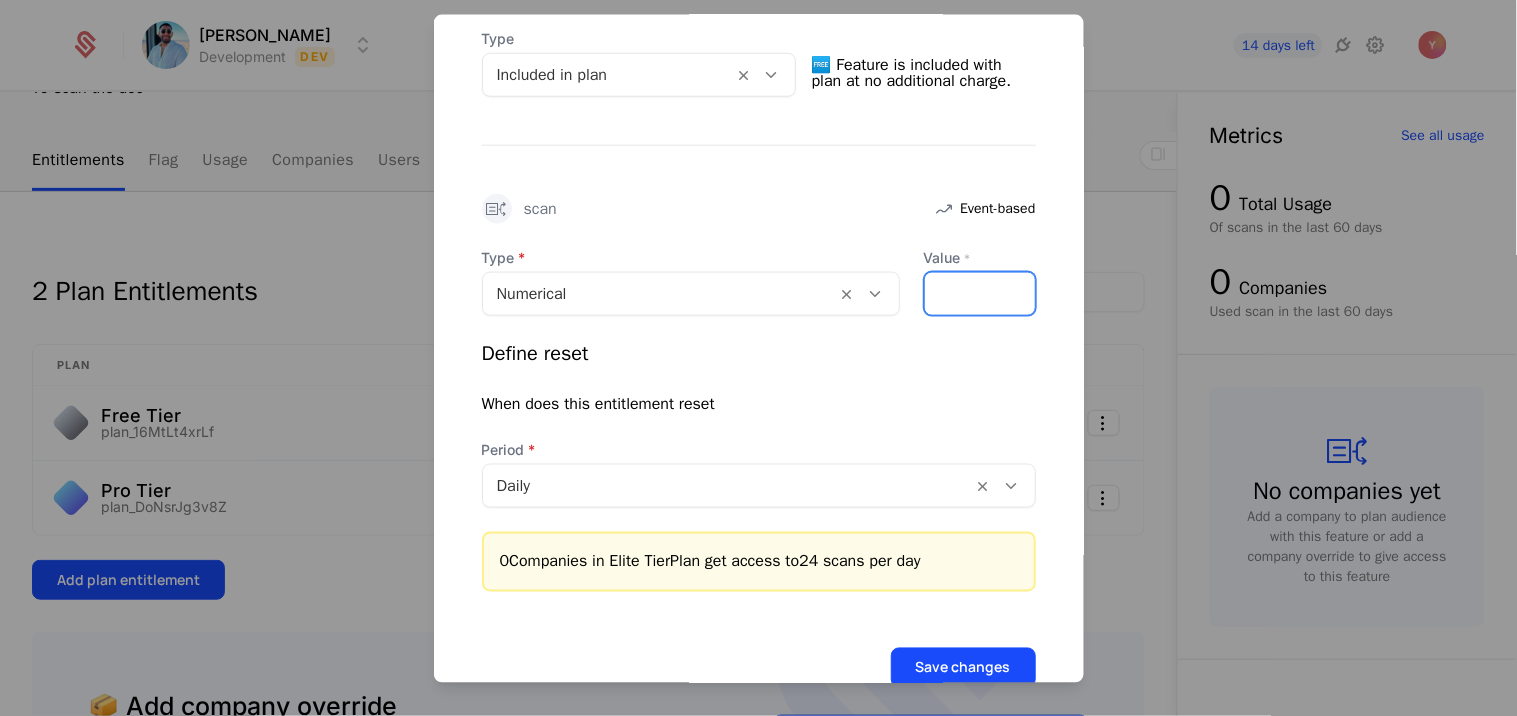 type on "**" 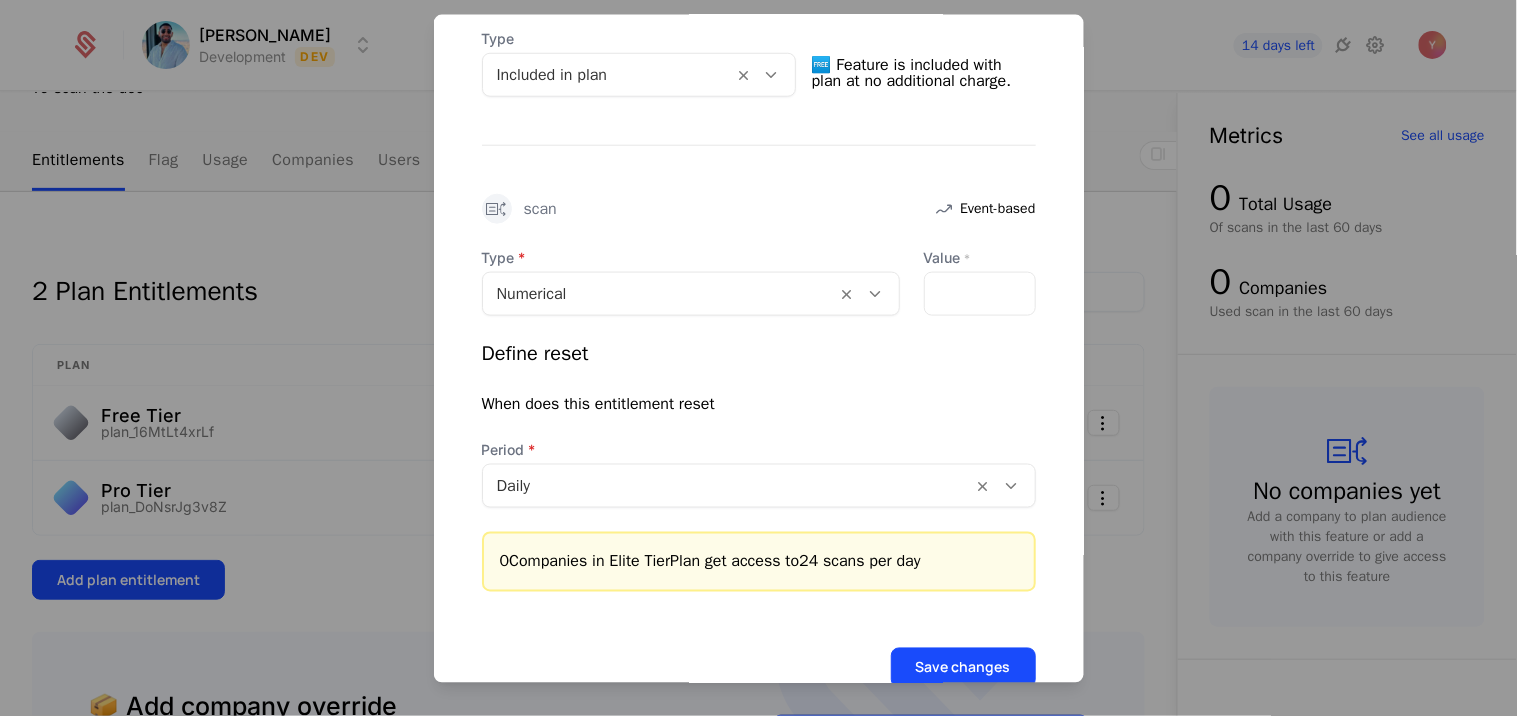 click on "Define reset When does this entitlement reset Period Daily" at bounding box center [759, 424] 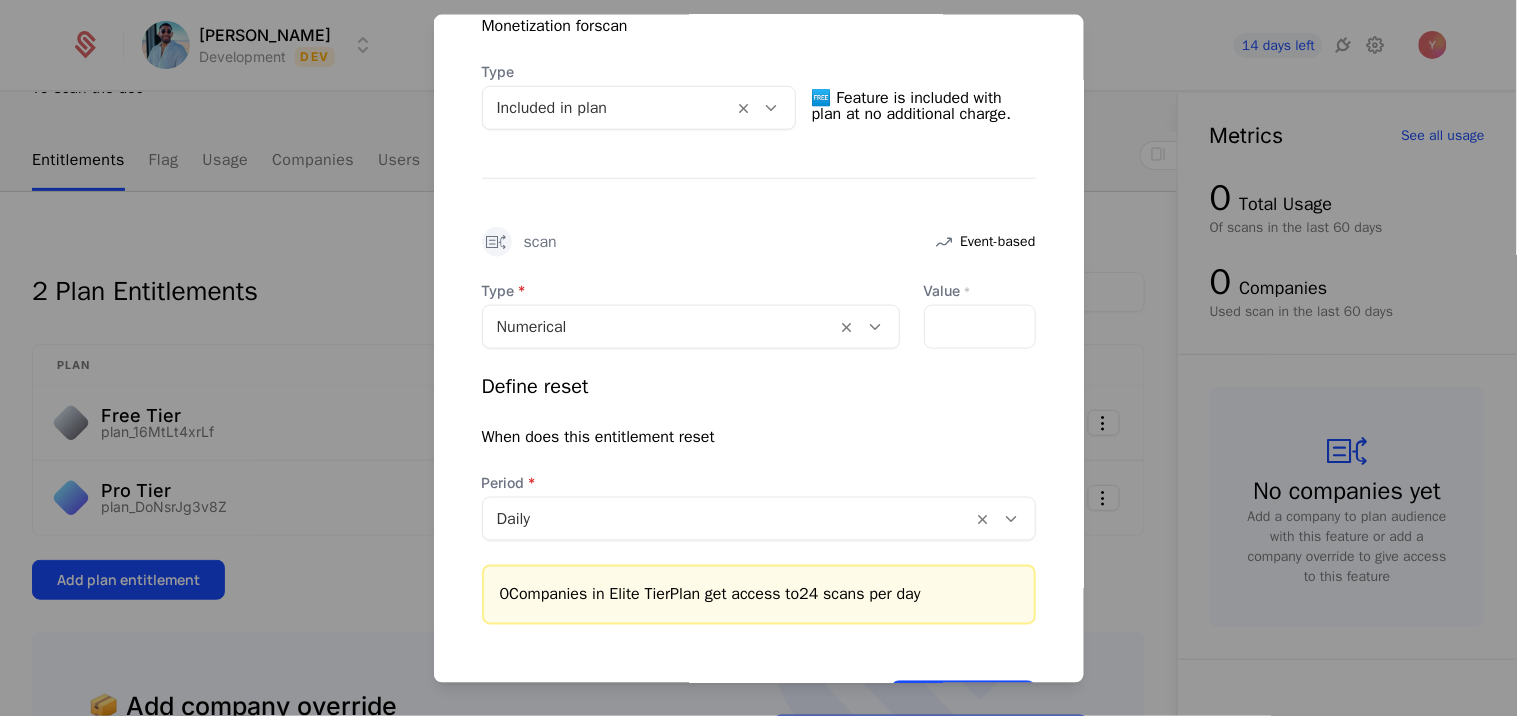 scroll, scrollTop: 525, scrollLeft: 0, axis: vertical 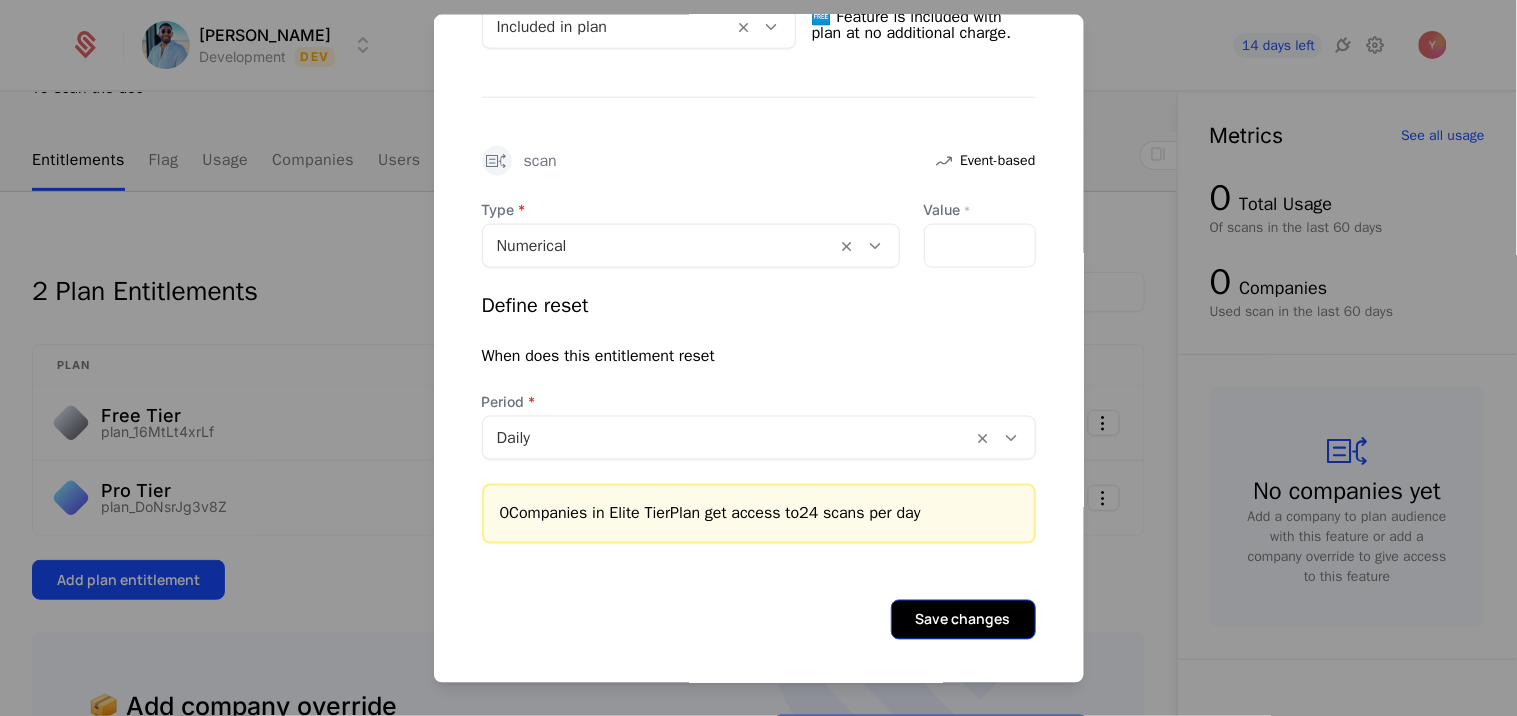 click on "Save changes" at bounding box center (963, 620) 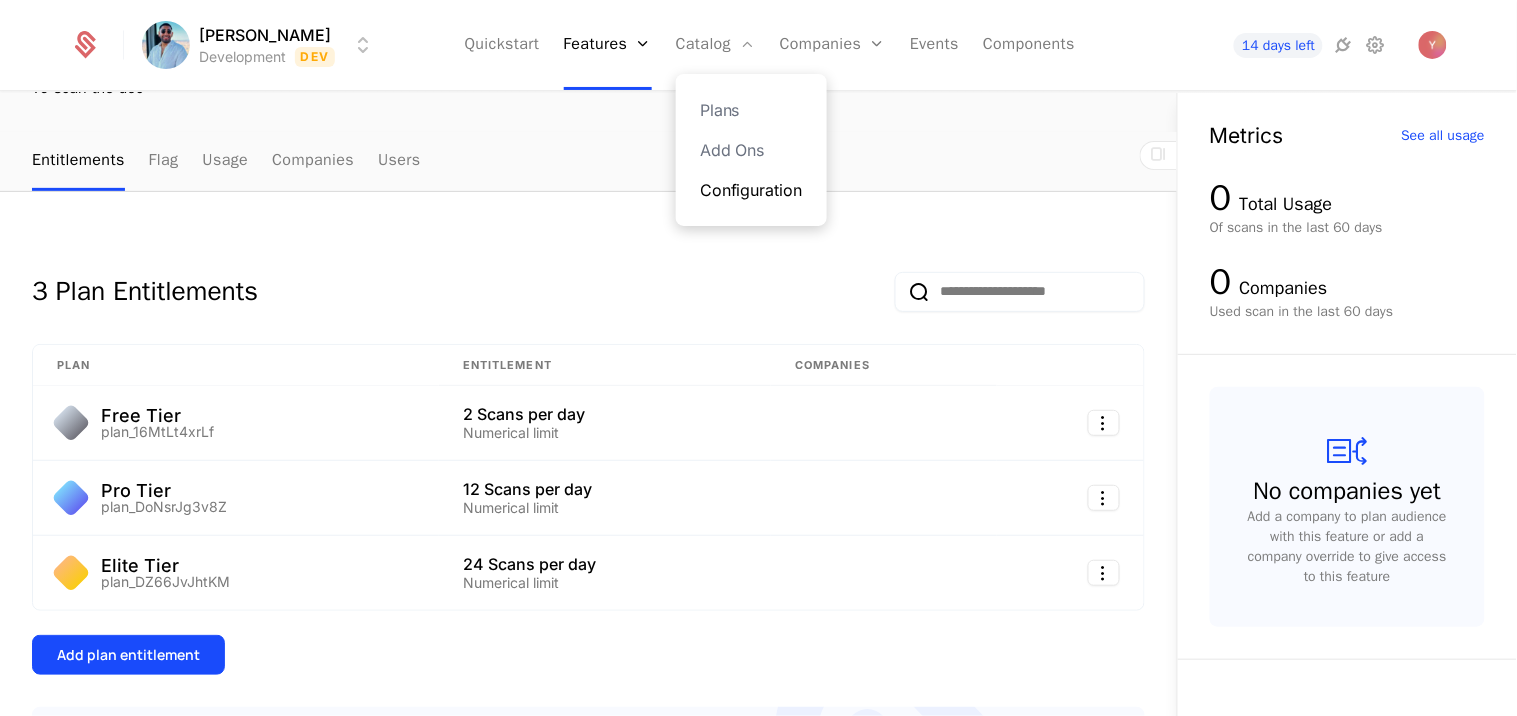 click on "Configuration" at bounding box center (751, 190) 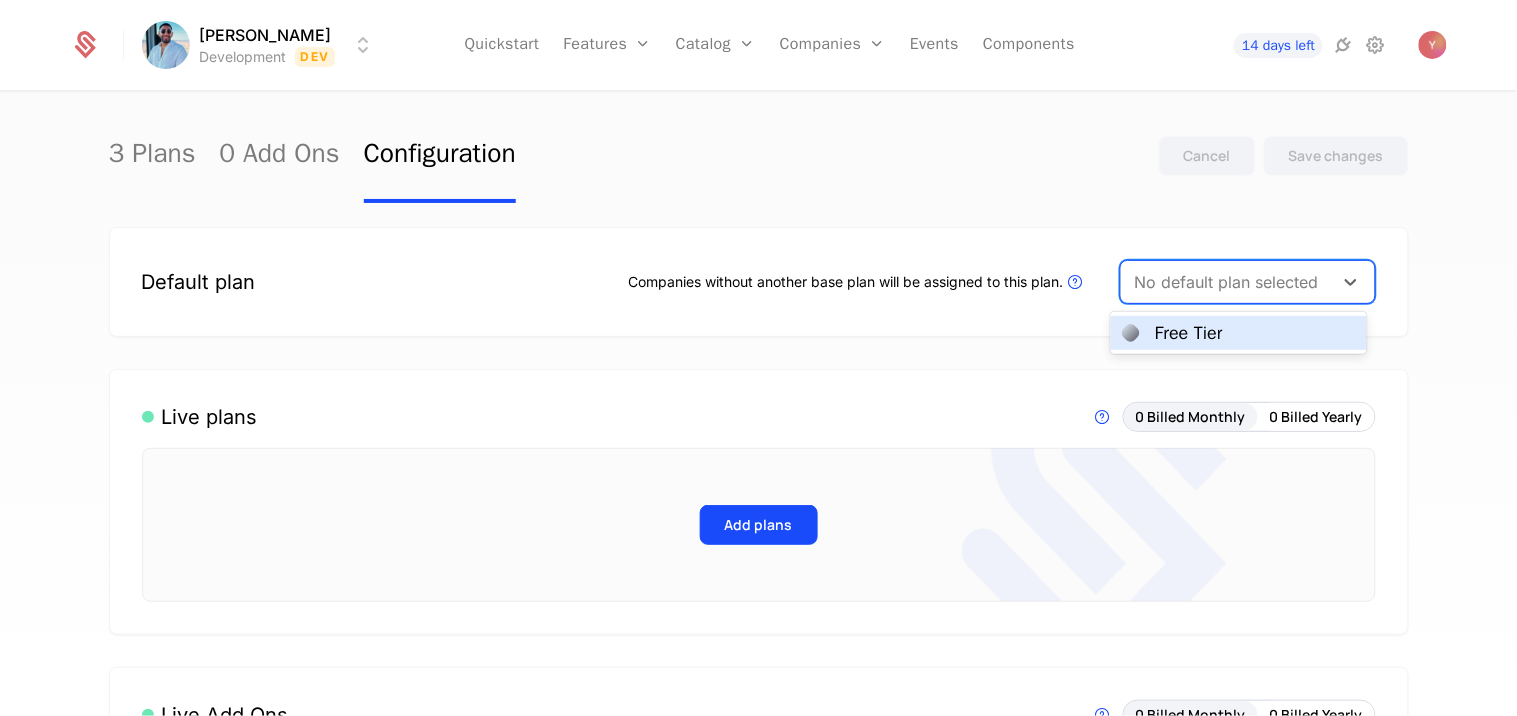 click at bounding box center [1227, 282] 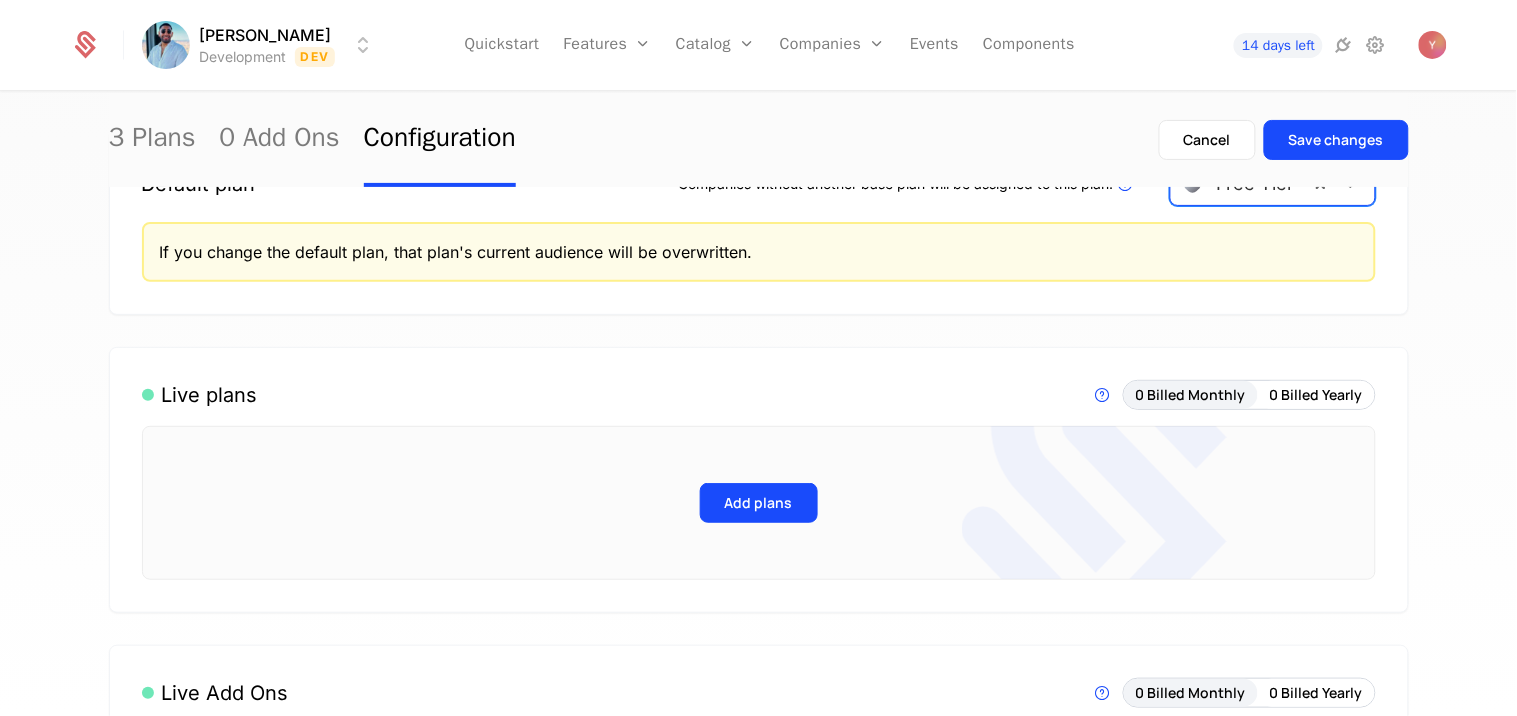 scroll, scrollTop: 143, scrollLeft: 0, axis: vertical 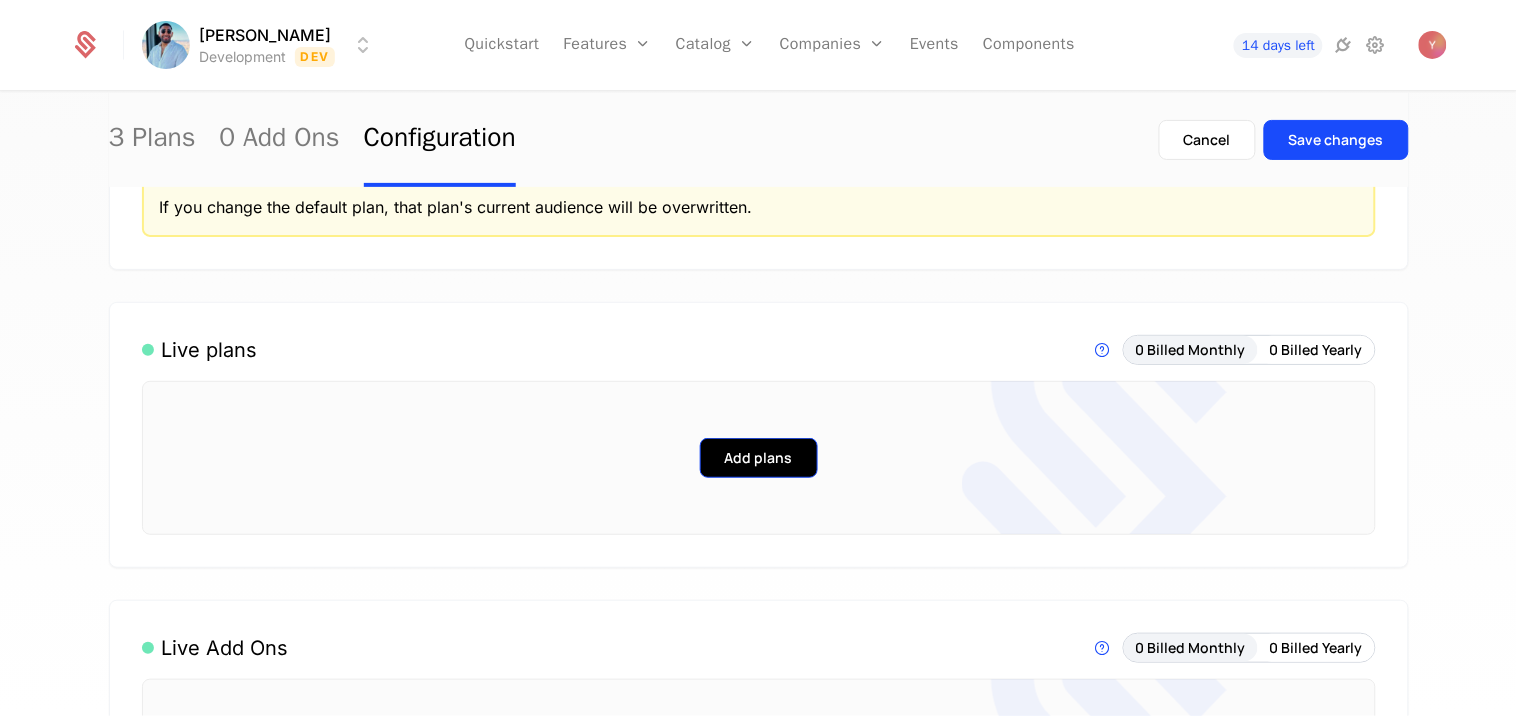 click on "Add plans" at bounding box center [759, 458] 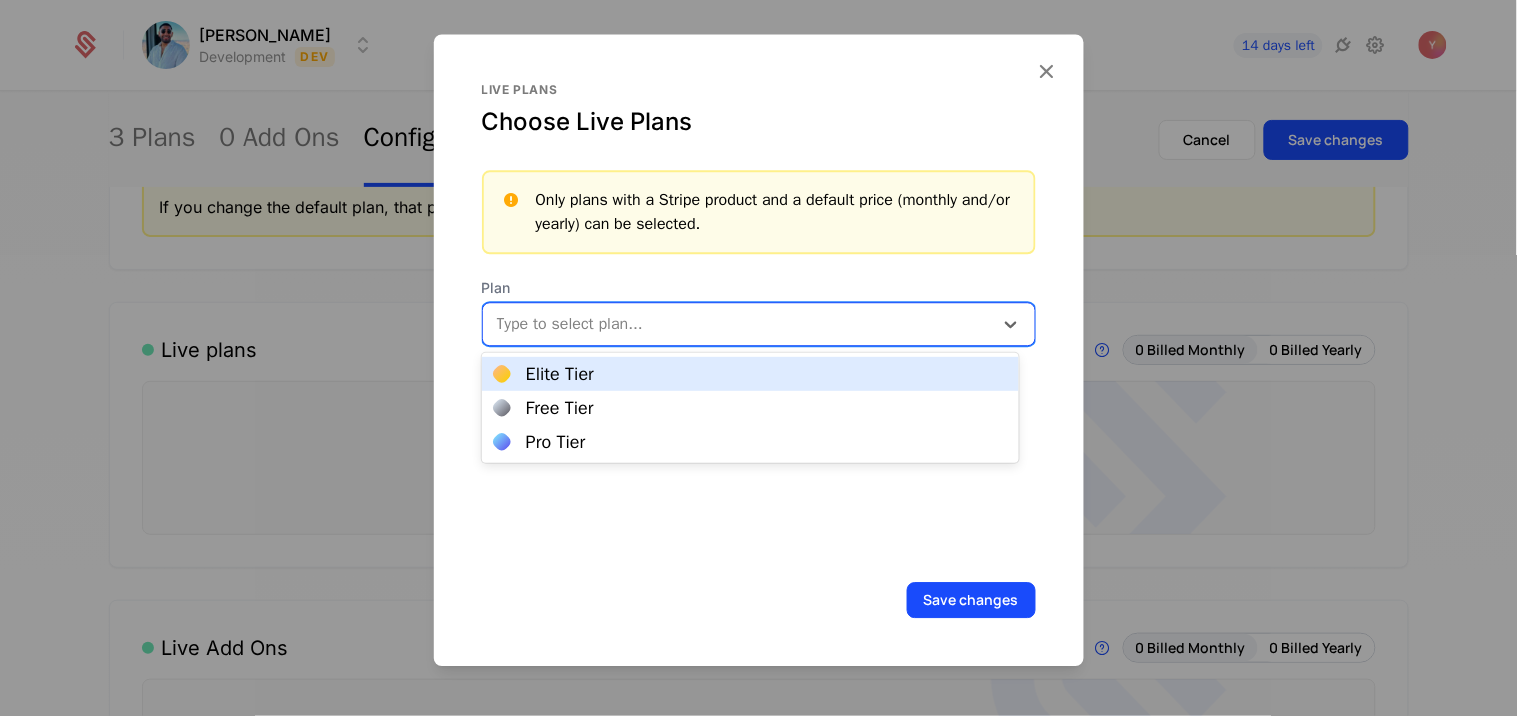 click at bounding box center [740, 324] 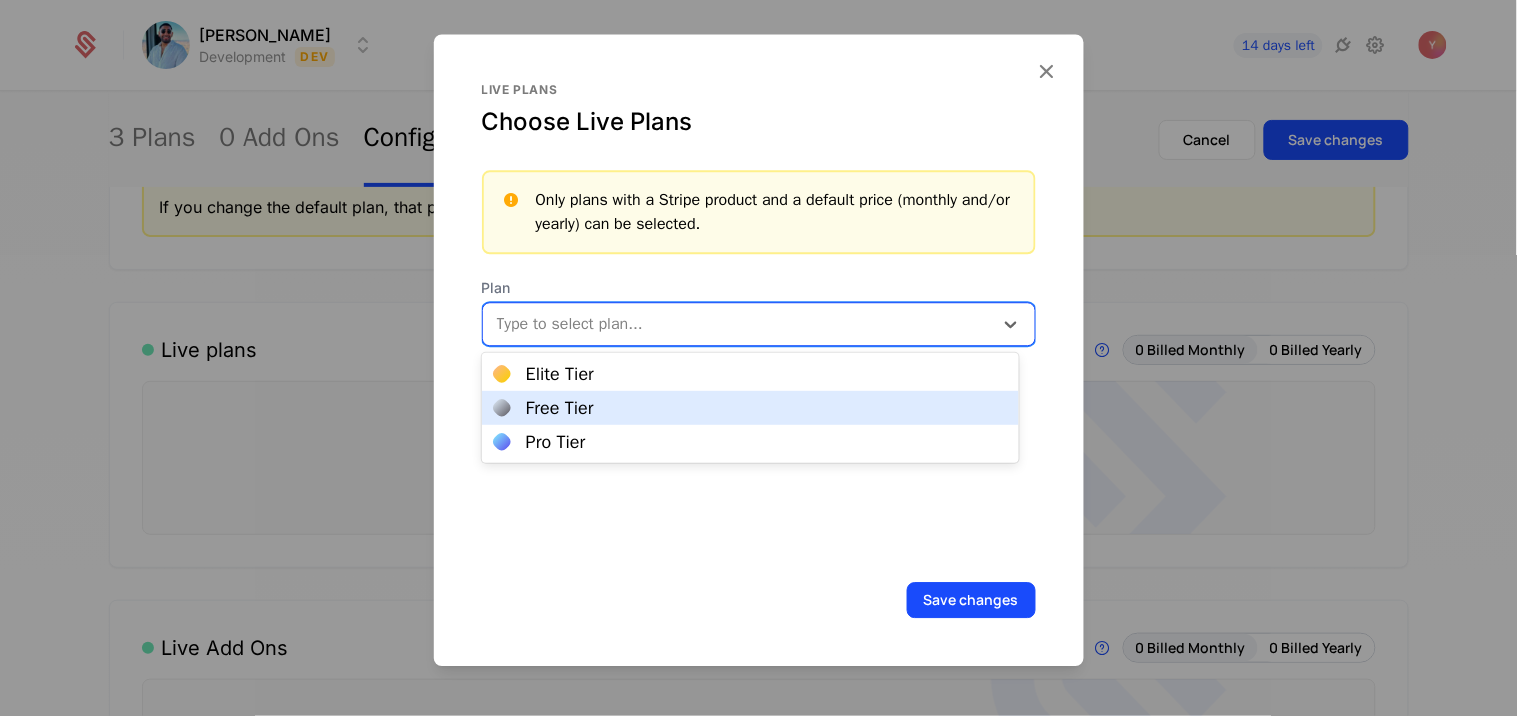 click on "Free Tier" at bounding box center [750, 408] 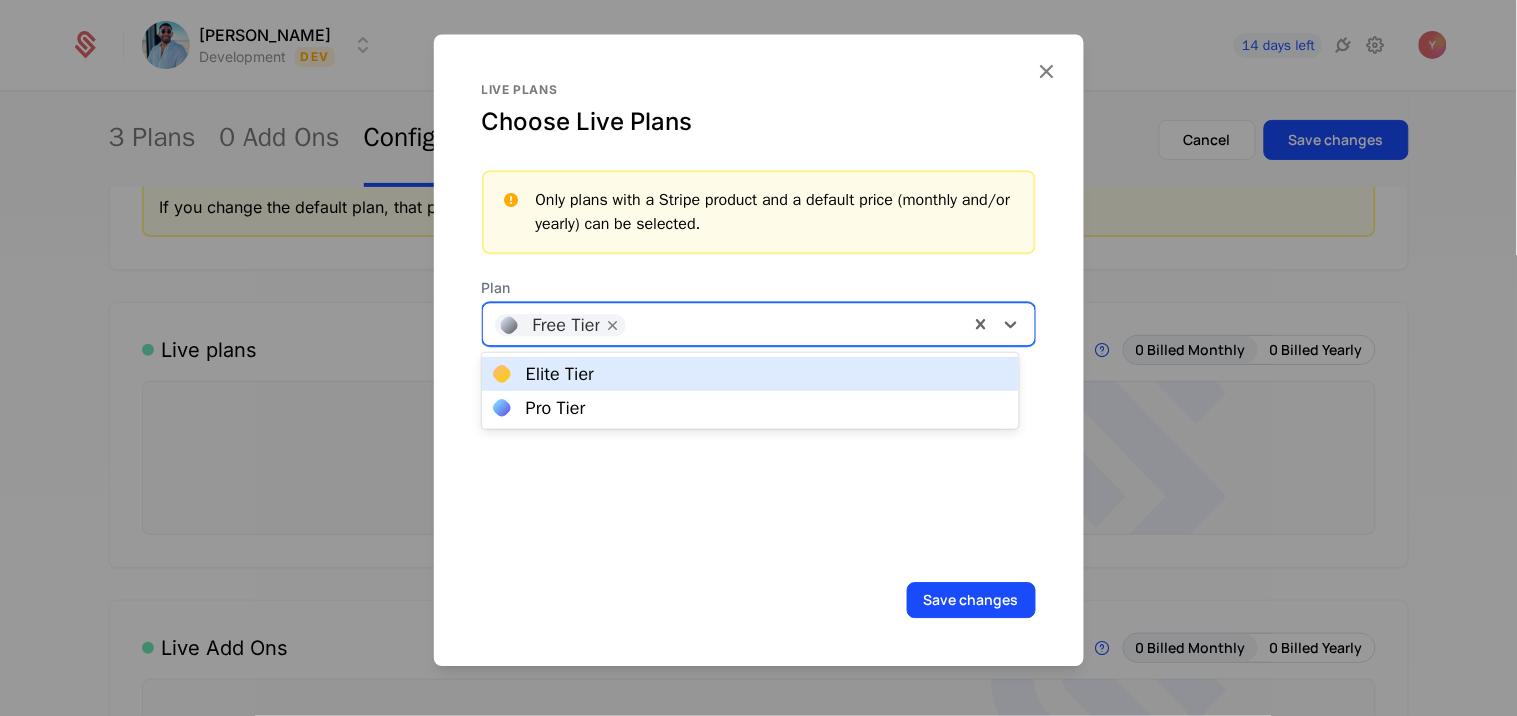 click at bounding box center (796, 322) 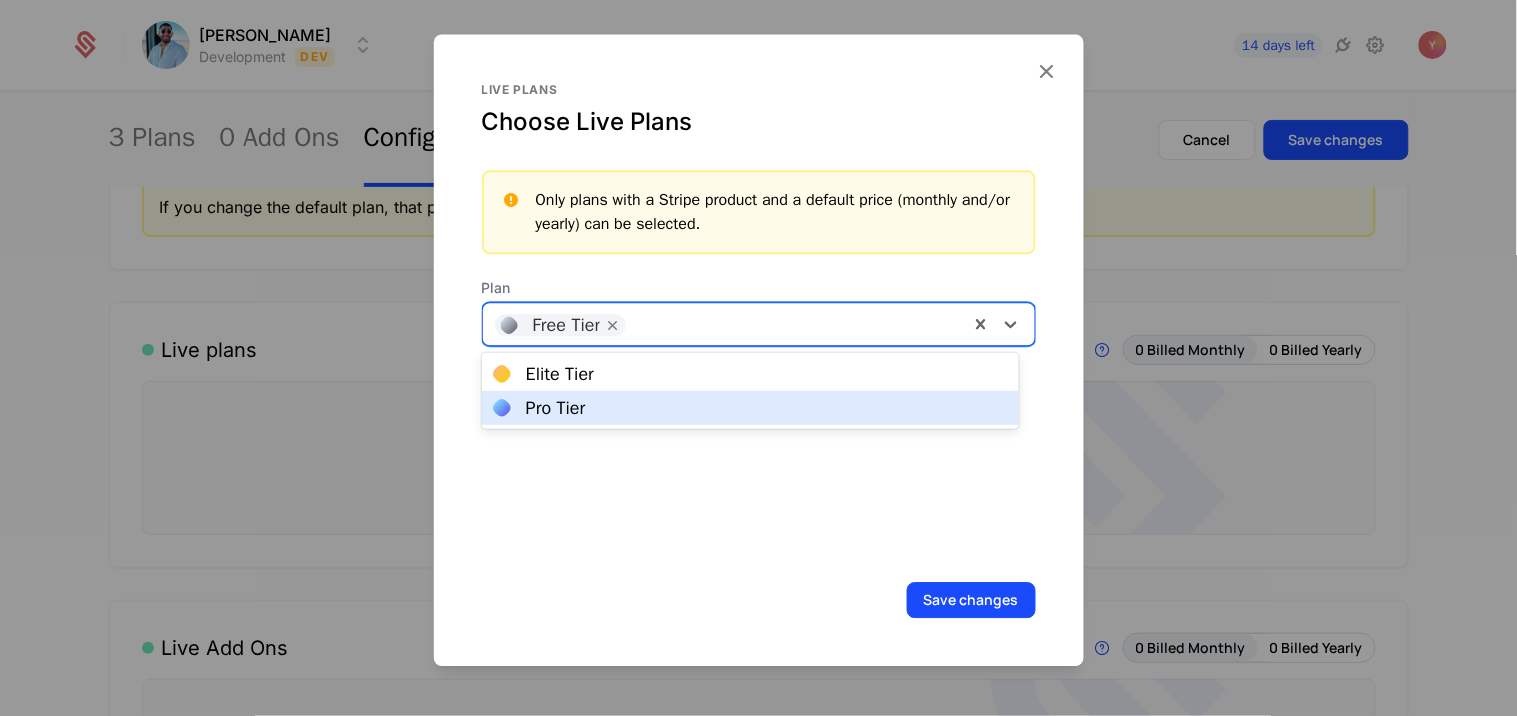 click on "Pro Tier" at bounding box center (750, 408) 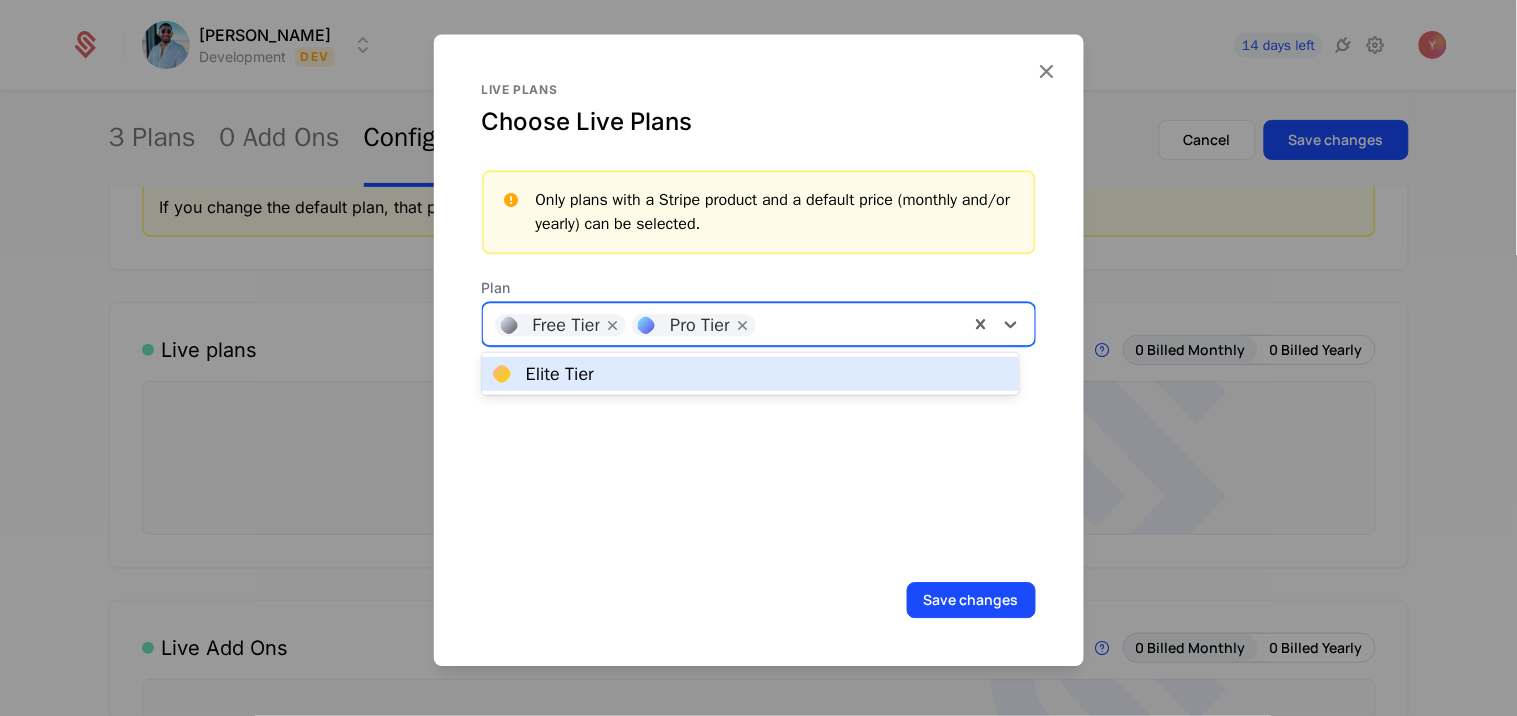 click at bounding box center (861, 322) 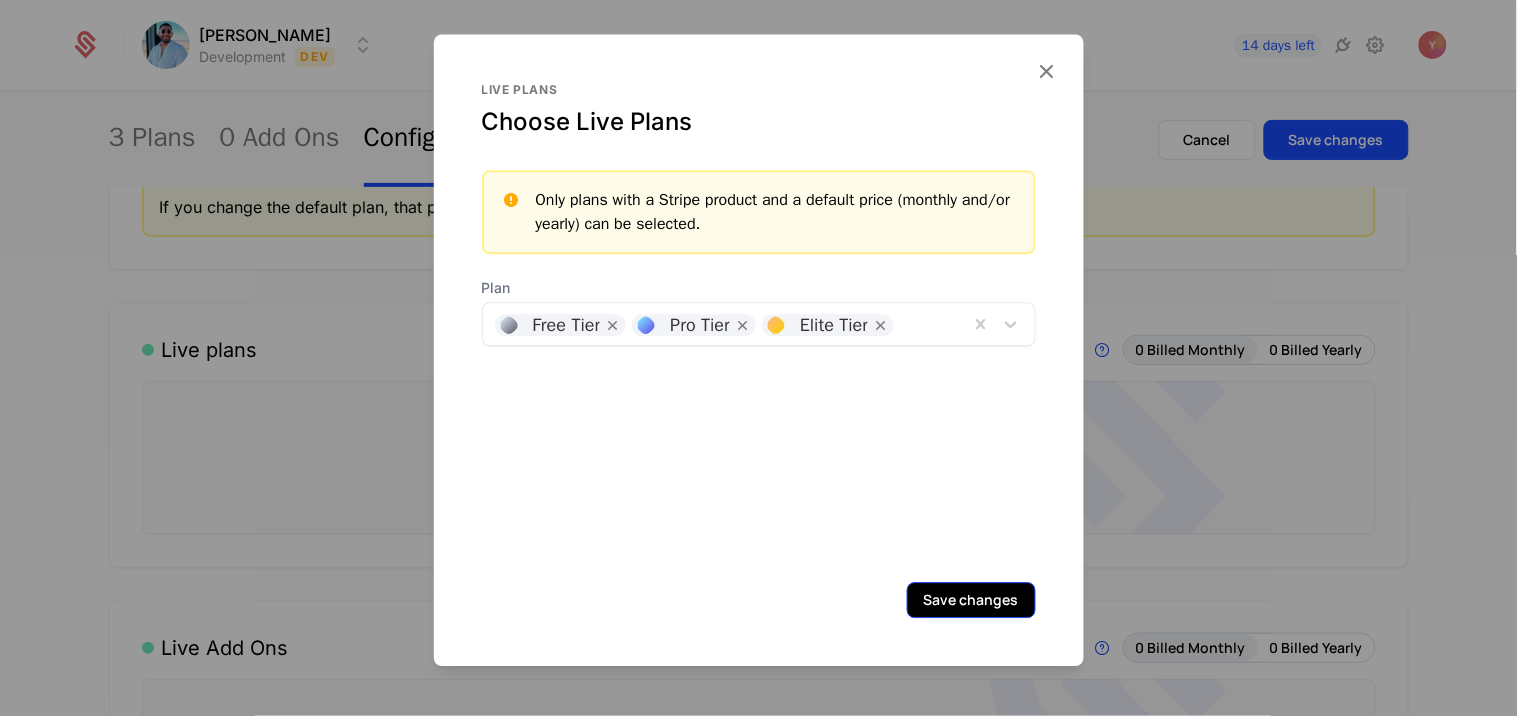 click on "Save changes" at bounding box center (971, 600) 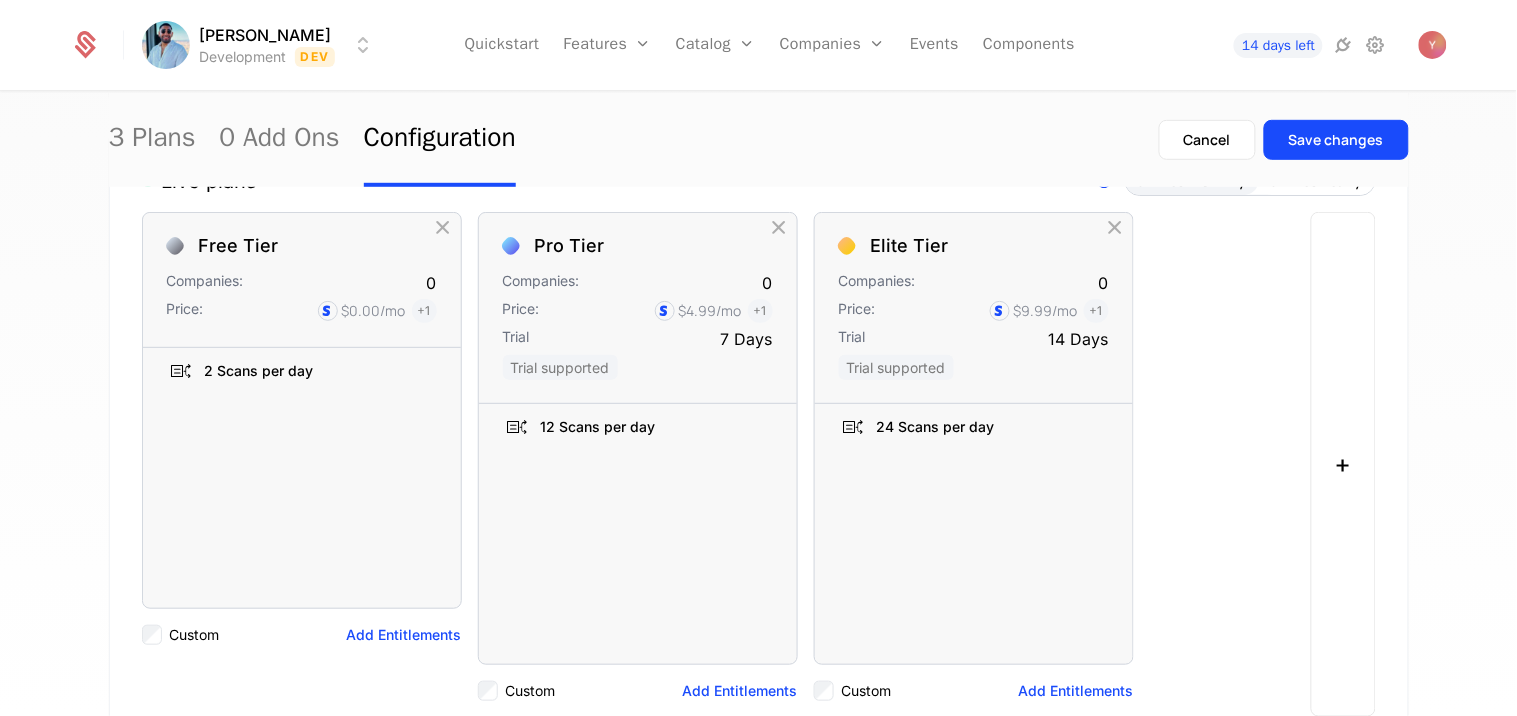 scroll, scrollTop: 308, scrollLeft: 0, axis: vertical 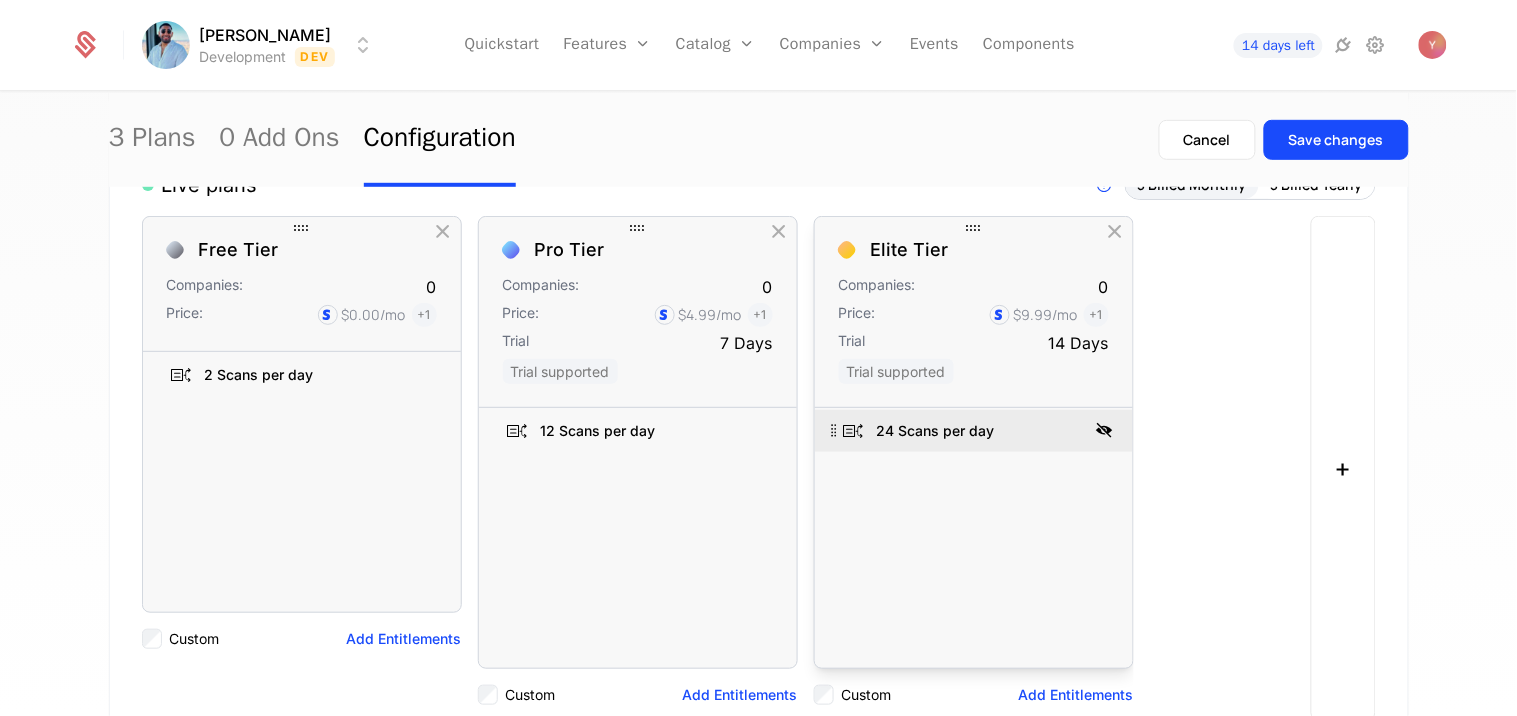 click at bounding box center (1105, 430) 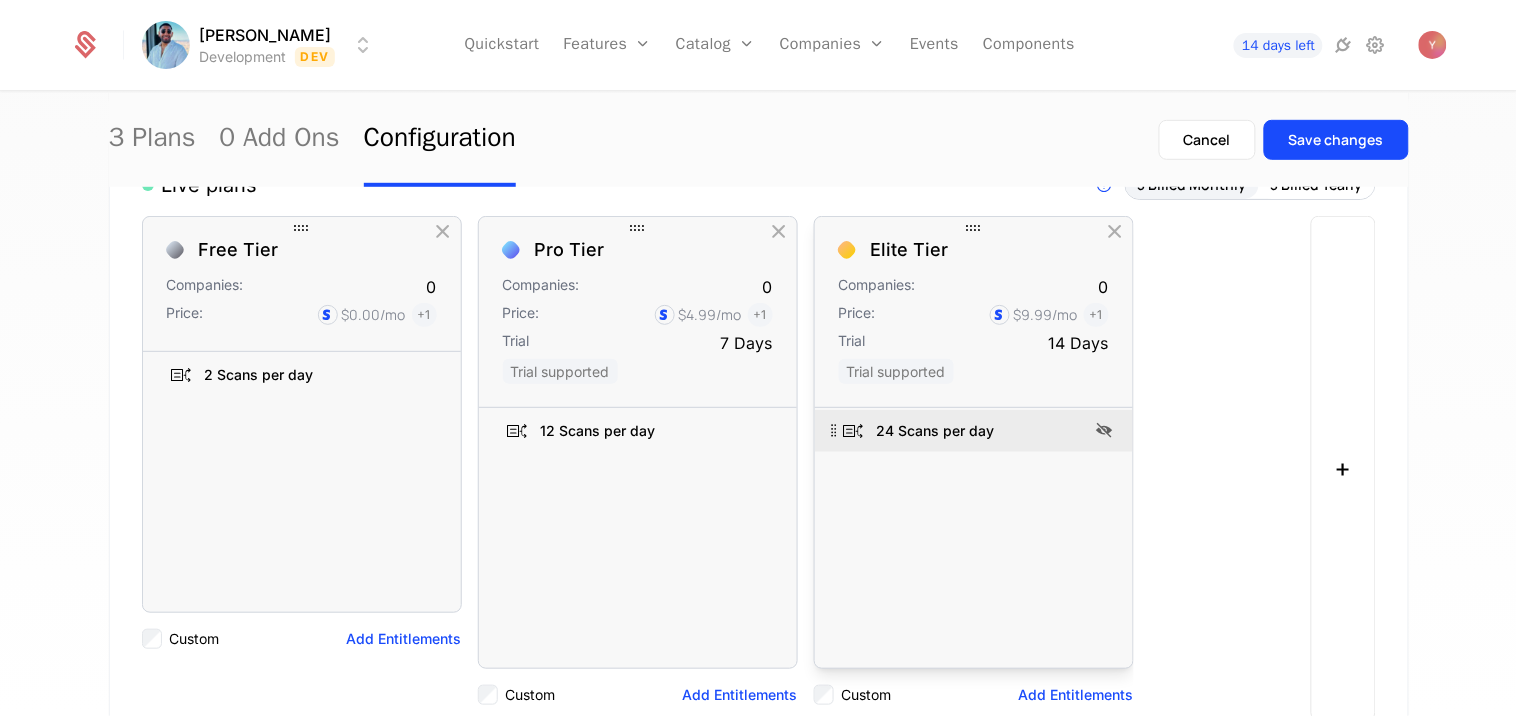 click at bounding box center [835, 430] 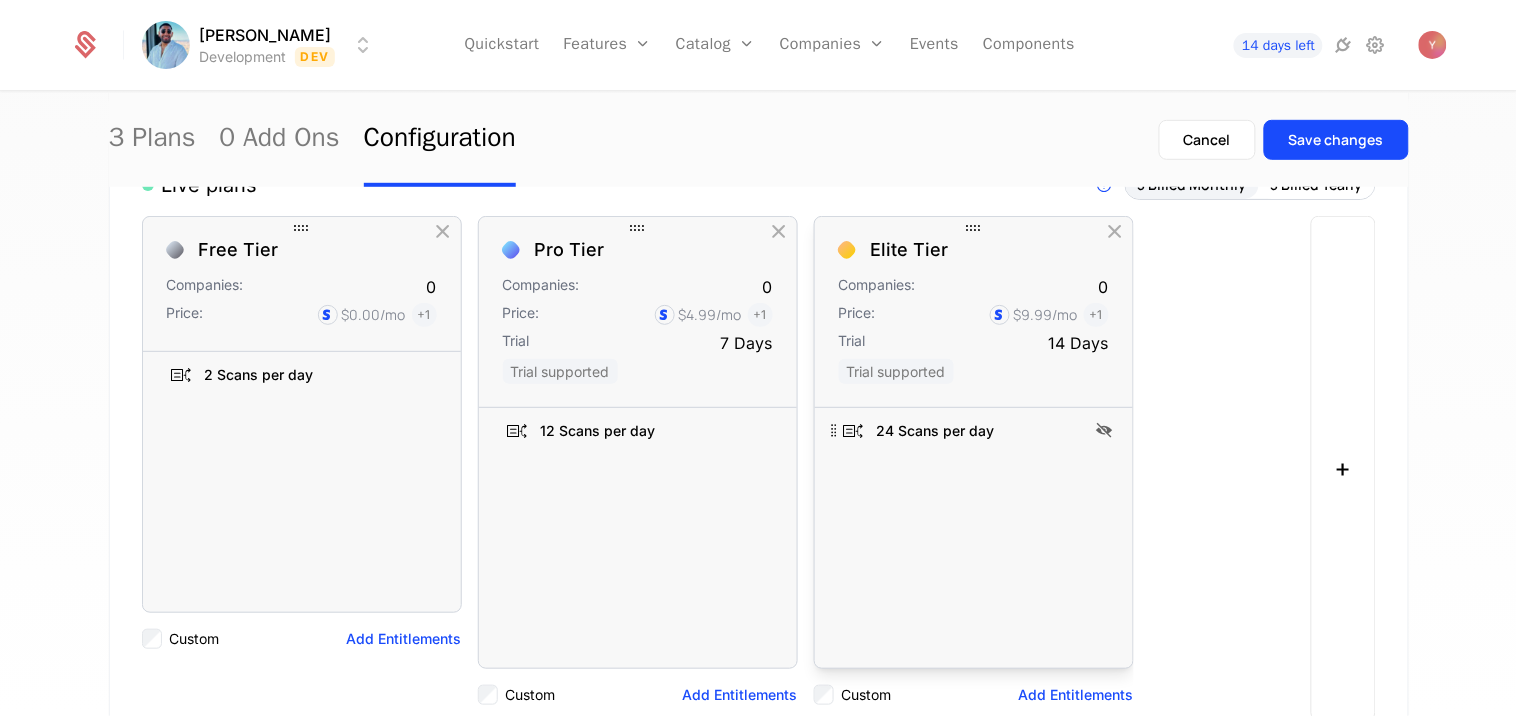 drag, startPoint x: 825, startPoint y: 422, endPoint x: 826, endPoint y: 477, distance: 55.00909 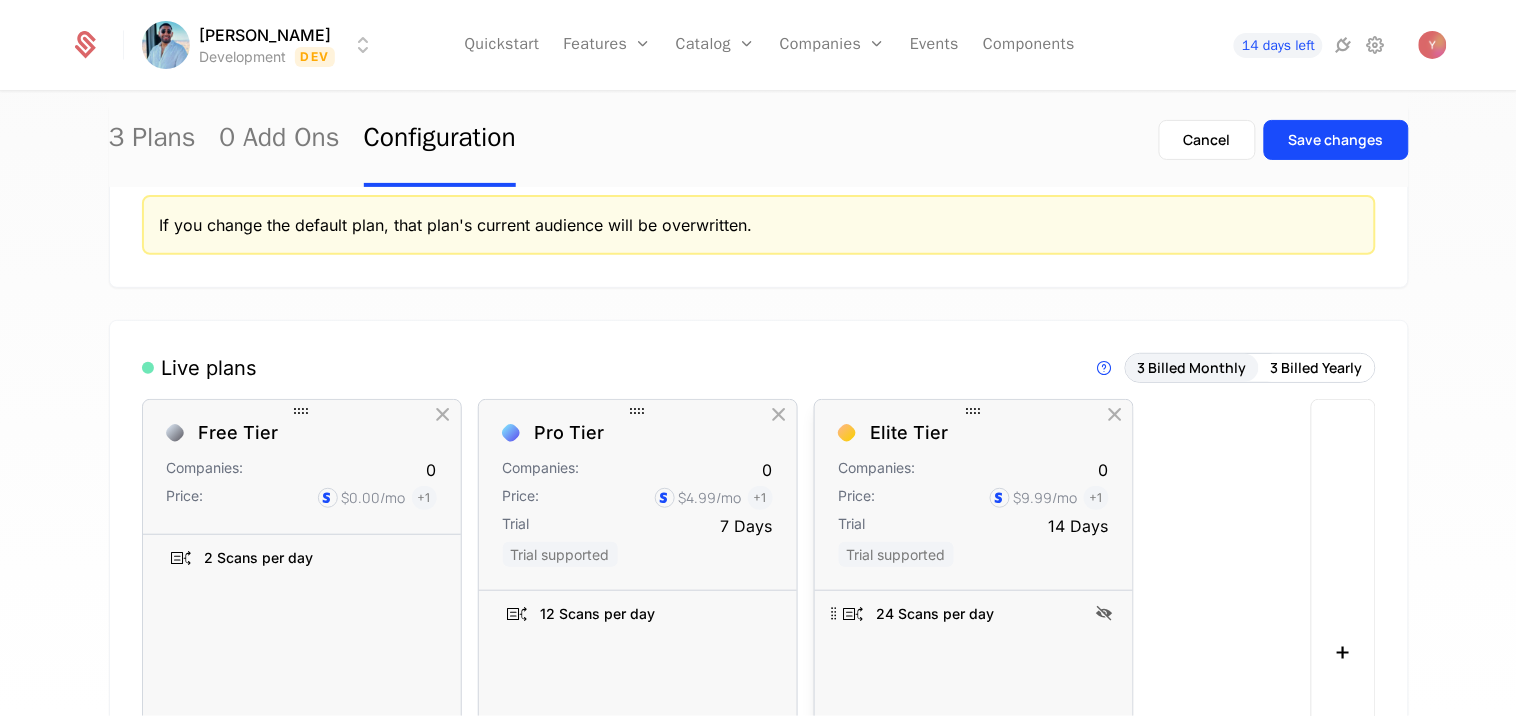 scroll, scrollTop: 127, scrollLeft: 0, axis: vertical 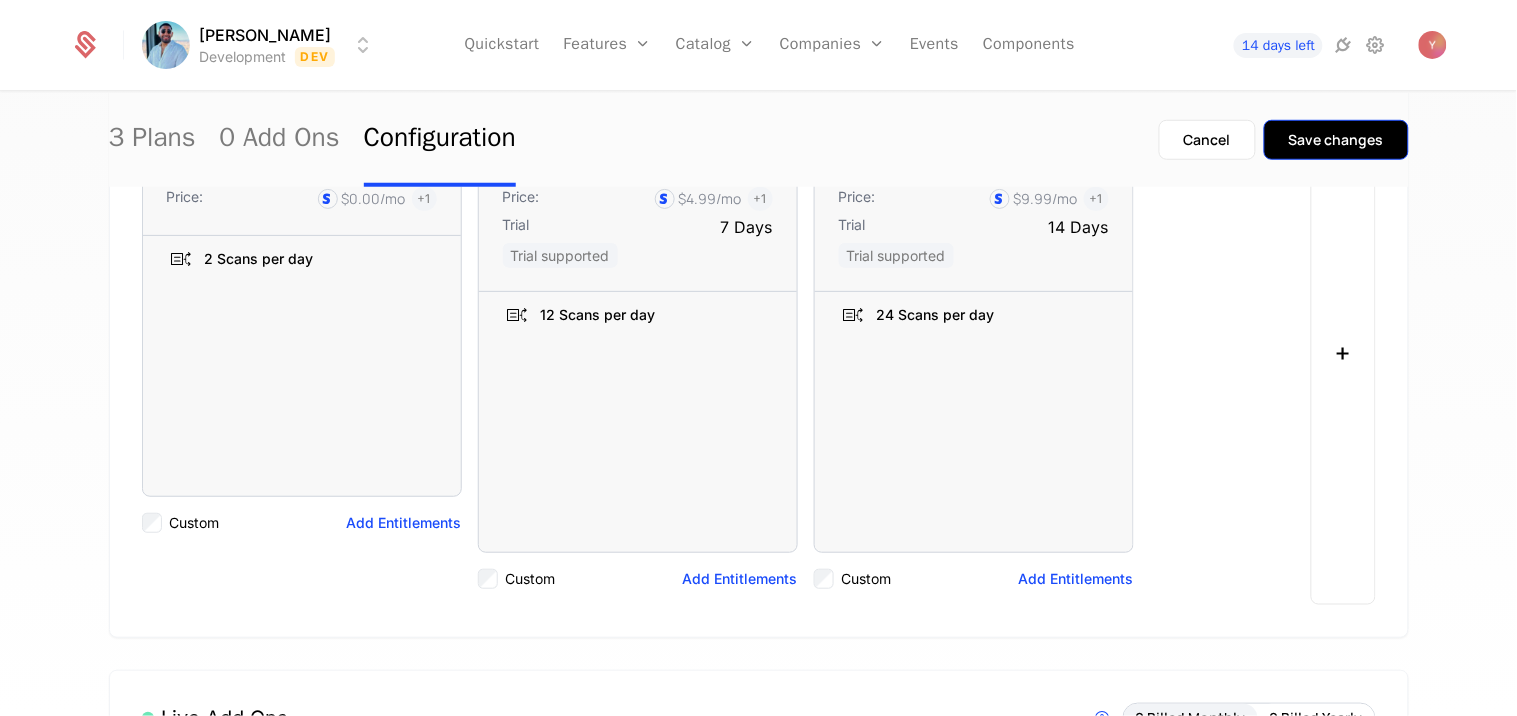 click on "Save changes" at bounding box center (1336, 140) 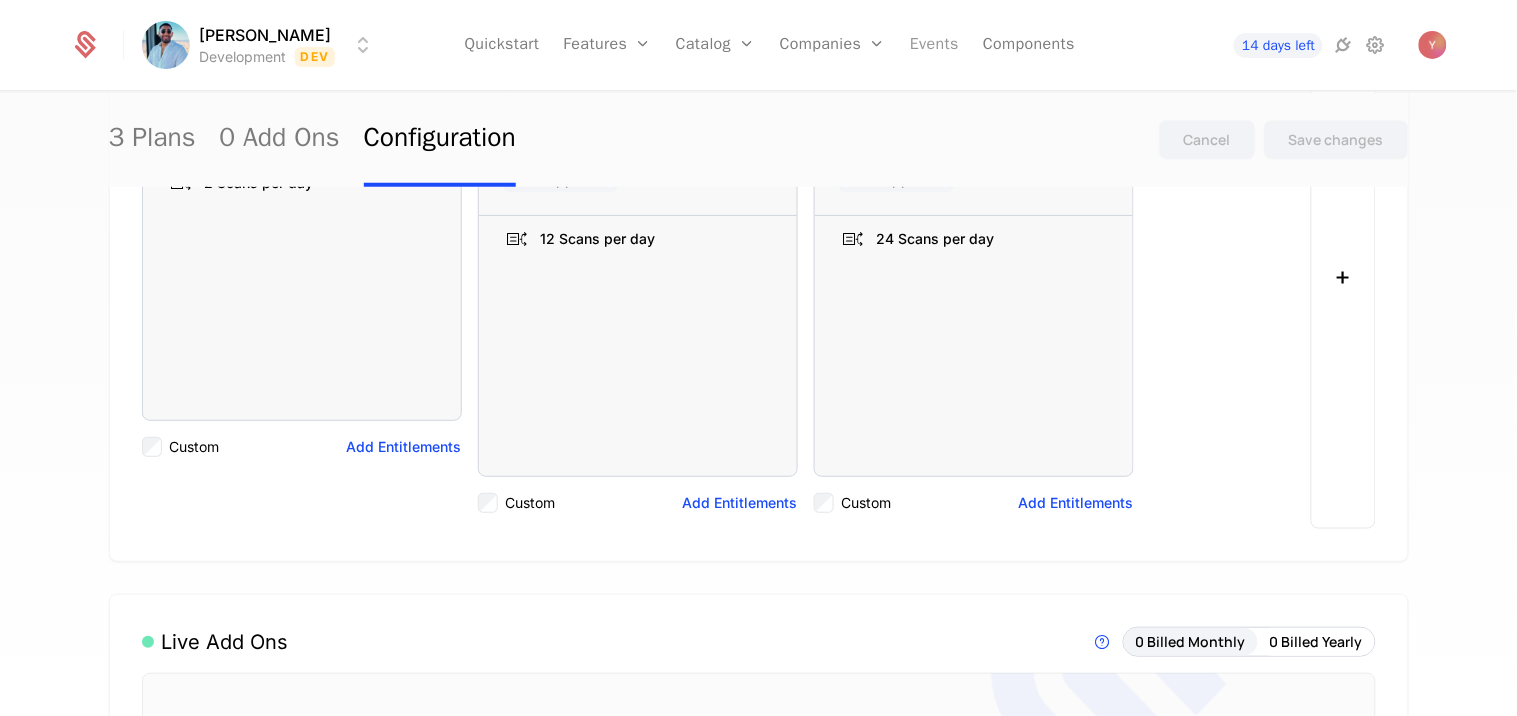 scroll, scrollTop: 351, scrollLeft: 0, axis: vertical 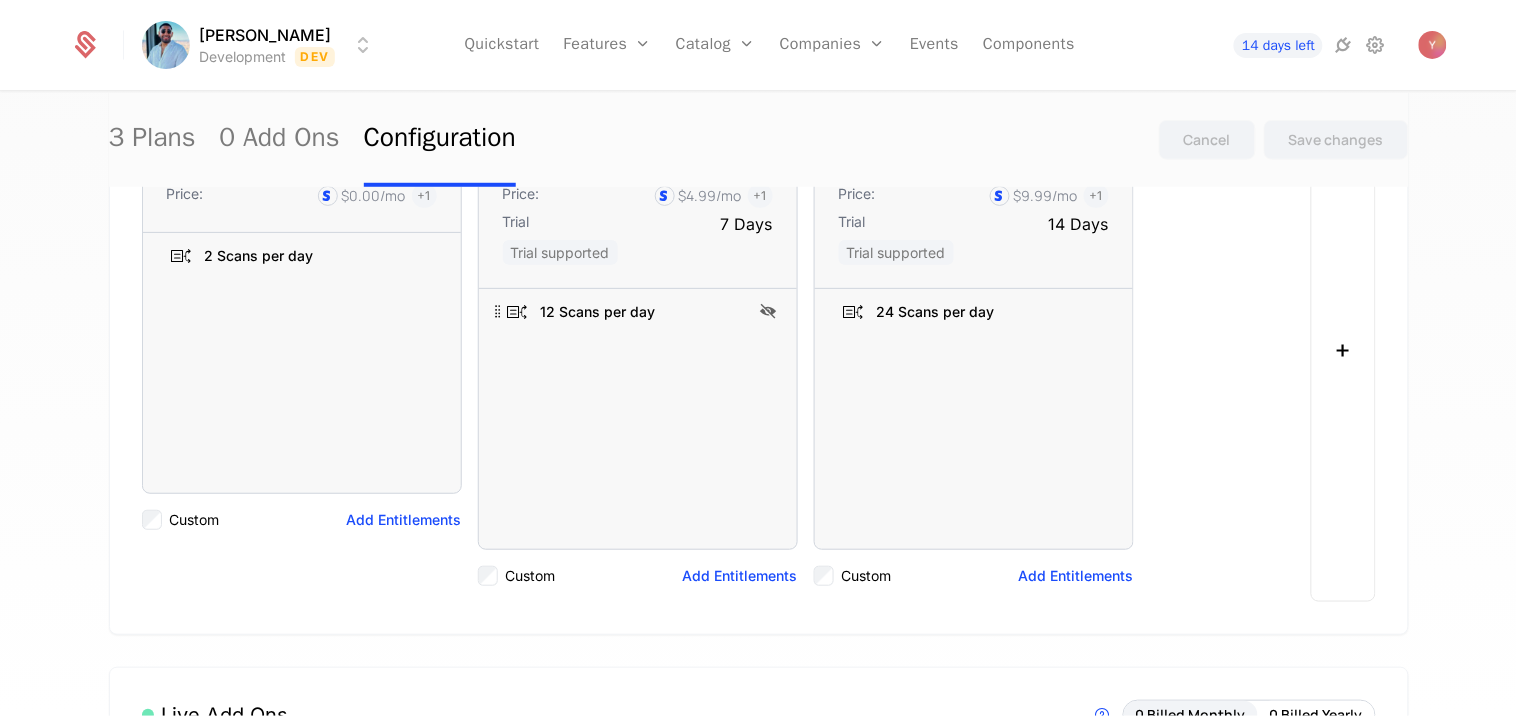 click on "Custom" at bounding box center (531, 576) 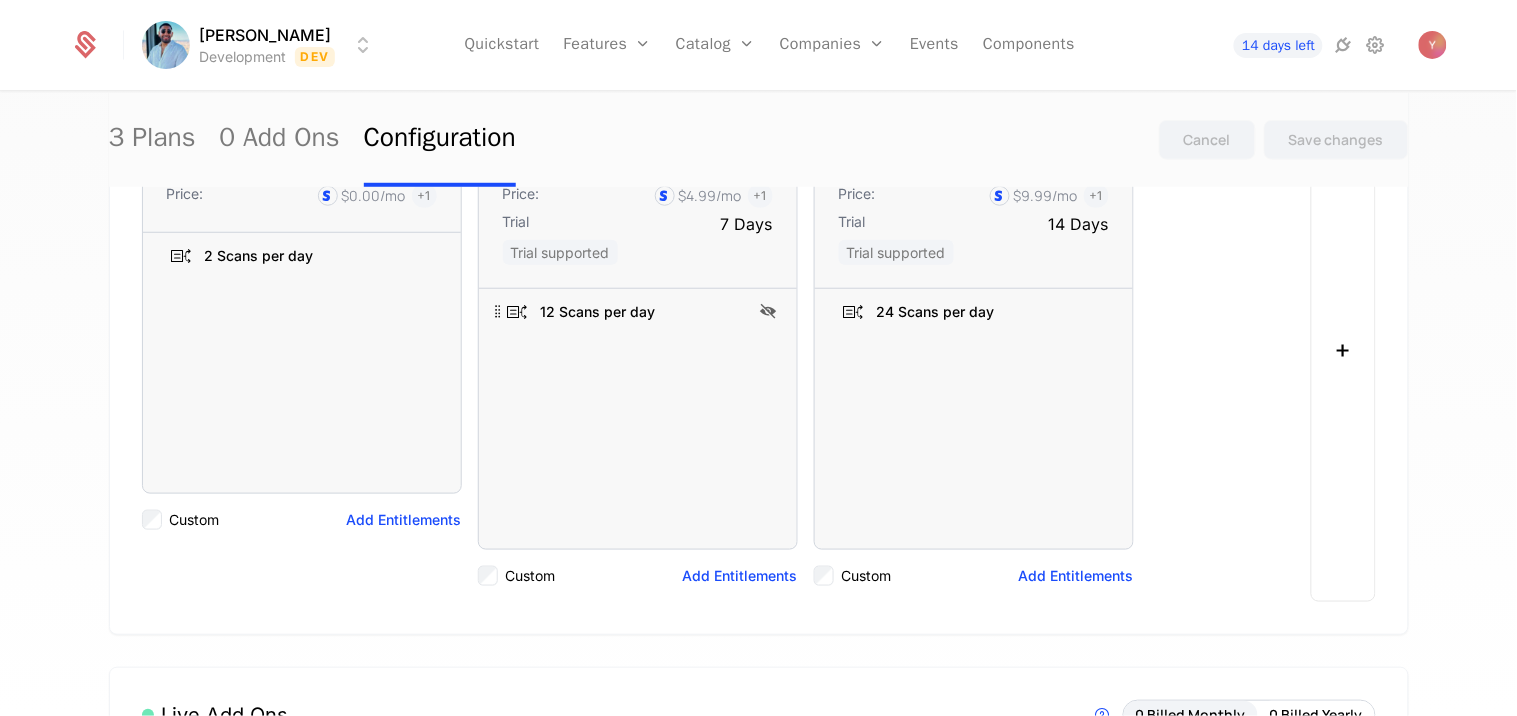click on "Custom" at bounding box center [517, 576] 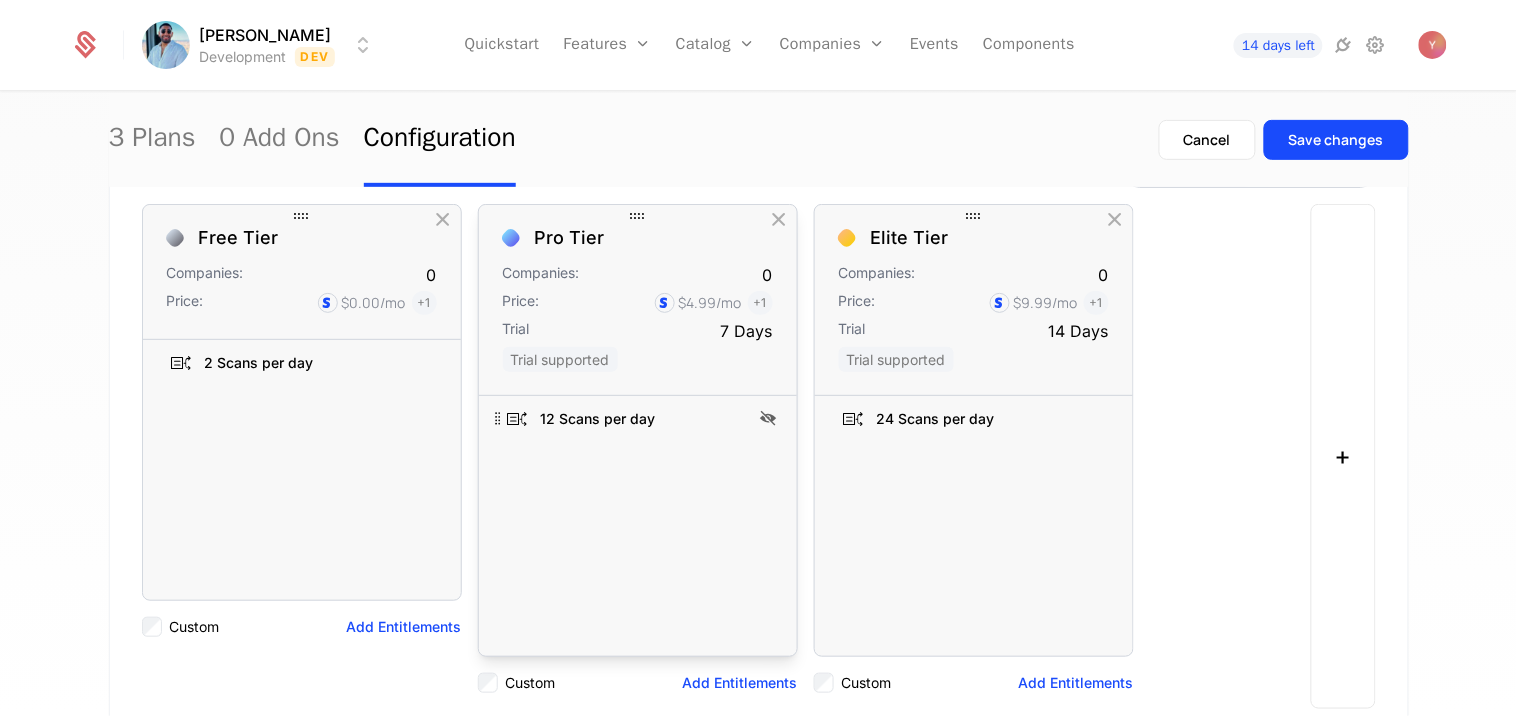 scroll, scrollTop: 247, scrollLeft: 0, axis: vertical 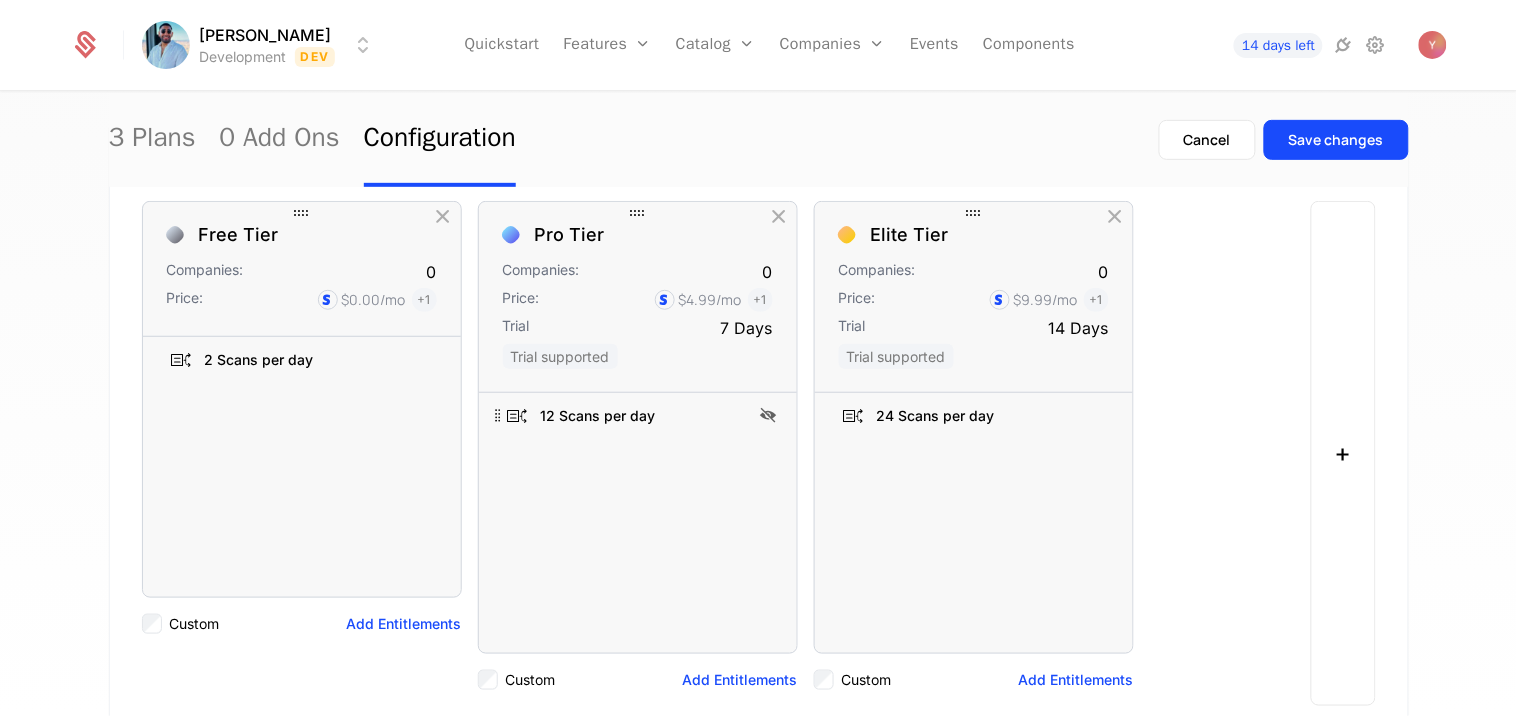 click at bounding box center [638, 213] 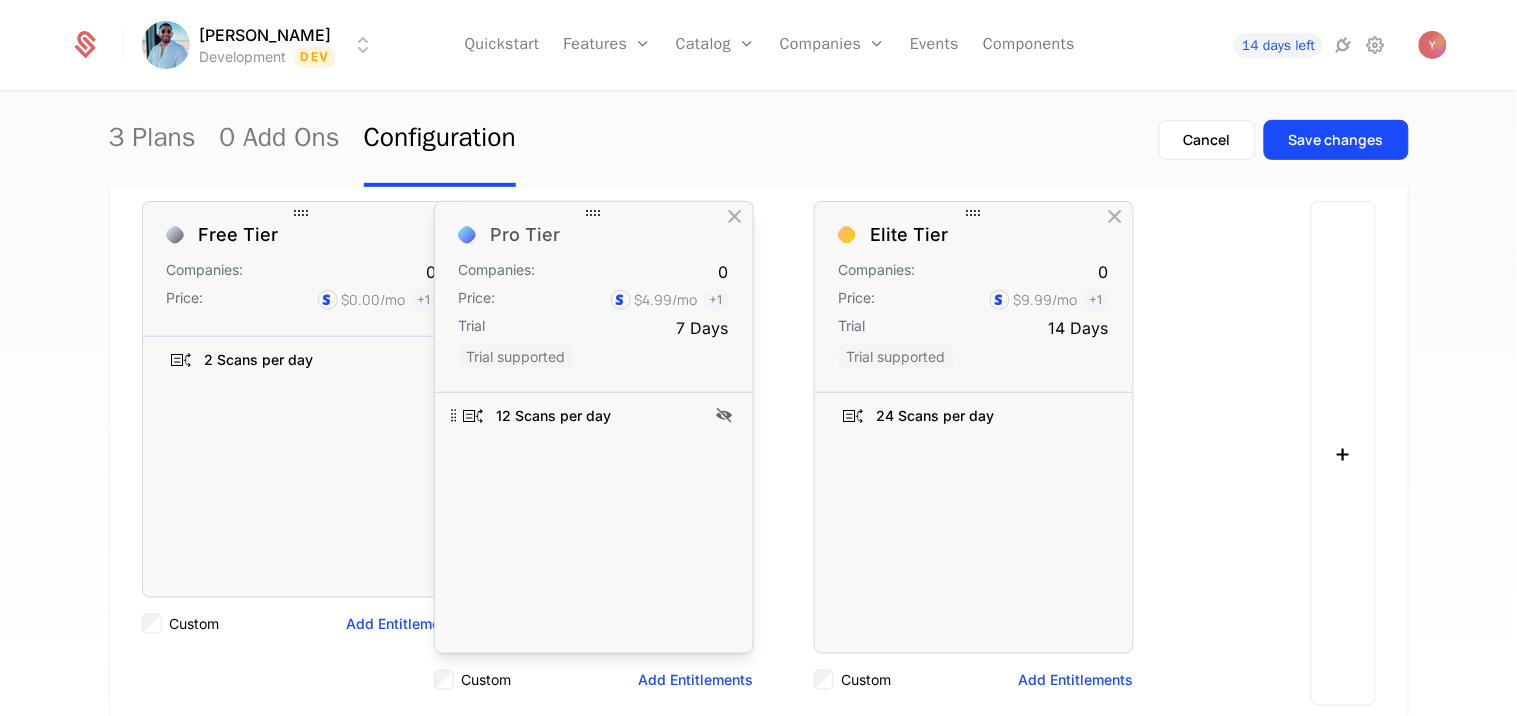 drag, startPoint x: 626, startPoint y: 206, endPoint x: 581, endPoint y: 238, distance: 55.21775 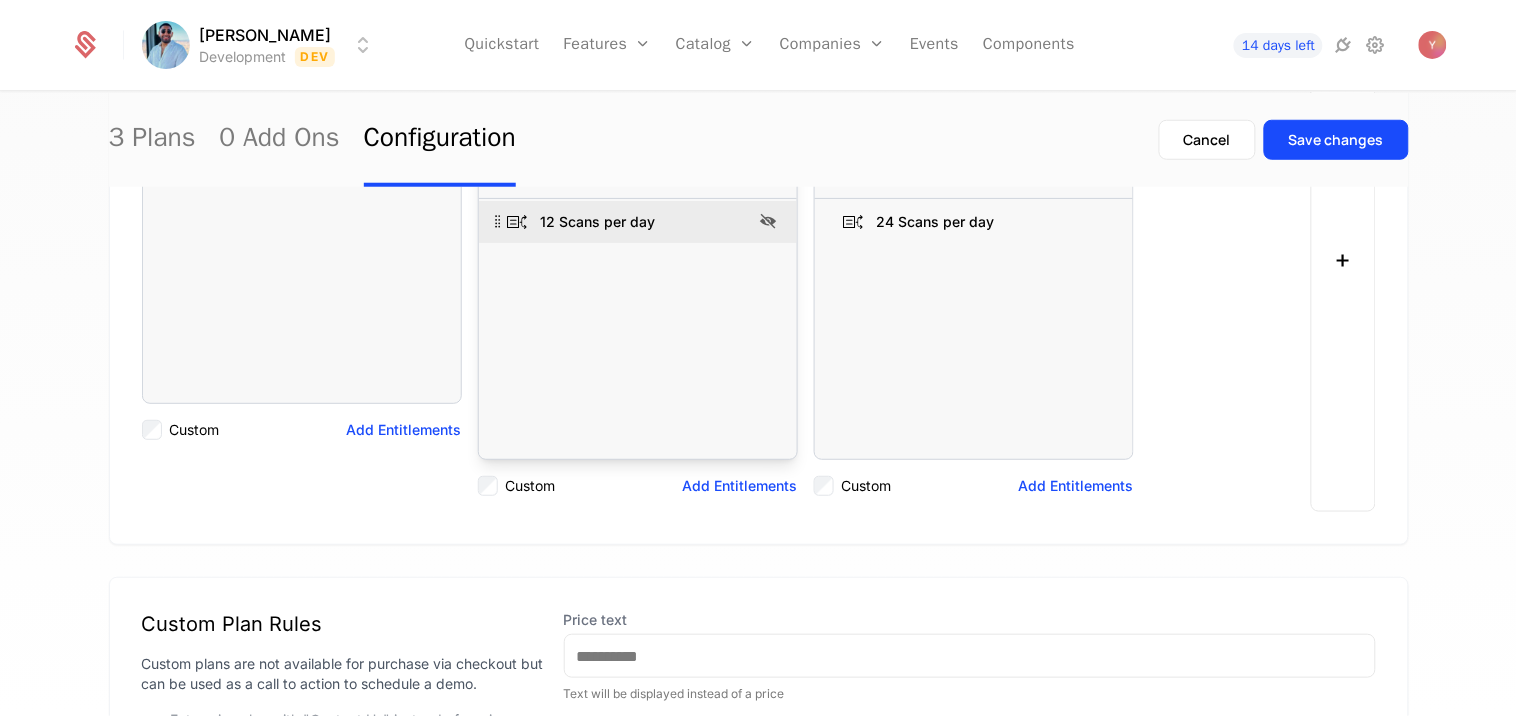 scroll, scrollTop: 461, scrollLeft: 0, axis: vertical 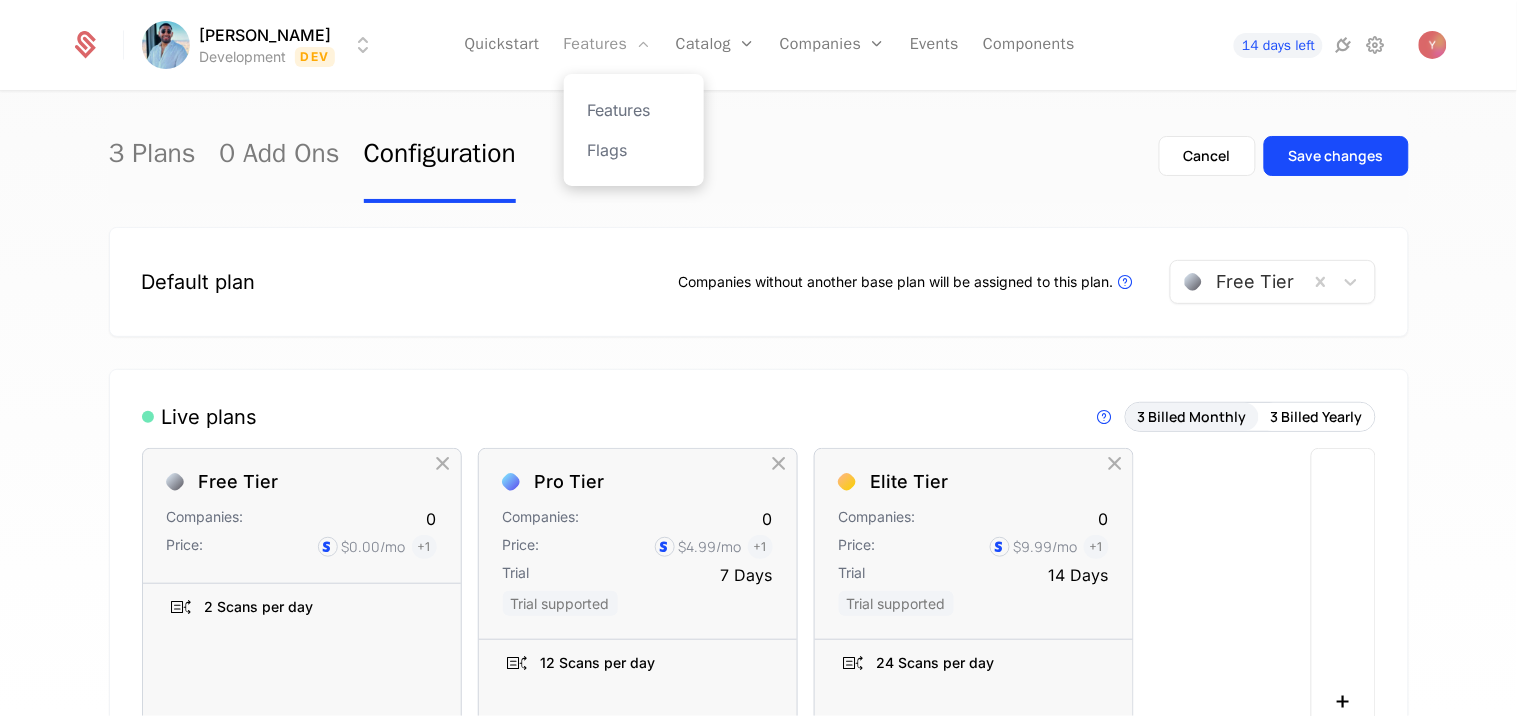 click on "Features" at bounding box center (608, 45) 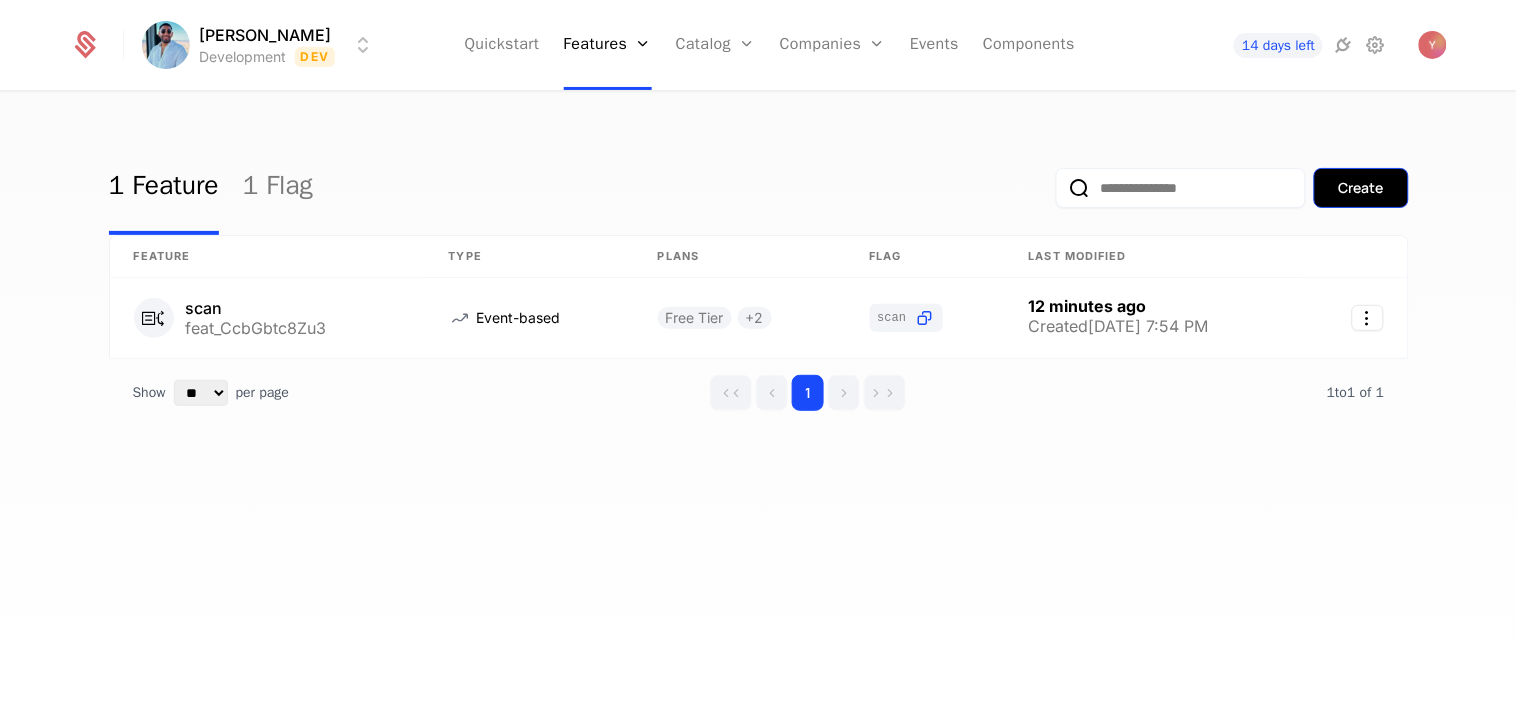 click on "Create" at bounding box center (1361, 188) 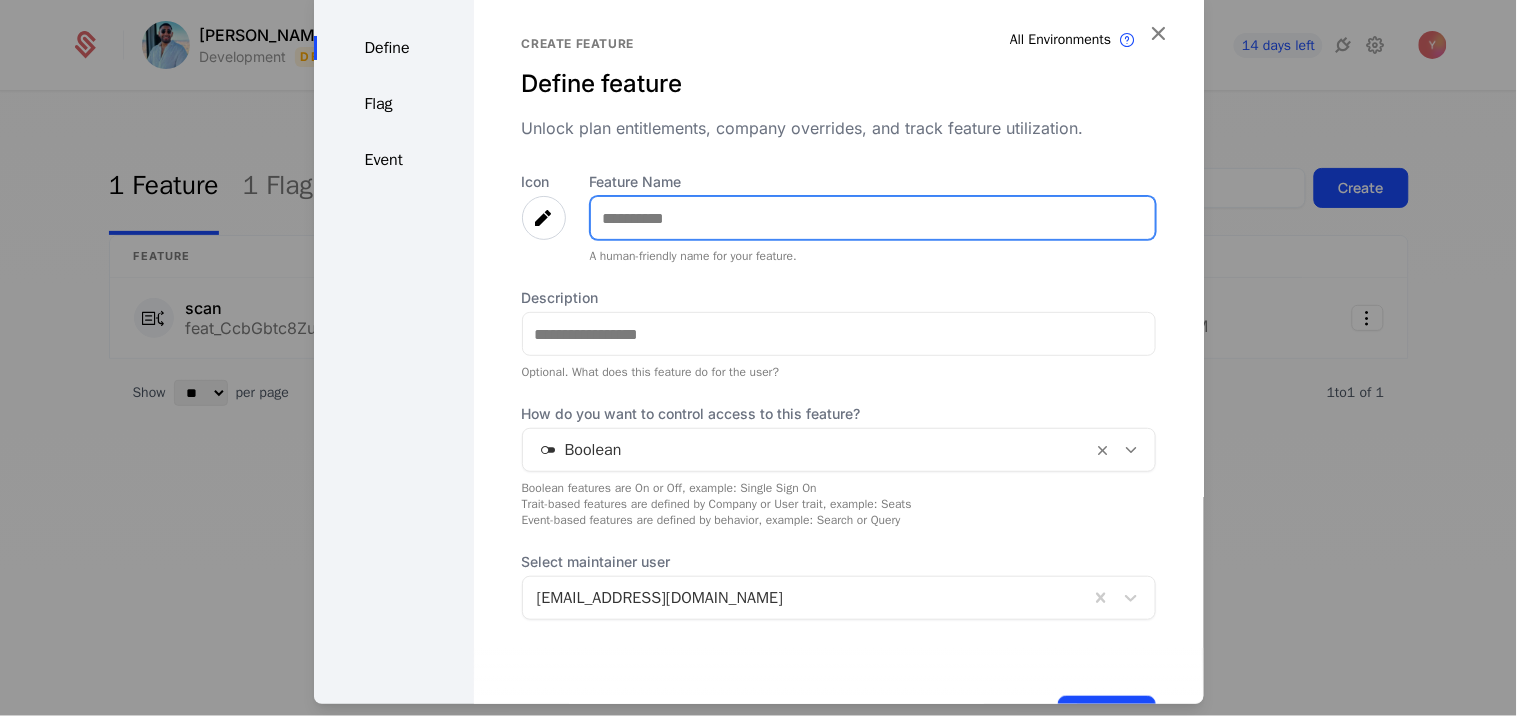 click on "Feature Name" at bounding box center (873, 218) 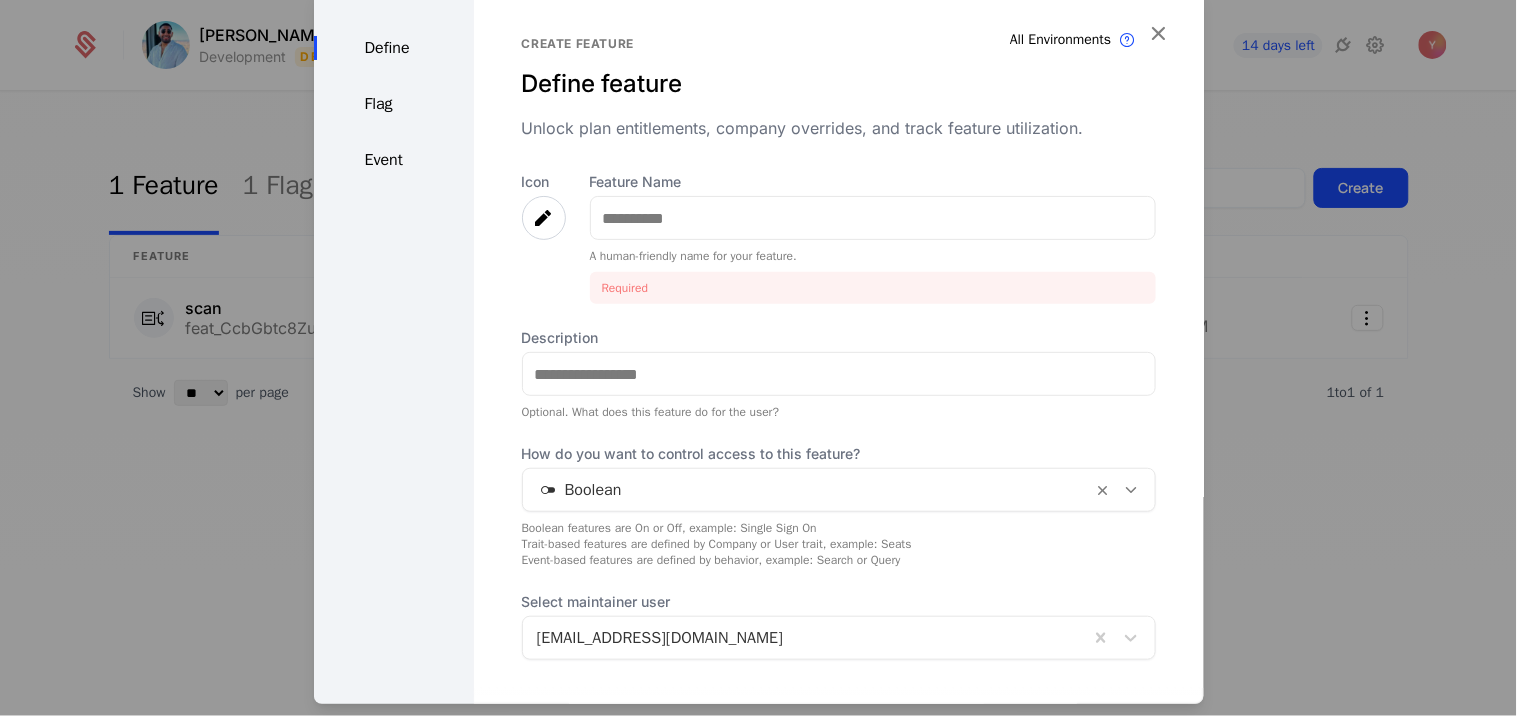 click at bounding box center (544, 218) 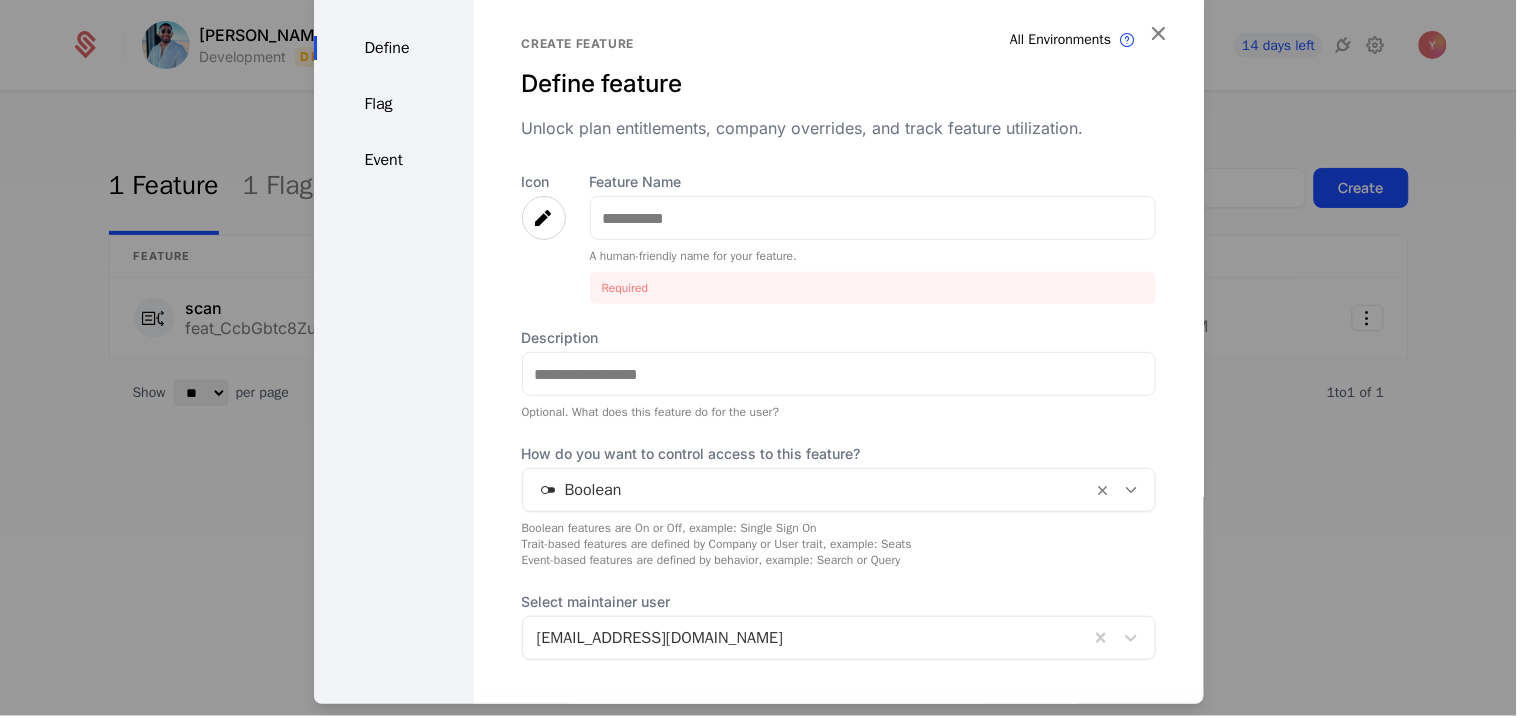 click at bounding box center (544, 218) 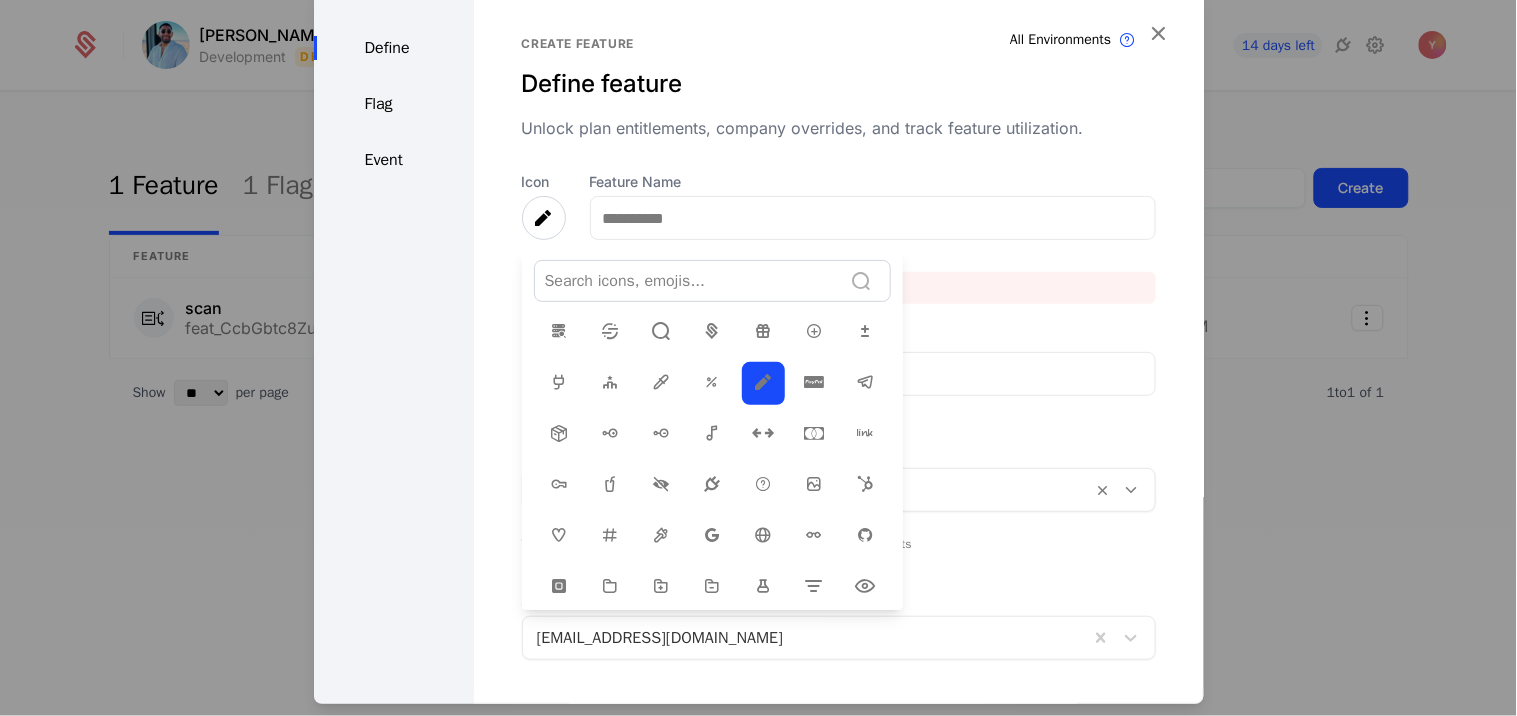 scroll, scrollTop: 237, scrollLeft: 0, axis: vertical 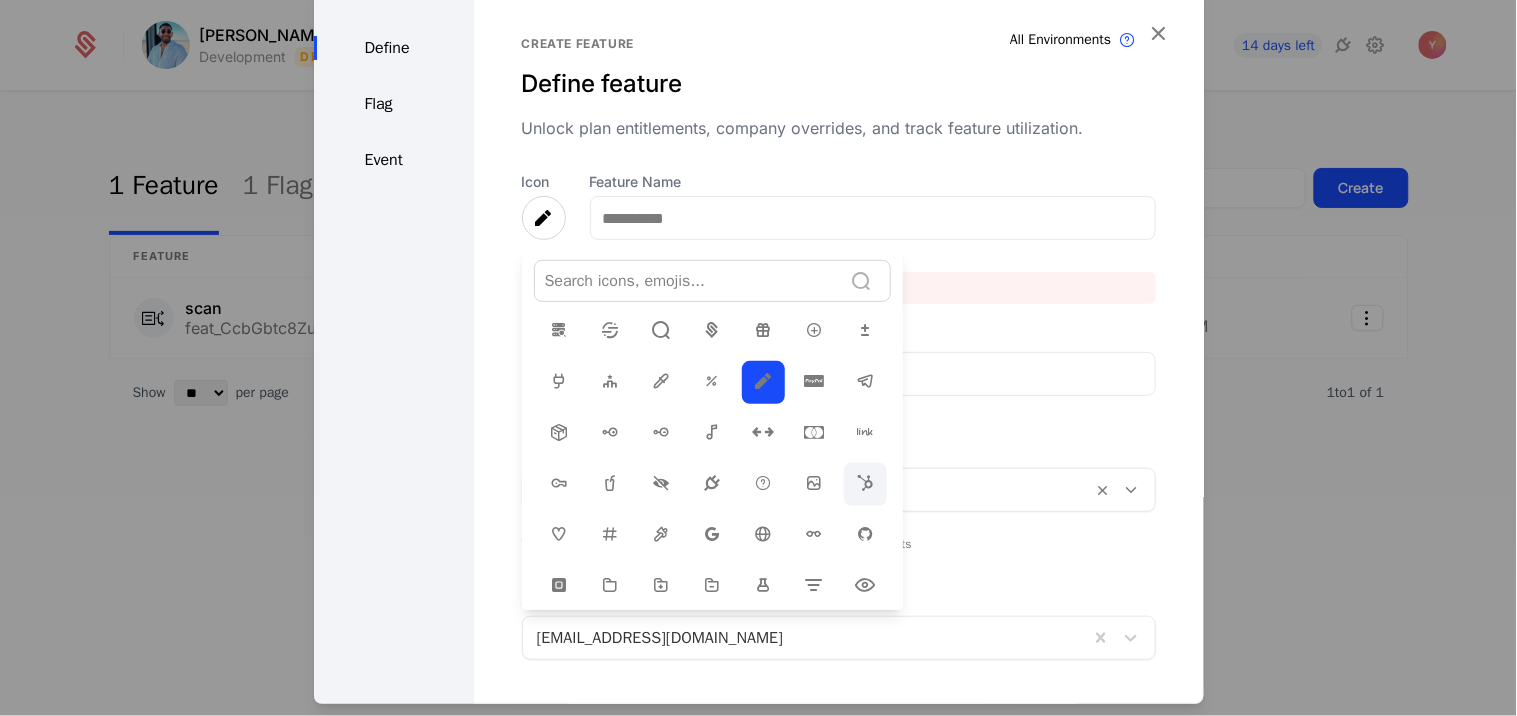 click at bounding box center [865, 483] 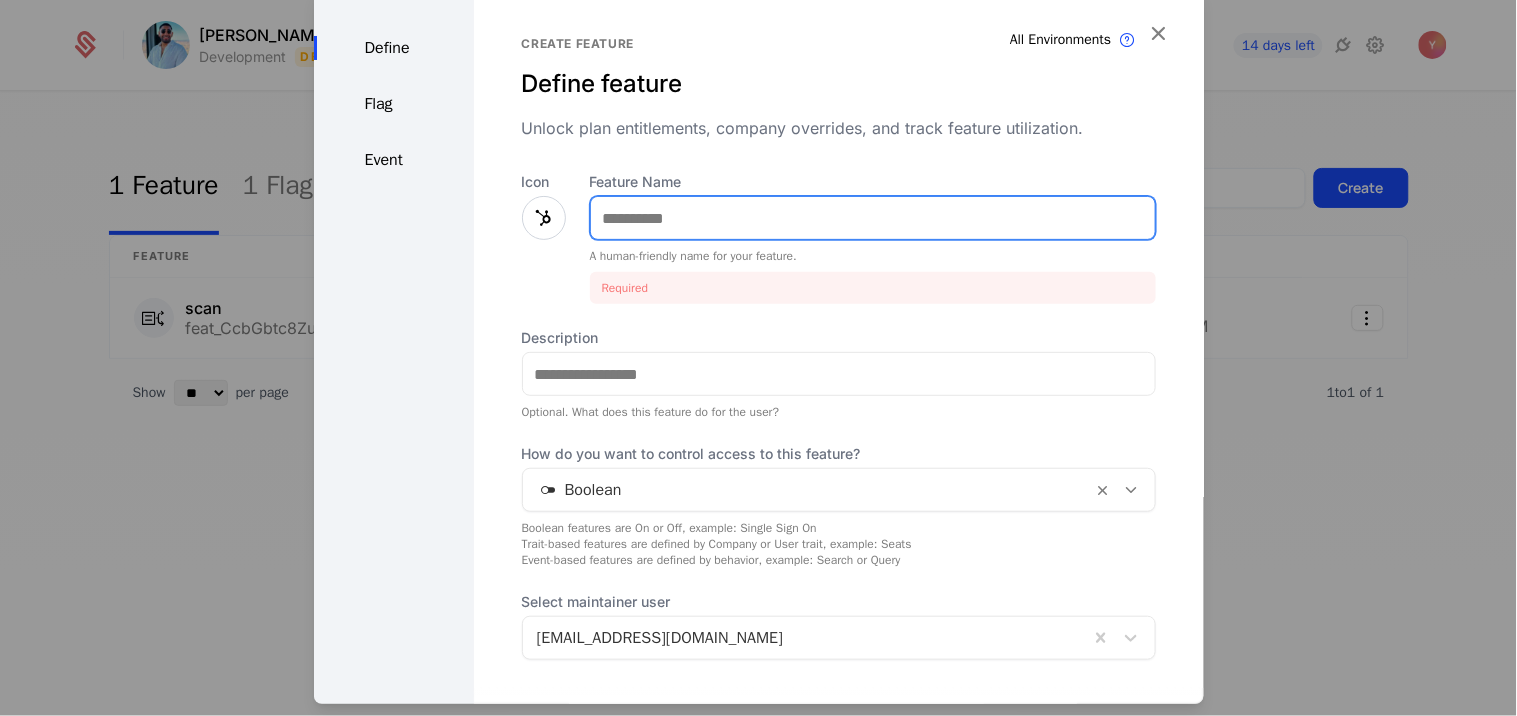click on "Feature Name" at bounding box center [873, 218] 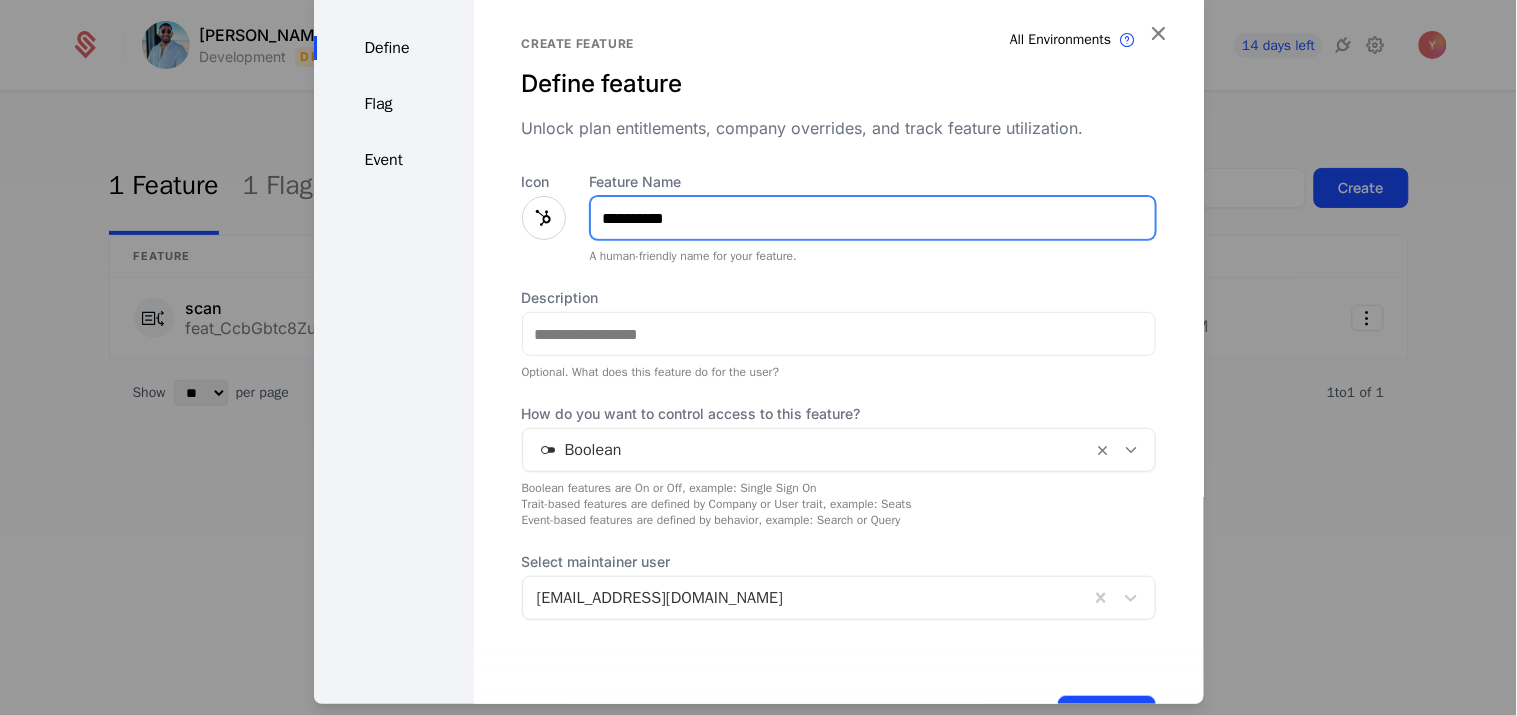 type on "**********" 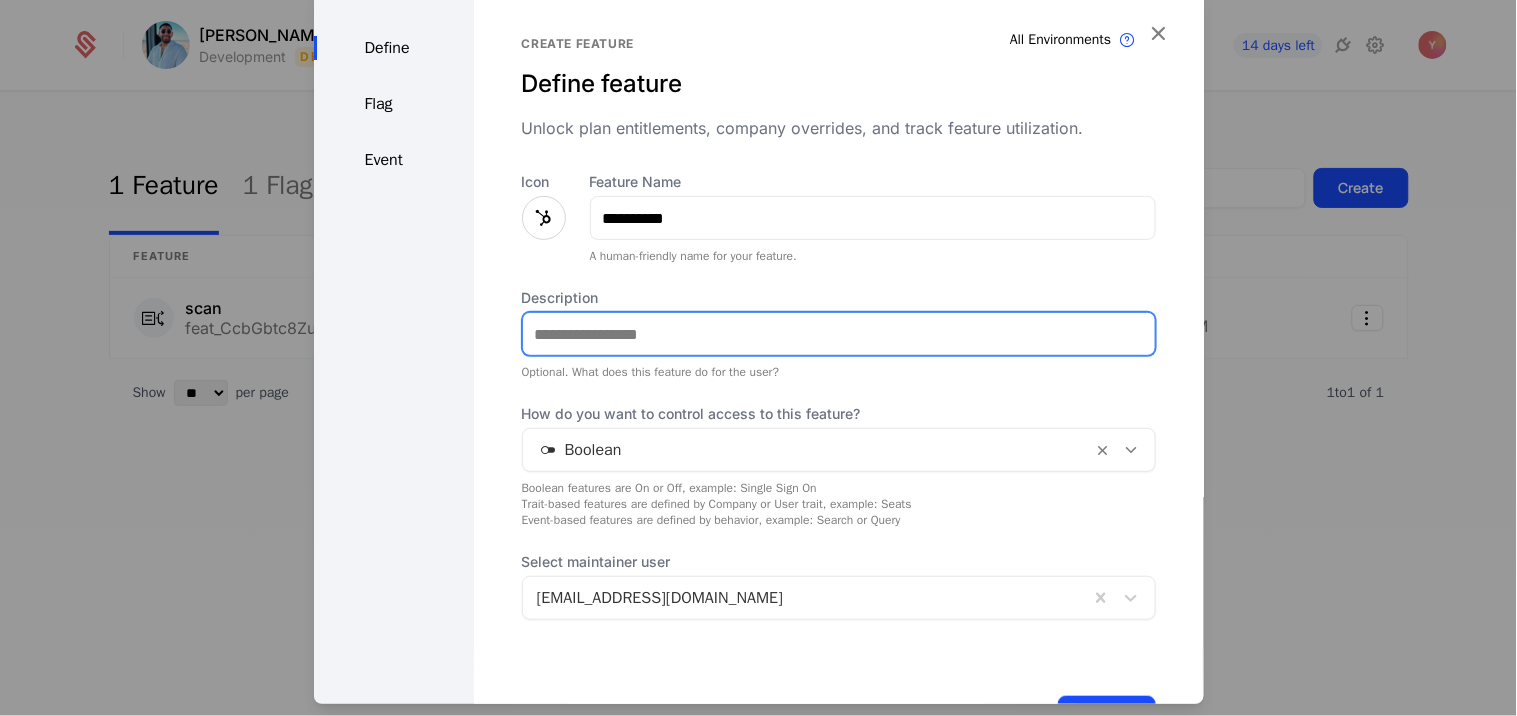click on "Description" at bounding box center [839, 334] 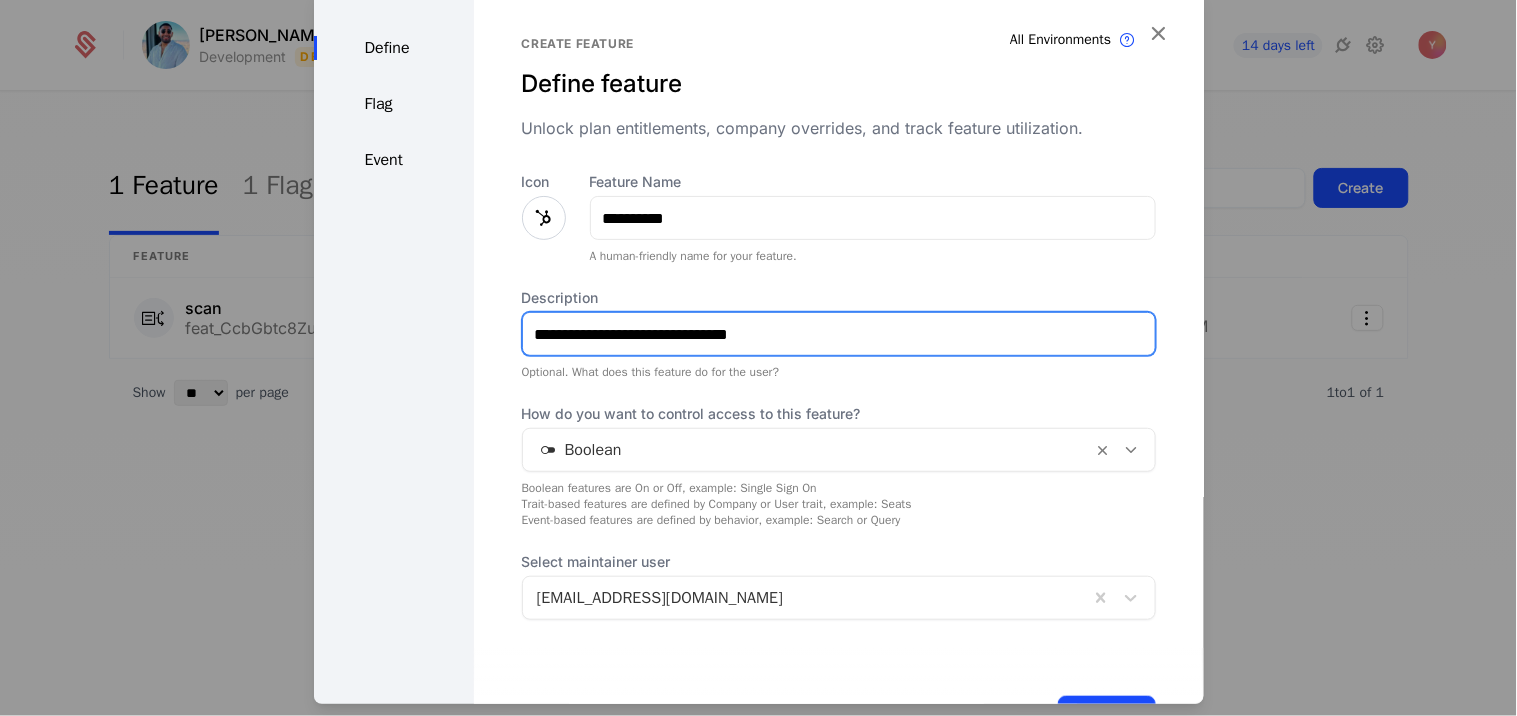 scroll, scrollTop: 75, scrollLeft: 0, axis: vertical 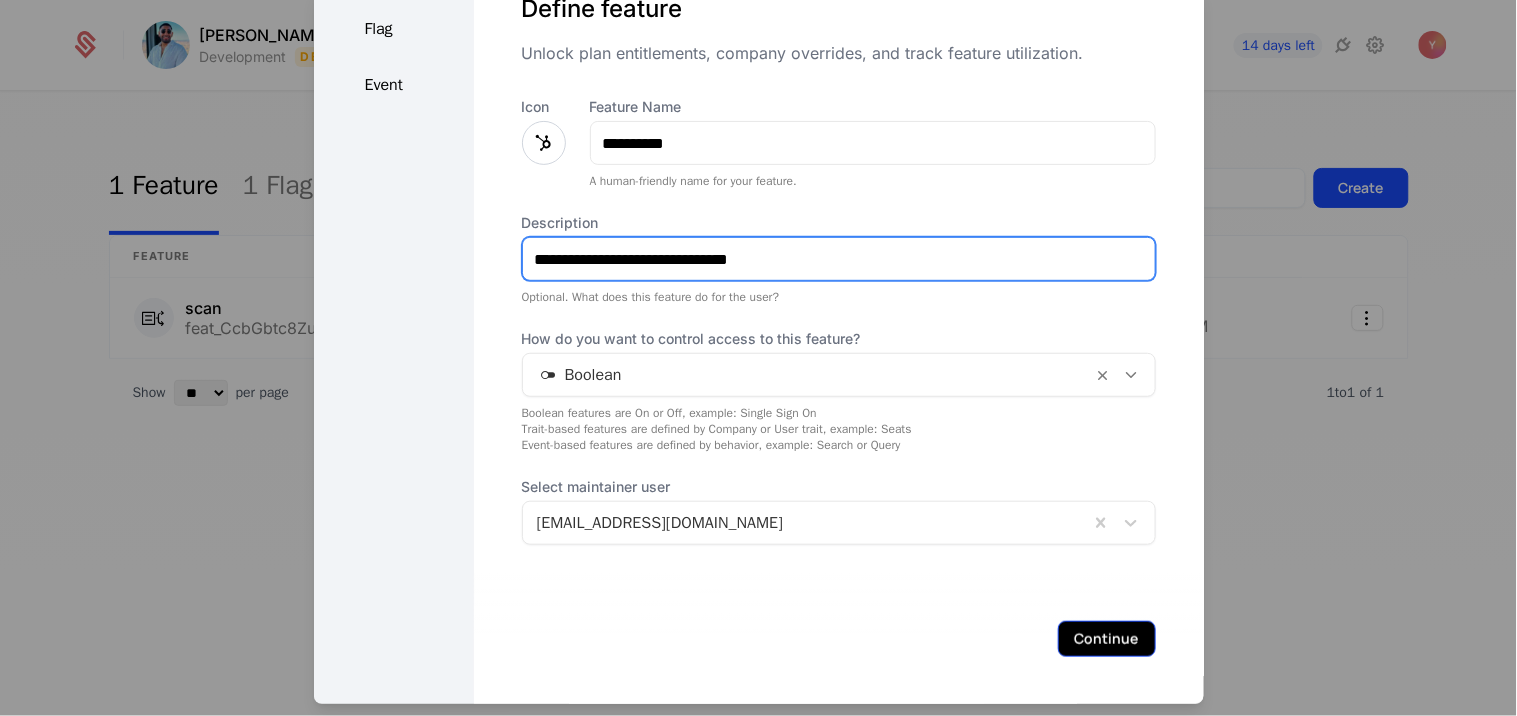 type on "**********" 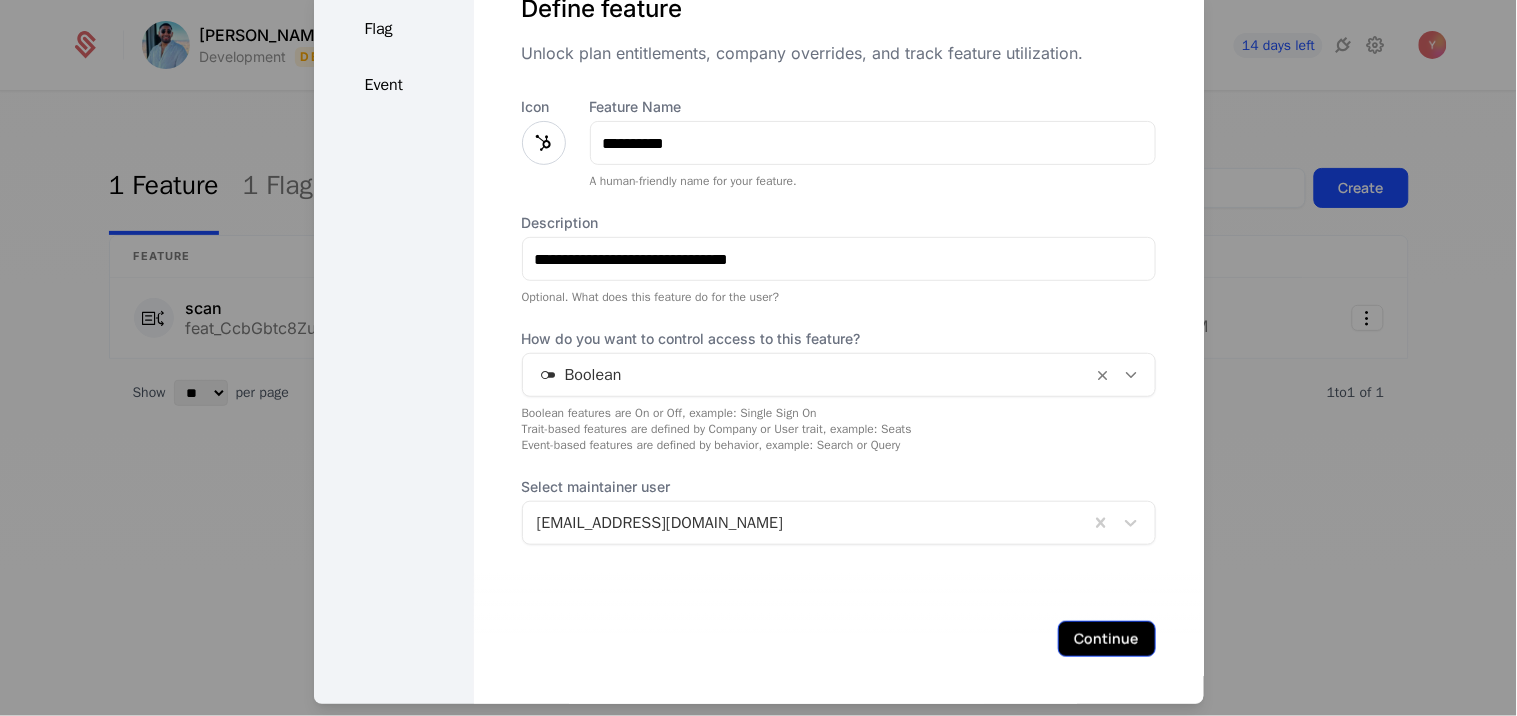click on "Continue" at bounding box center [1107, 639] 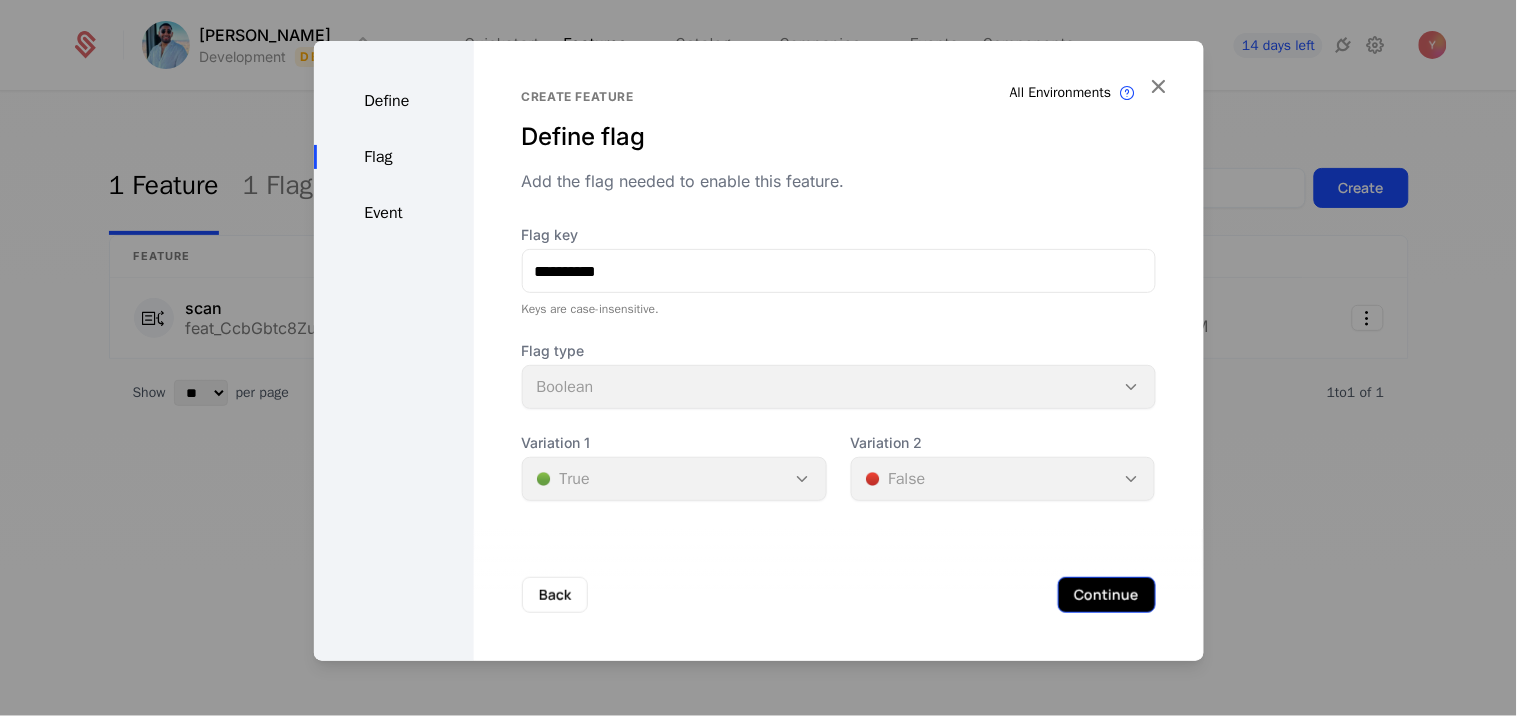 scroll, scrollTop: 0, scrollLeft: 0, axis: both 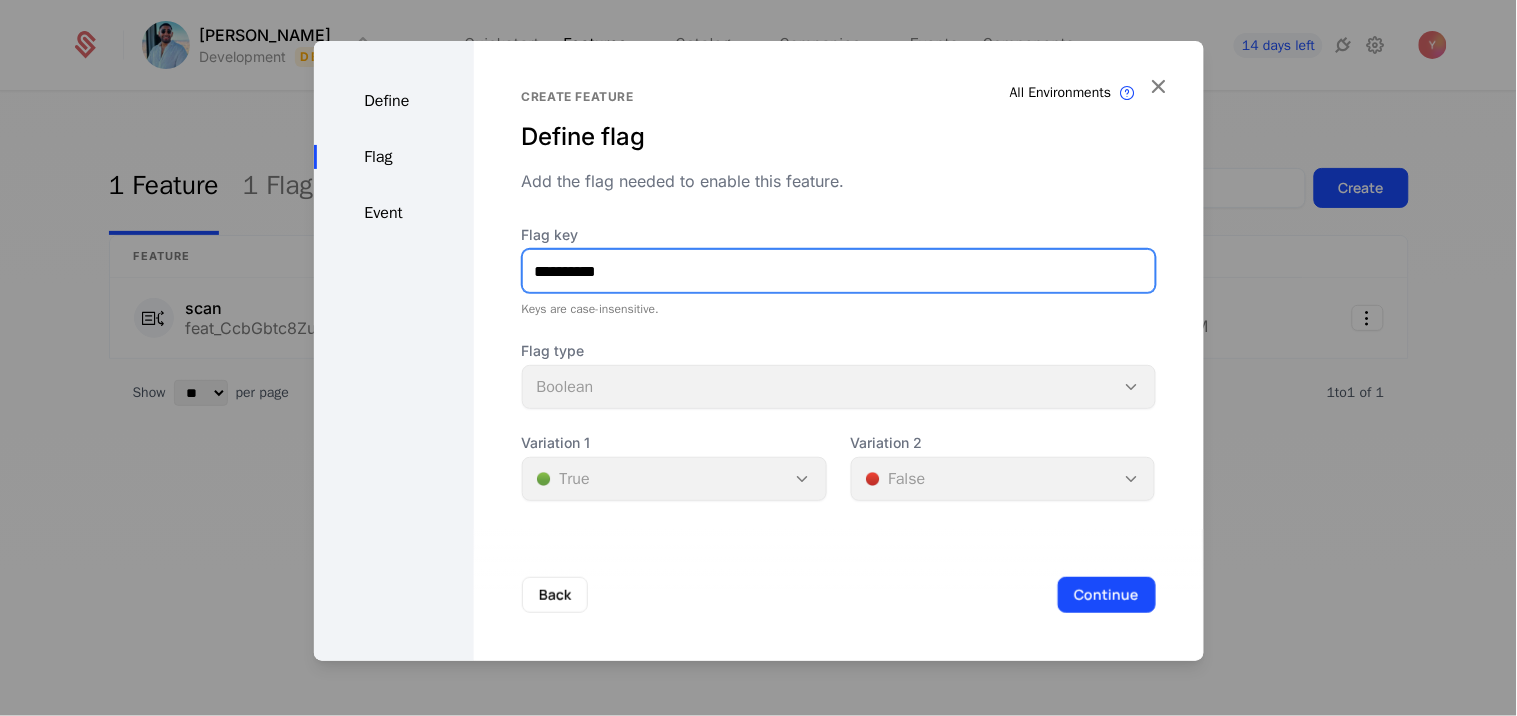 click on "**********" at bounding box center (839, 271) 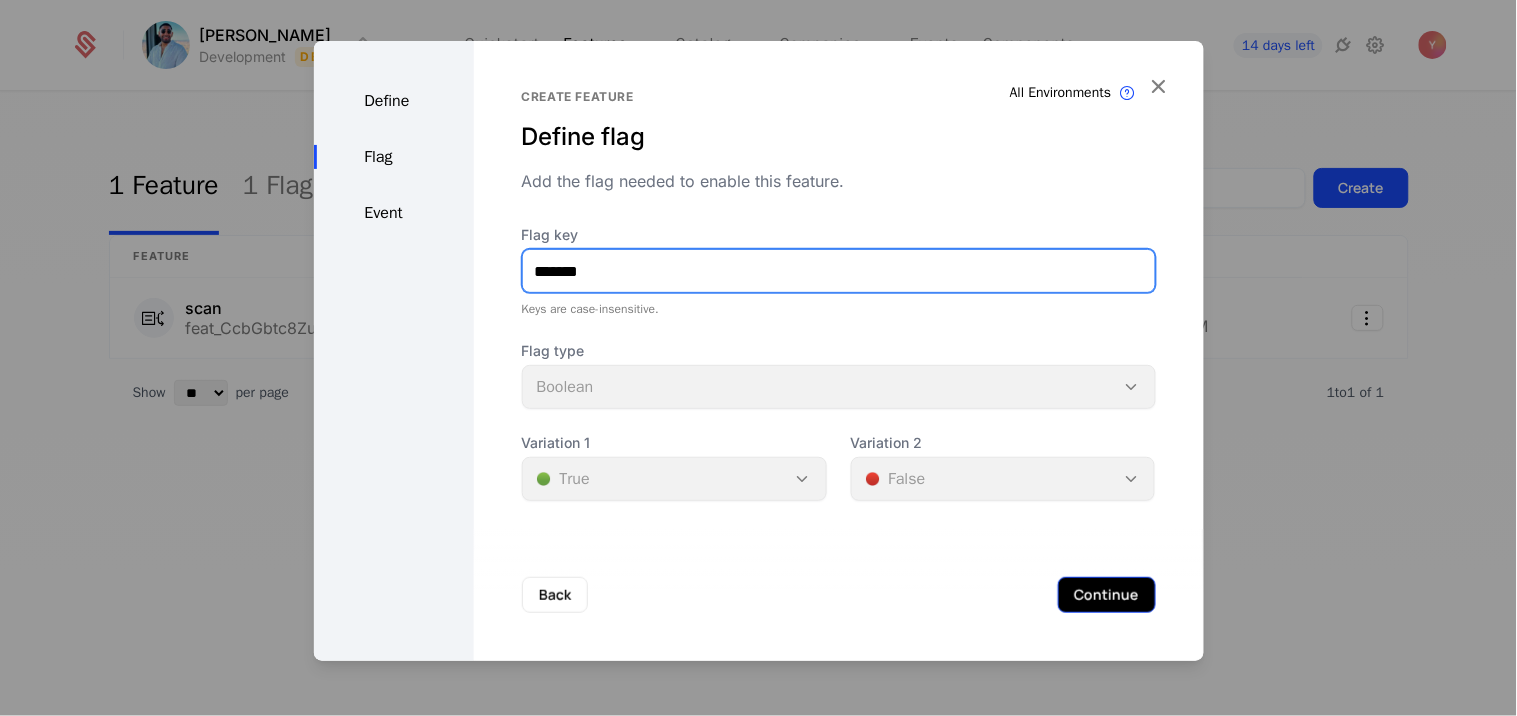 type on "*******" 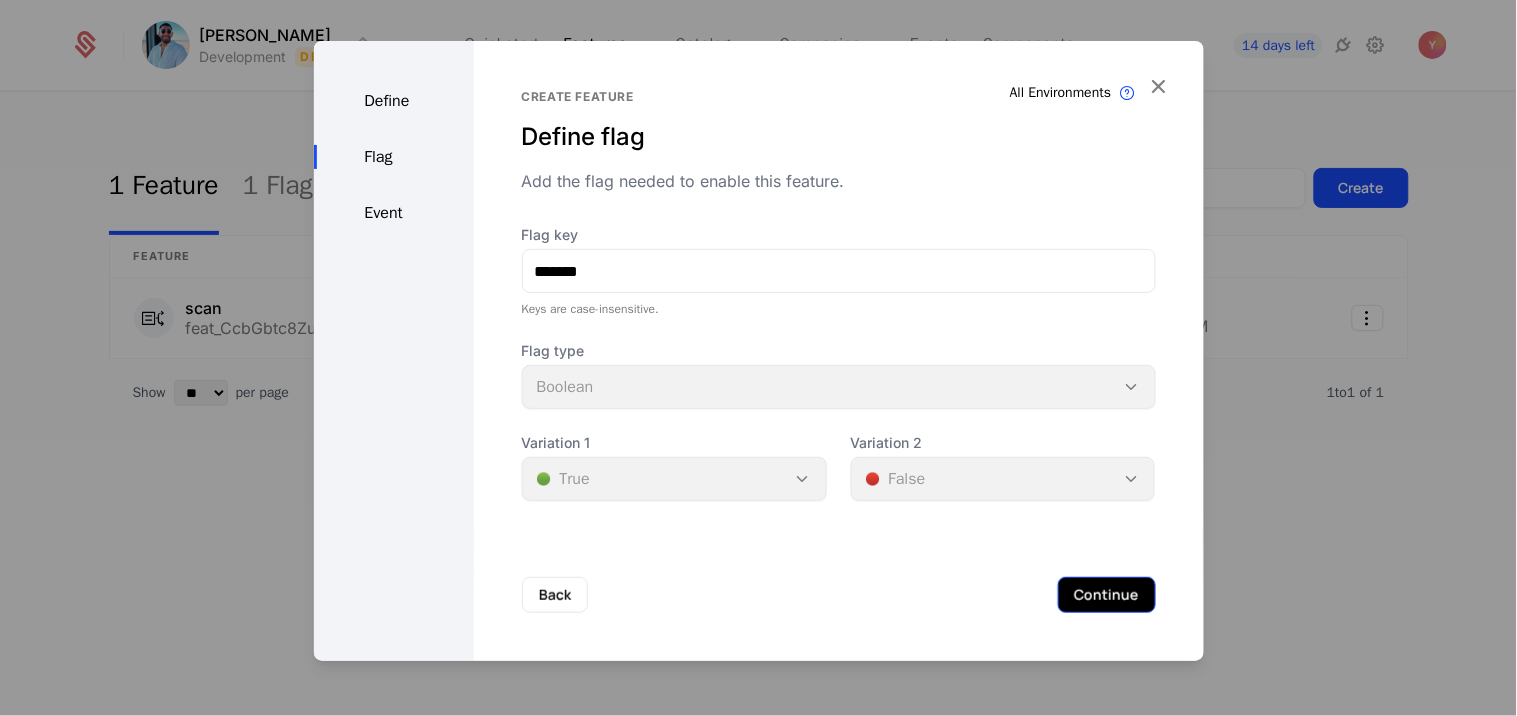click on "Continue" at bounding box center [1107, 595] 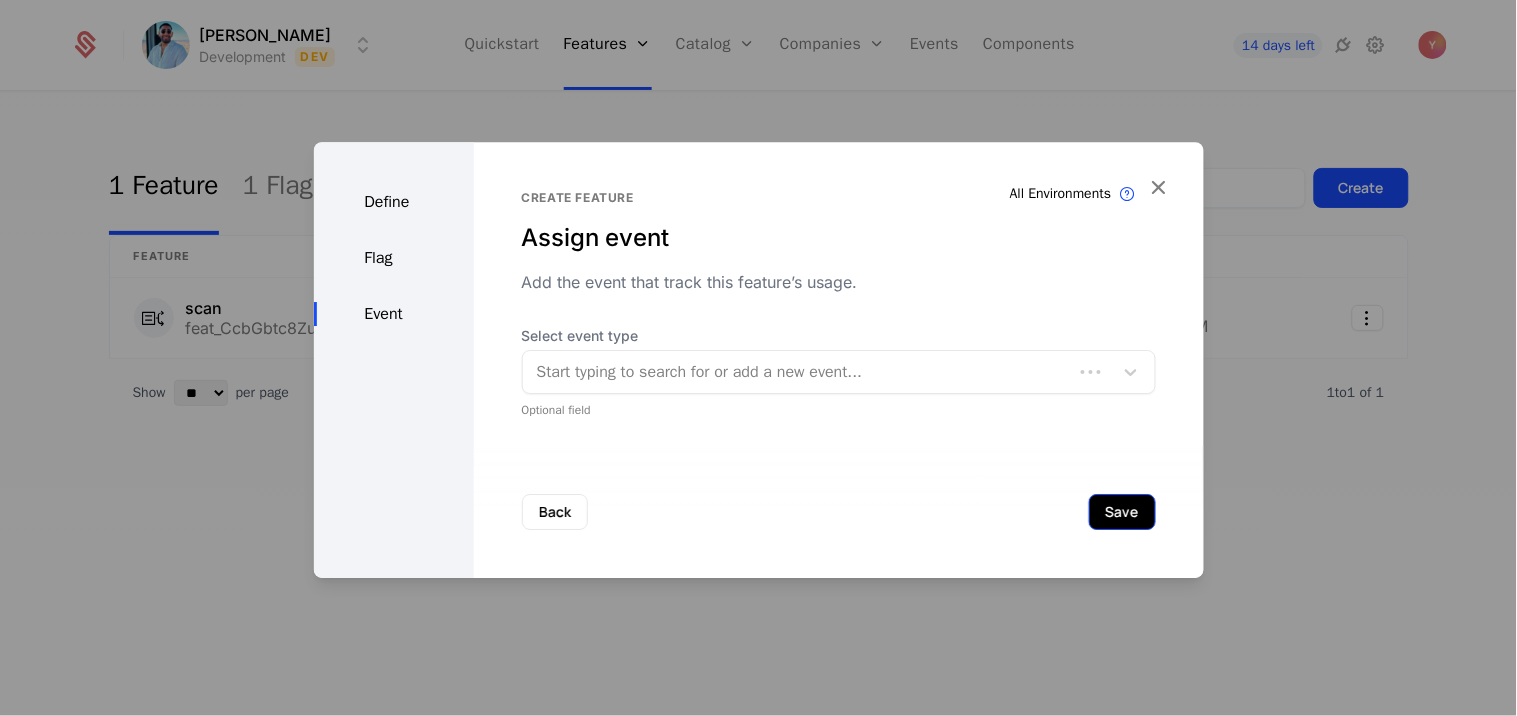 click on "Save" at bounding box center [1122, 512] 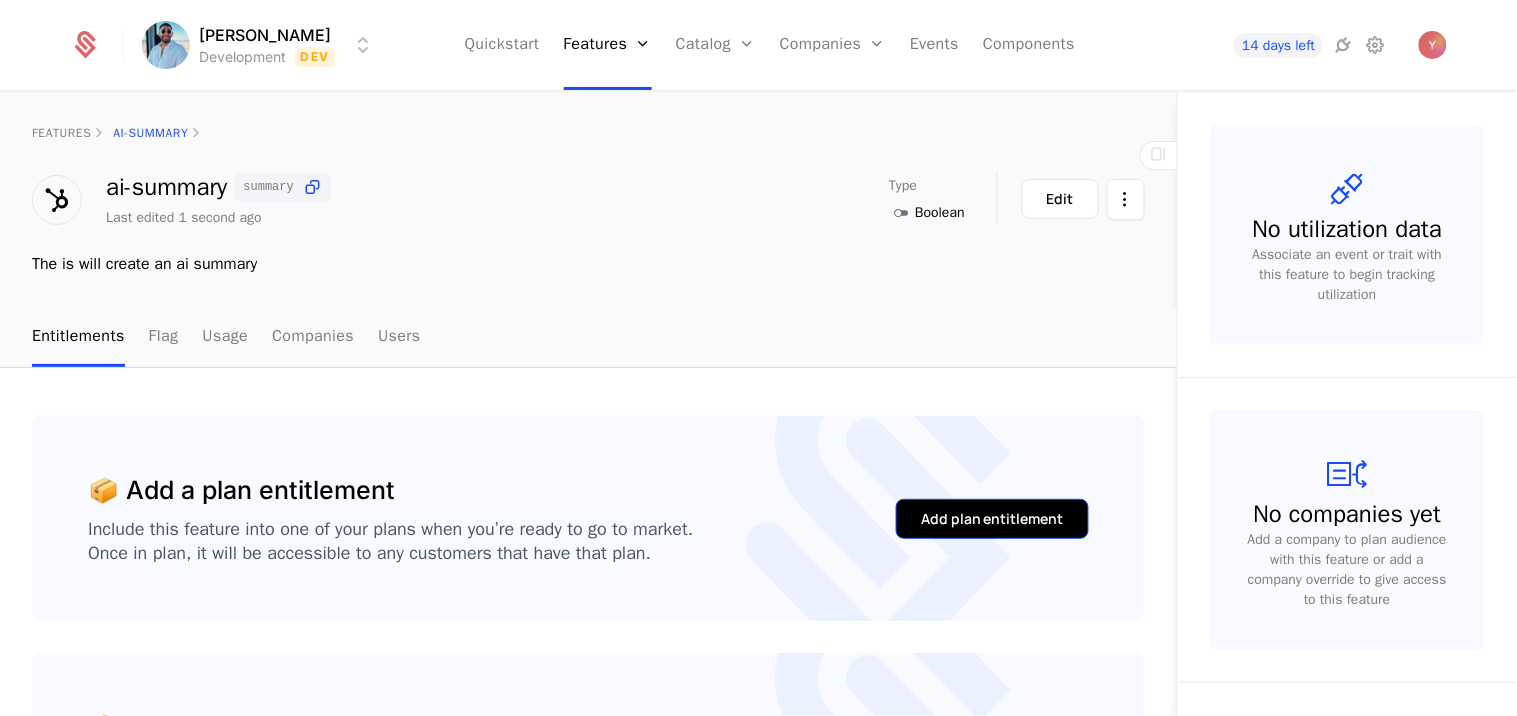 click on "Add plan entitlement" at bounding box center (992, 519) 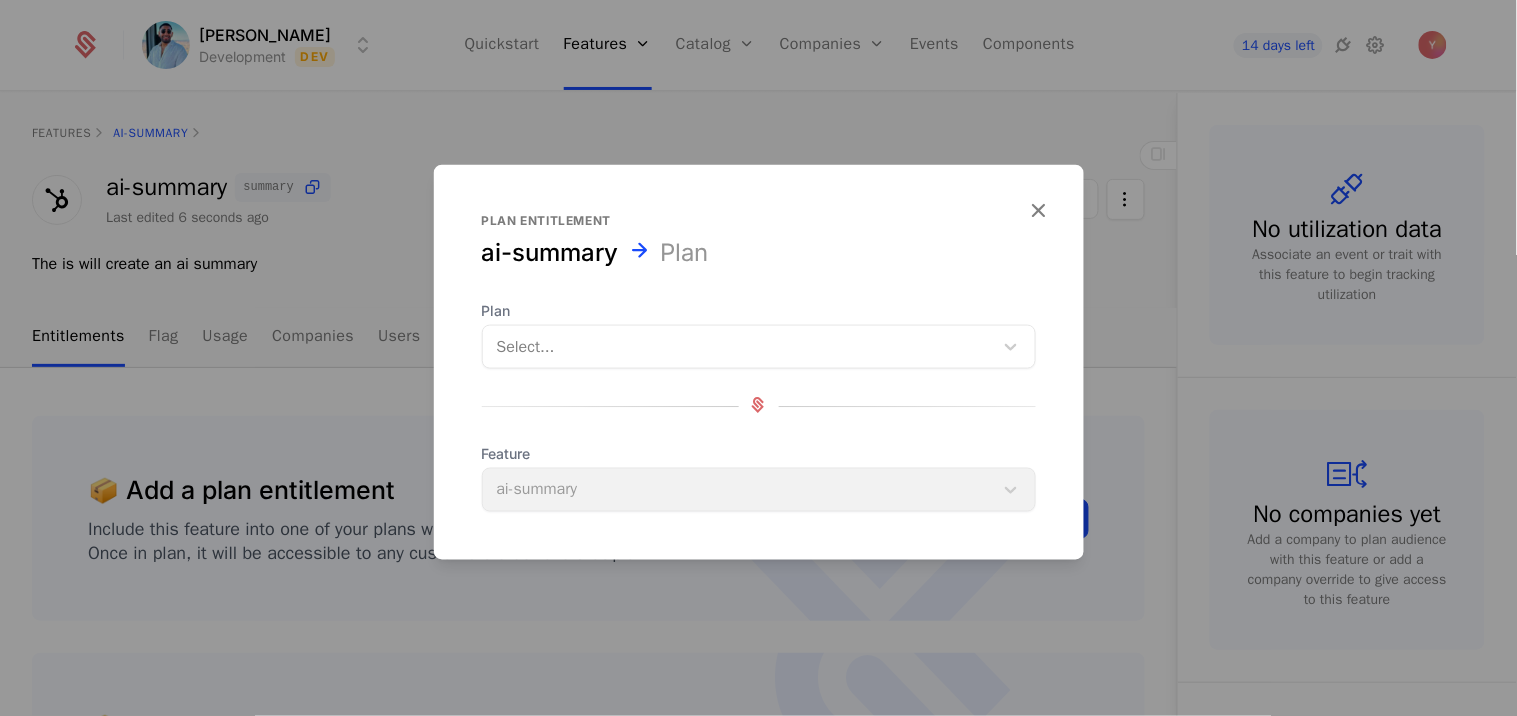 click on "Select..." at bounding box center [738, 347] 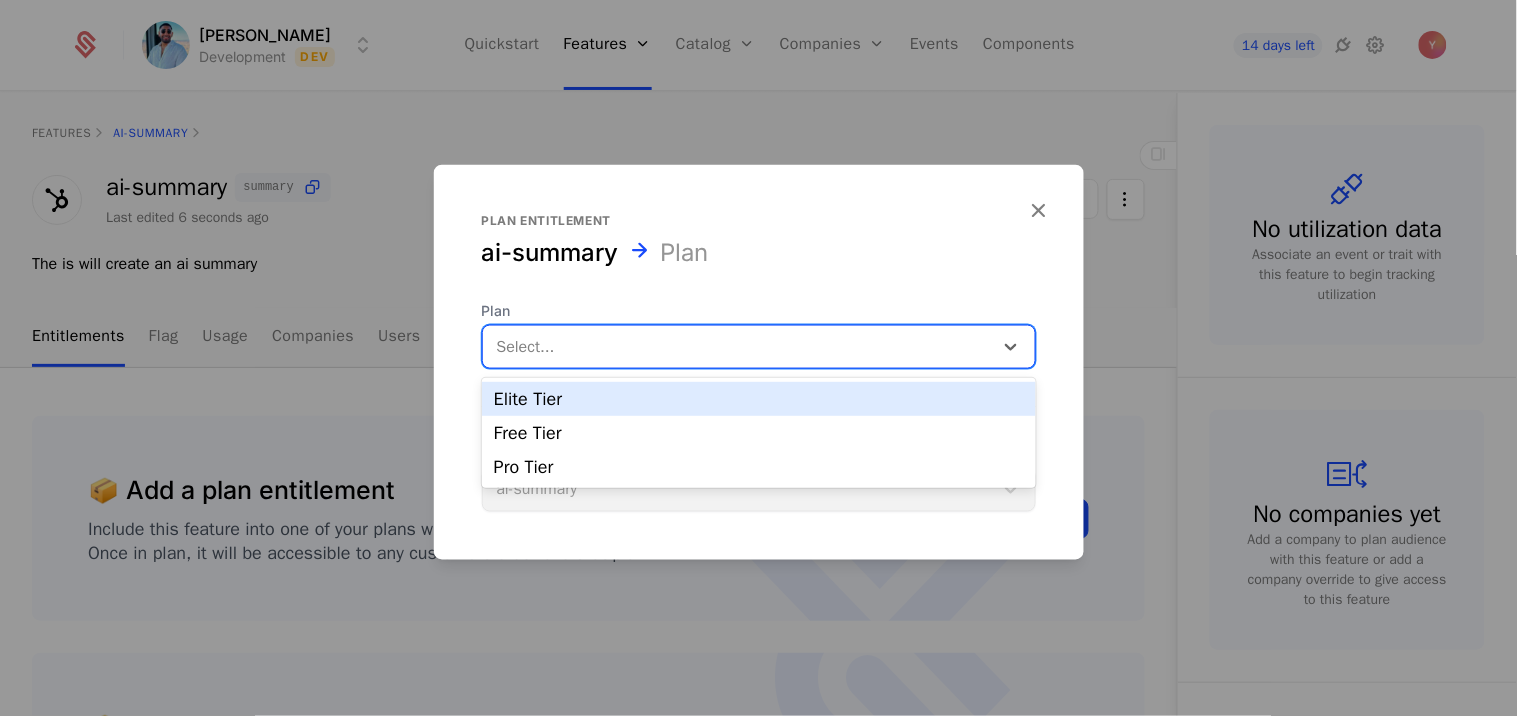 click on "Elite Tier" at bounding box center (759, 399) 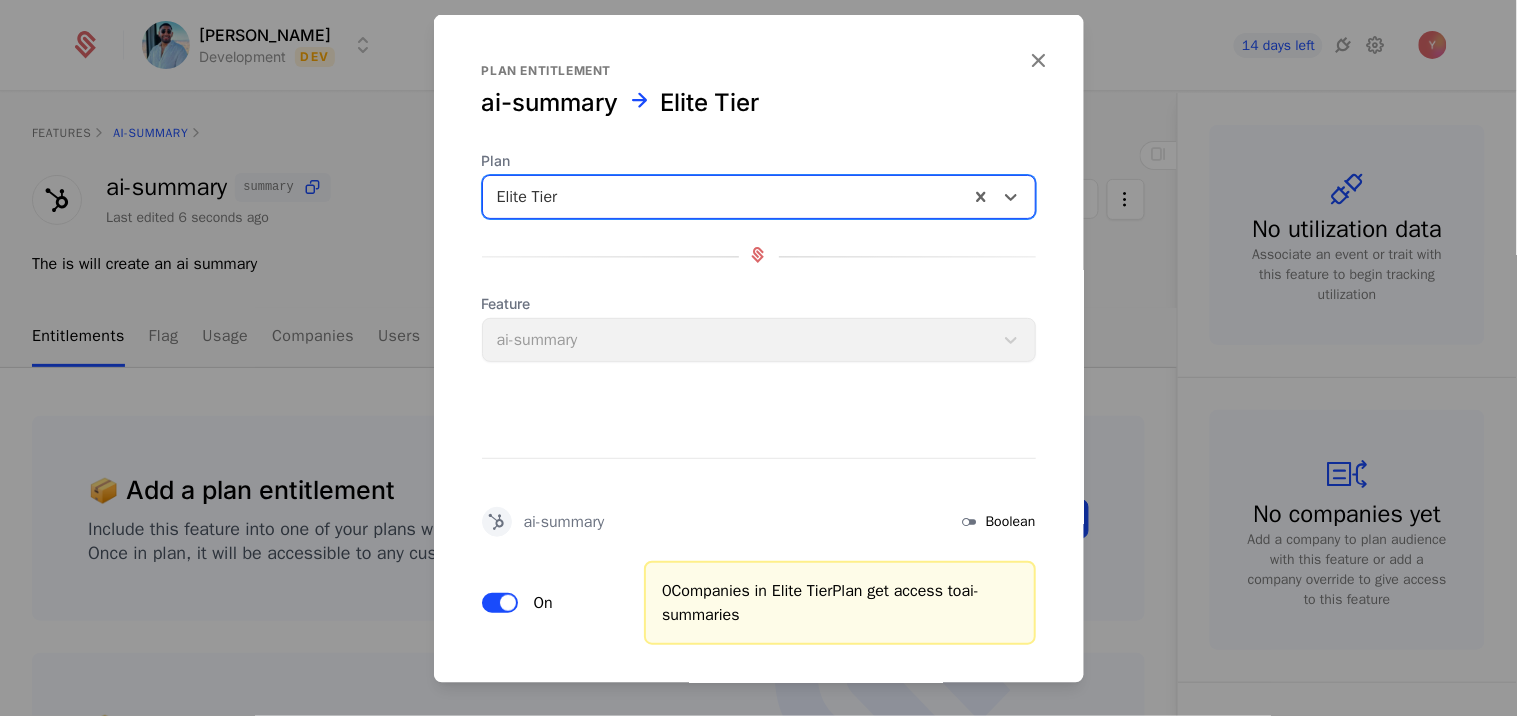 scroll, scrollTop: 101, scrollLeft: 0, axis: vertical 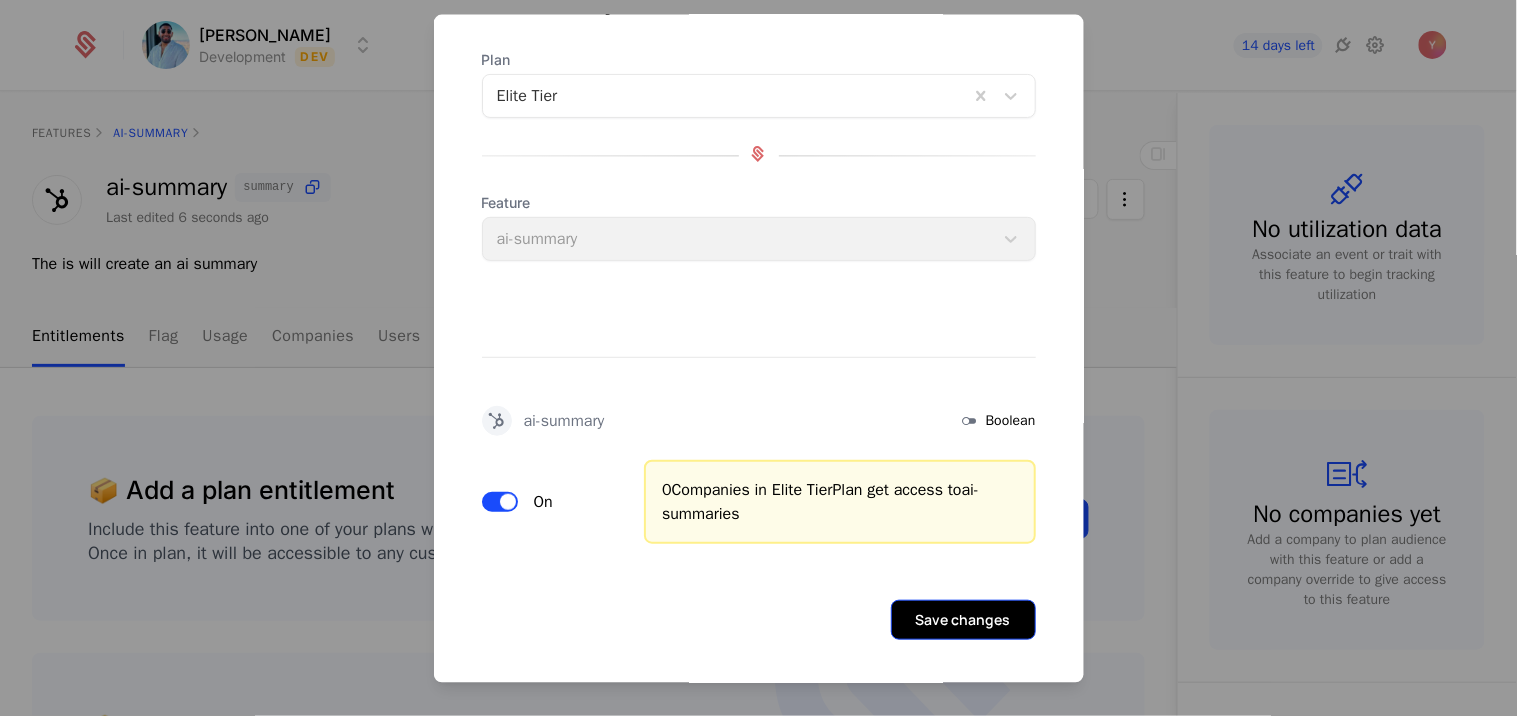 click on "Save changes" at bounding box center [963, 620] 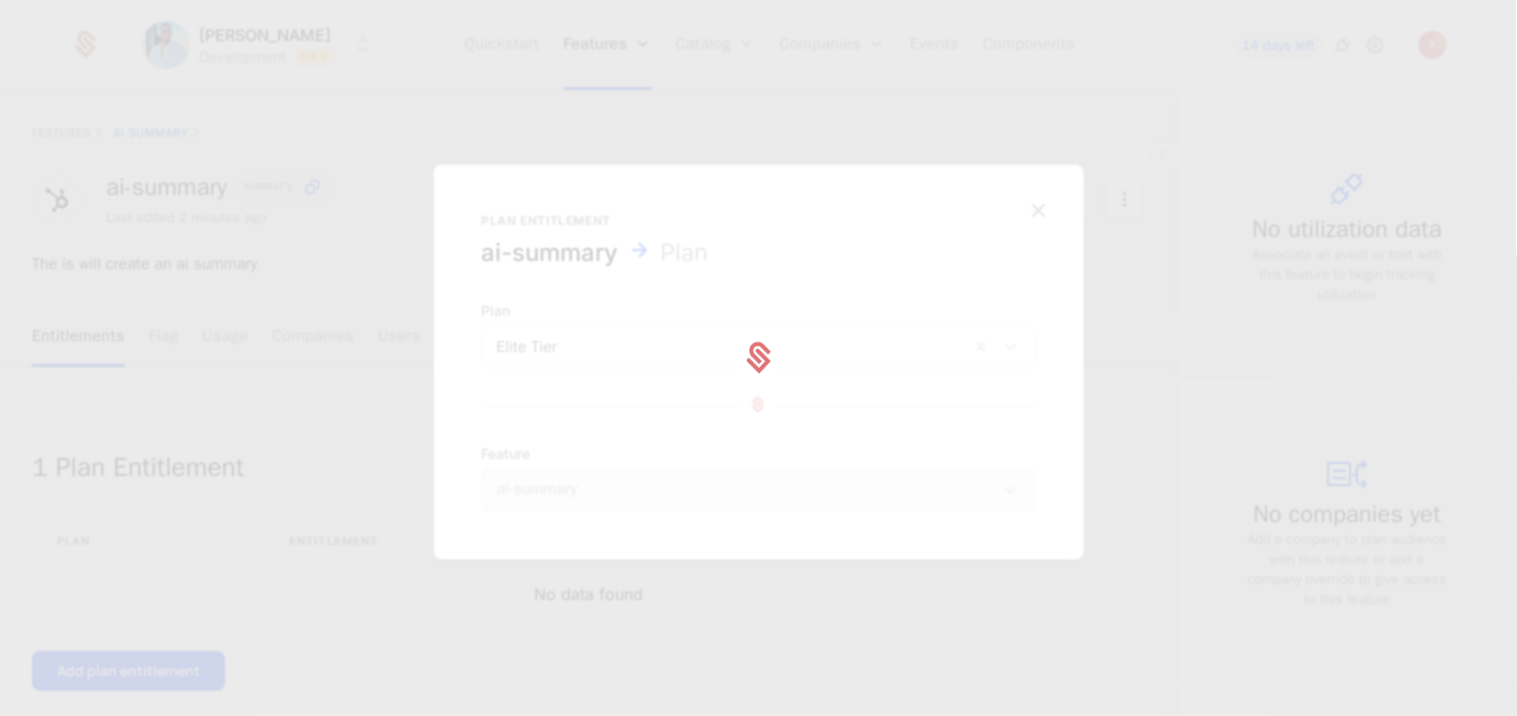 scroll, scrollTop: 0, scrollLeft: 0, axis: both 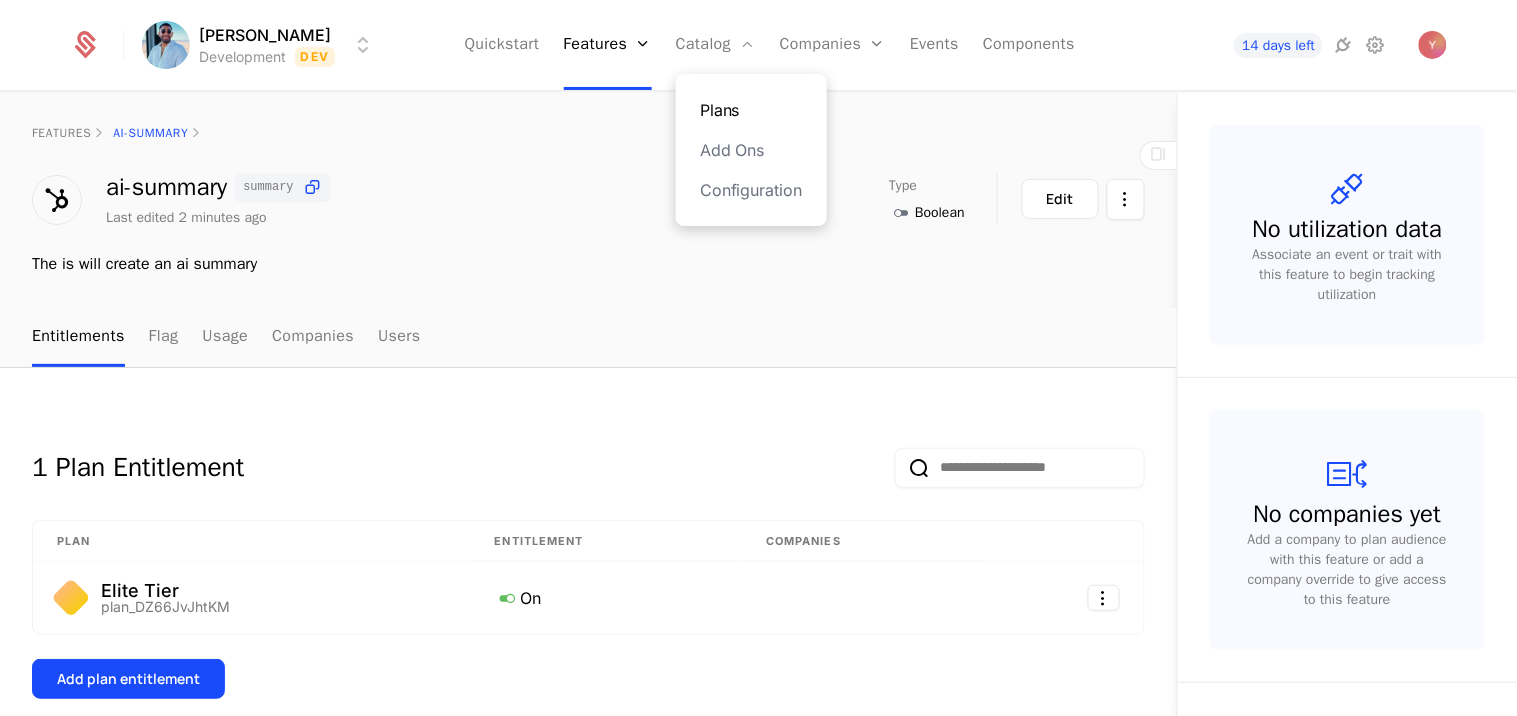 click on "Plans" at bounding box center [751, 110] 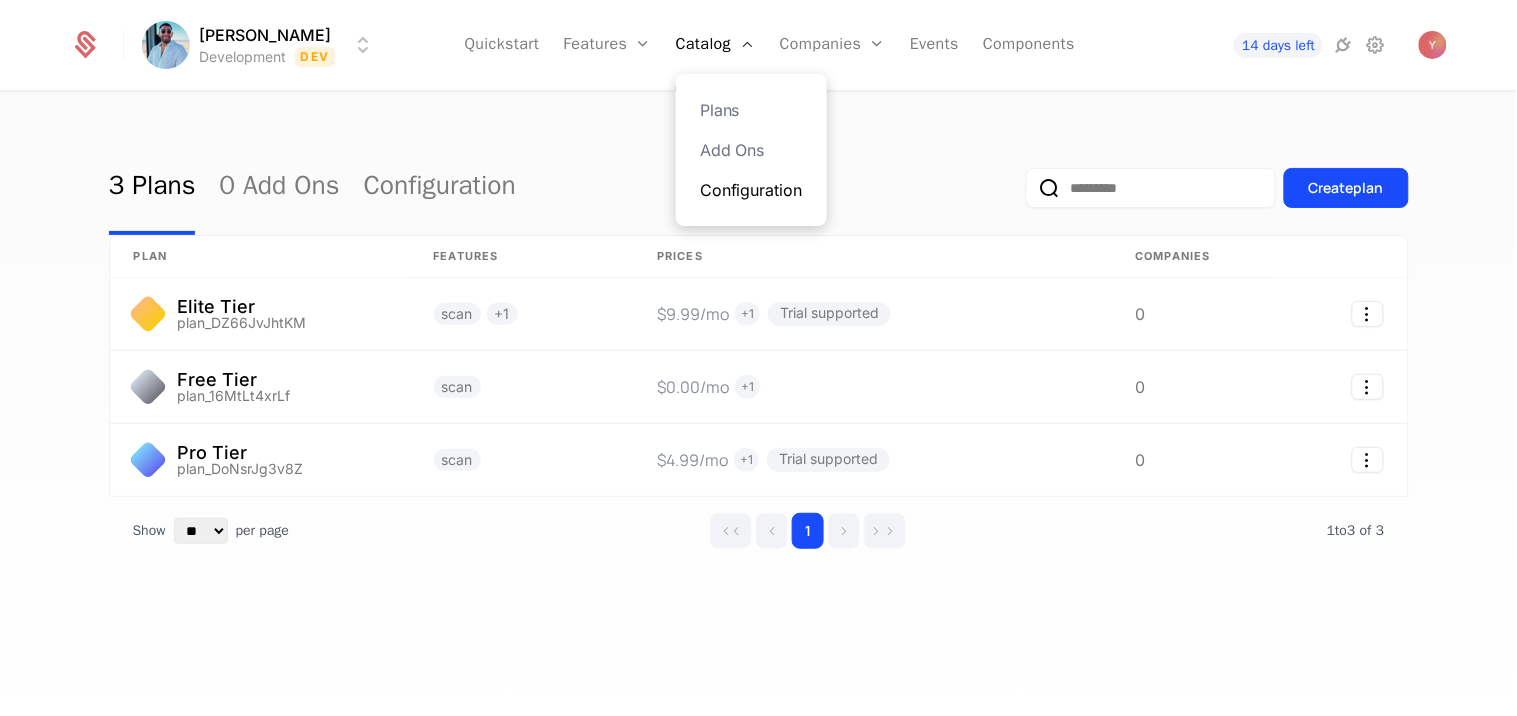 click on "Configuration" at bounding box center (751, 190) 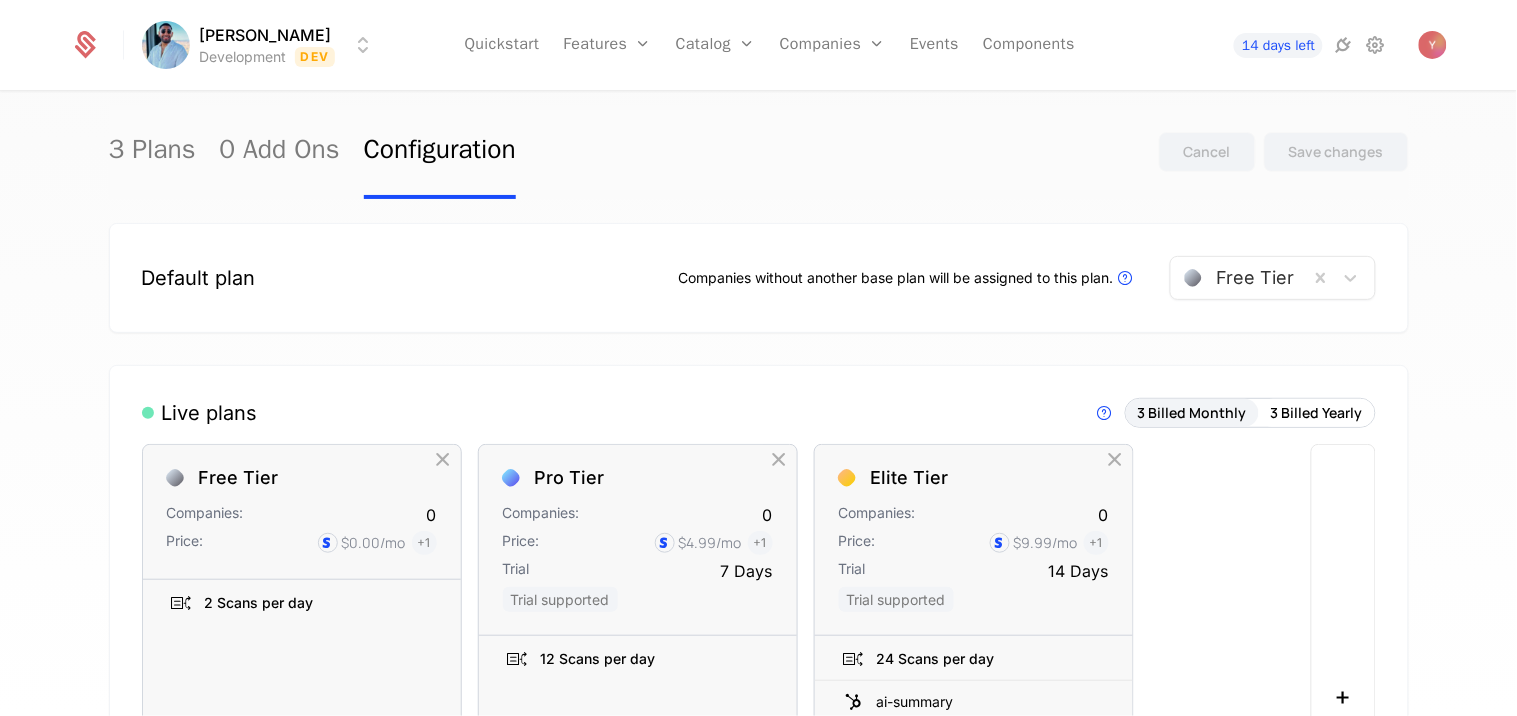 scroll, scrollTop: 3, scrollLeft: 0, axis: vertical 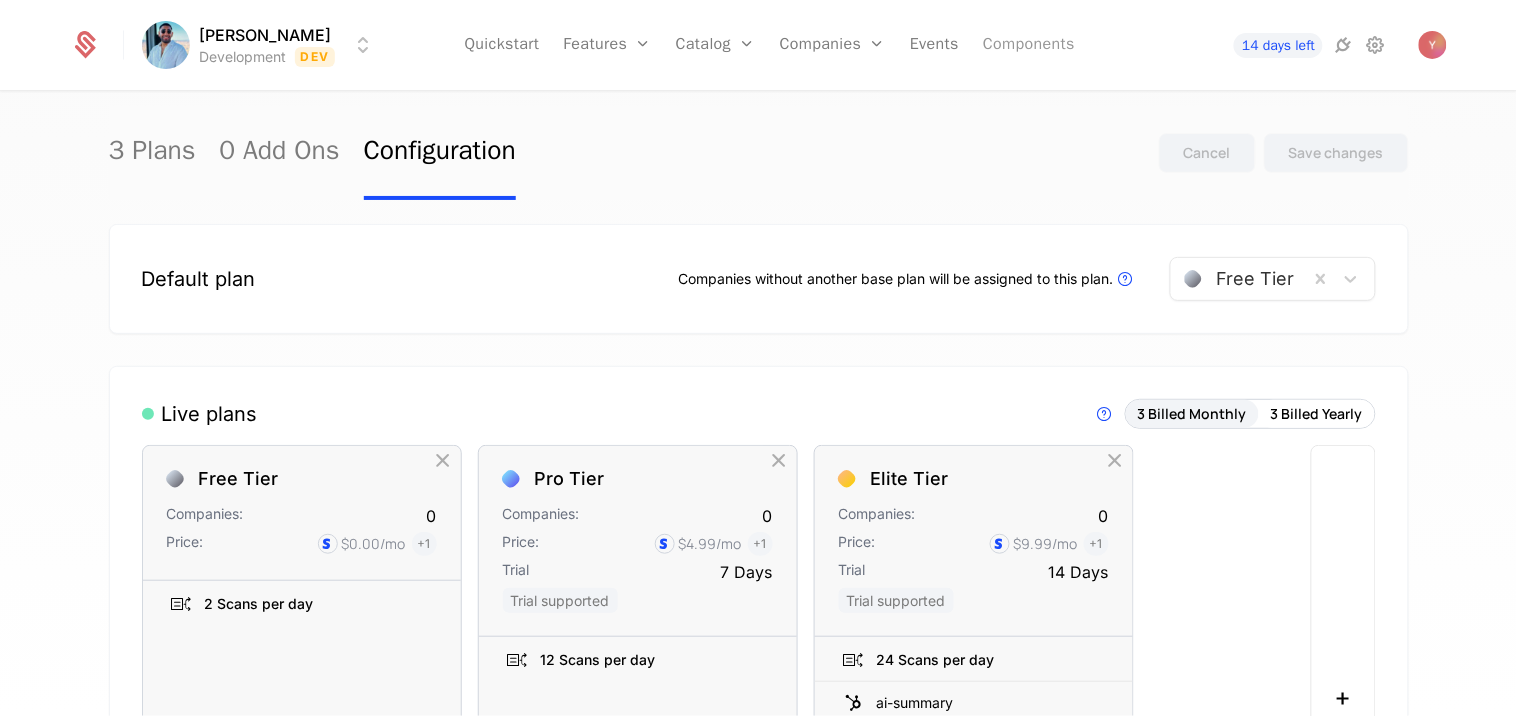 click on "Components" at bounding box center [1029, 45] 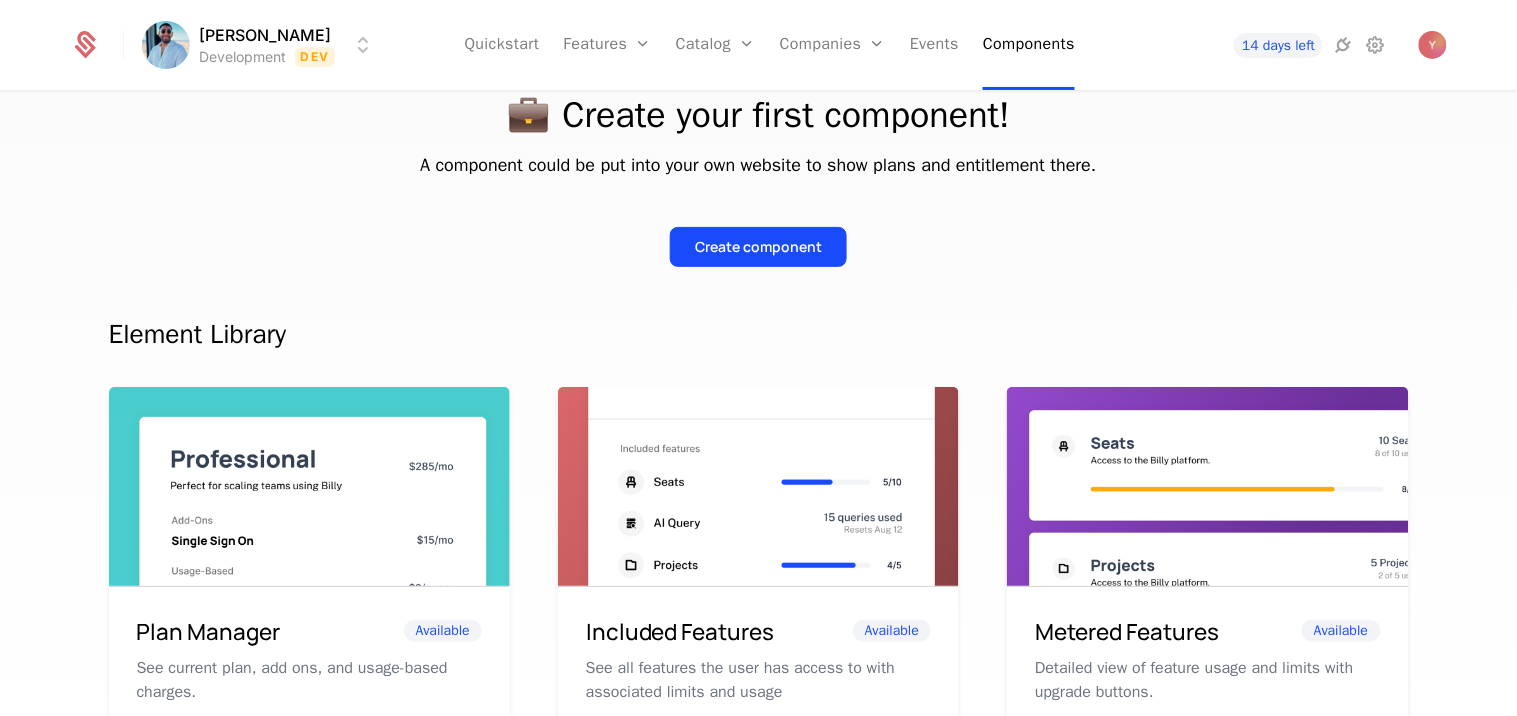 scroll, scrollTop: 178, scrollLeft: 0, axis: vertical 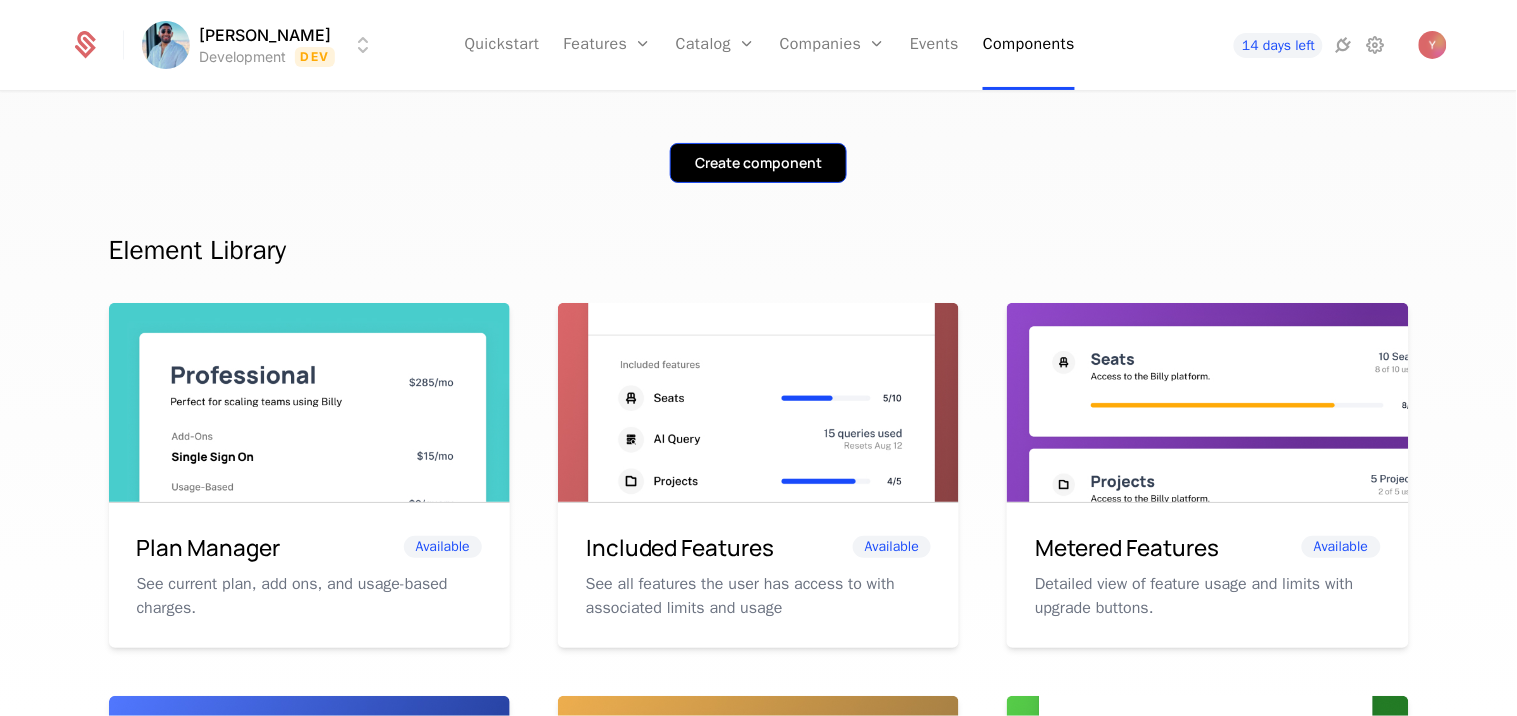 click on "Create component" at bounding box center [758, 163] 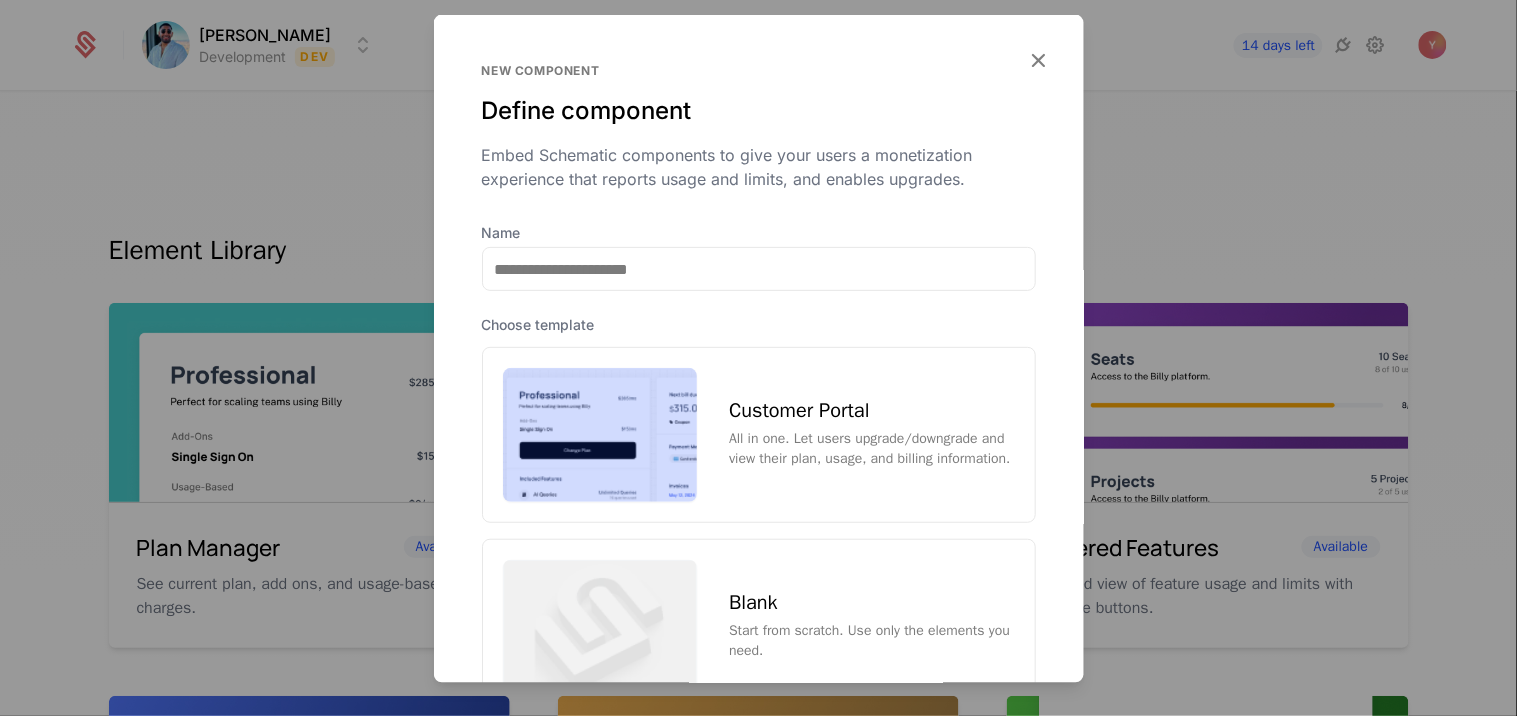 click on "Customer Portal  All in one. Let users upgrade/downgrade and view their plan, usage, and billing information." at bounding box center [871, 434] 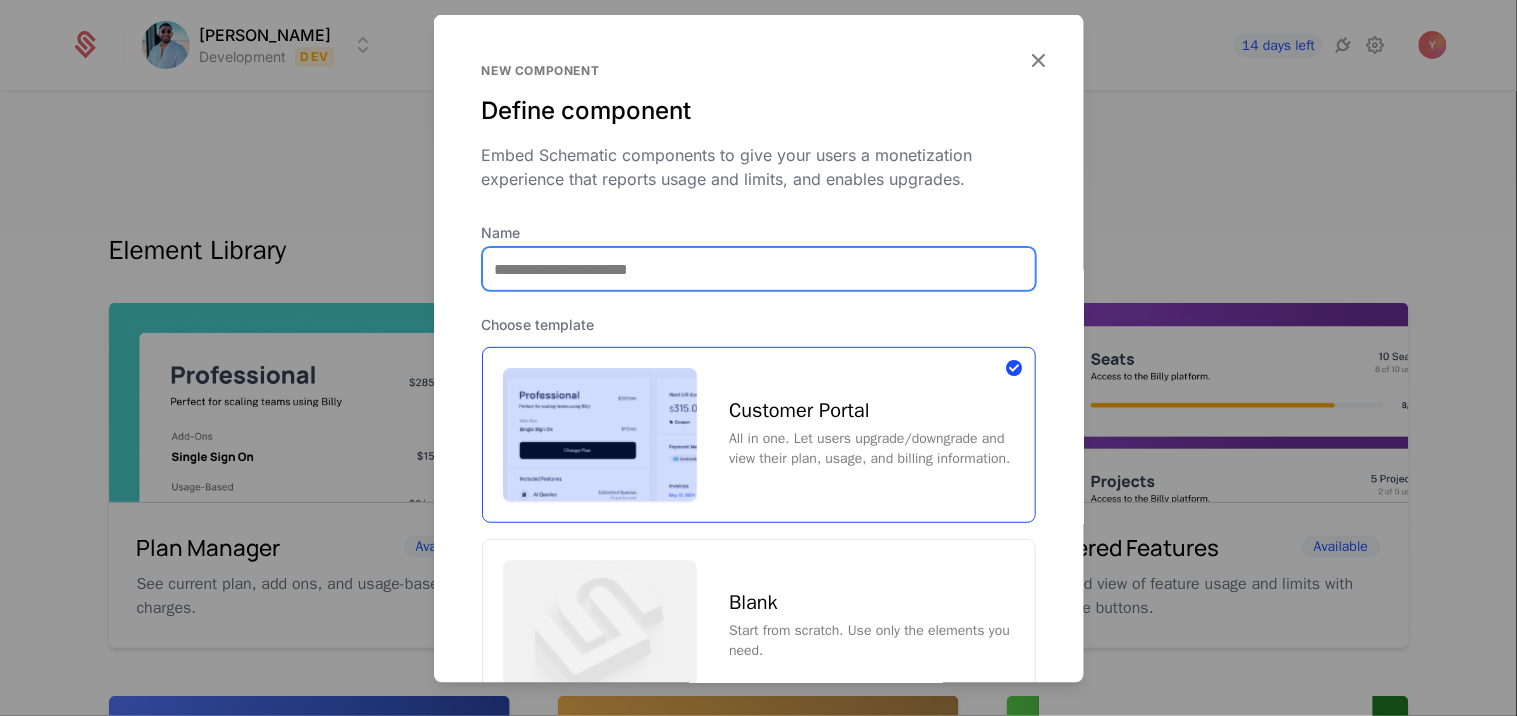 click on "Name" at bounding box center (759, 269) 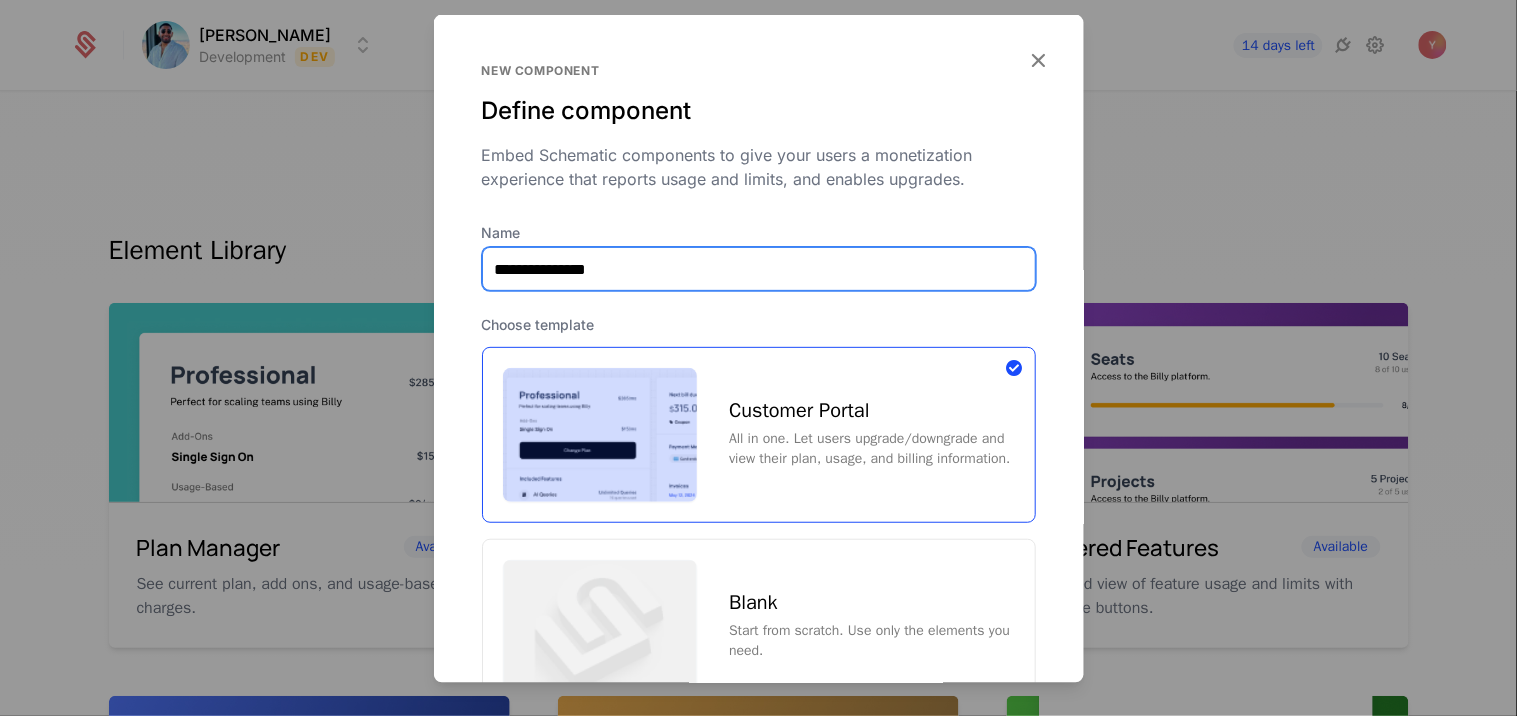 type on "**********" 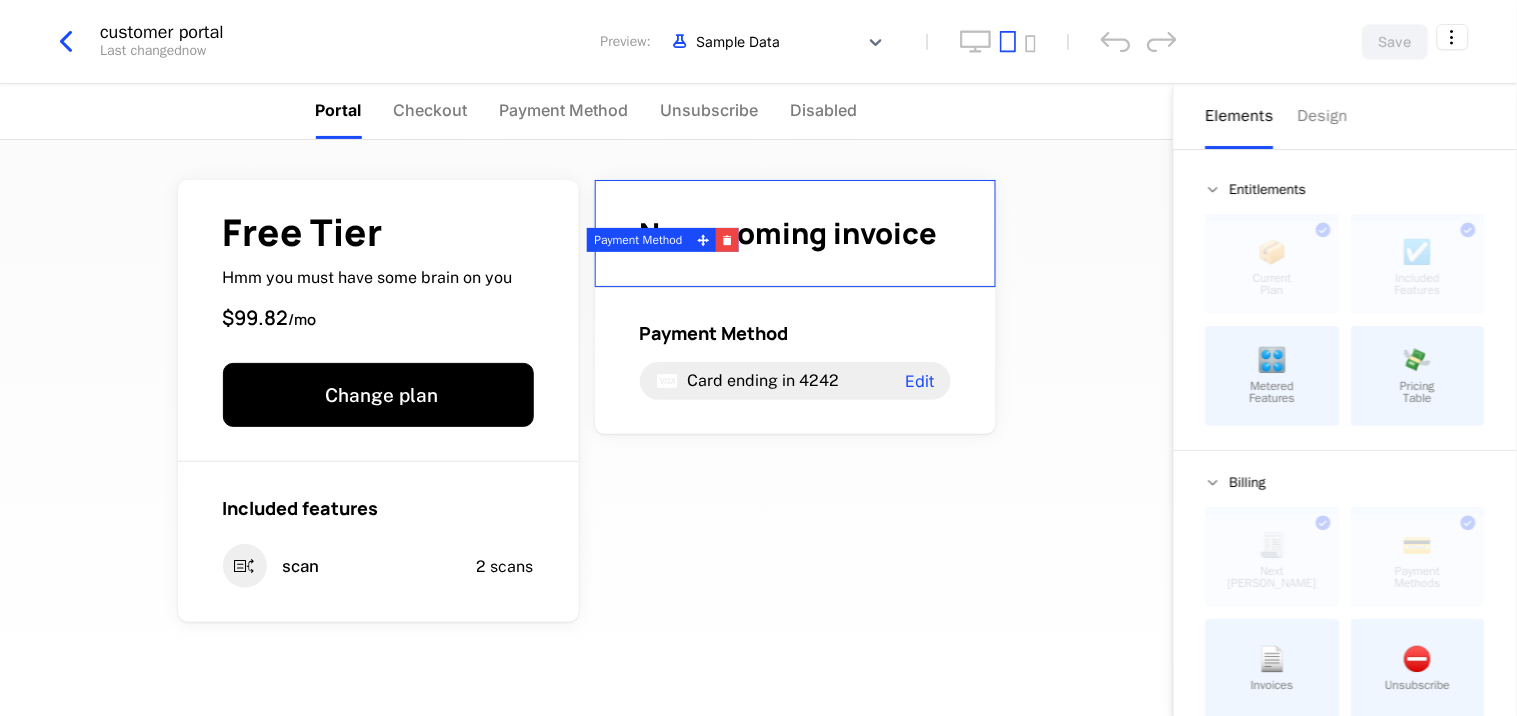 scroll, scrollTop: 90, scrollLeft: 0, axis: vertical 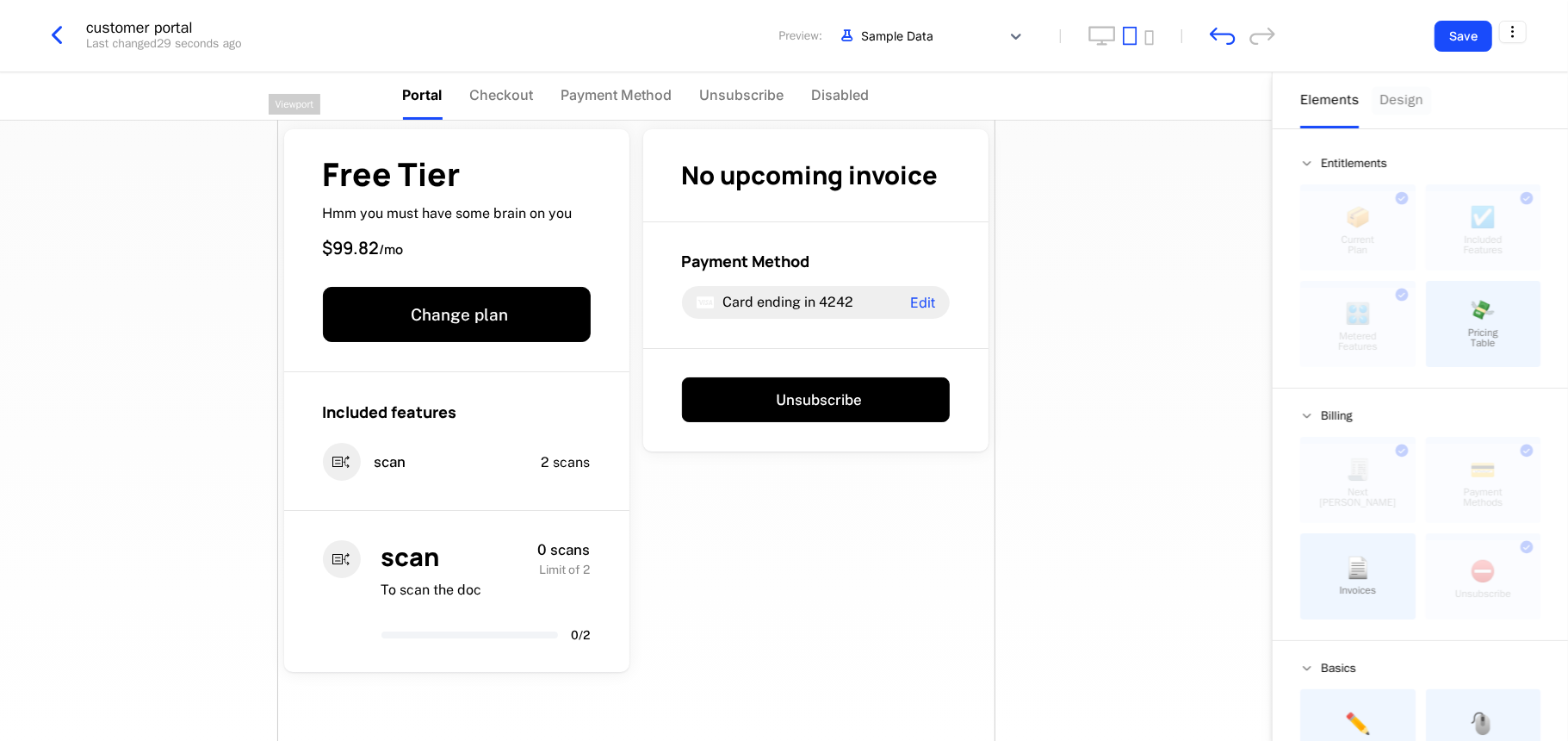 click on "Design" at bounding box center (1401, 100) 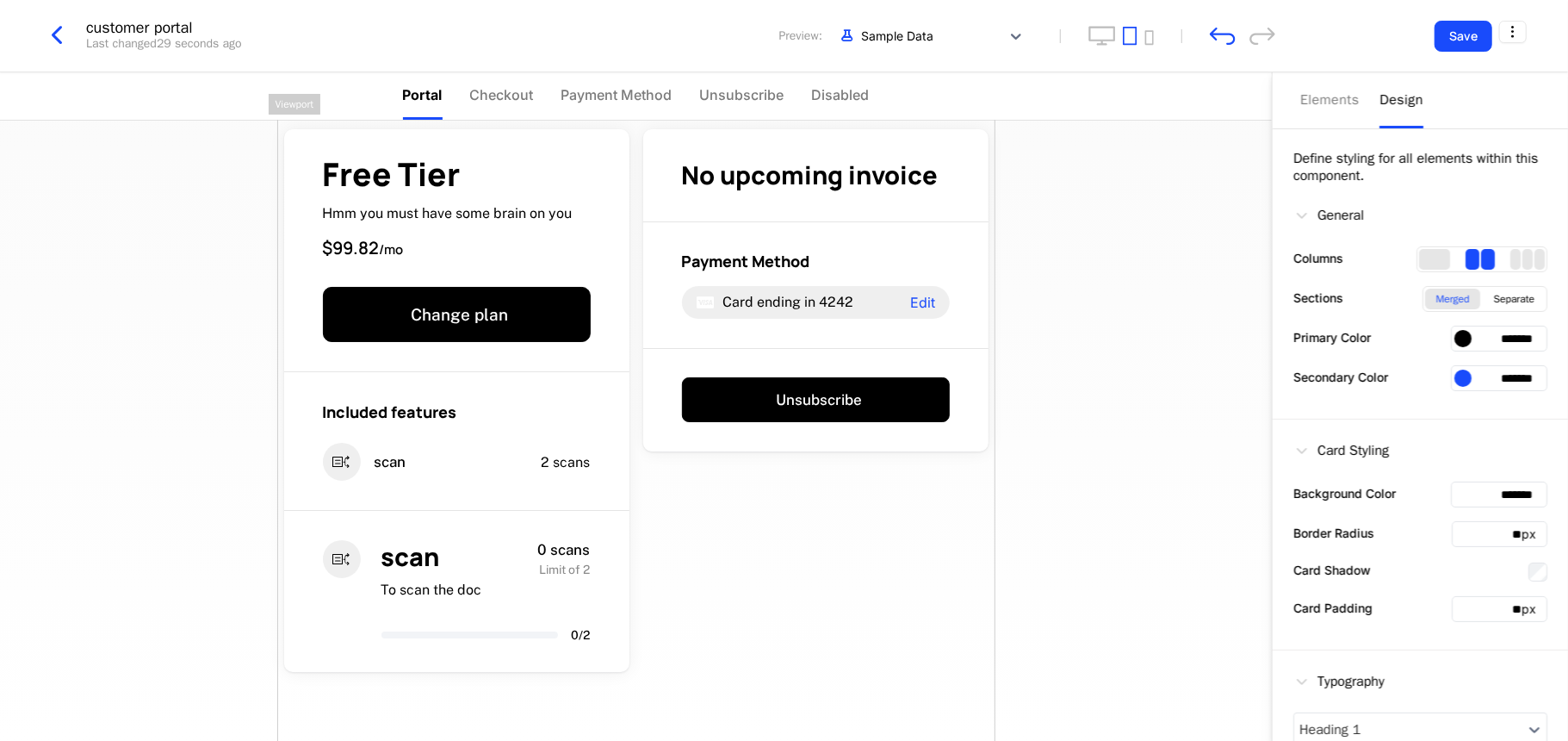 click on "*******" at bounding box center (1499, 339) 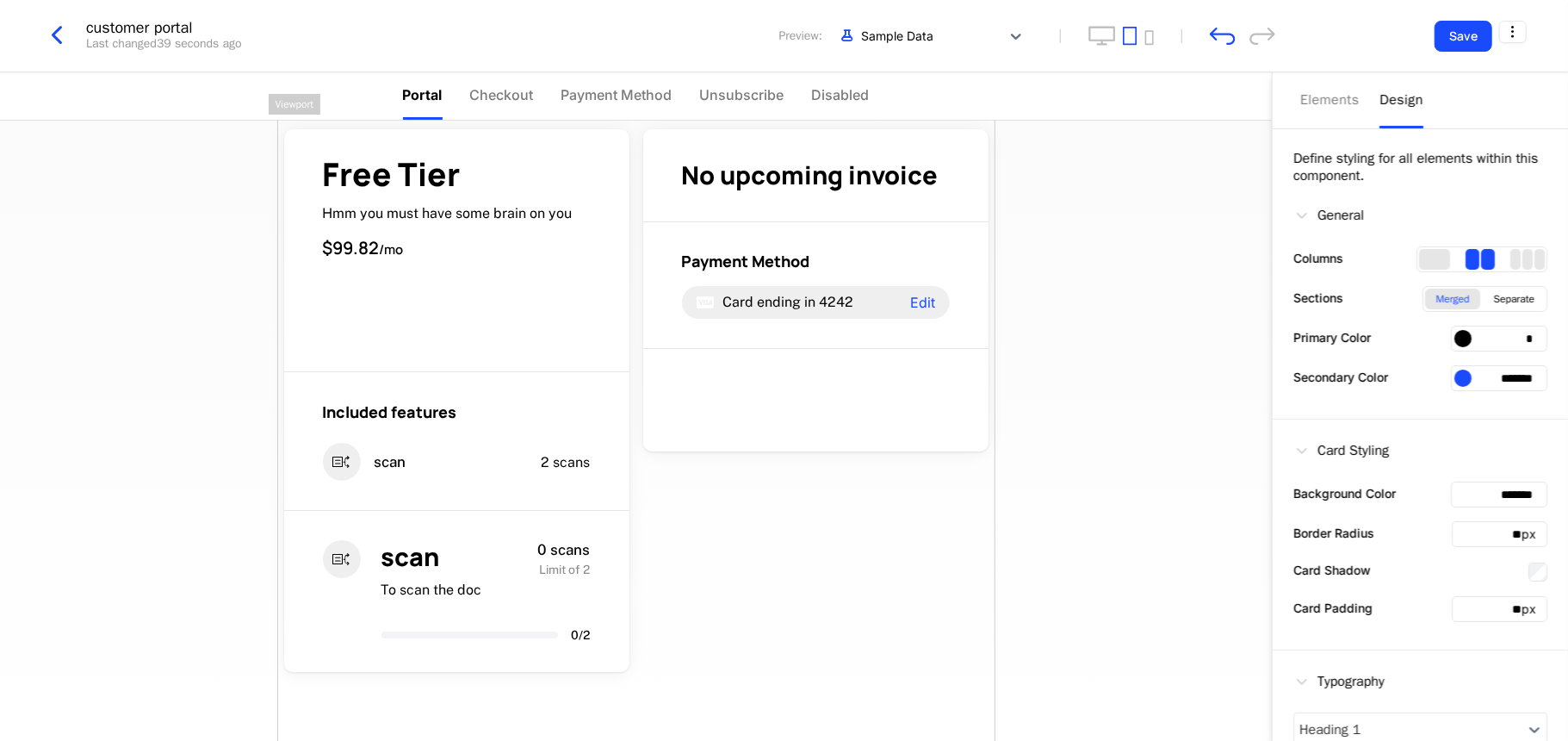 click at bounding box center (1463, 339) 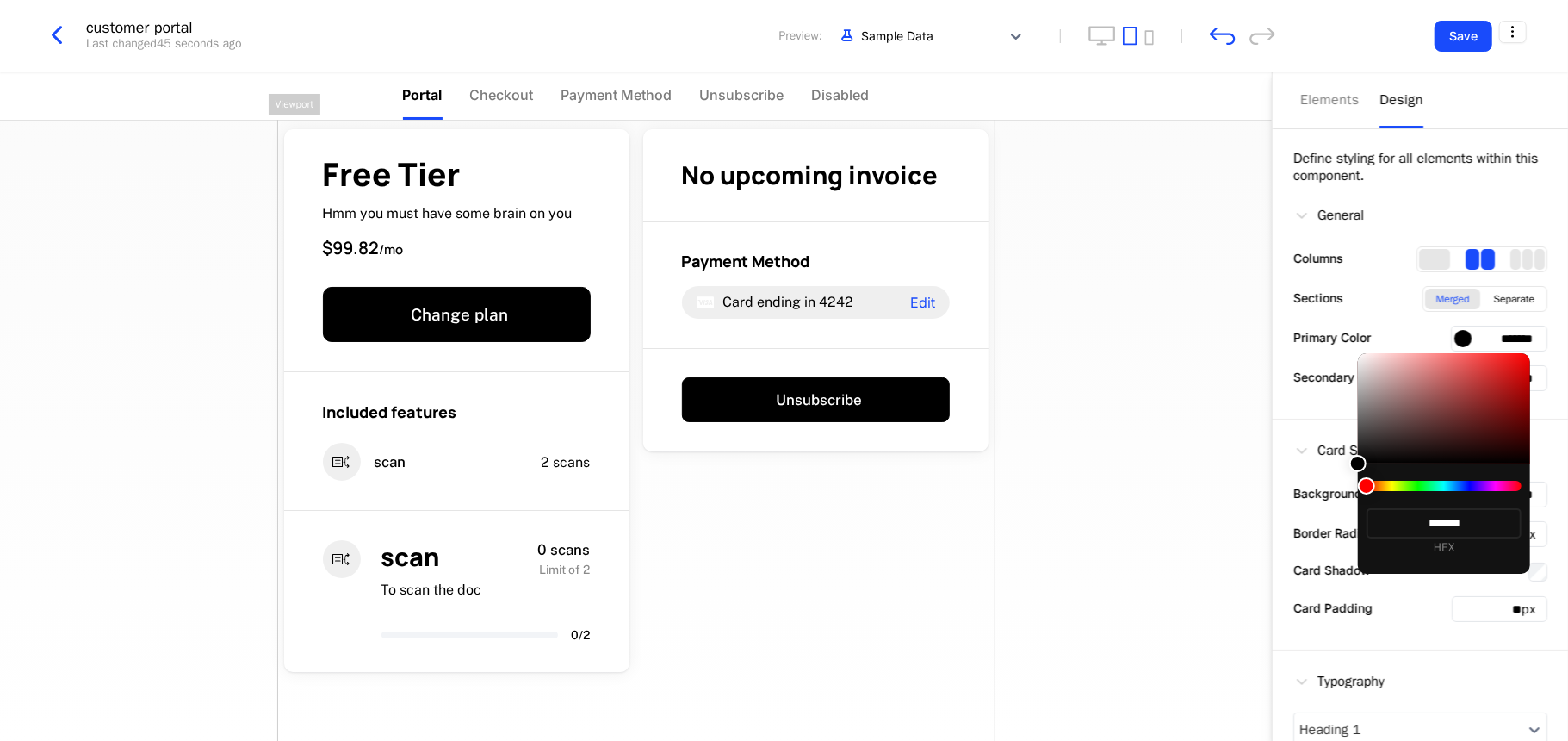 drag, startPoint x: 1375, startPoint y: 486, endPoint x: 1459, endPoint y: 484, distance: 84.023806 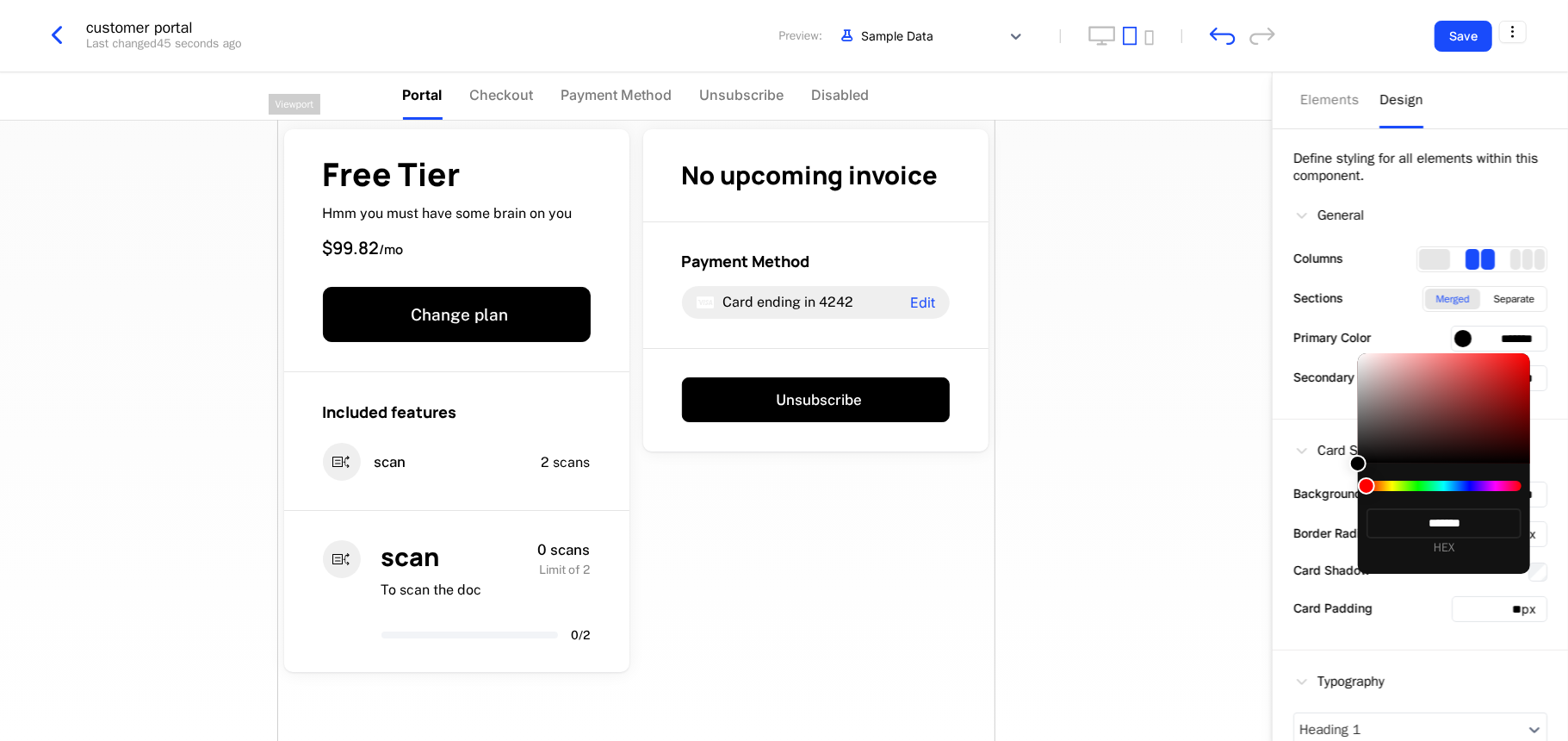 drag, startPoint x: 1376, startPoint y: 487, endPoint x: 1416, endPoint y: 487, distance: 40 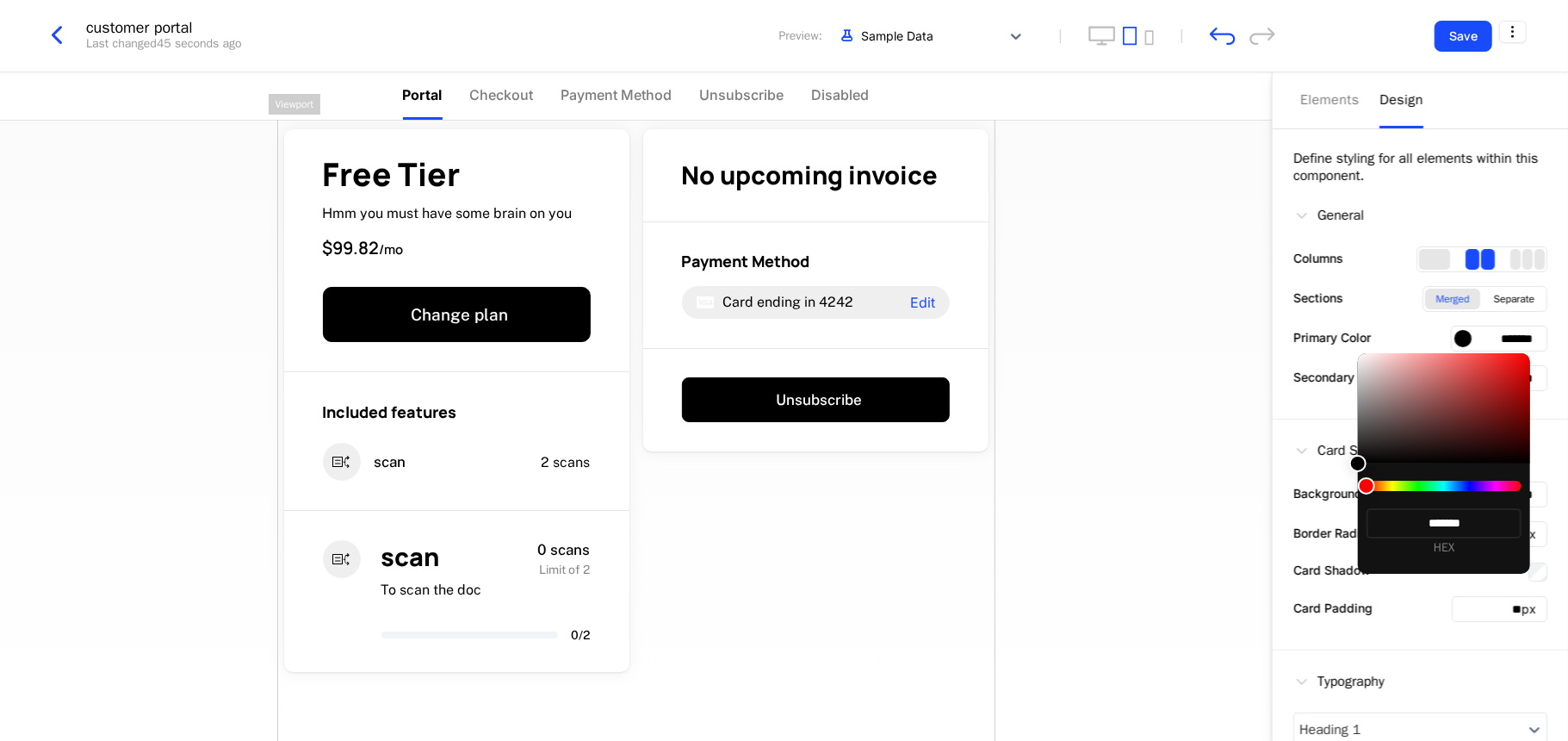 click at bounding box center (1444, 486) 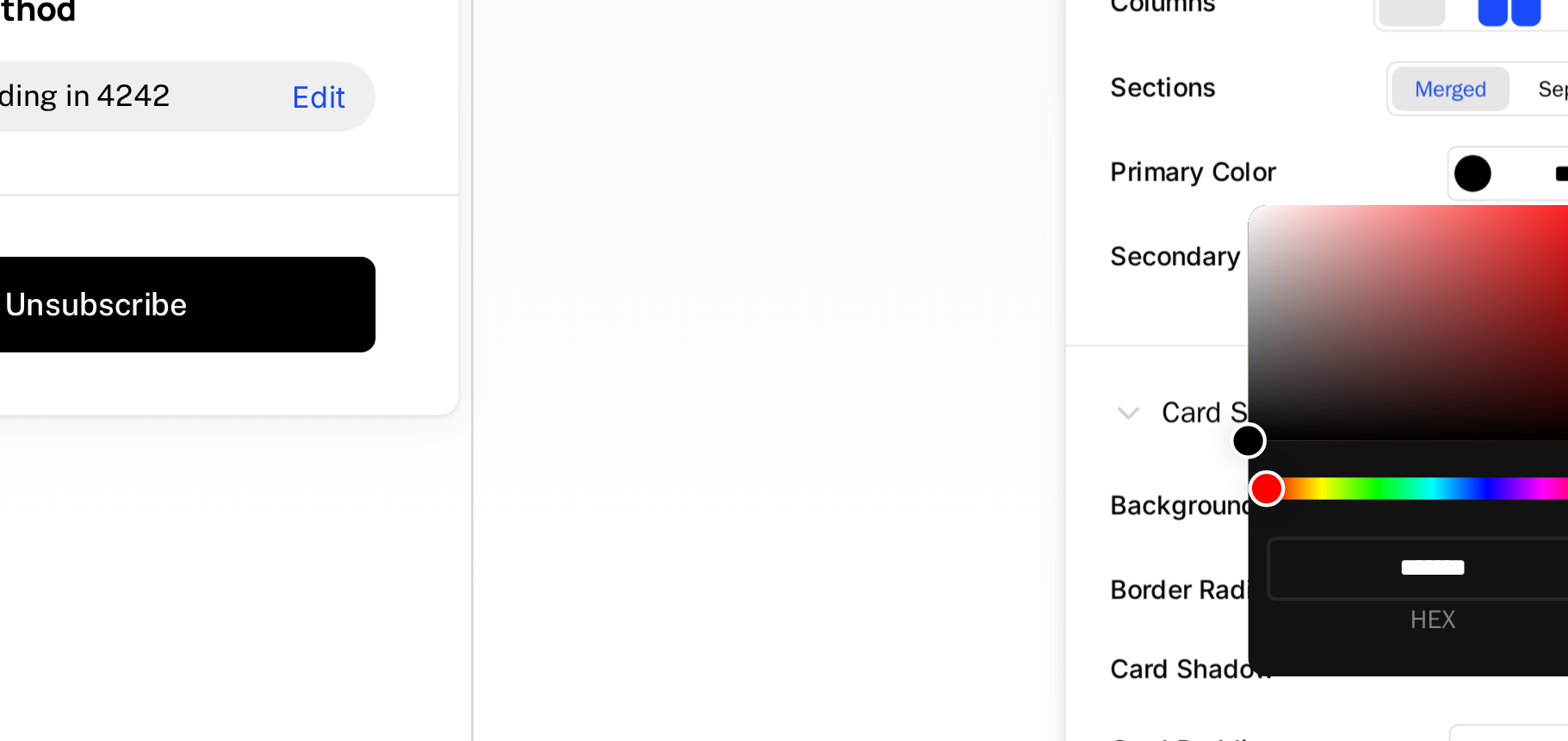 drag, startPoint x: 1364, startPoint y: 483, endPoint x: 1383, endPoint y: 483, distance: 19 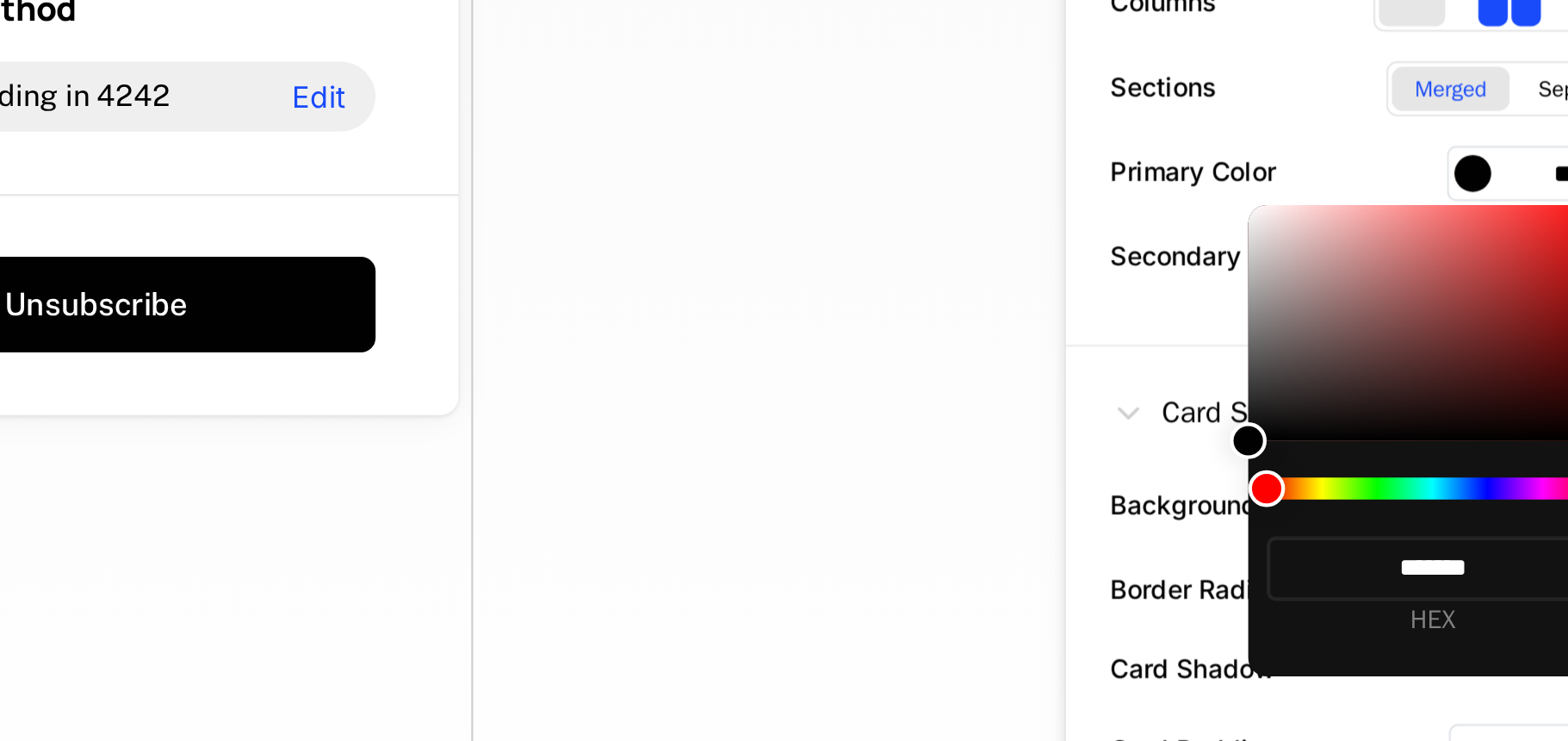 drag, startPoint x: 1361, startPoint y: 465, endPoint x: 1418, endPoint y: 436, distance: 63.95311 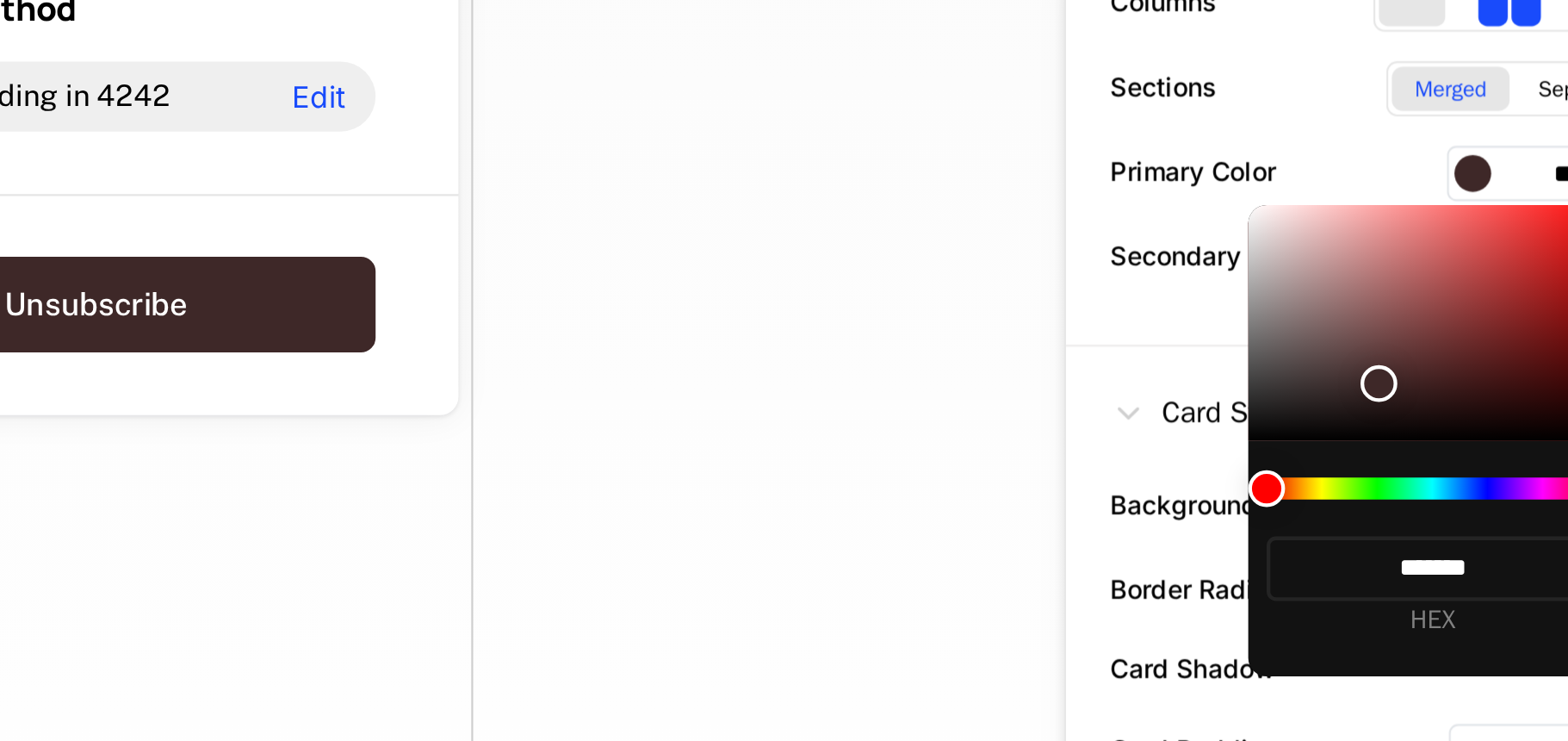 type on "*******" 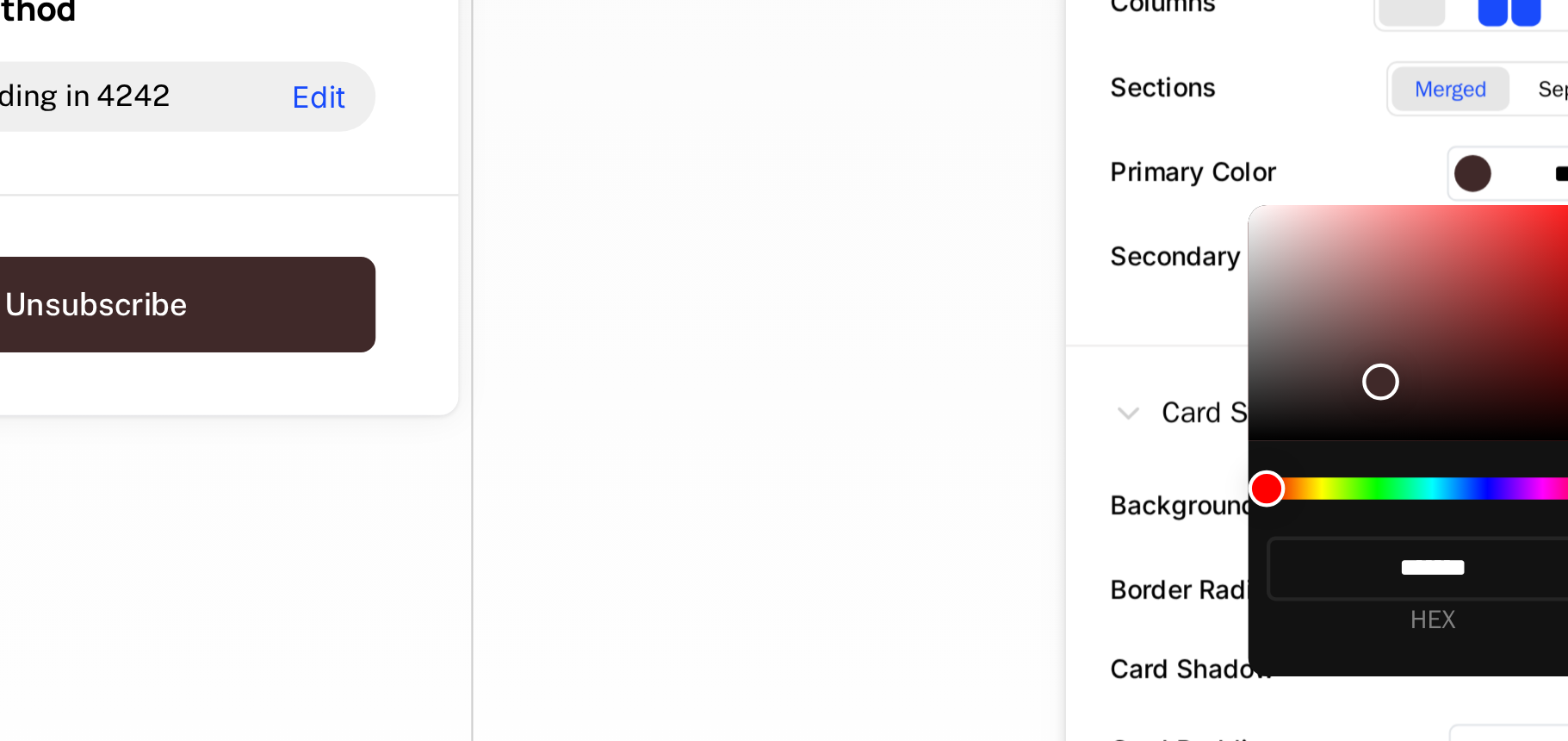 type on "*******" 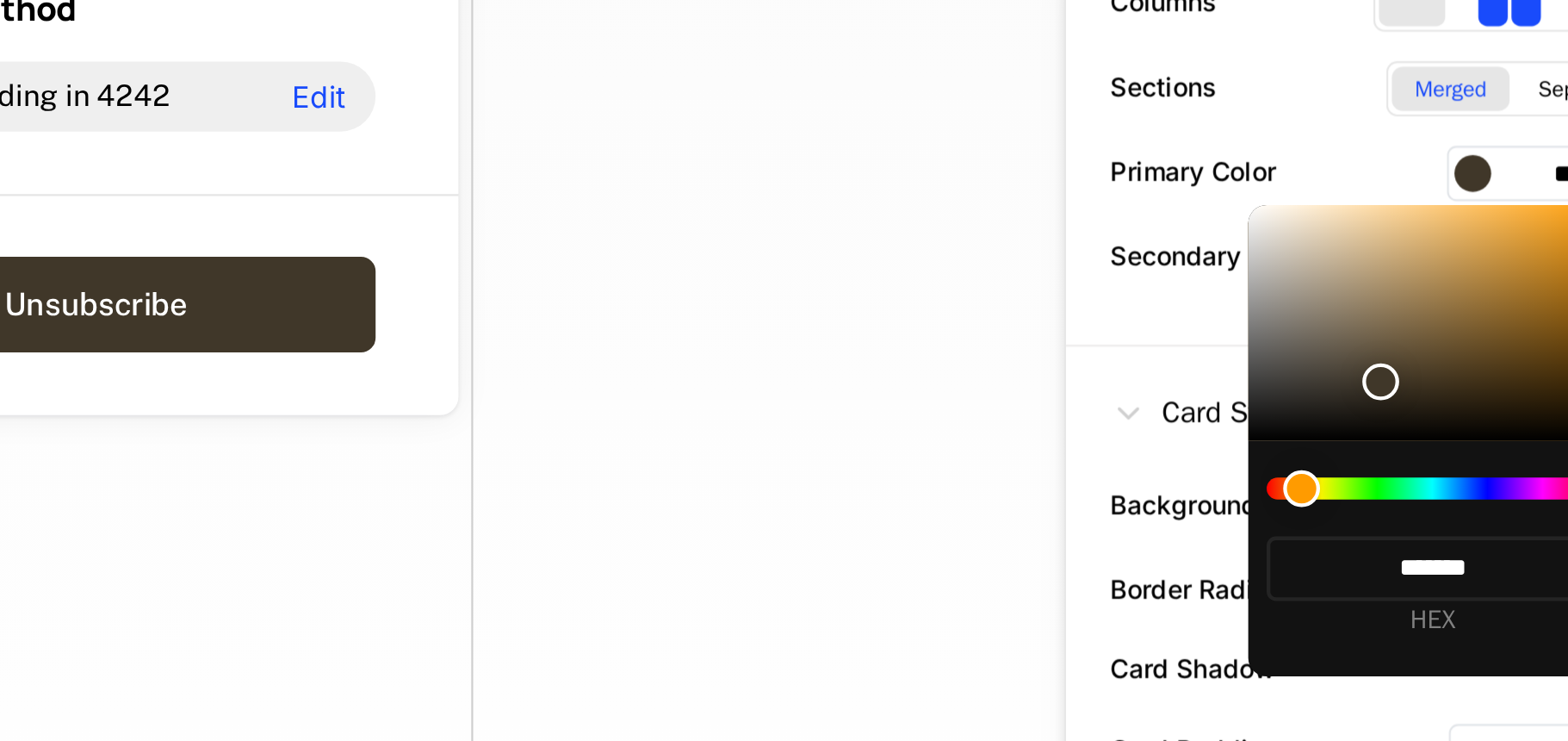 type on "*******" 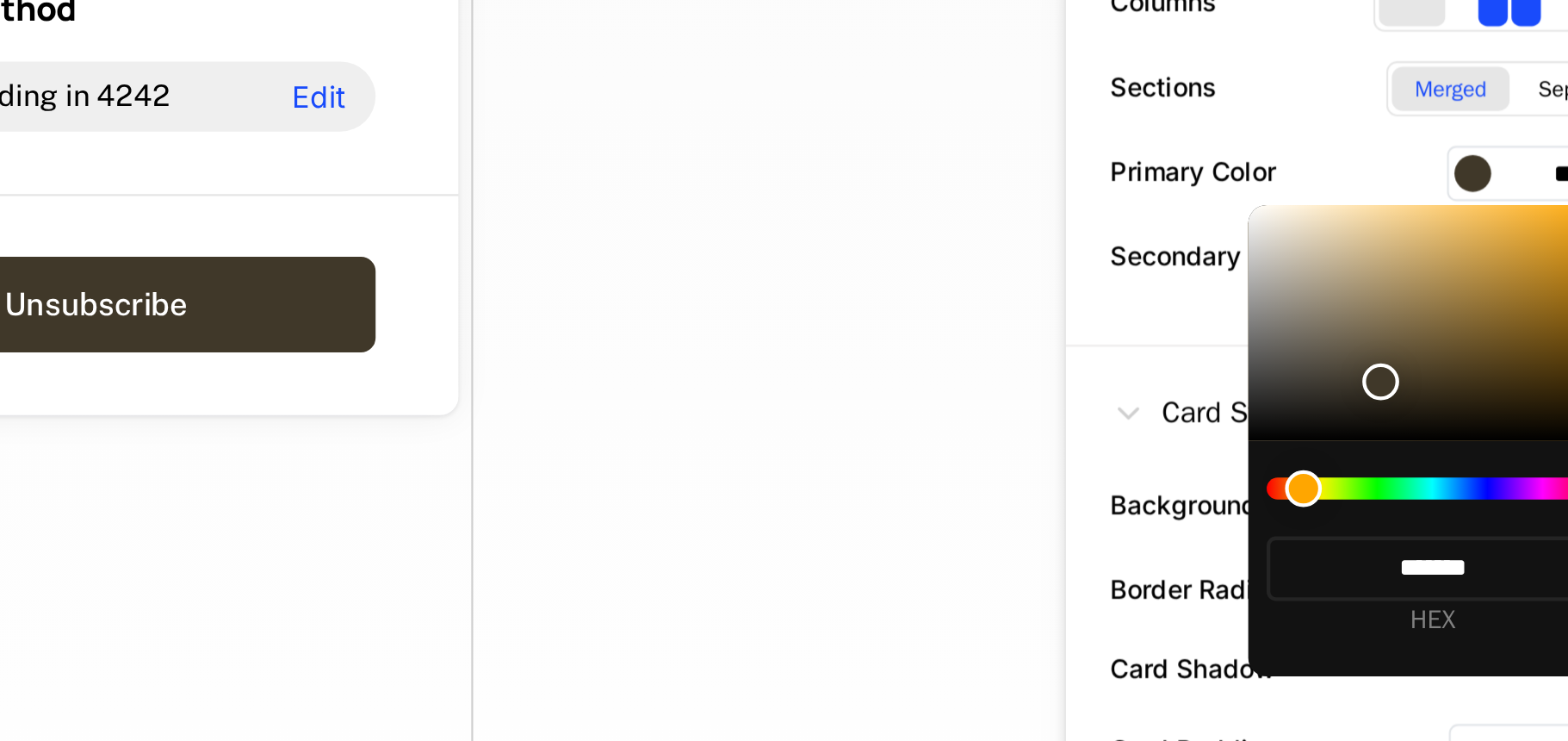 type on "*******" 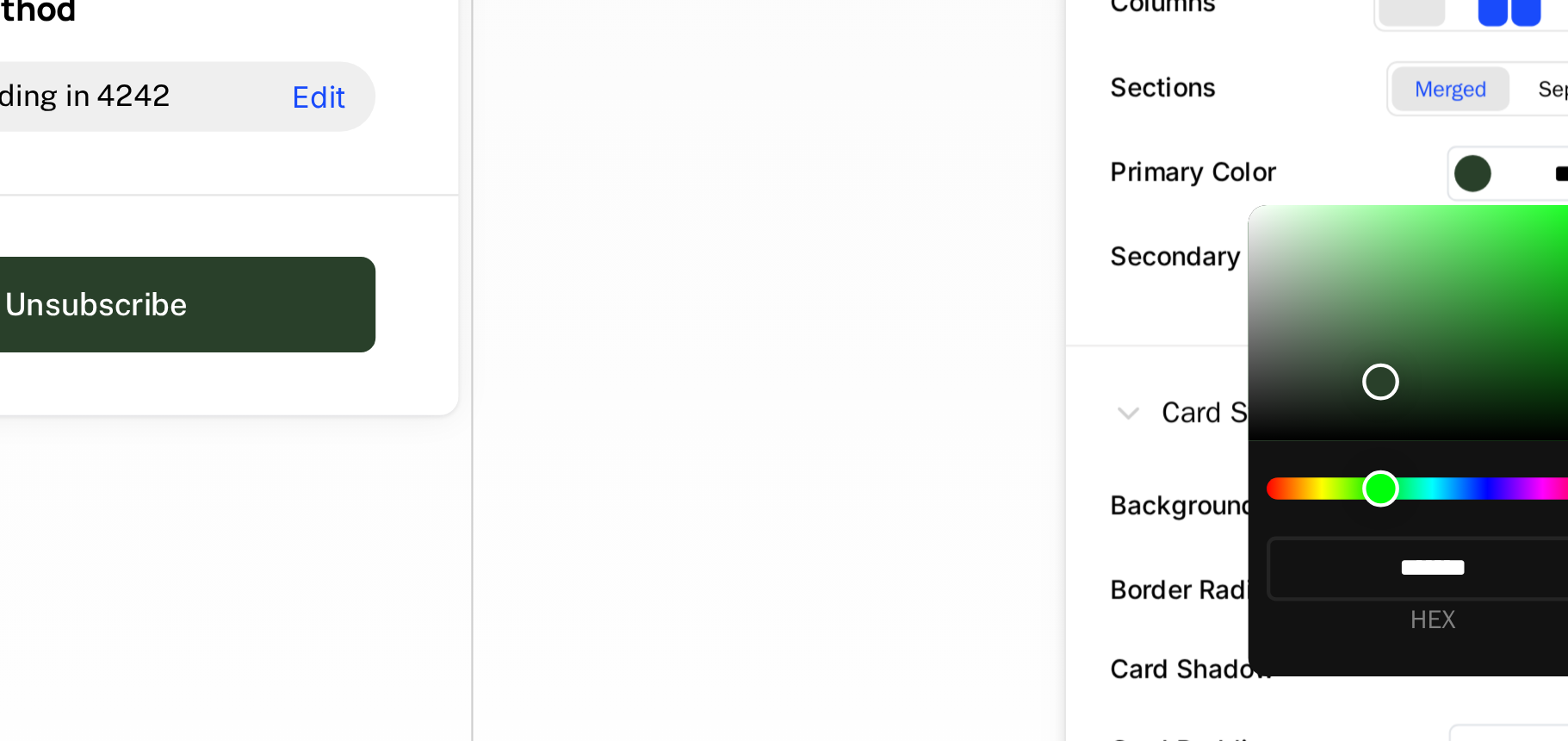 type on "*******" 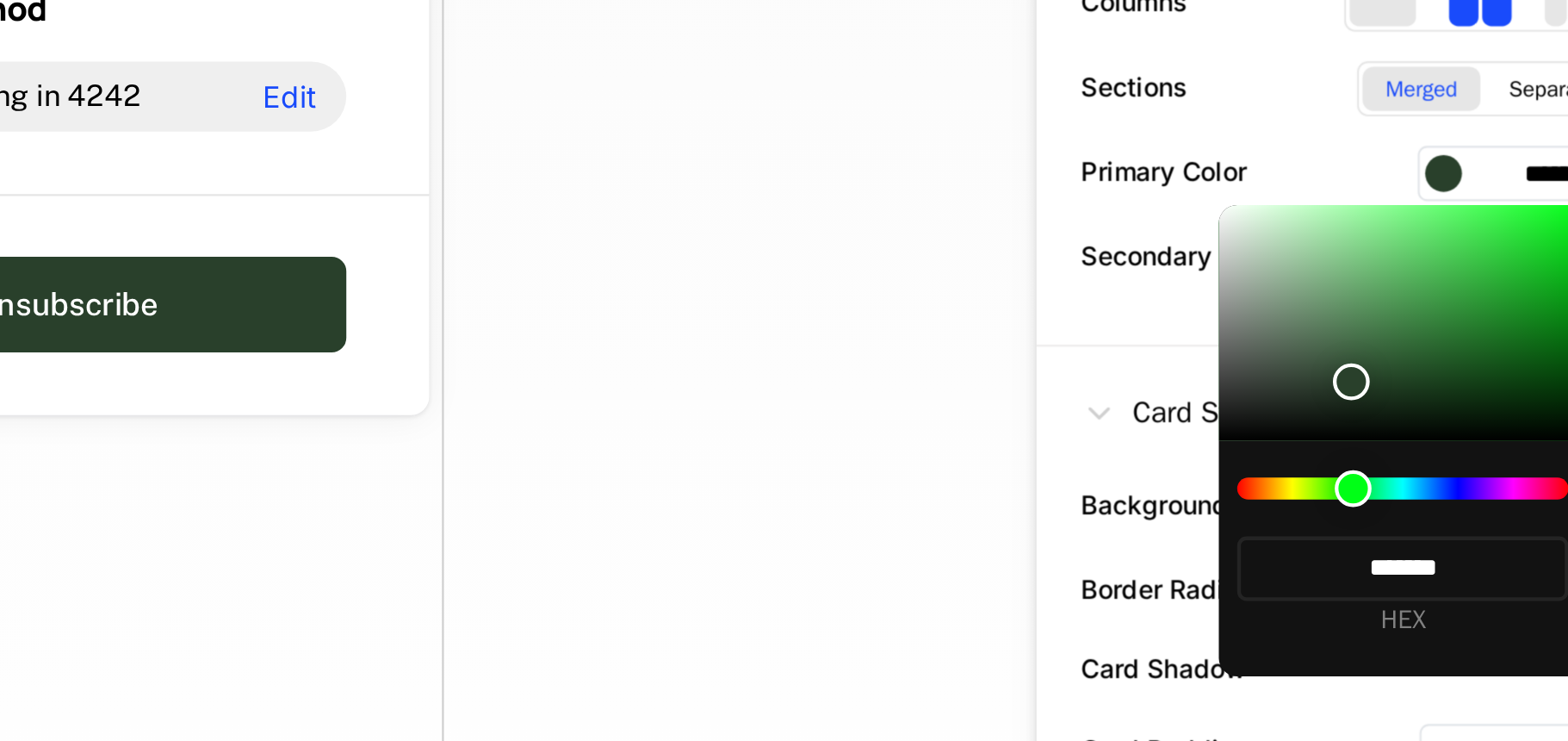 drag, startPoint x: 1420, startPoint y: 485, endPoint x: 1445, endPoint y: 483, distance: 25.079872 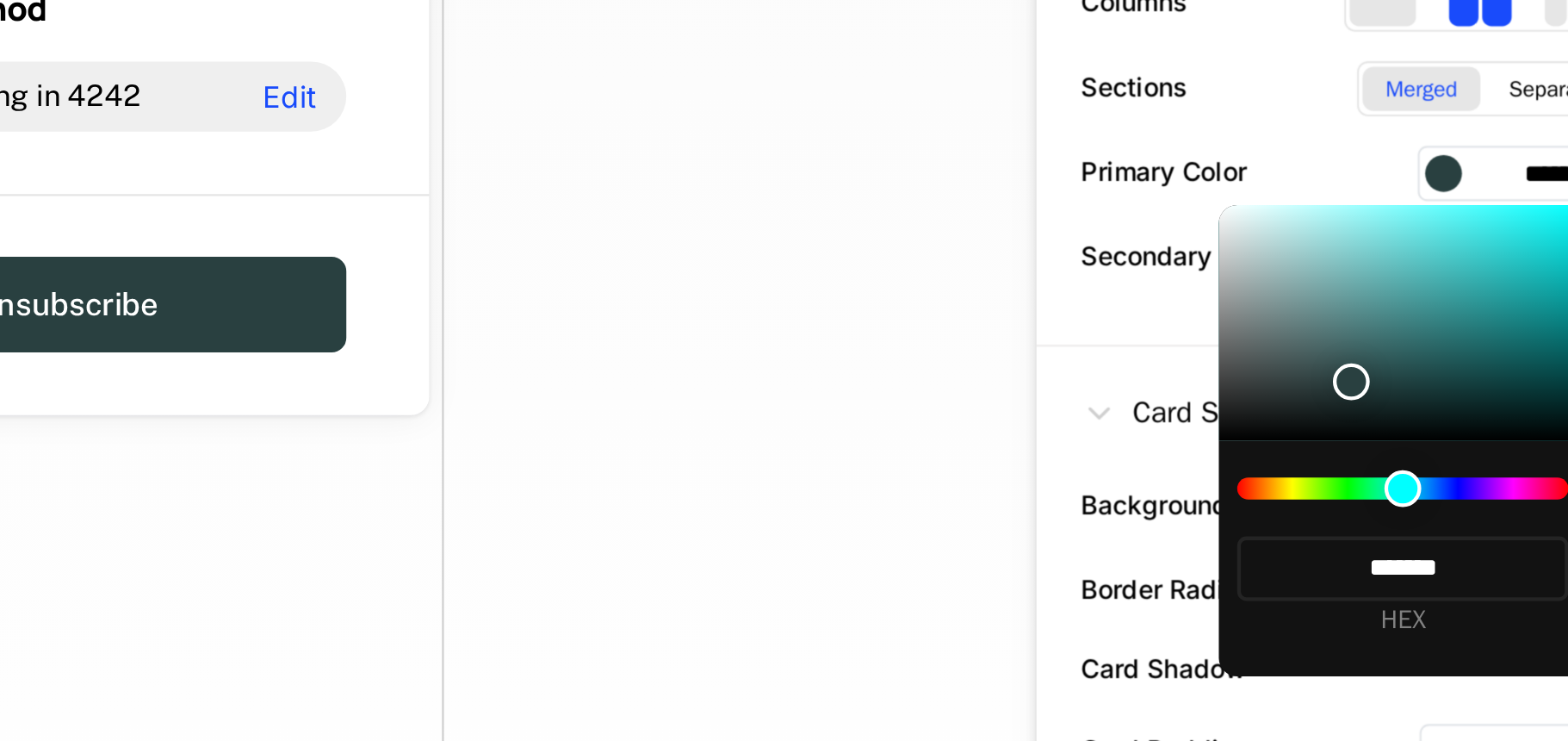 type on "*******" 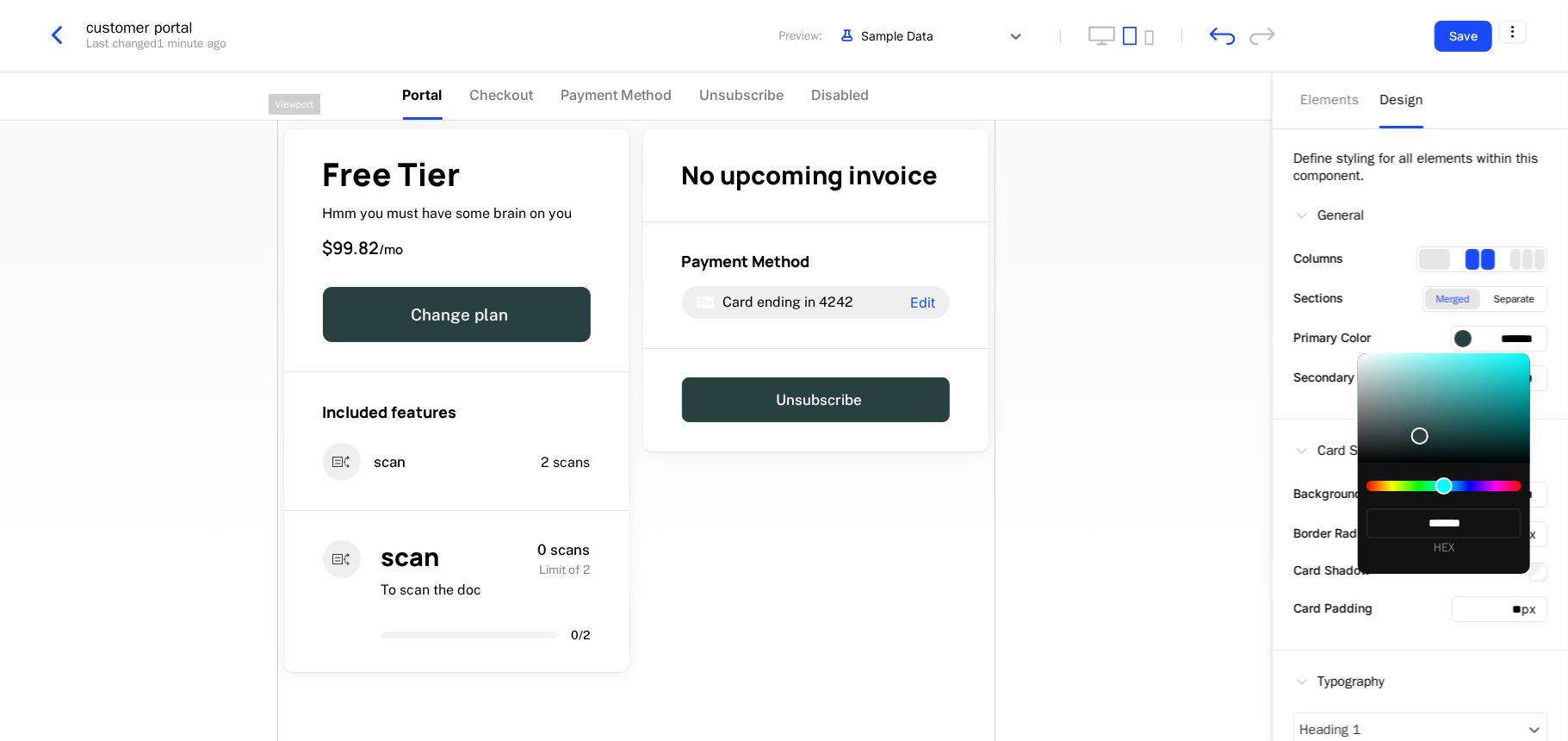 drag, startPoint x: 1420, startPoint y: 434, endPoint x: 1412, endPoint y: 404, distance: 31.048349 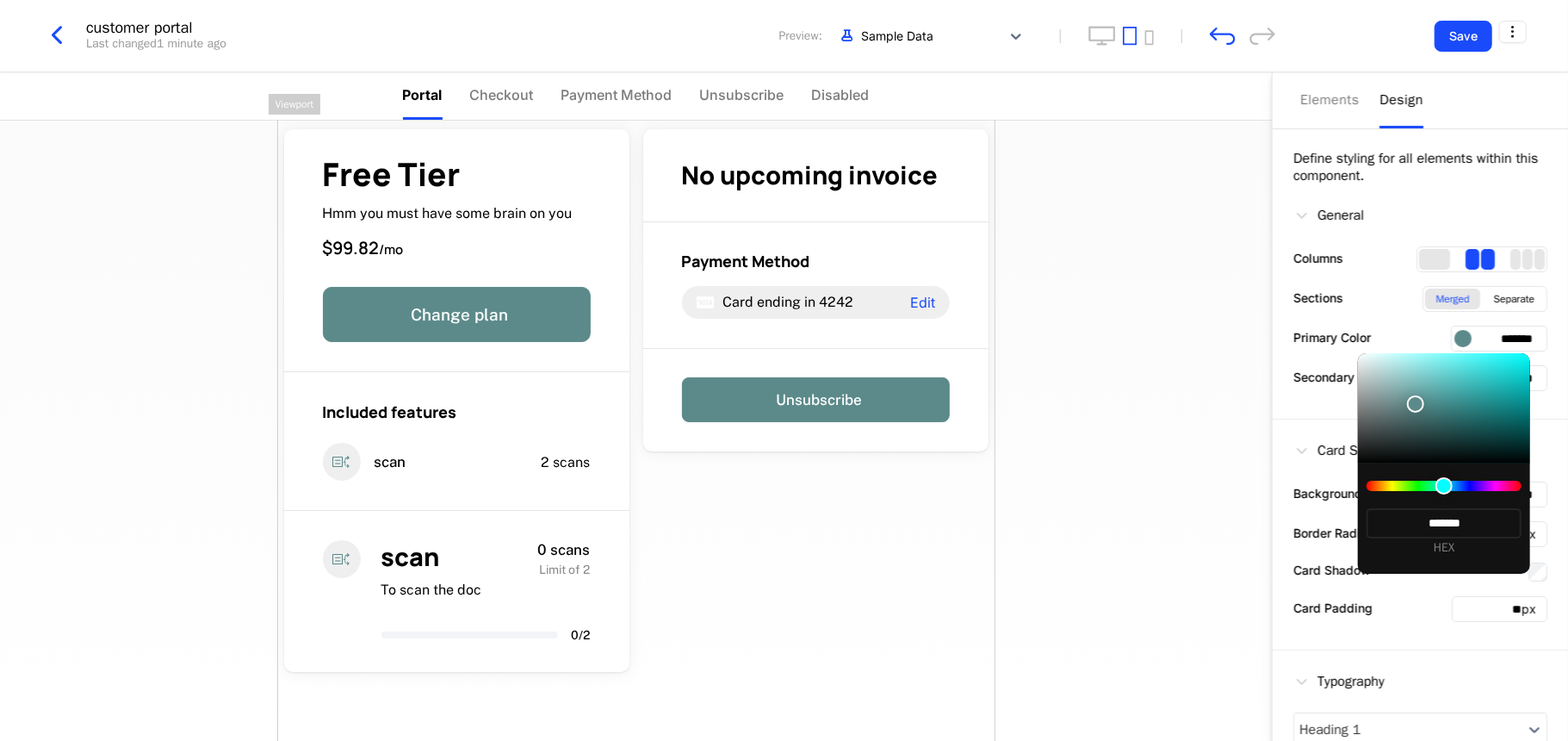 type on "*******" 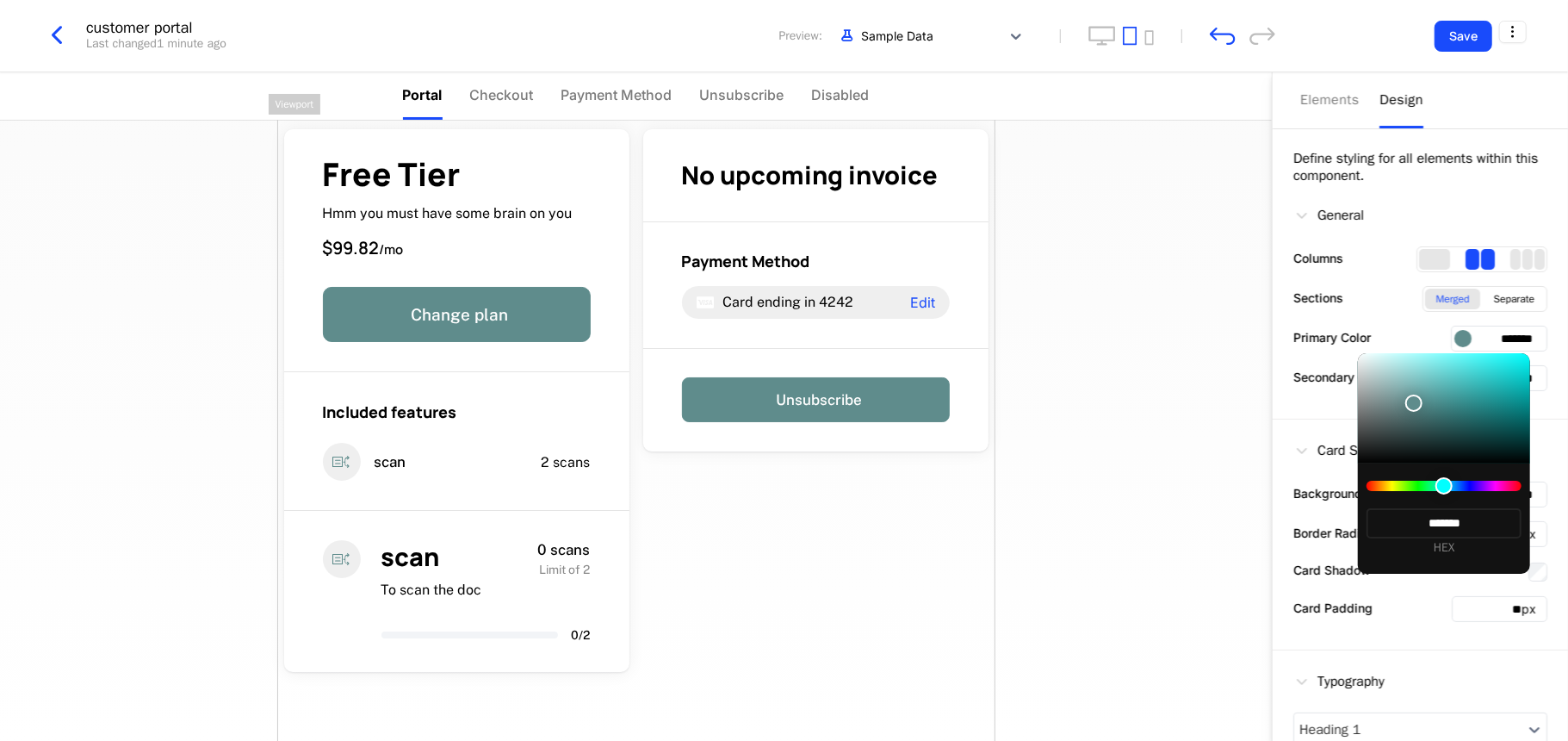 type on "*******" 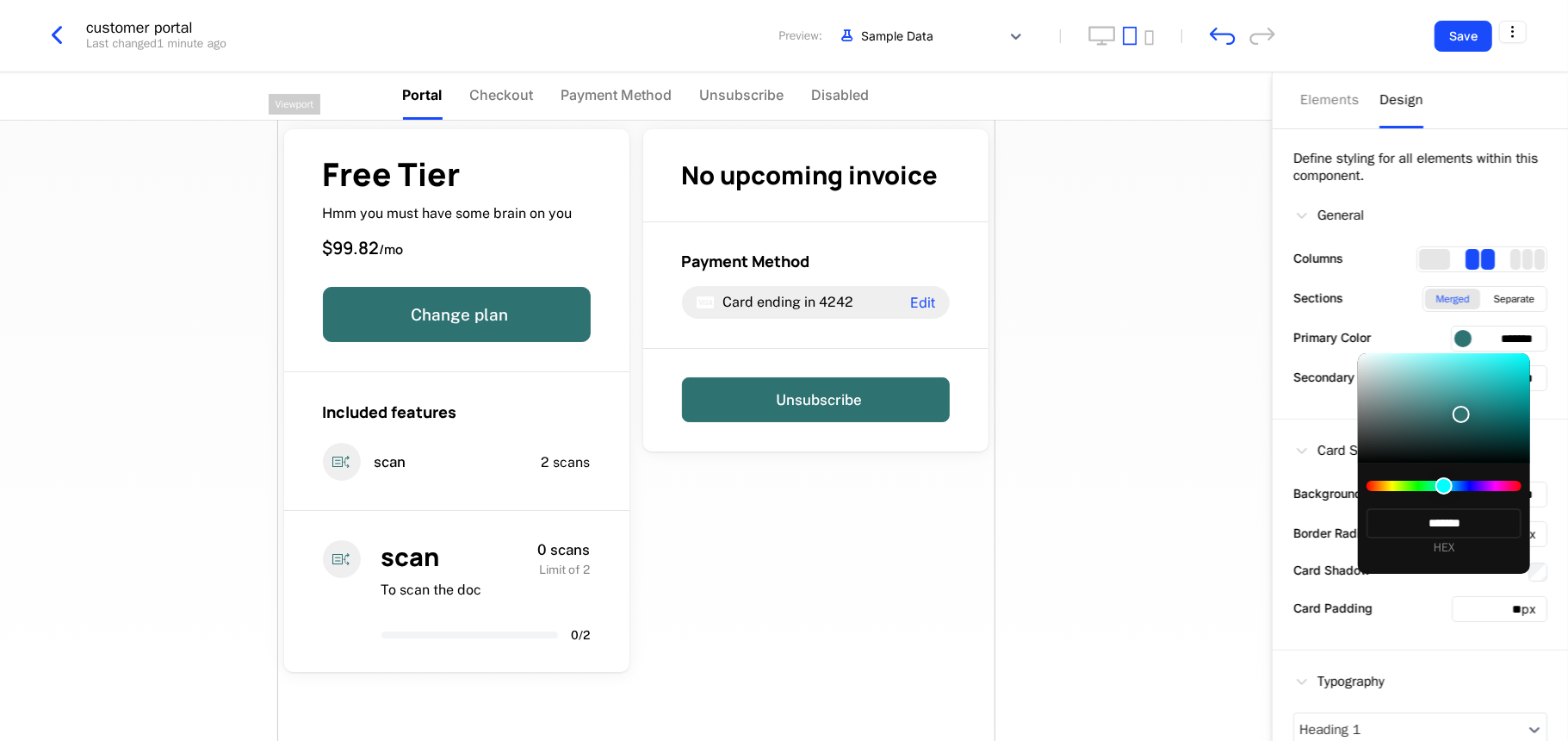 type on "*******" 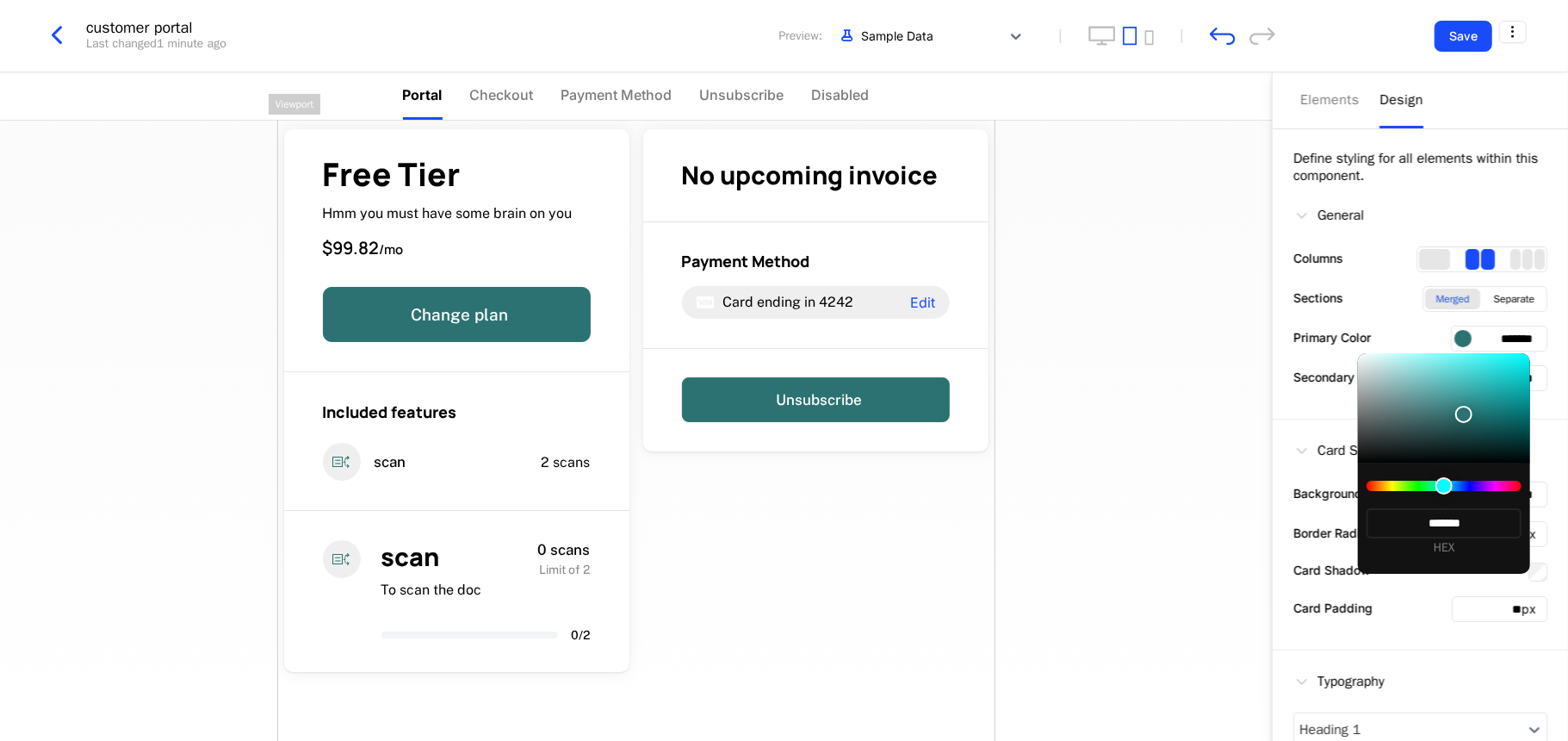 type on "*******" 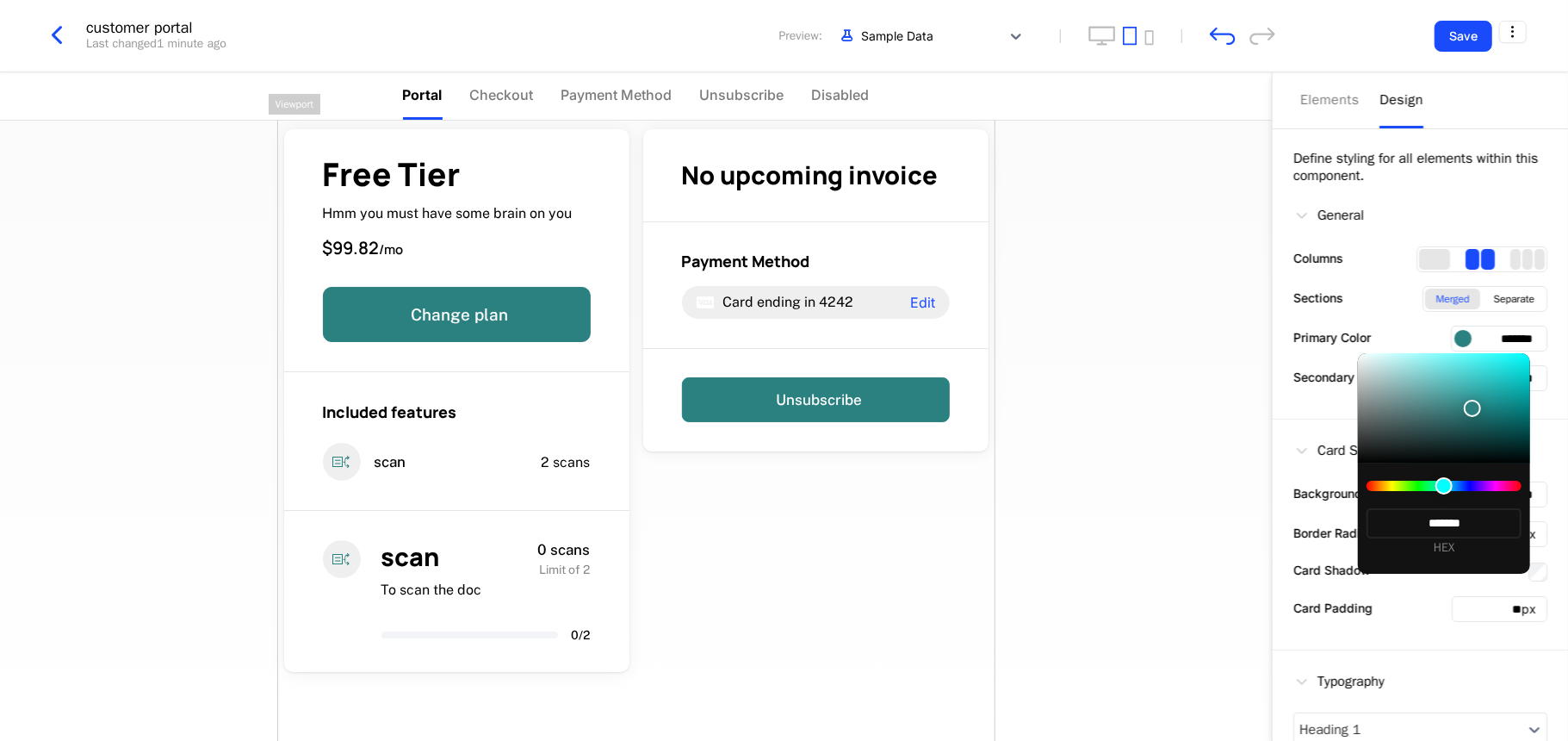 type on "*******" 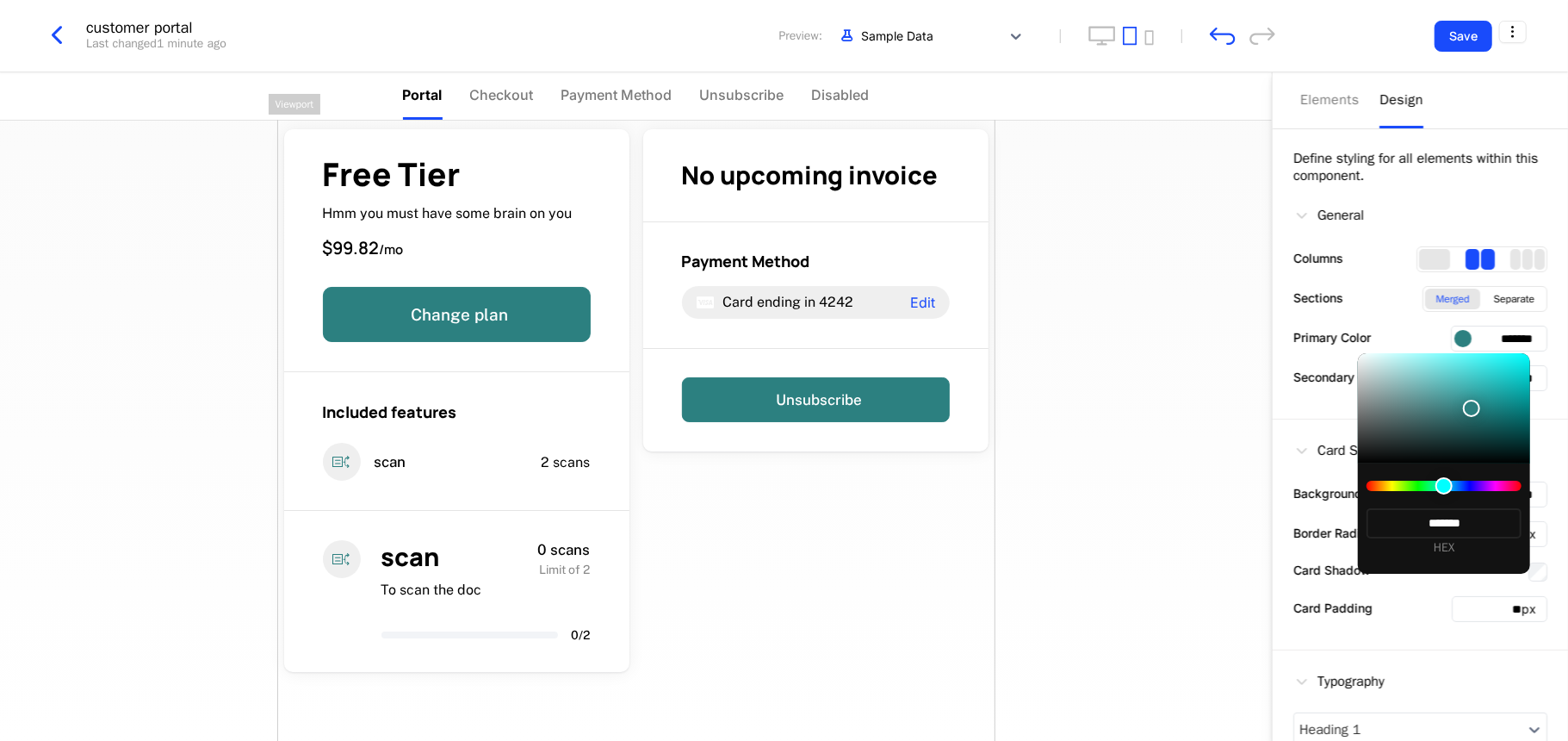 type on "*******" 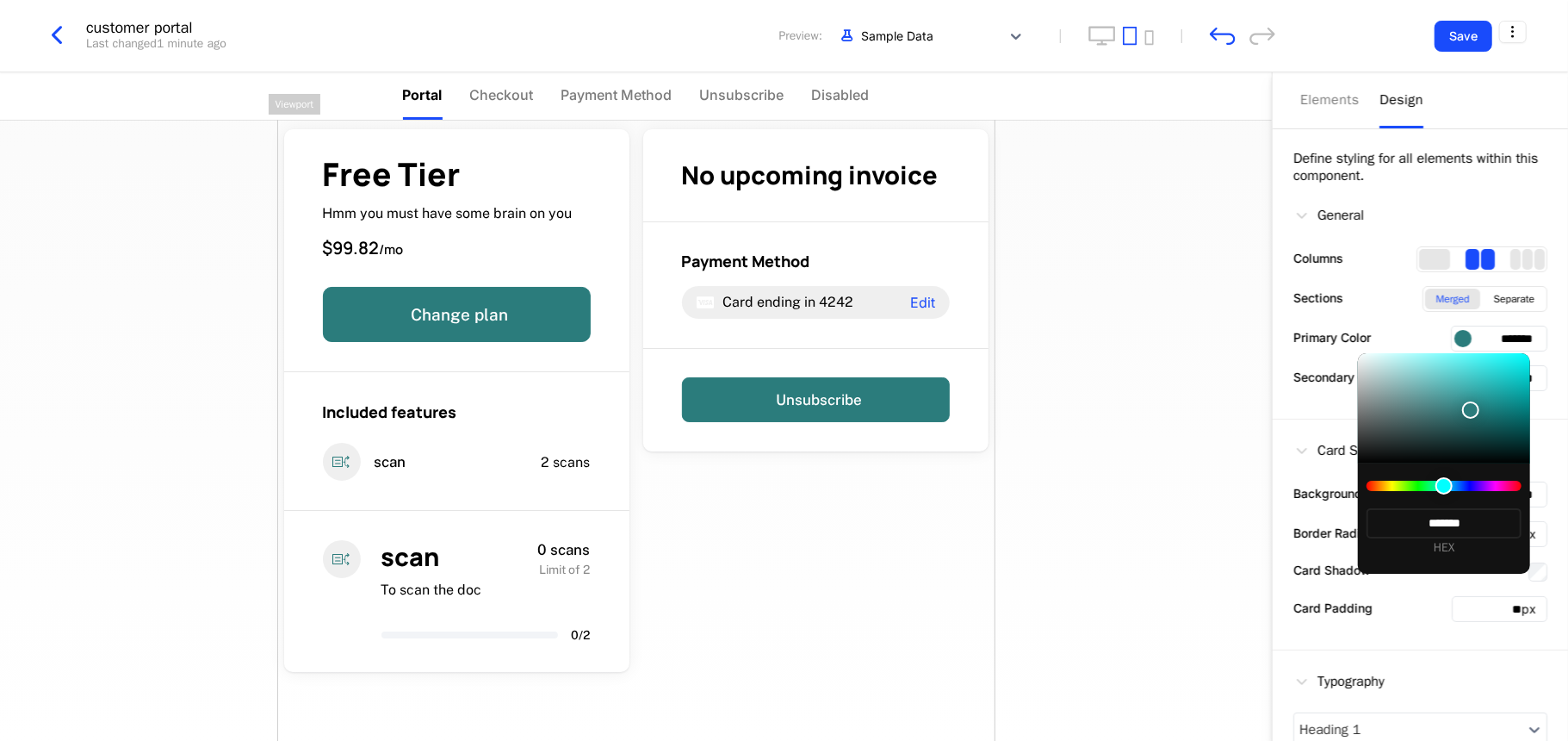 type on "*******" 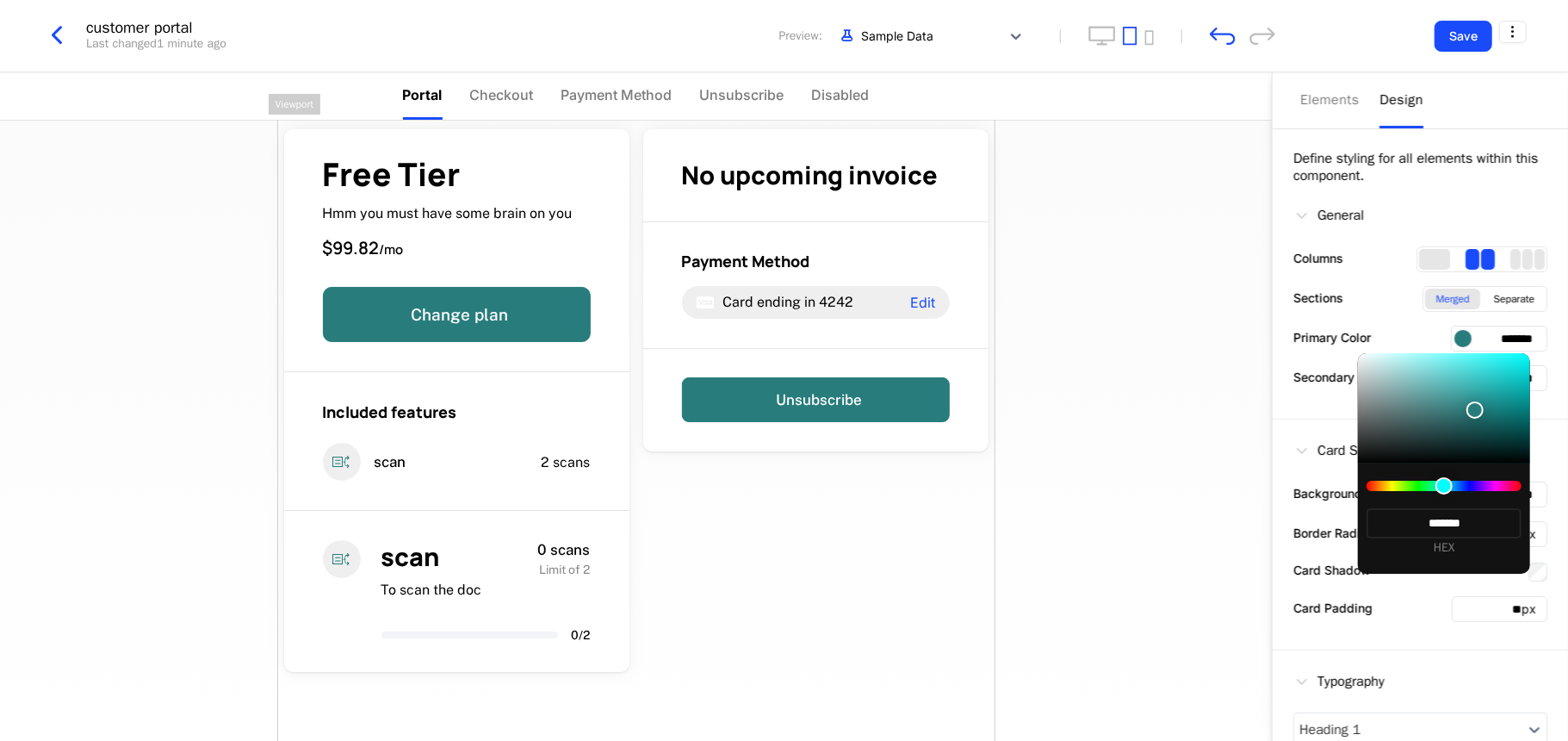 type on "*******" 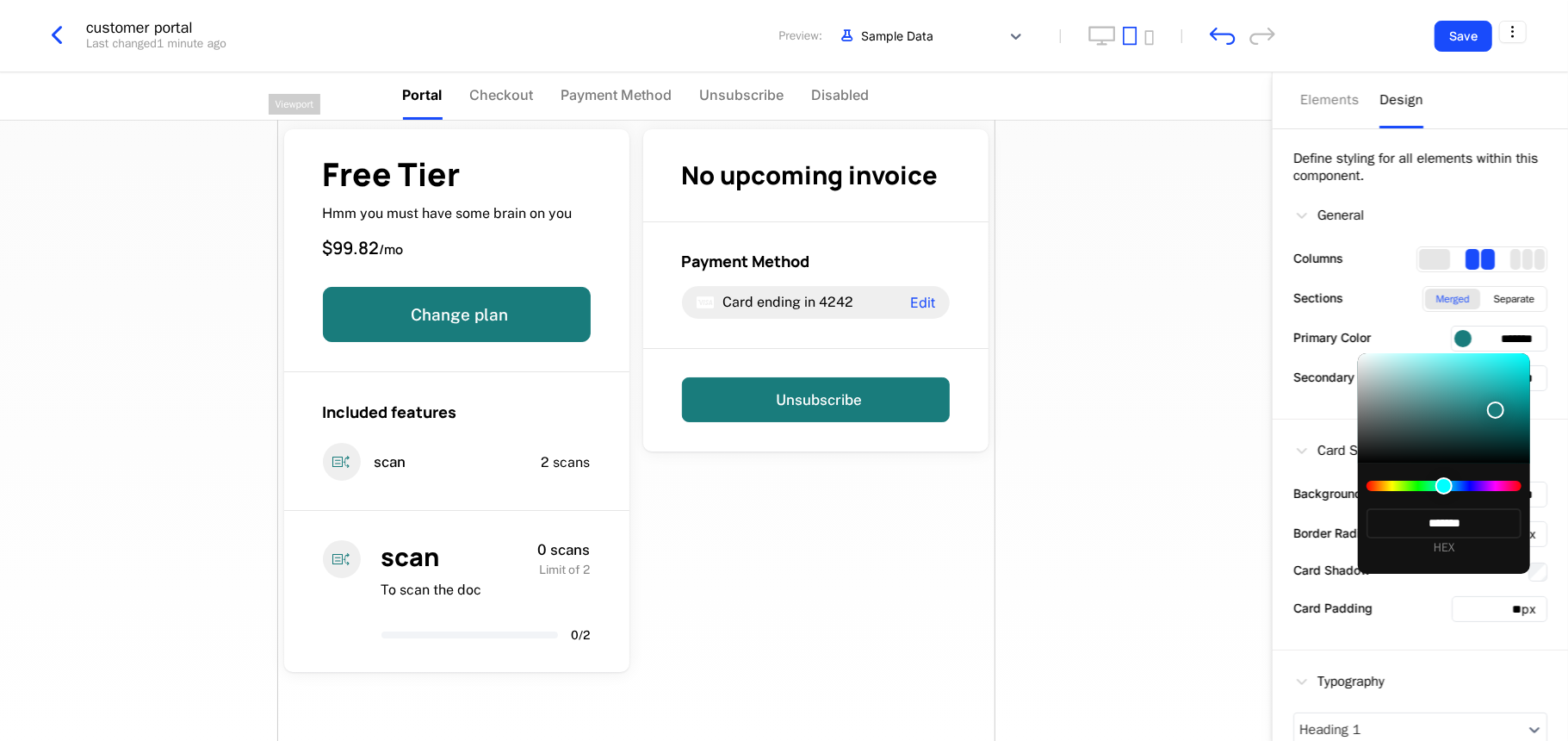 type on "*******" 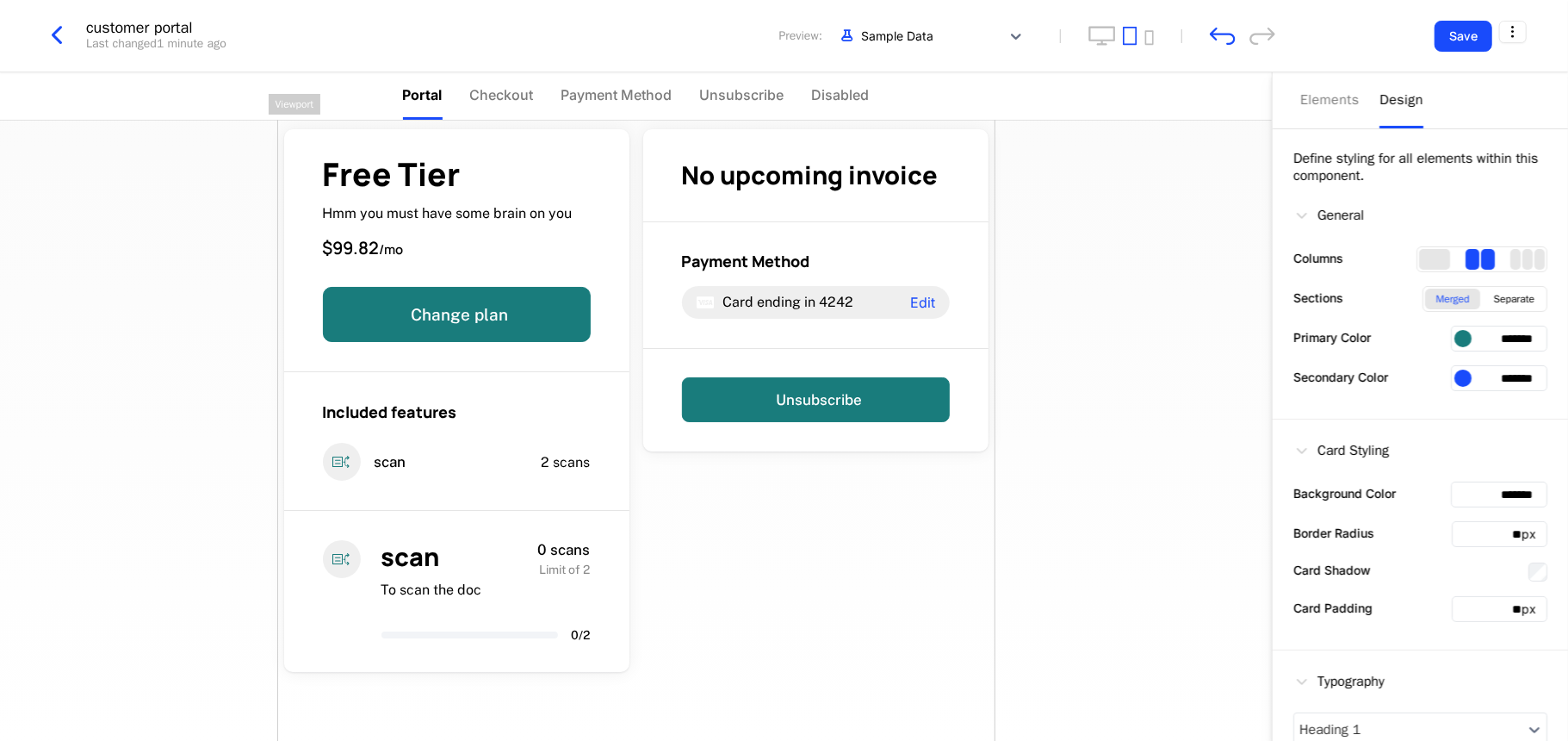 click on "*******" at bounding box center [1499, 339] 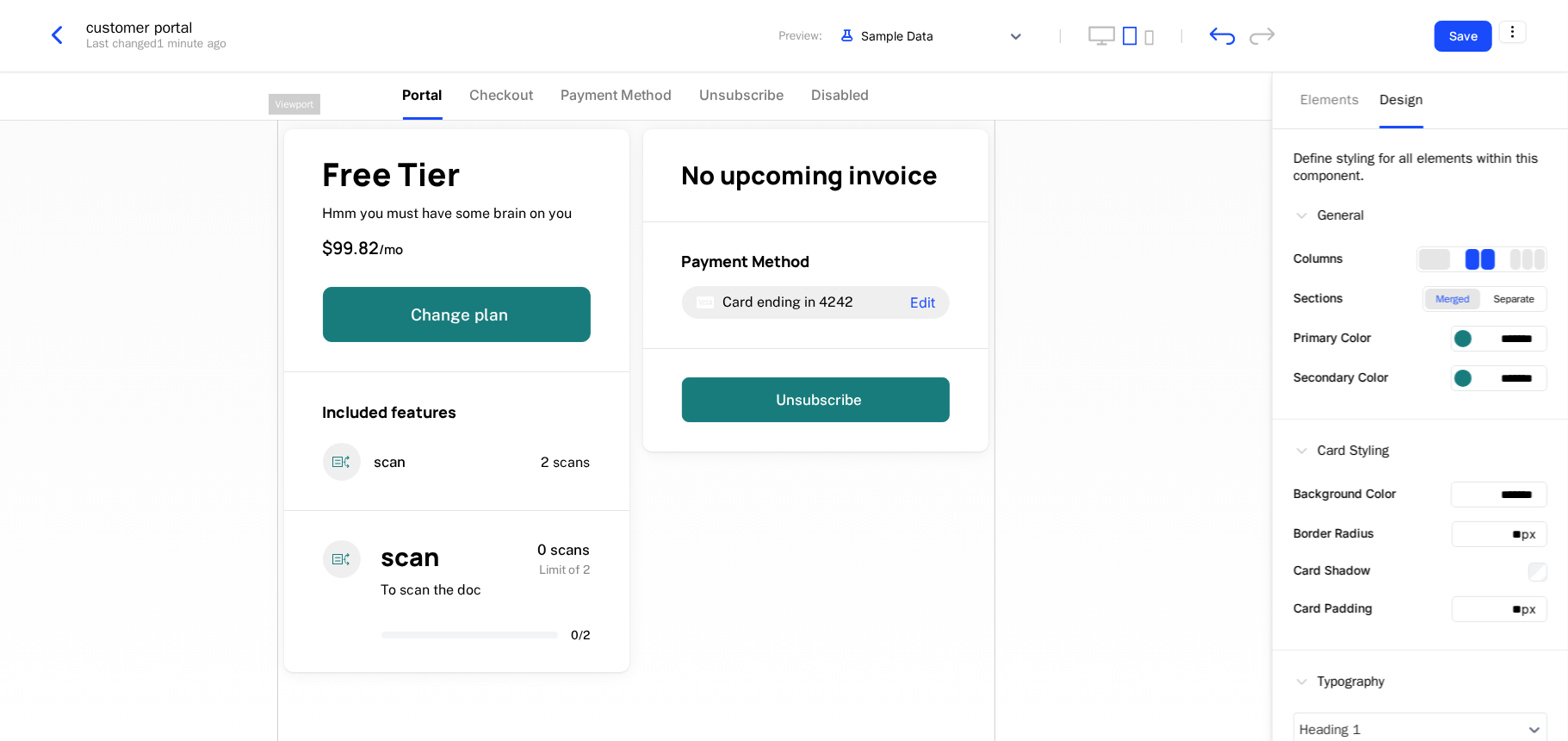 click at bounding box center (1463, 378) 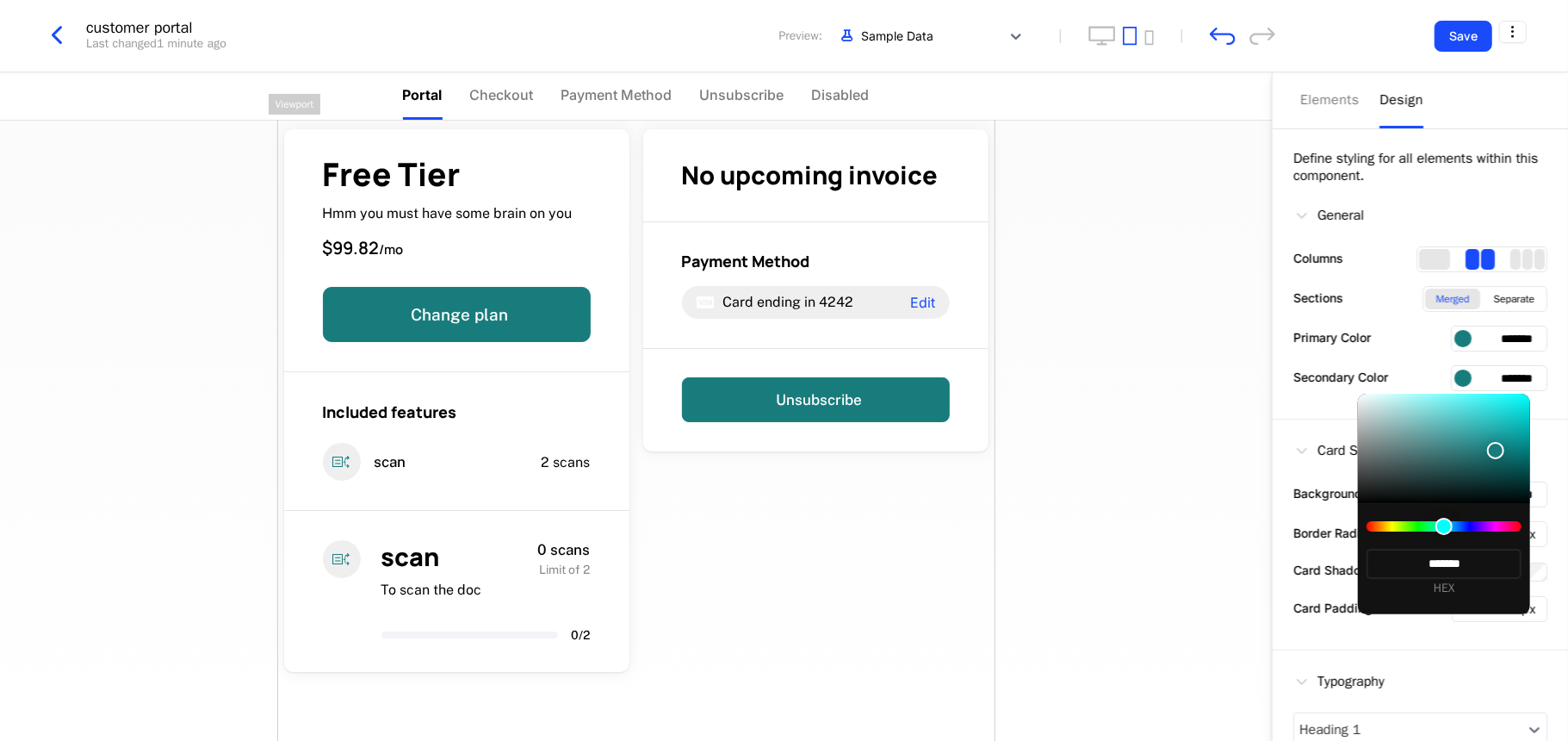 type on "*******" 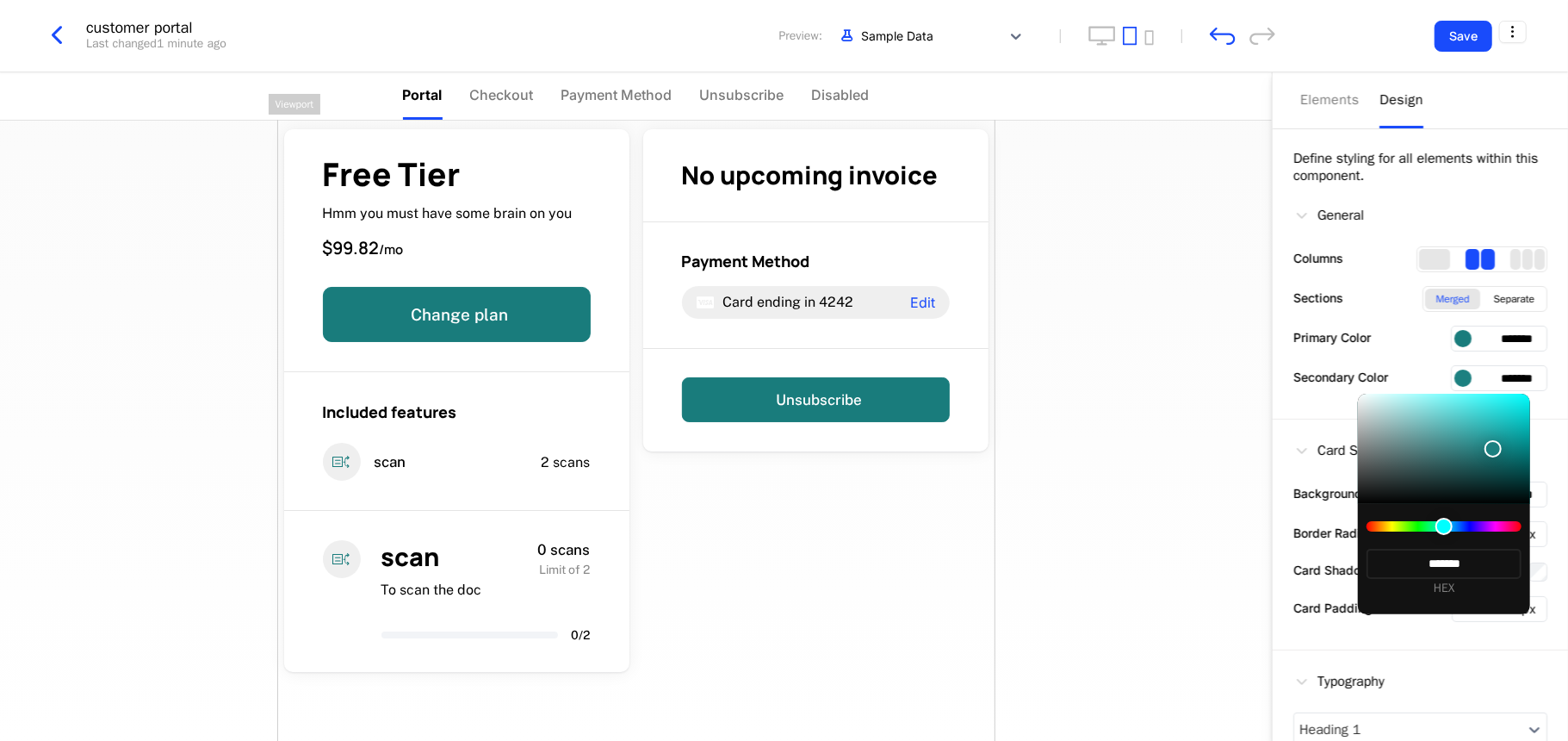 type on "*******" 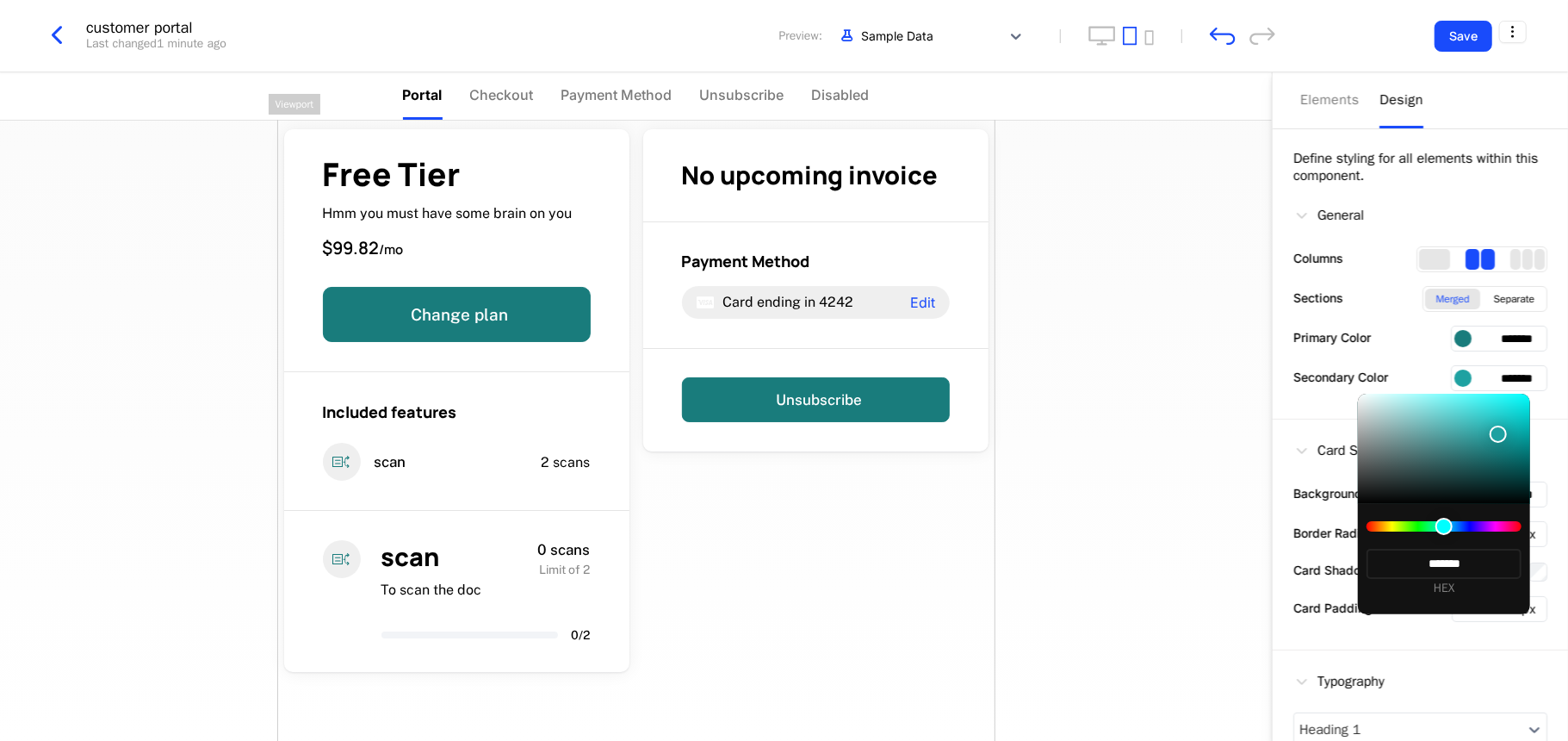 type on "*******" 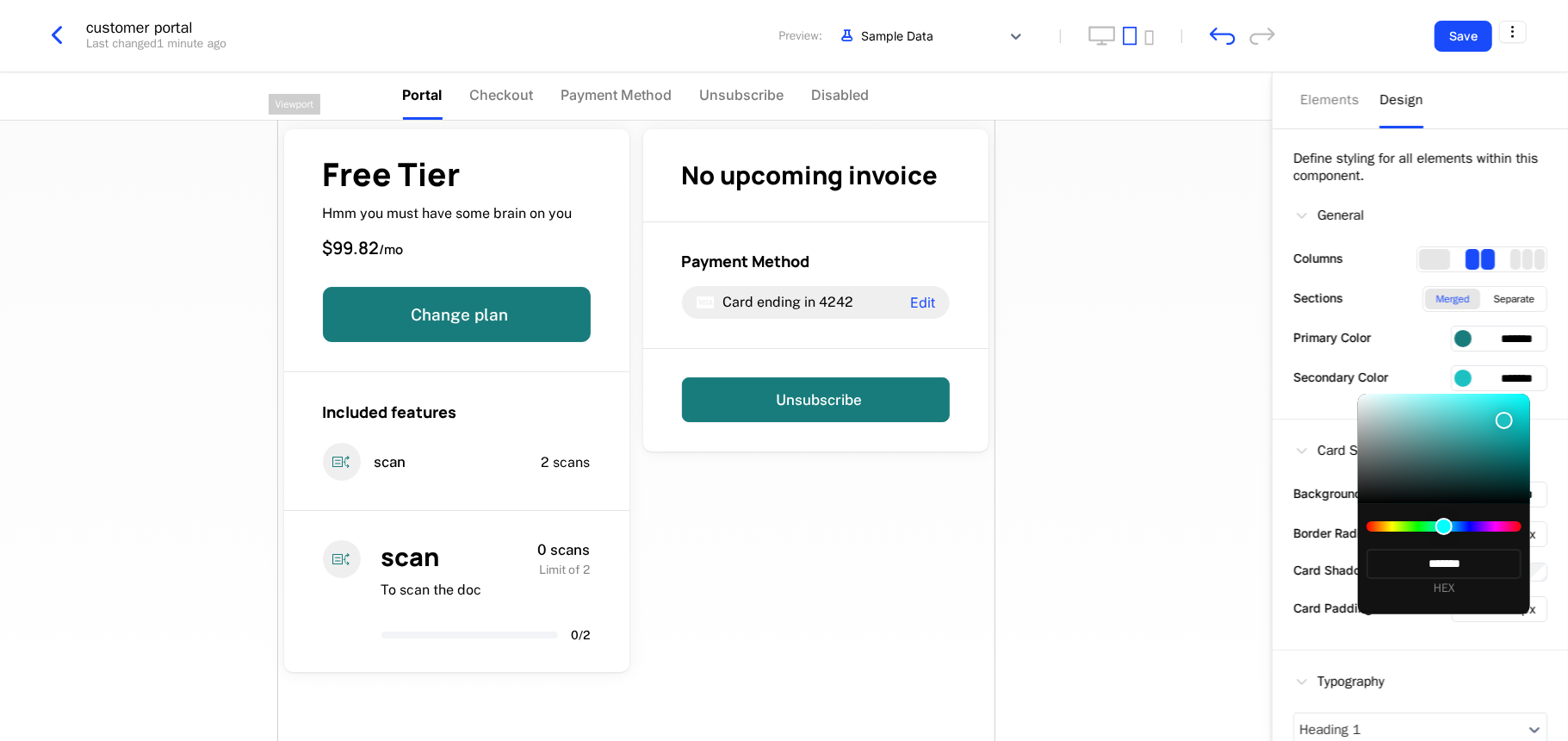 type on "*******" 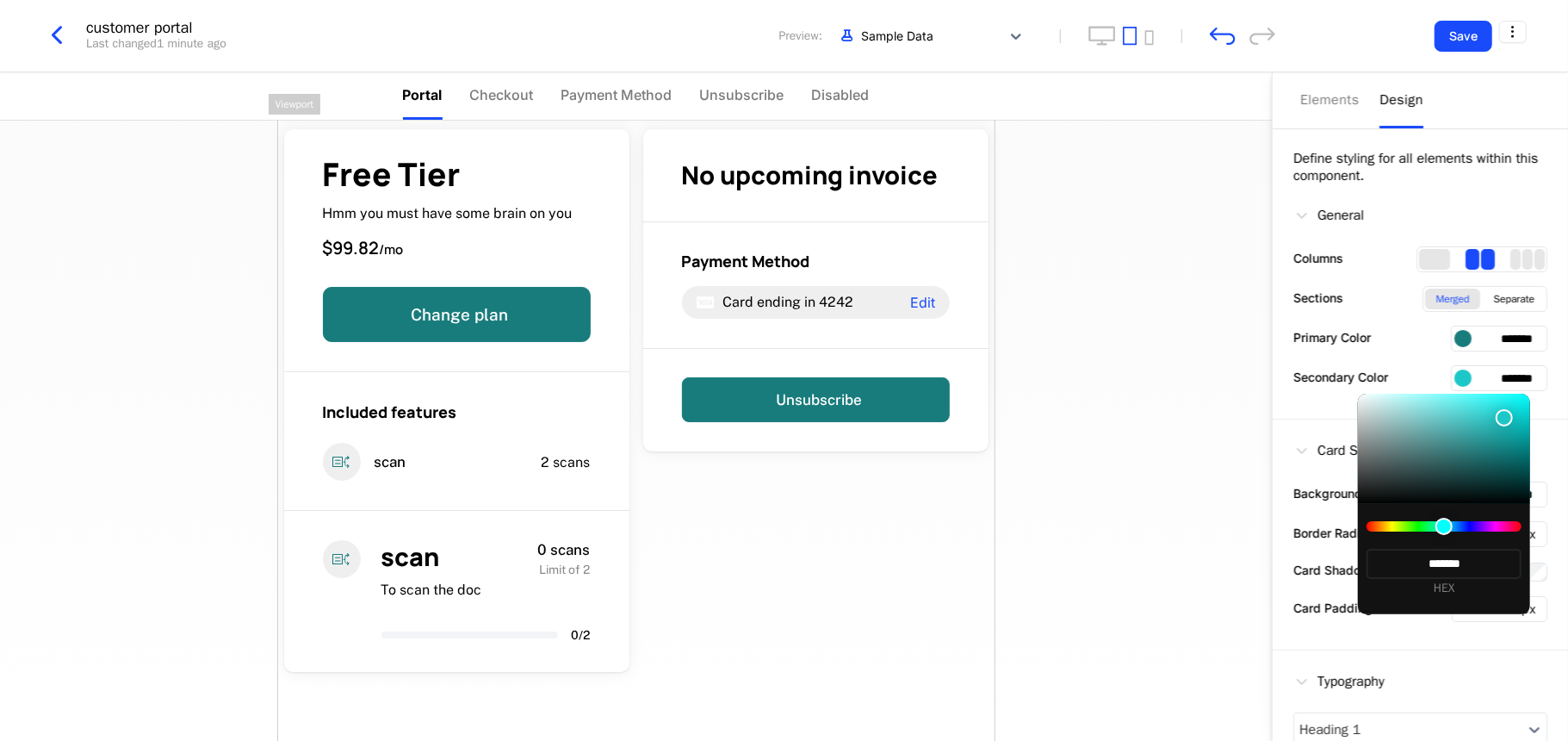 drag, startPoint x: 1492, startPoint y: 449, endPoint x: 1505, endPoint y: 418, distance: 34 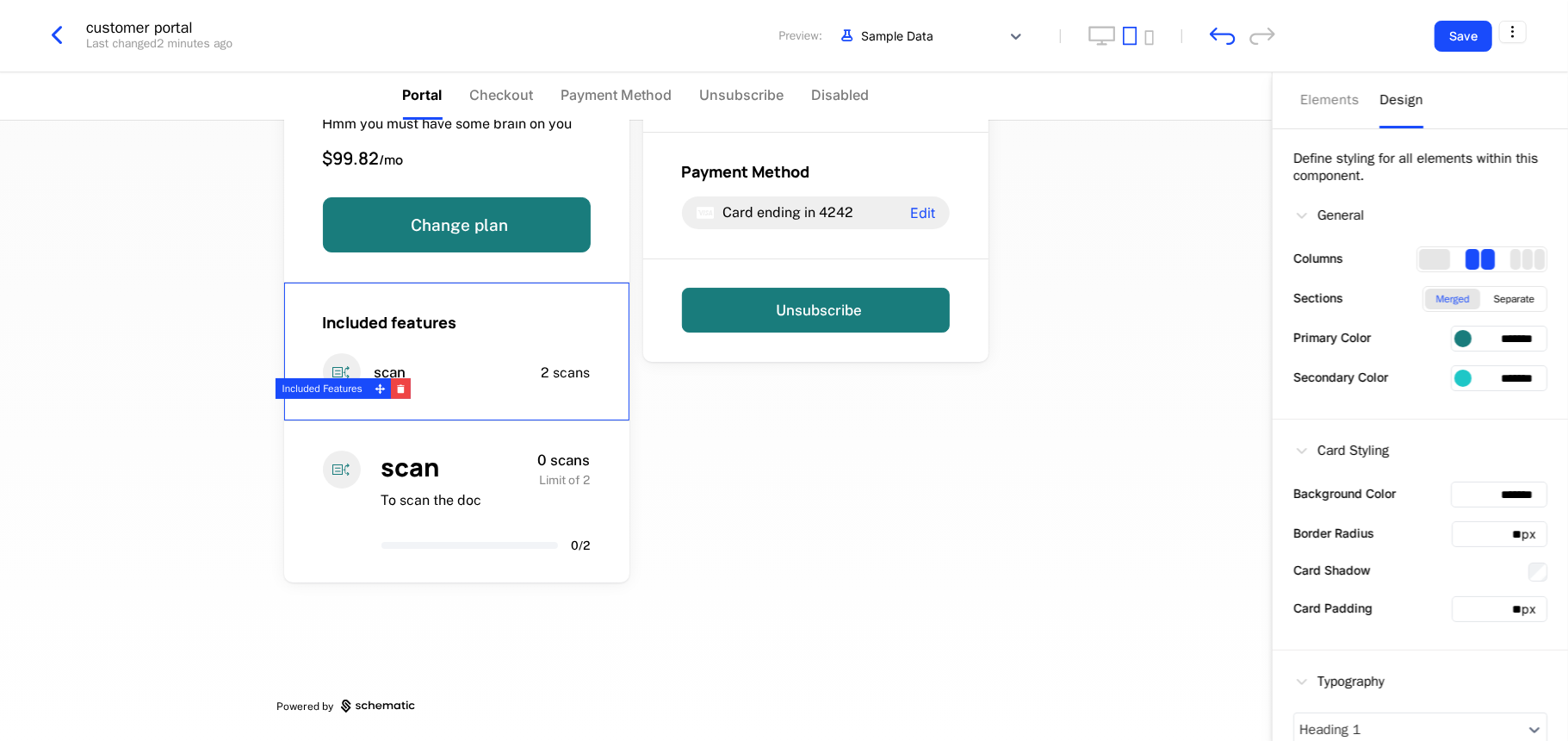 scroll, scrollTop: 0, scrollLeft: 0, axis: both 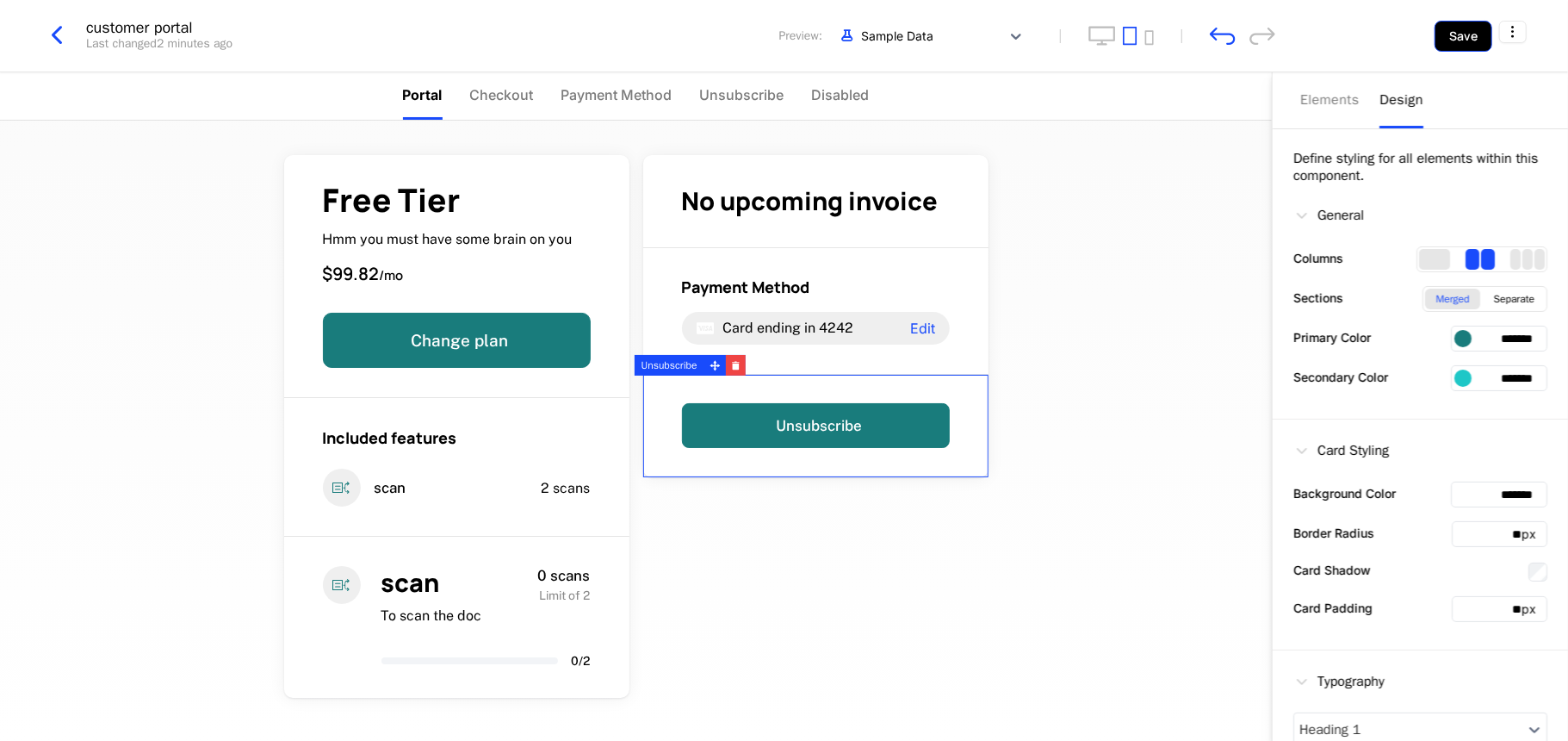click on "Save" at bounding box center [1463, 36] 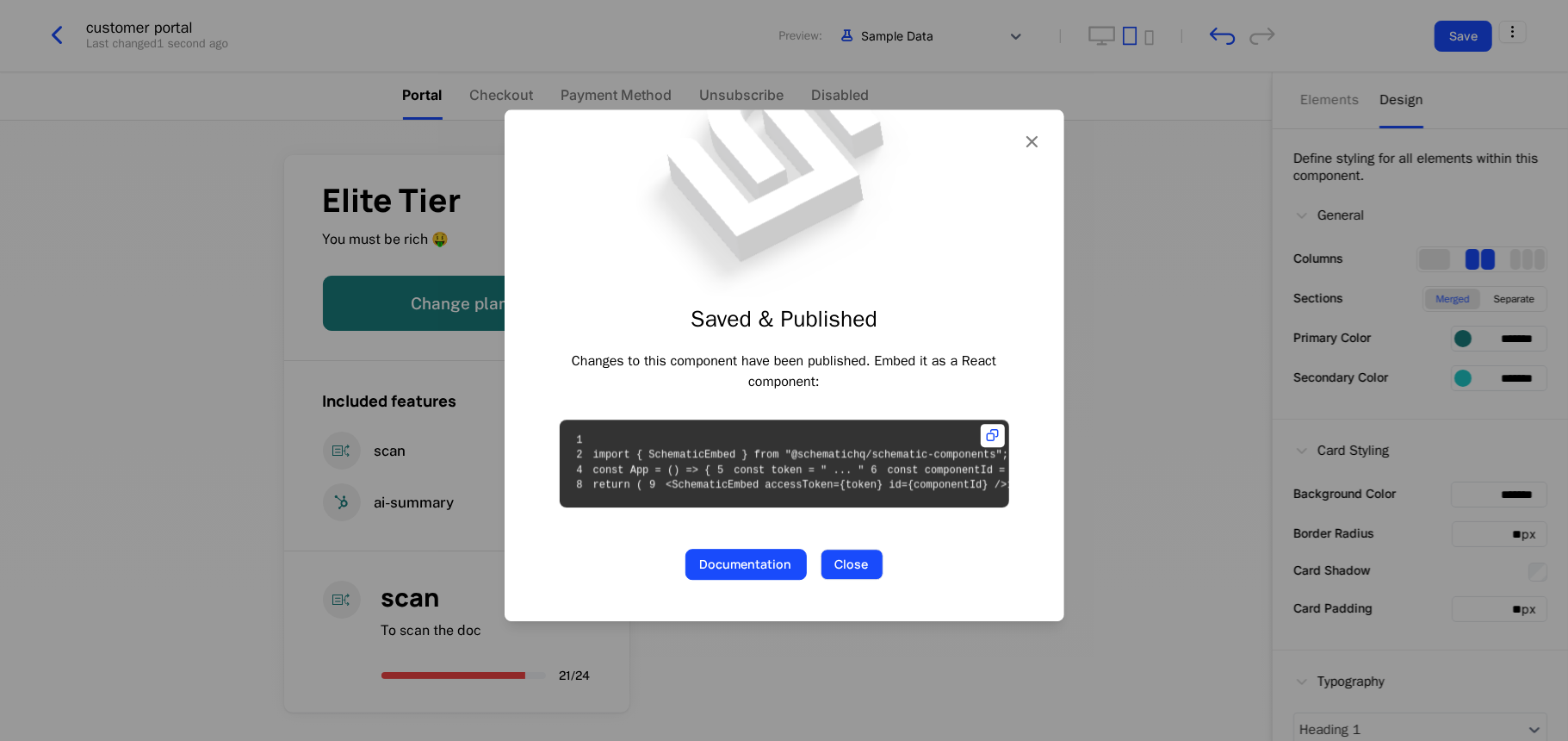 click on "Close" at bounding box center (852, 564) 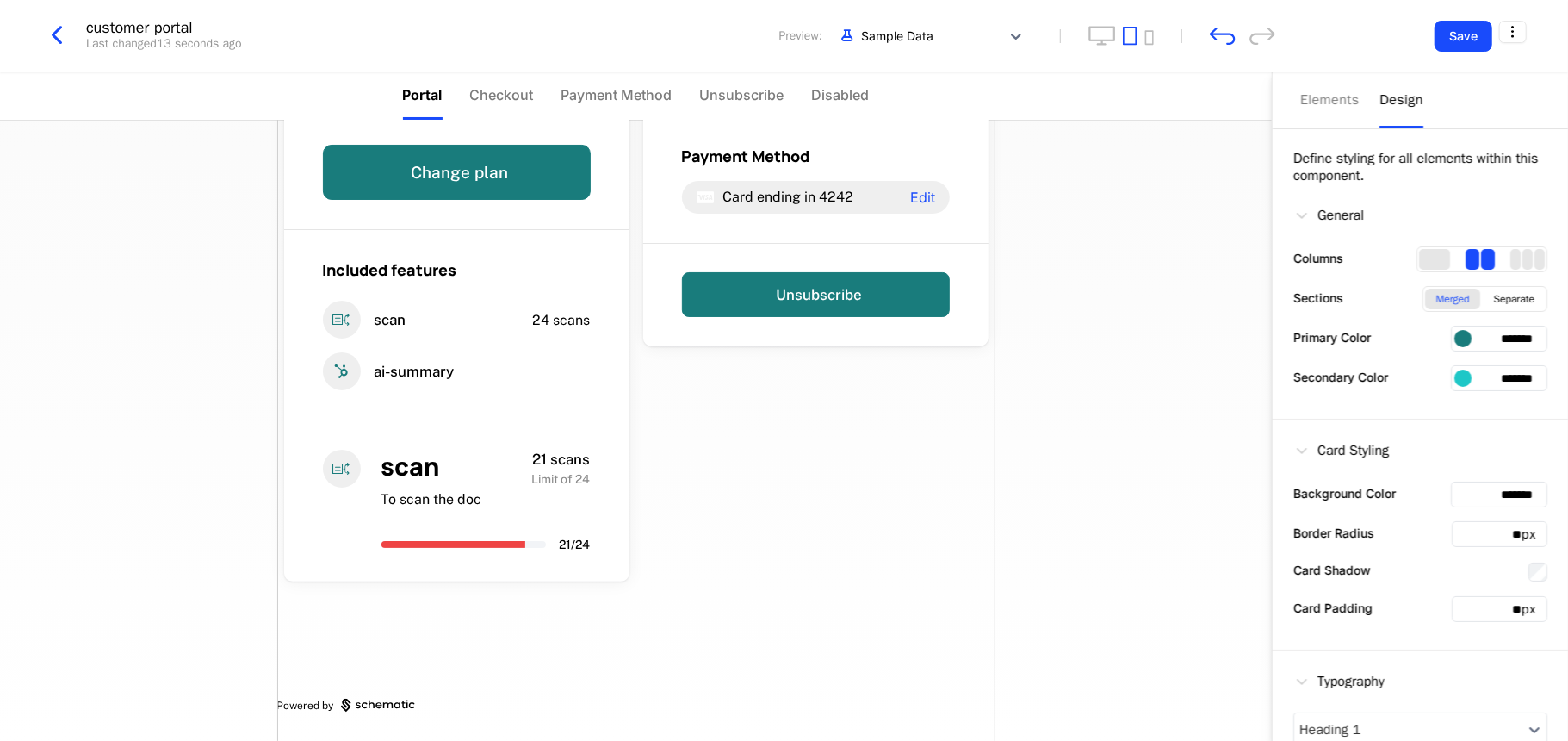 scroll, scrollTop: 0, scrollLeft: 0, axis: both 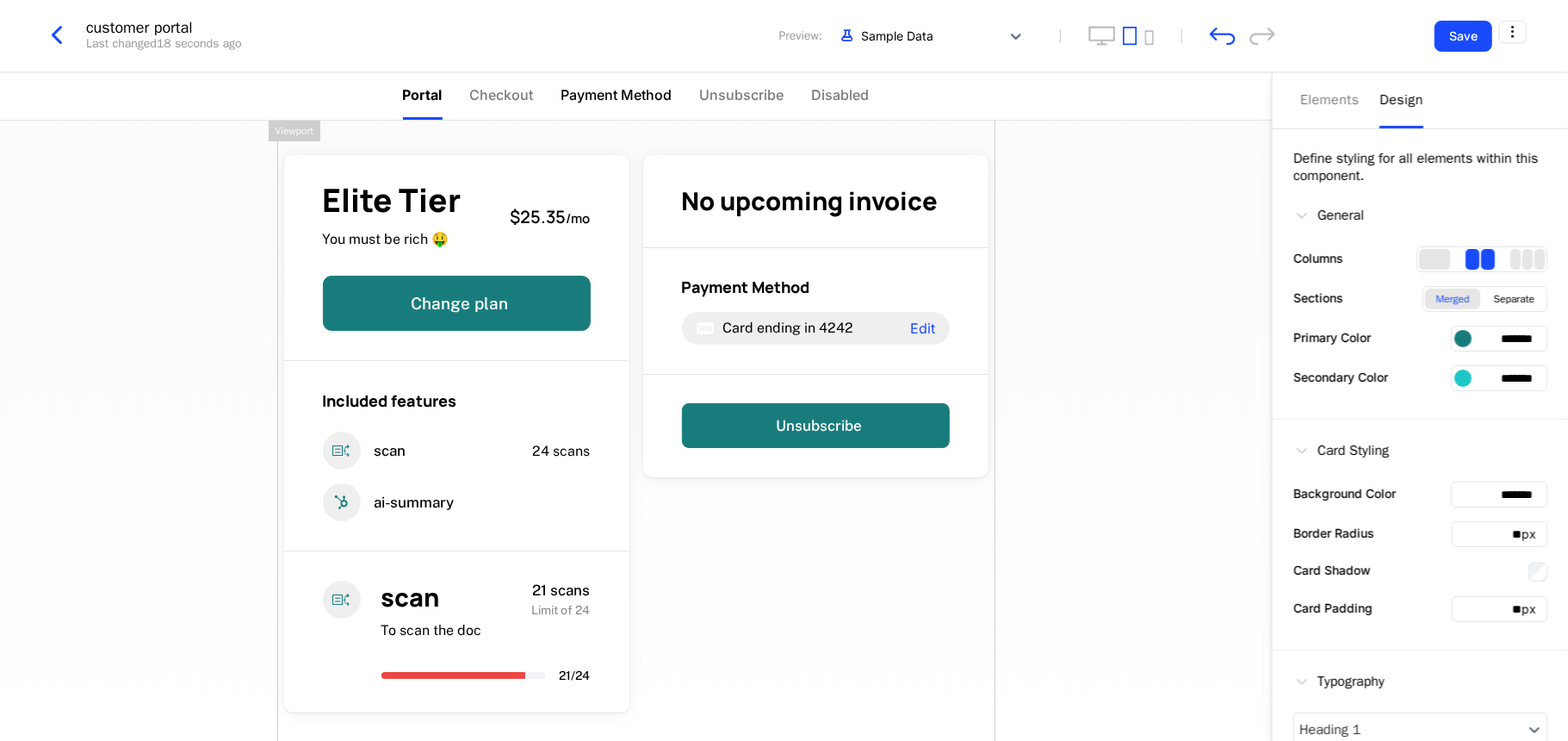 click on "Payment Method" at bounding box center (617, 96) 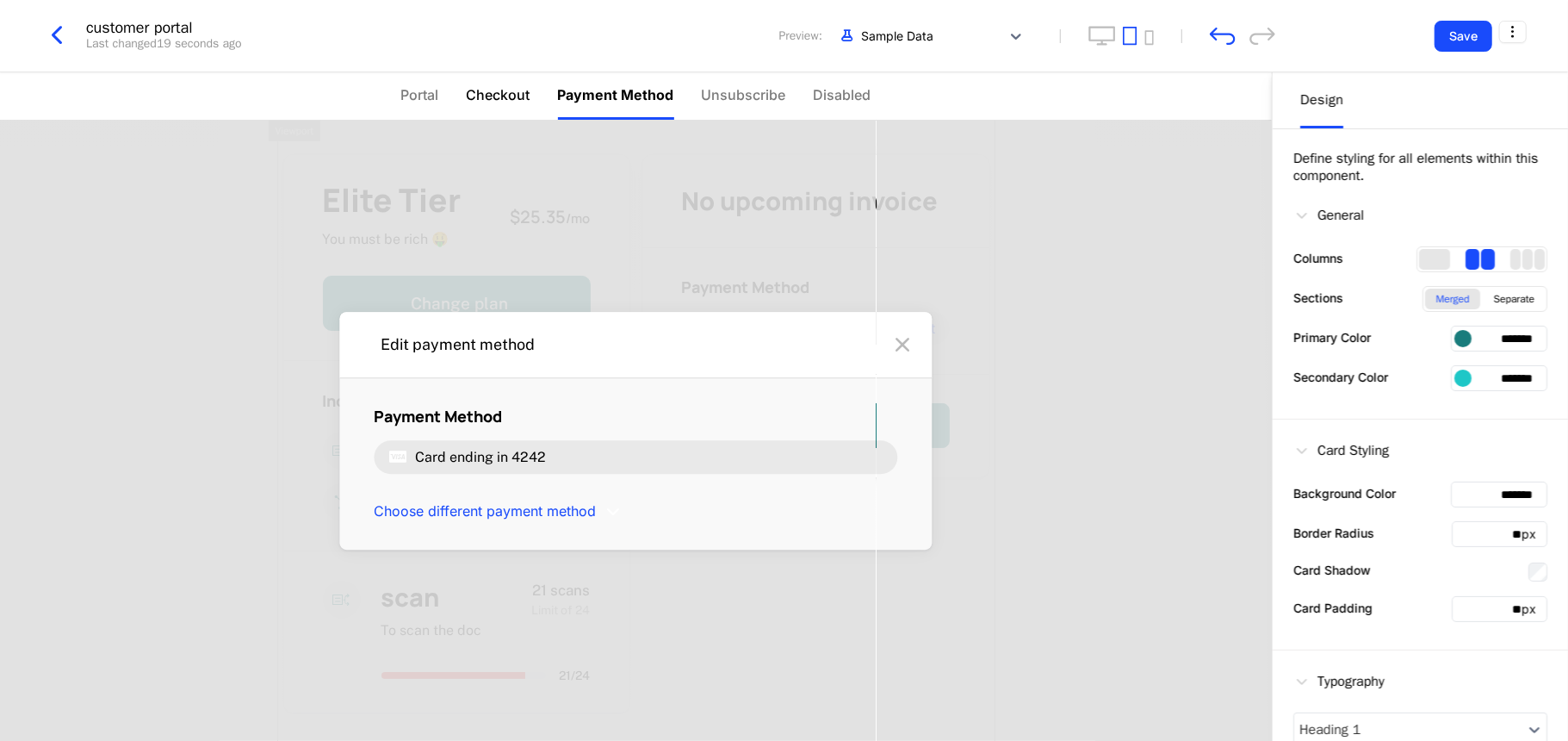 click on "Checkout" at bounding box center [499, 95] 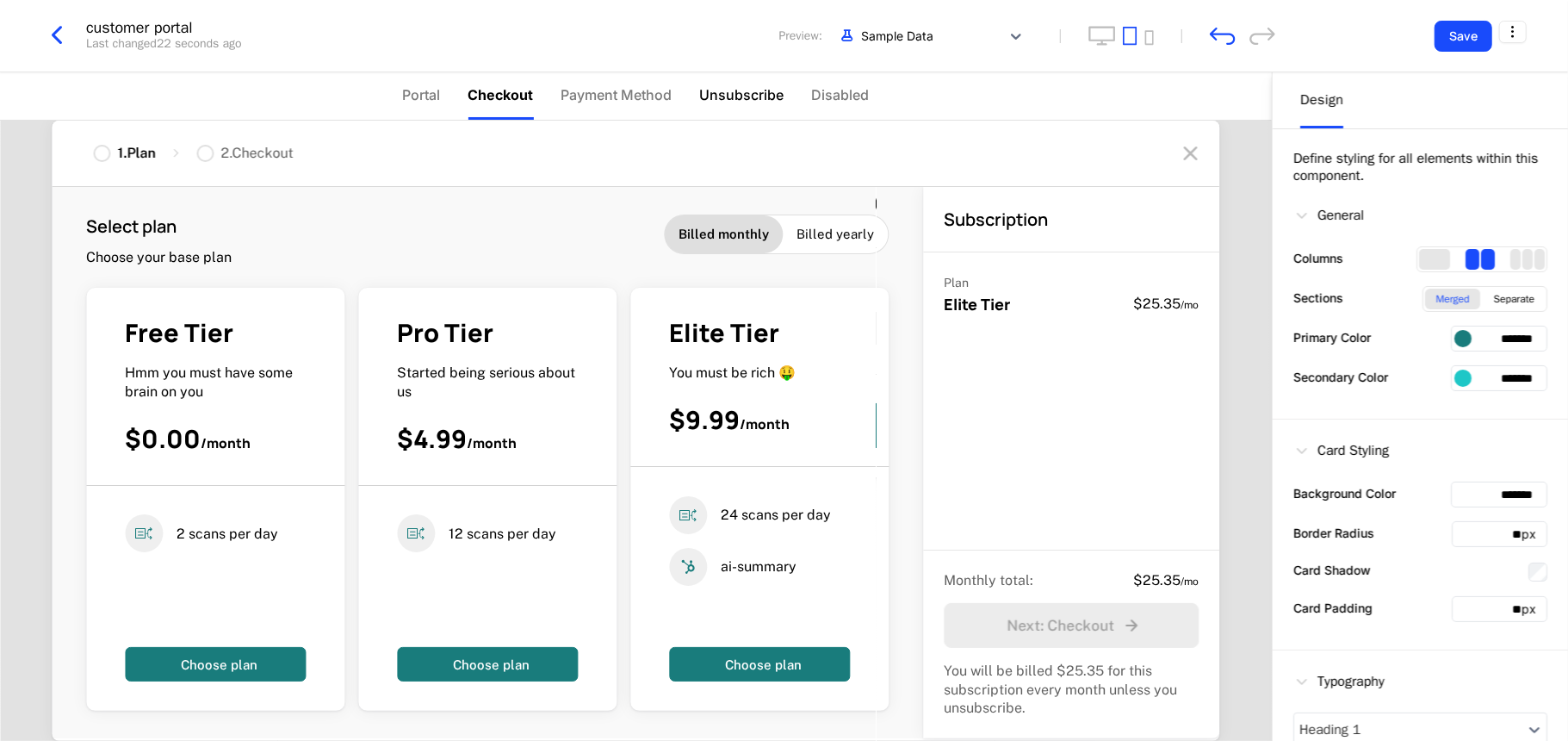 click on "Unsubscribe" at bounding box center (742, 95) 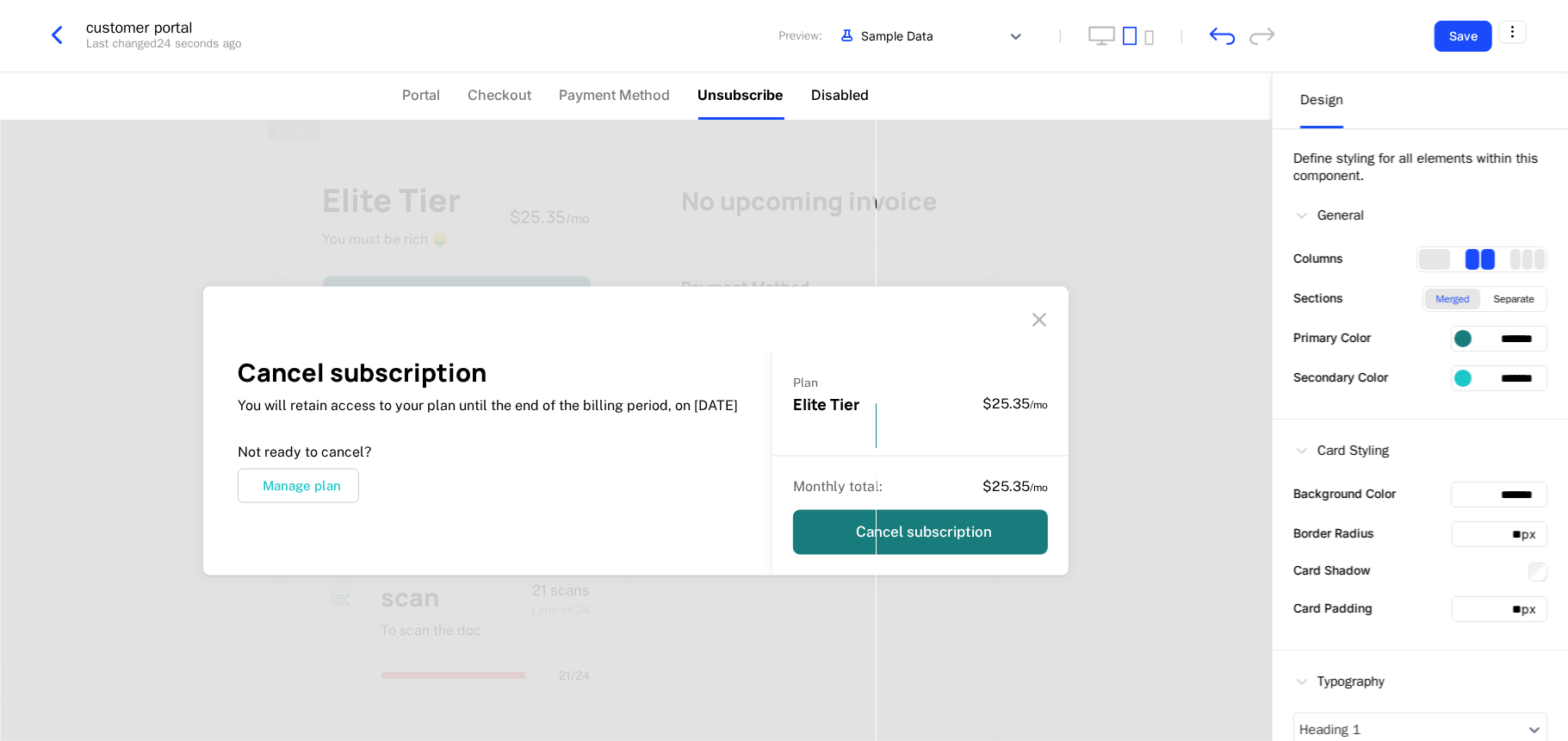 click on "Disabled" at bounding box center [840, 95] 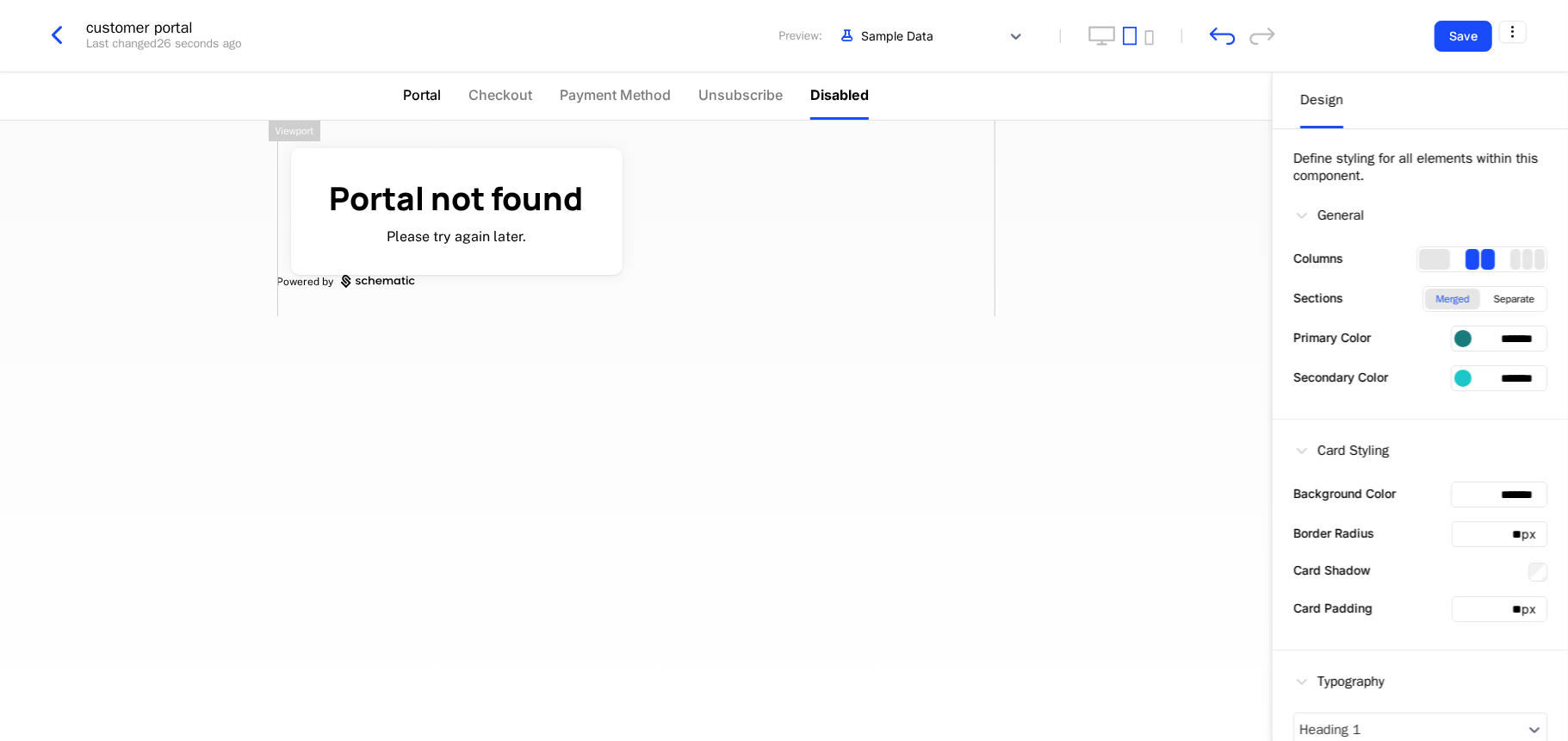 click on "Portal" at bounding box center (422, 95) 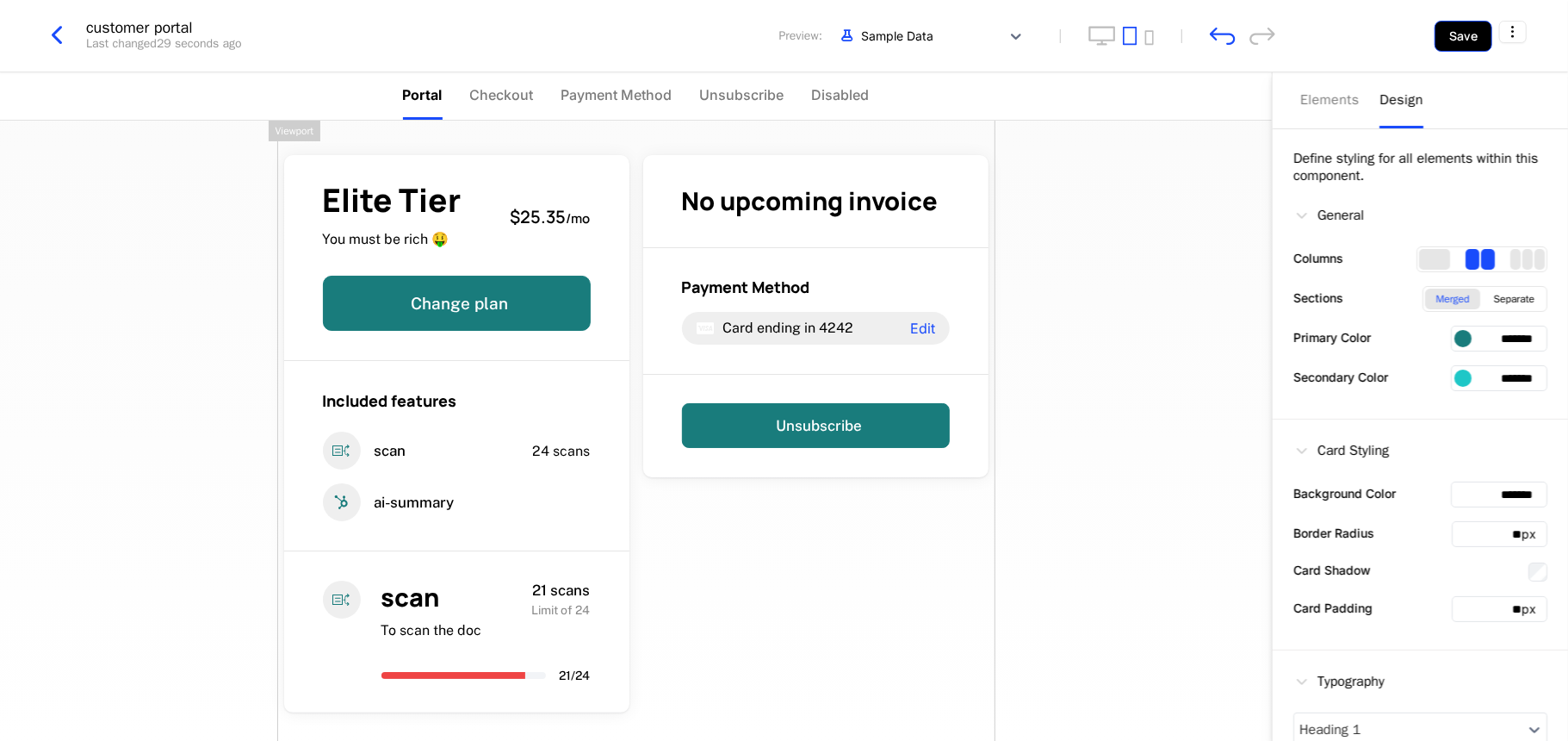click on "Save" at bounding box center [1463, 36] 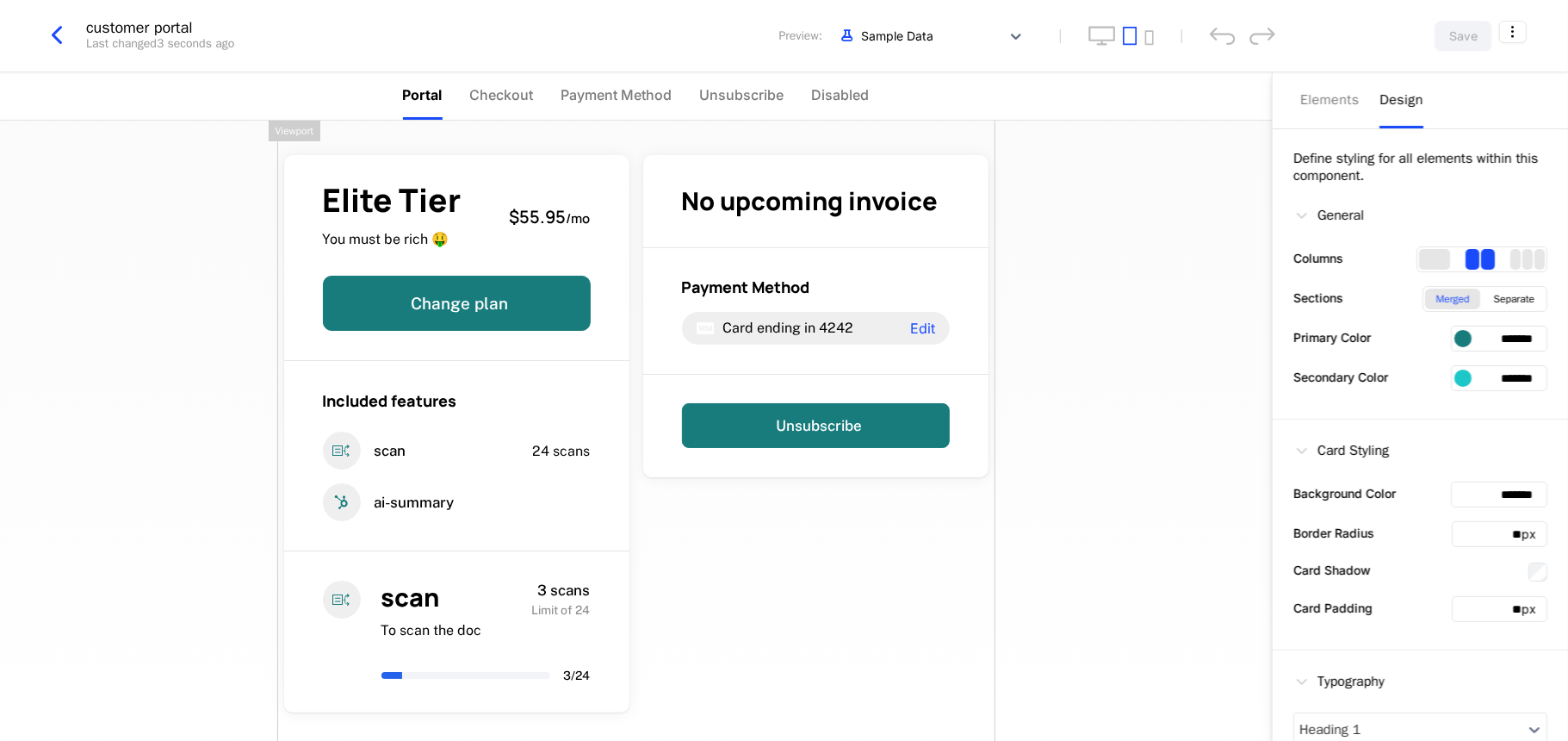 click at bounding box center [57, 35] 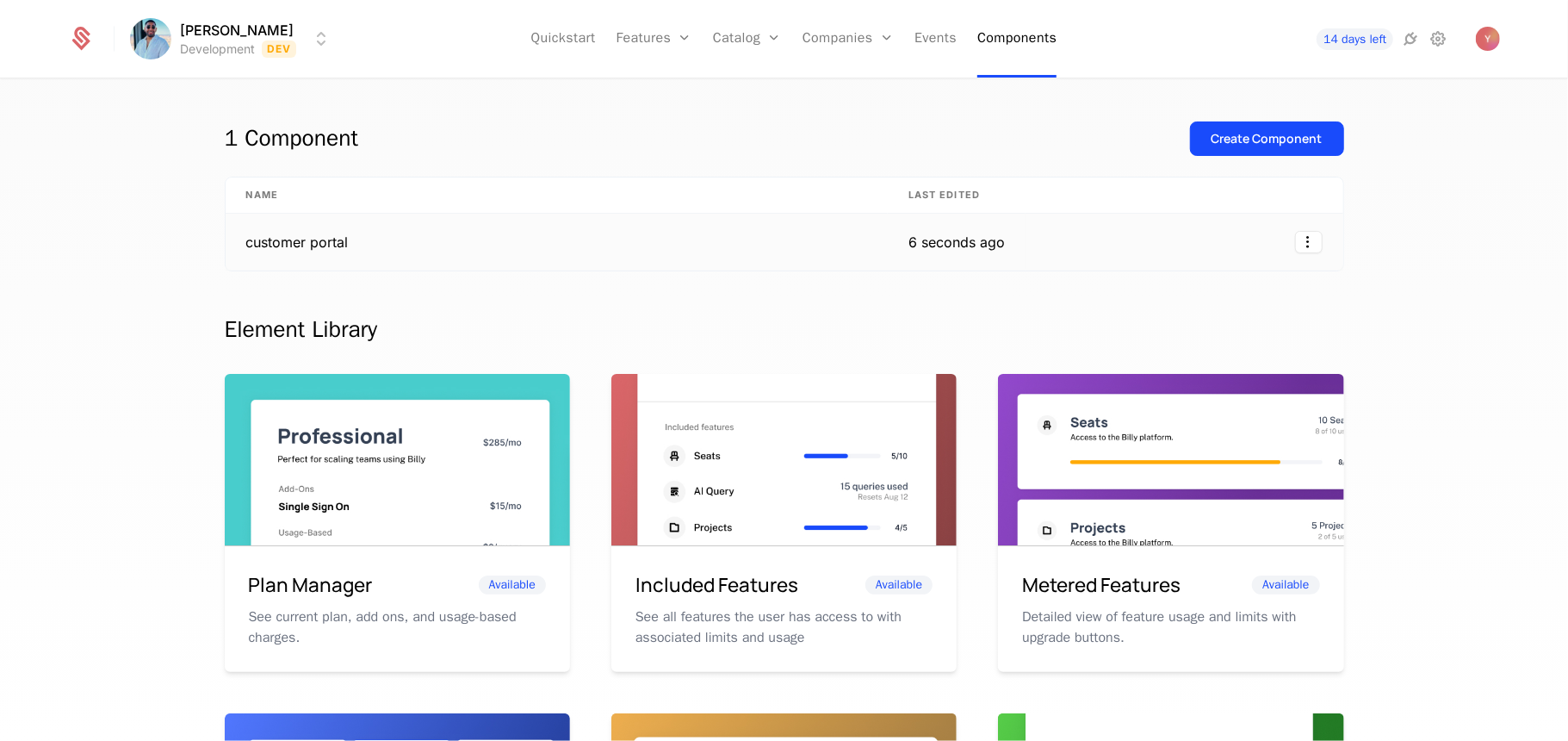click on "customer portal" at bounding box center [556, 242] 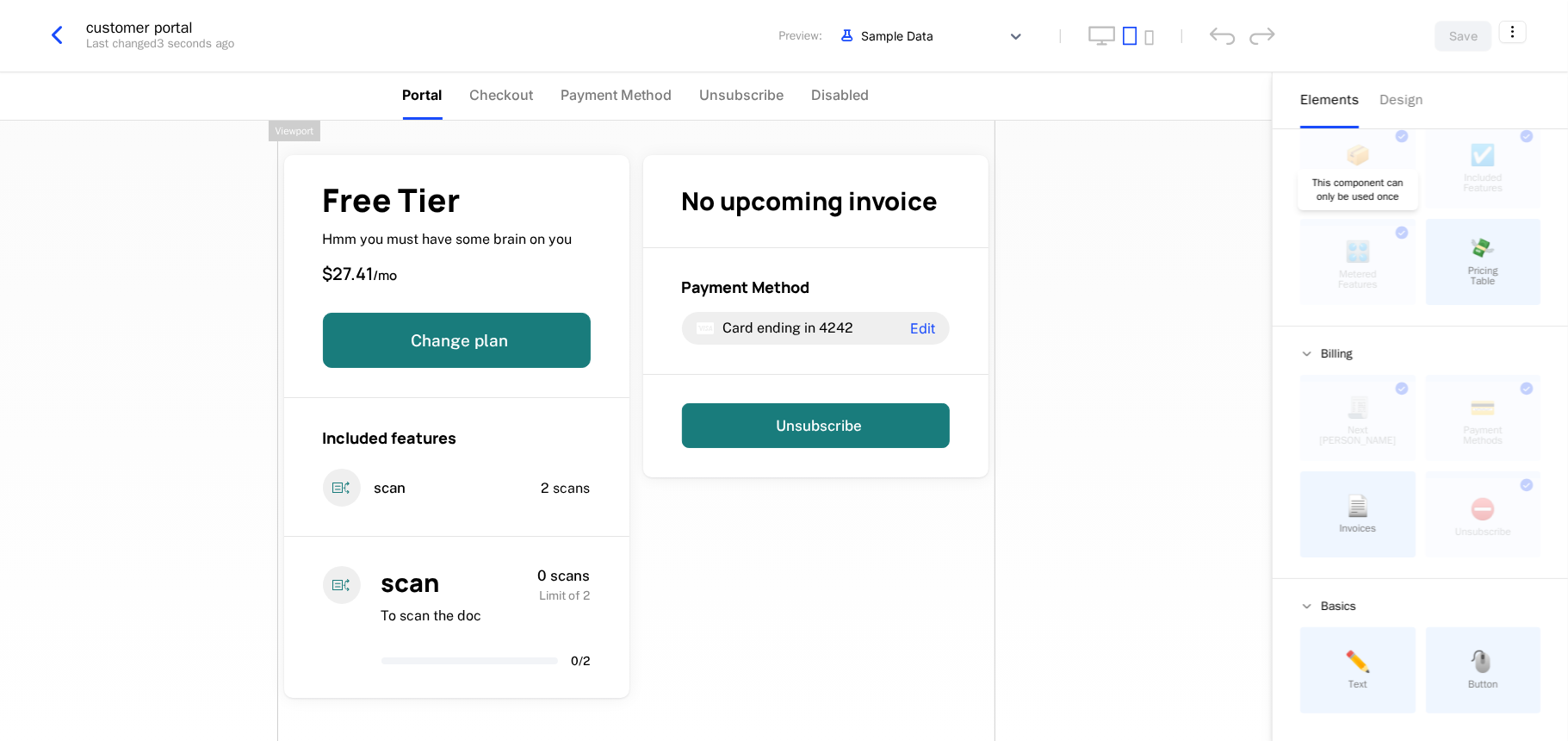 scroll, scrollTop: 0, scrollLeft: 0, axis: both 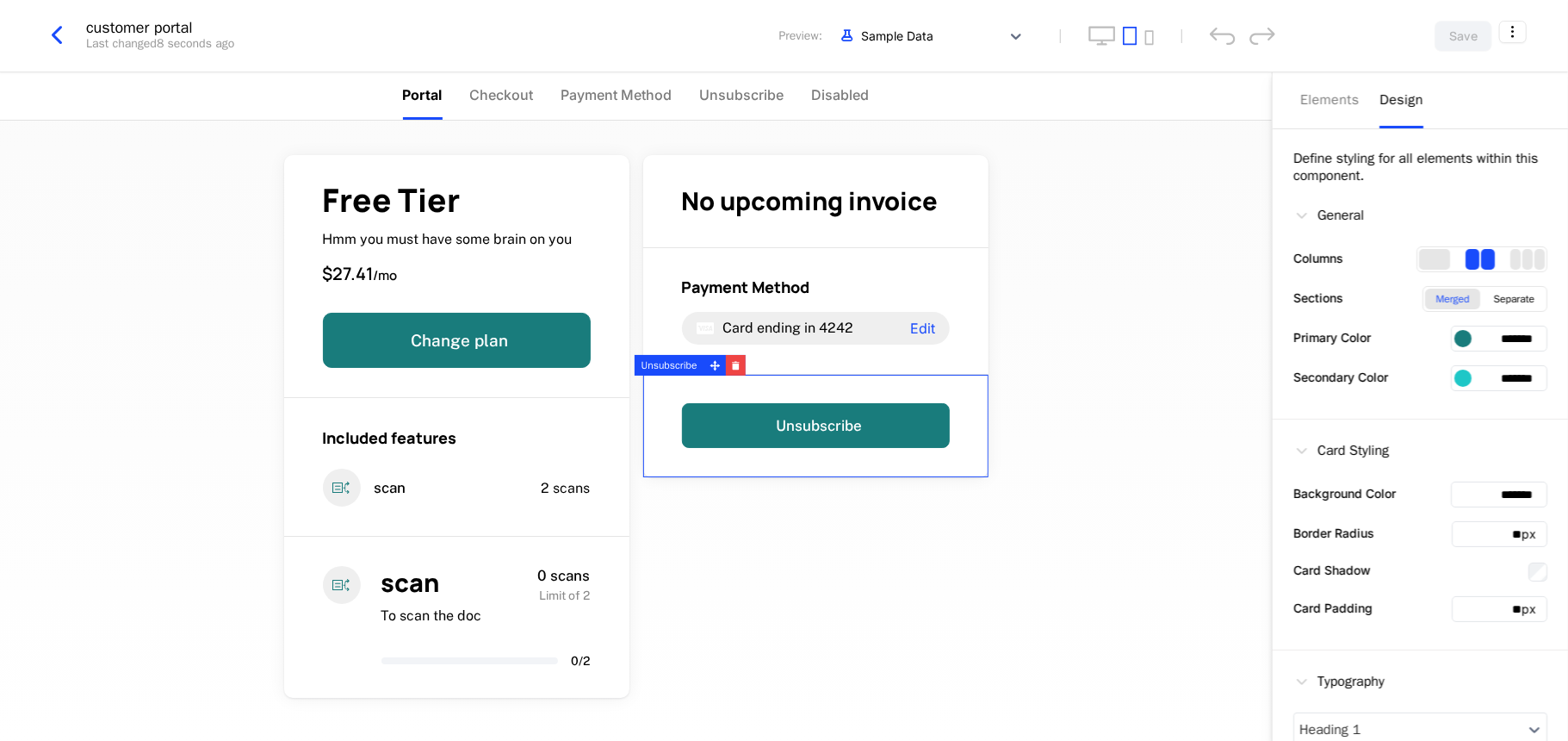 click on "Design" at bounding box center [1401, 100] 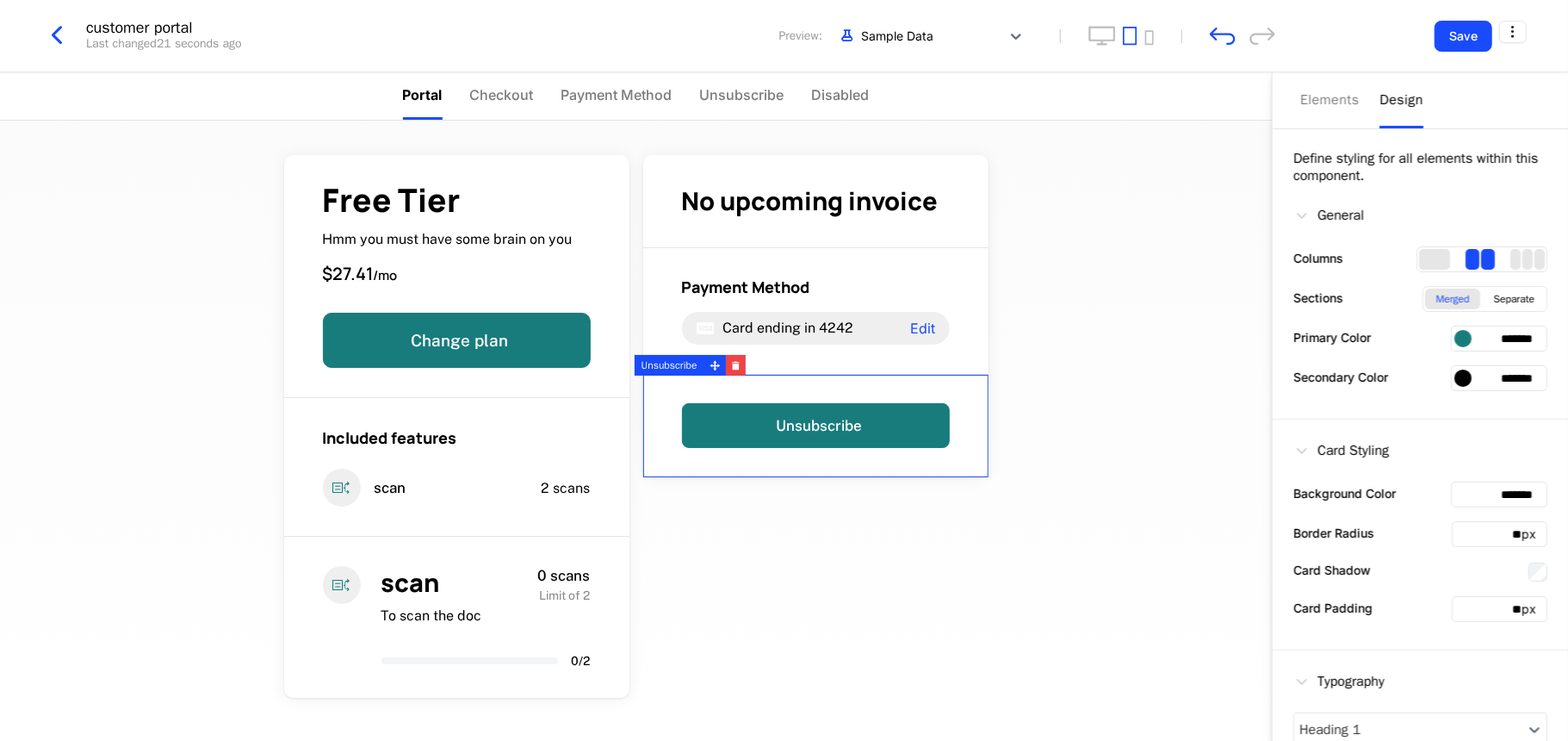 click on "*******" at bounding box center [1499, 378] 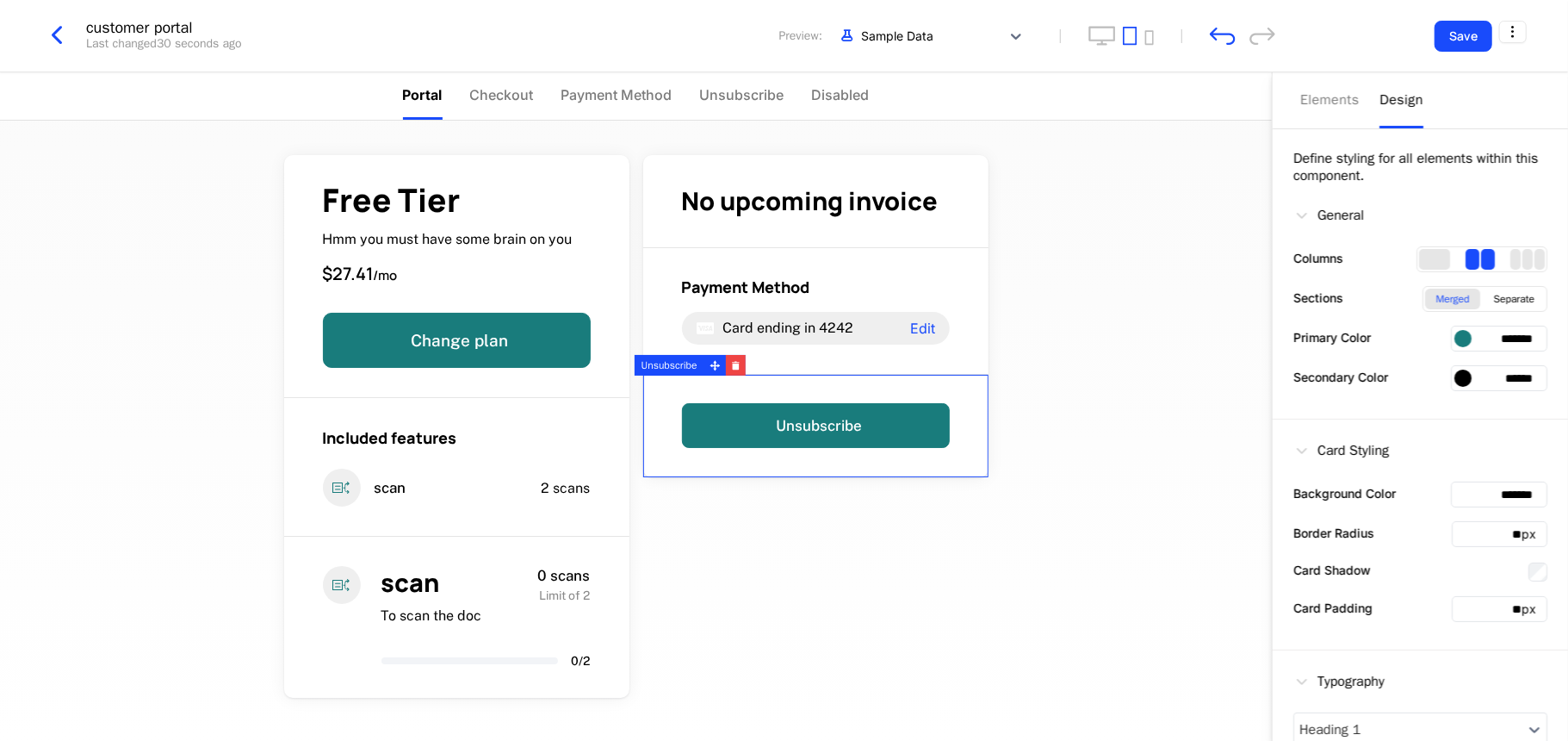 click on "******" at bounding box center (1499, 378) 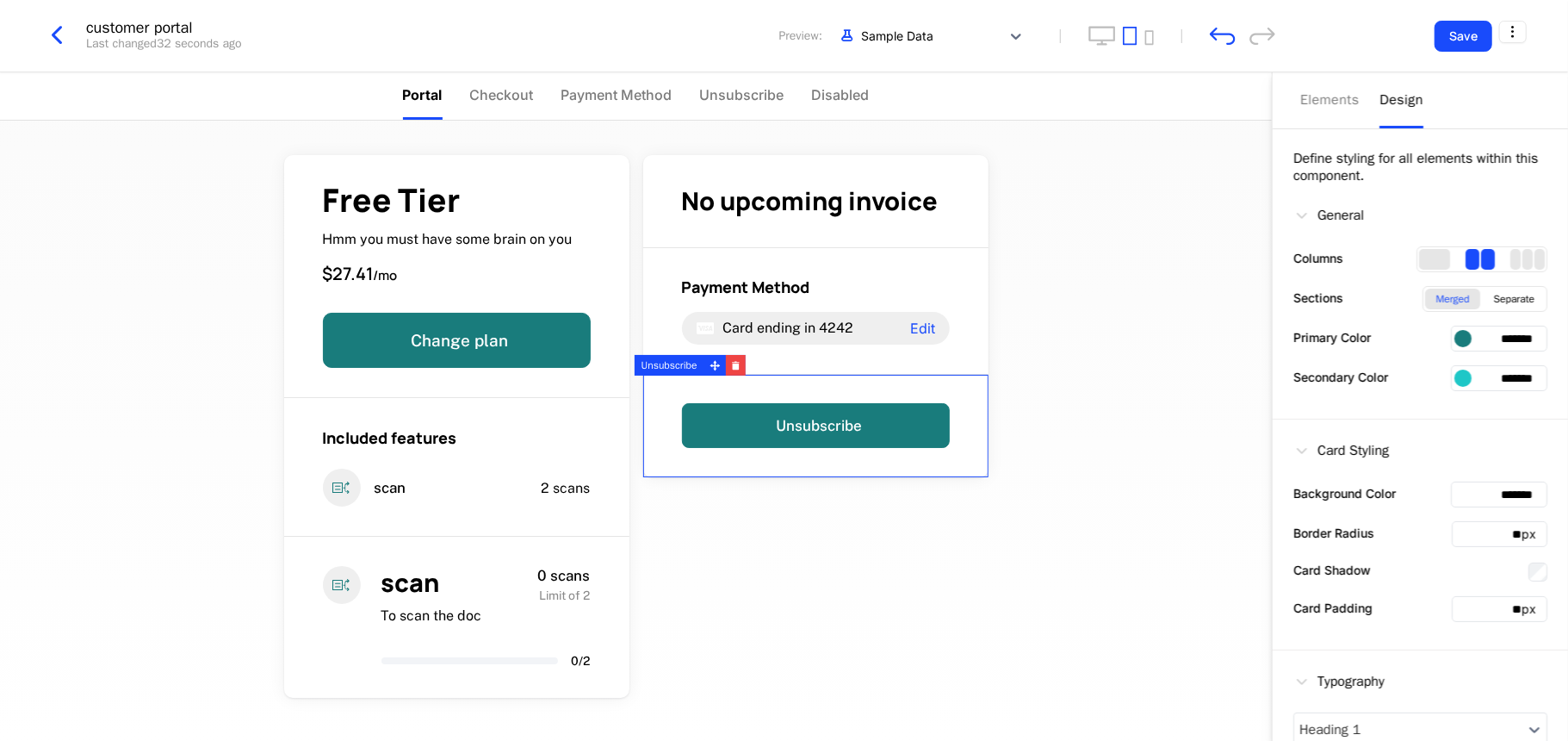 drag, startPoint x: 1523, startPoint y: 381, endPoint x: 1466, endPoint y: 377, distance: 57.14018 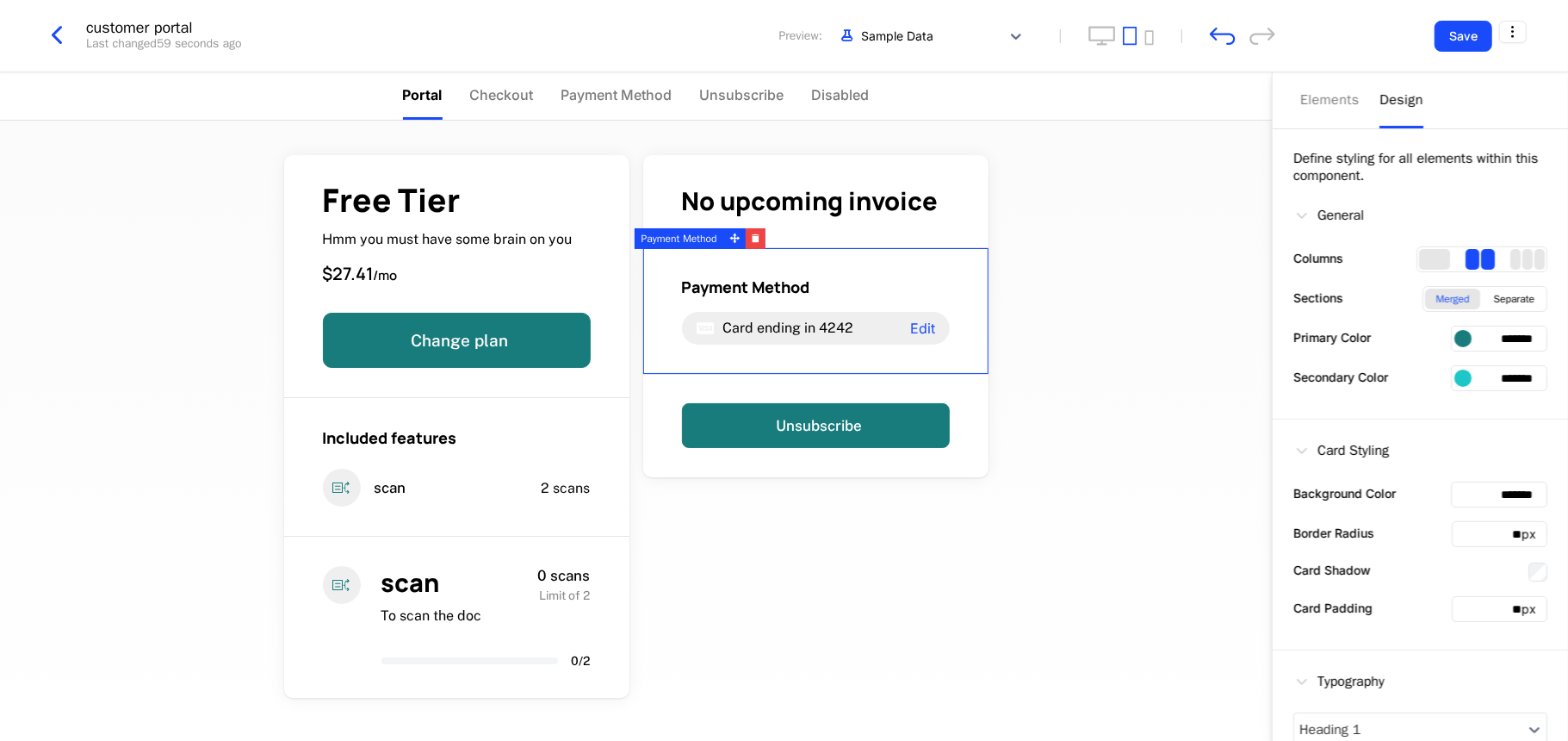 click on "Free Tier Hmm you must have some brain on you $27.41 / mo Change plan Included features scan 2   scans scan To scan the doc 0   scans Limit of 2 0 / 2 No upcoming invoice Payment Method Card ending in   4242 Edit Unsubscribe Powered by" at bounding box center [635, 431] 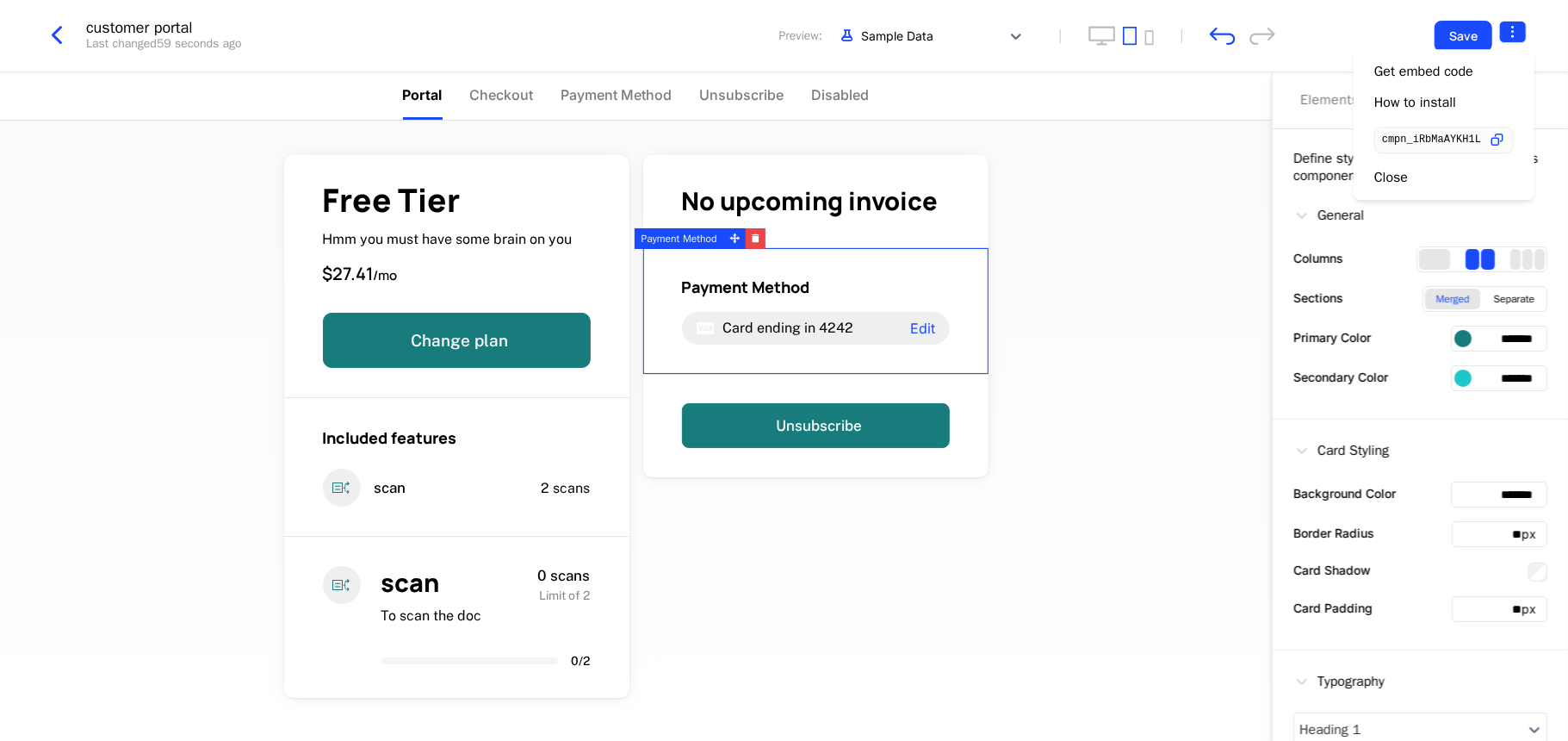 click on "yash dev Development Dev Quickstart Features Features Flags Catalog Plans Add Ons Configuration Companies Companies Users Events Components 14 days left customer portal Last changed  59 seconds ago Preview: Sample Data Save Portal Checkout Payment Method Unsubscribe Disabled Free Tier Hmm you must have some brain on you $27.41 / mo Change plan Included features scan 2   scans scan To scan the doc 0   scans Limit of 2 0 / 2 No upcoming invoice Payment Method Card ending in   4242 Edit Unsubscribe Powered by   Elements Design Define styling for all elements within this component. General Columns Sections Merged Separate Primary Color ******* Secondary Color ******* Card Styling Background Color ******* Border Radius ** px Card Shadow Card Padding ** px Typography Heading 1 Font ******* Font Size ** px Font Color ******* Font Weight 800 Badge Visibility Hidden Visible Alignment Left Center Right Payment Method
Best Viewed on Desktop You're currently viewing this on a  mobile device .   Got it" at bounding box center [784, 370] 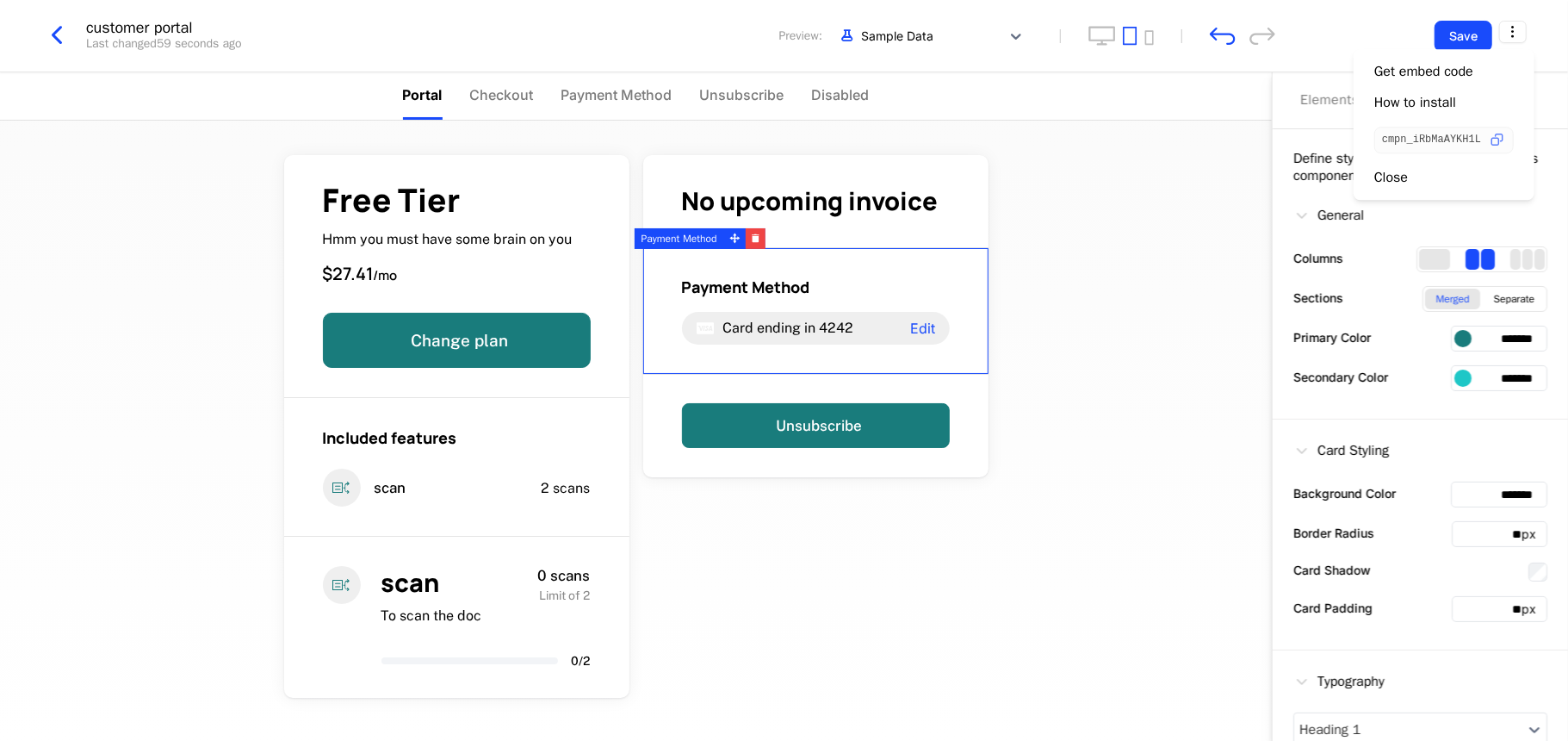 click on "cmpn_iRbMaAYKH1L" at bounding box center (1431, 140) 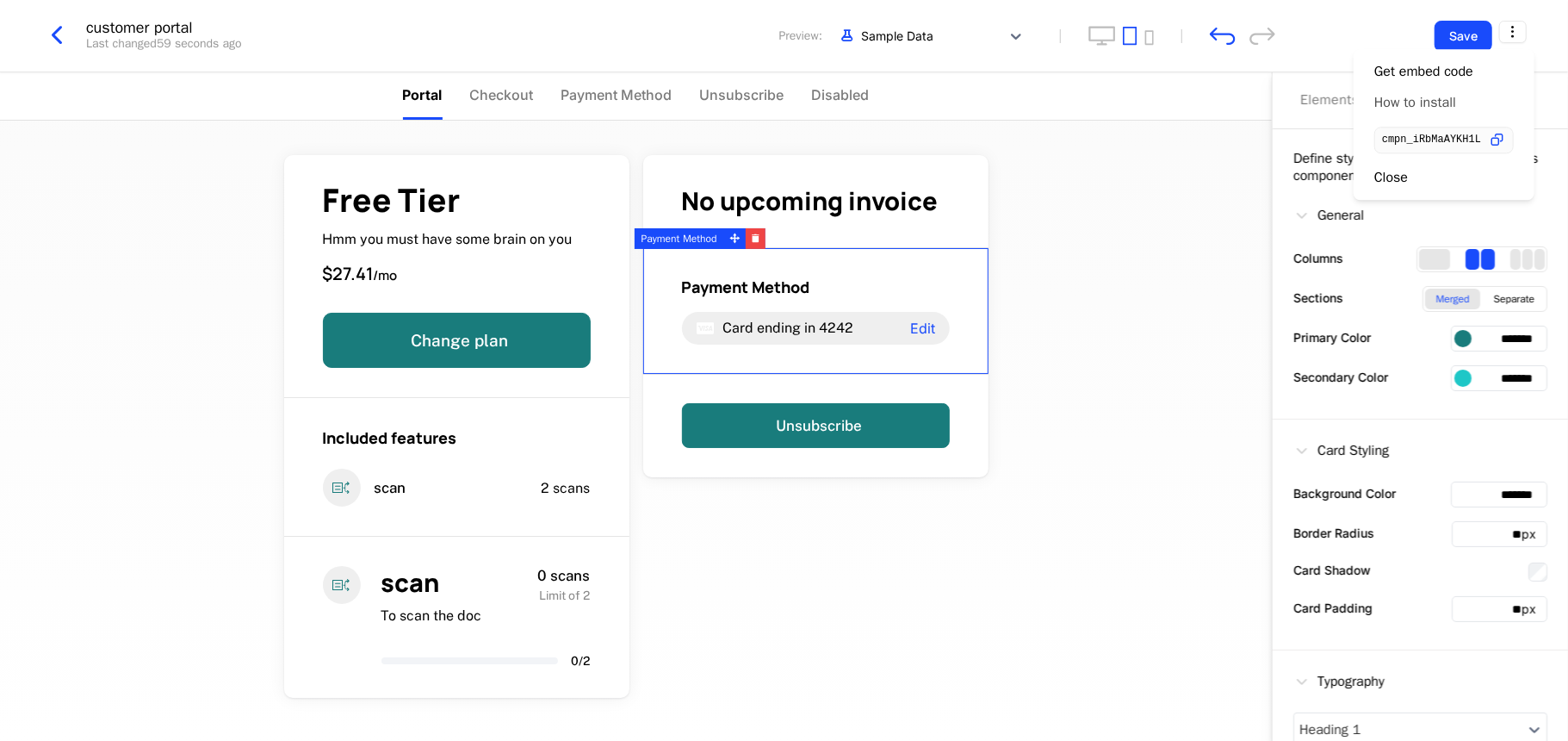 click on "How to install" at bounding box center (1415, 103) 